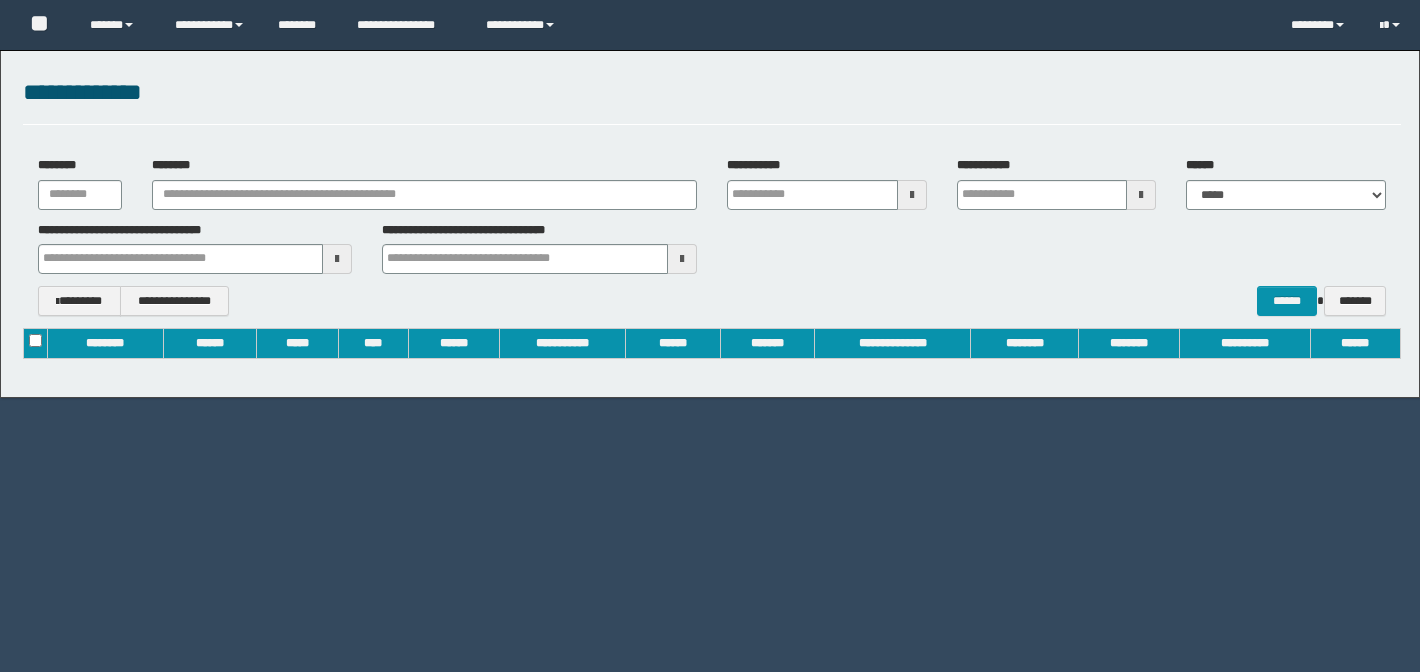 scroll, scrollTop: 0, scrollLeft: 0, axis: both 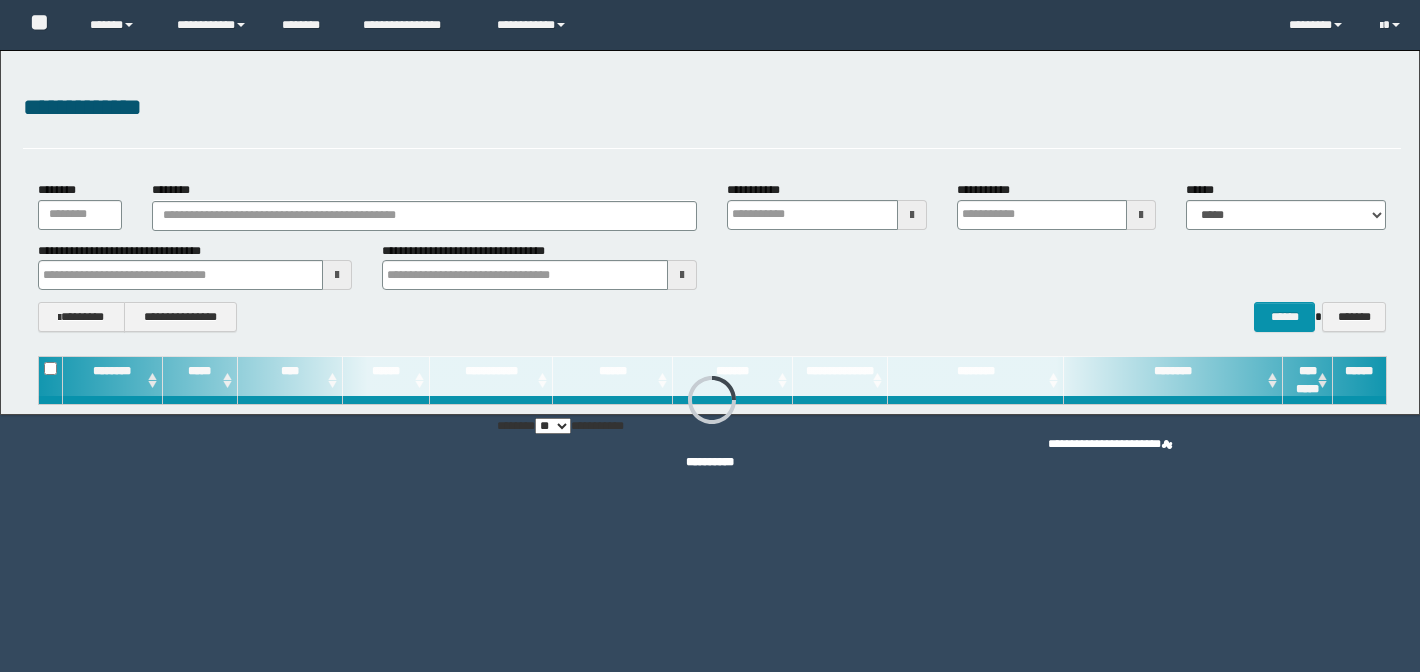type on "**********" 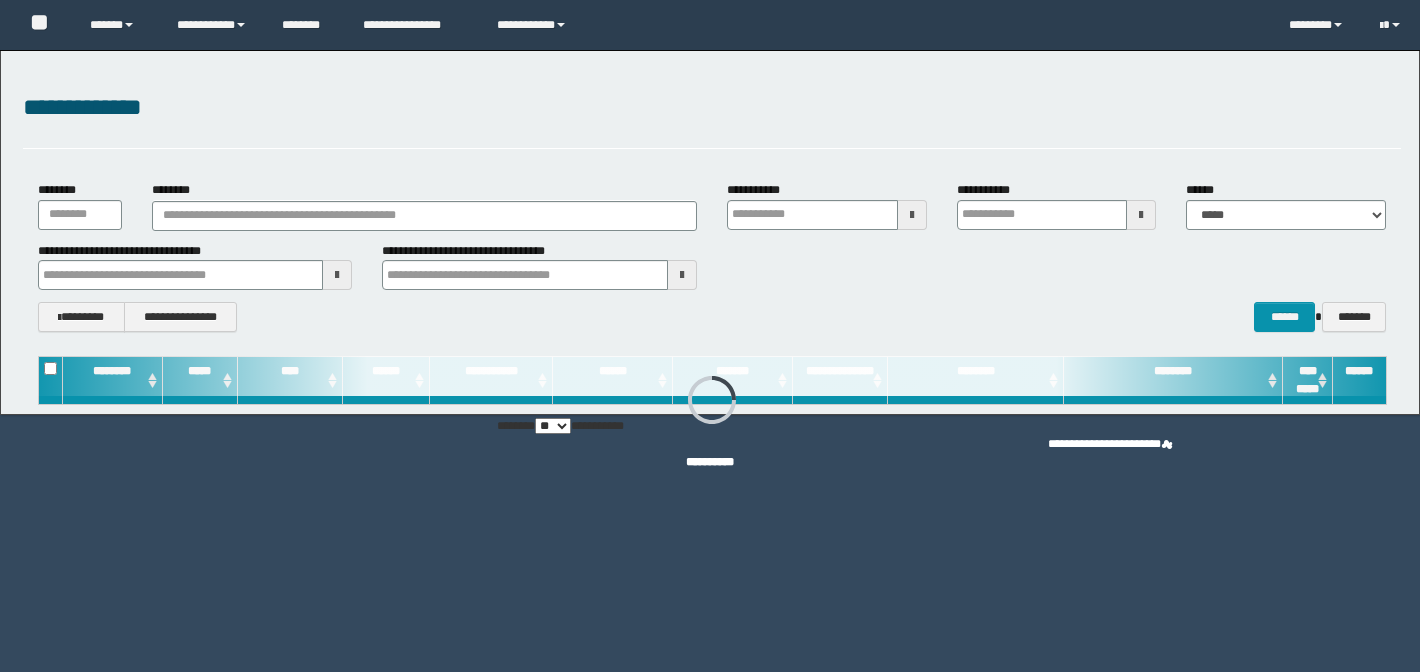type on "**********" 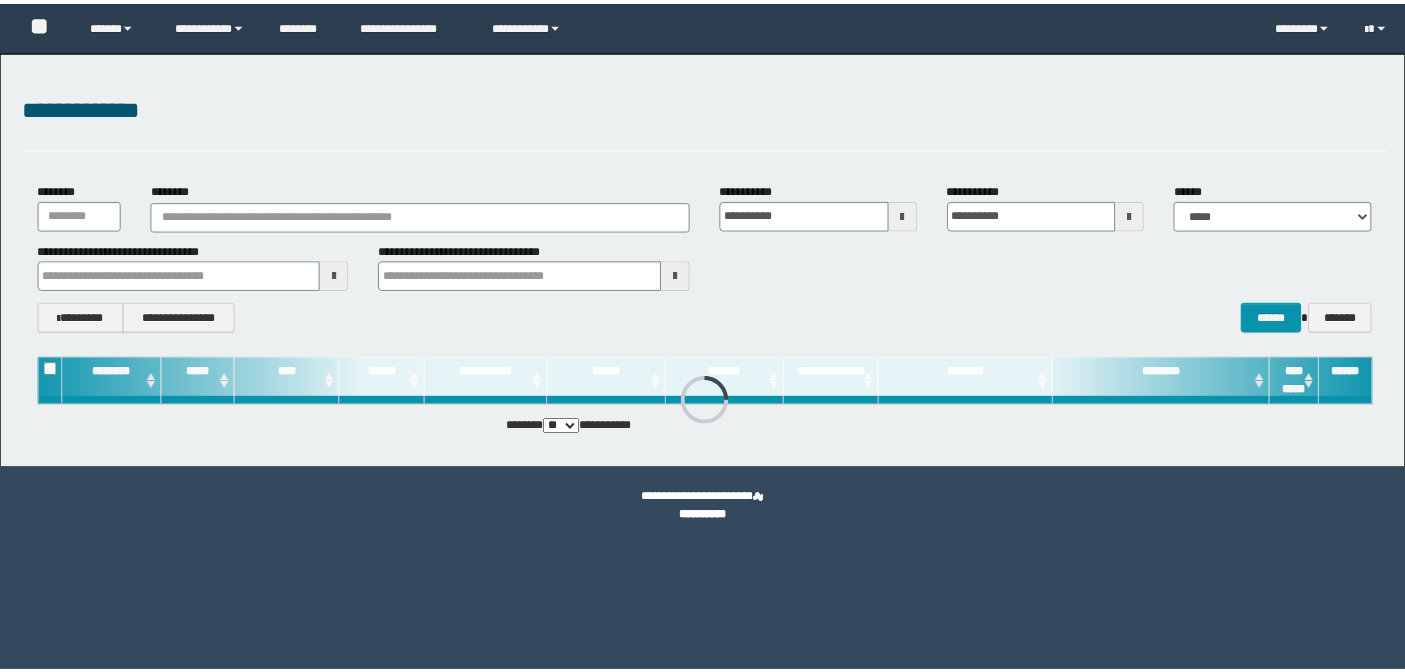 scroll, scrollTop: 0, scrollLeft: 0, axis: both 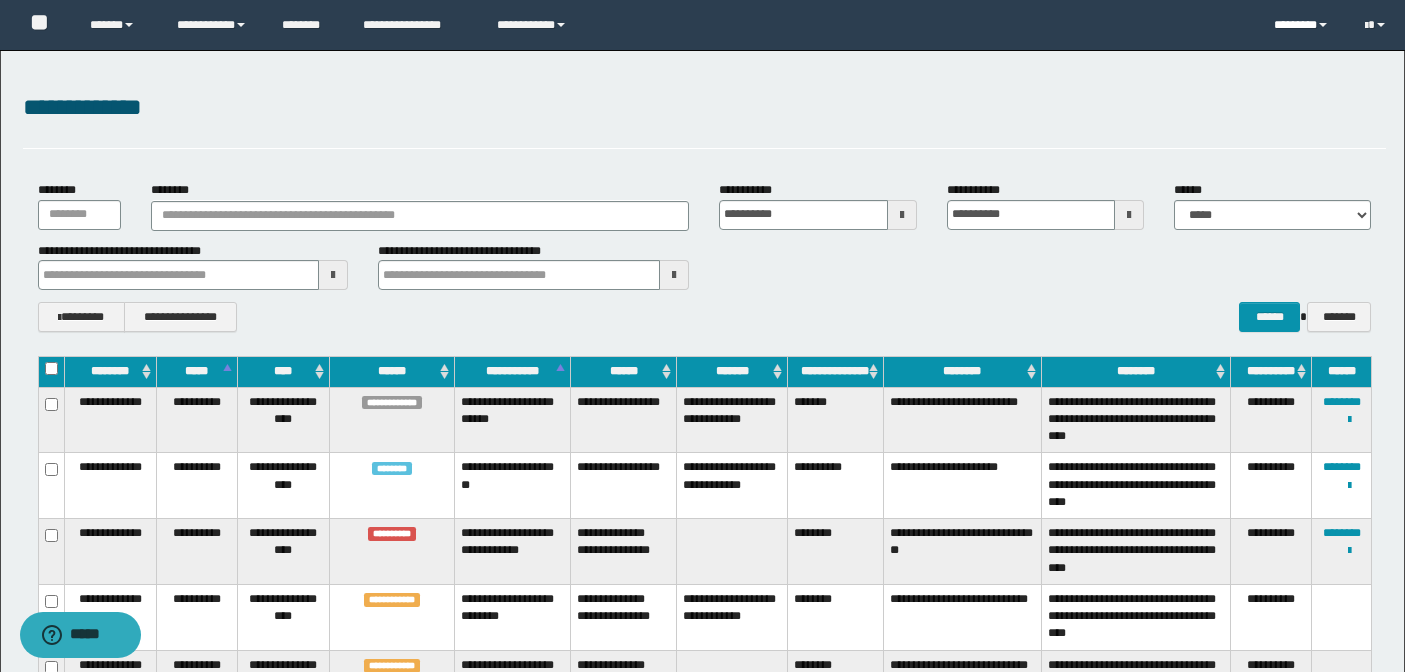 click on "********" at bounding box center (1304, 25) 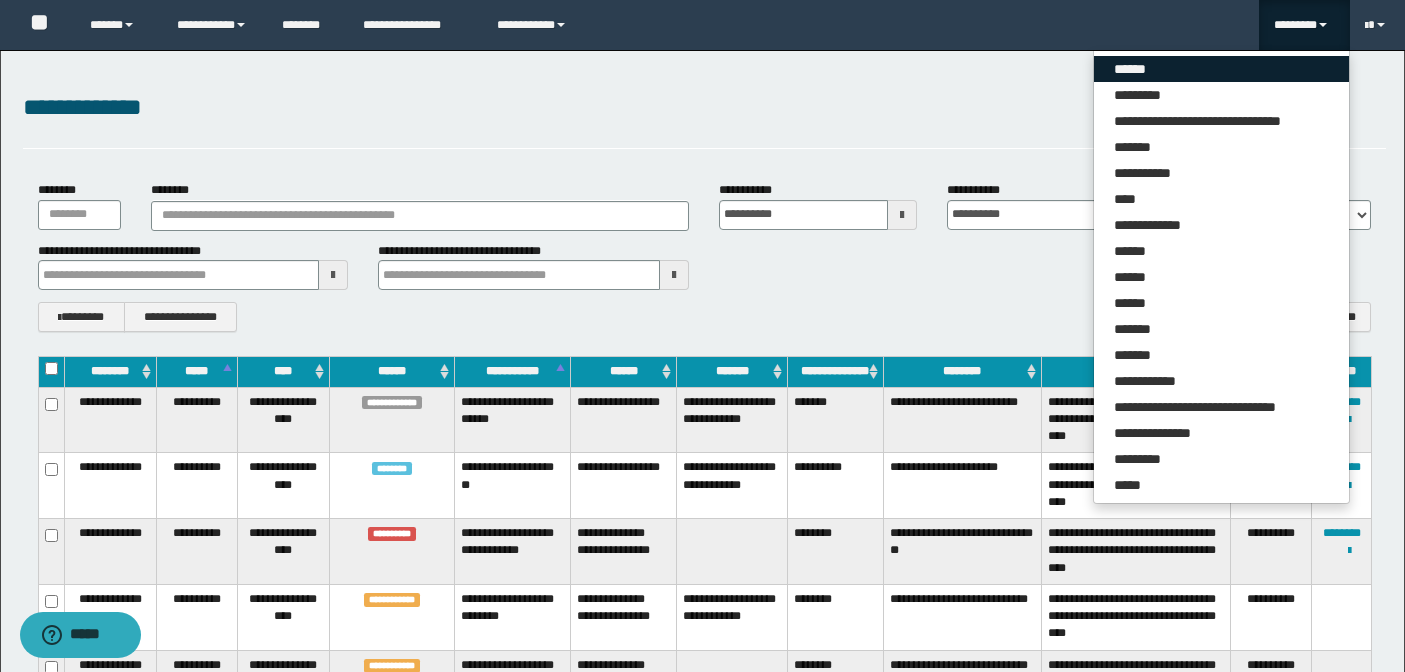 click on "******" at bounding box center [1221, 69] 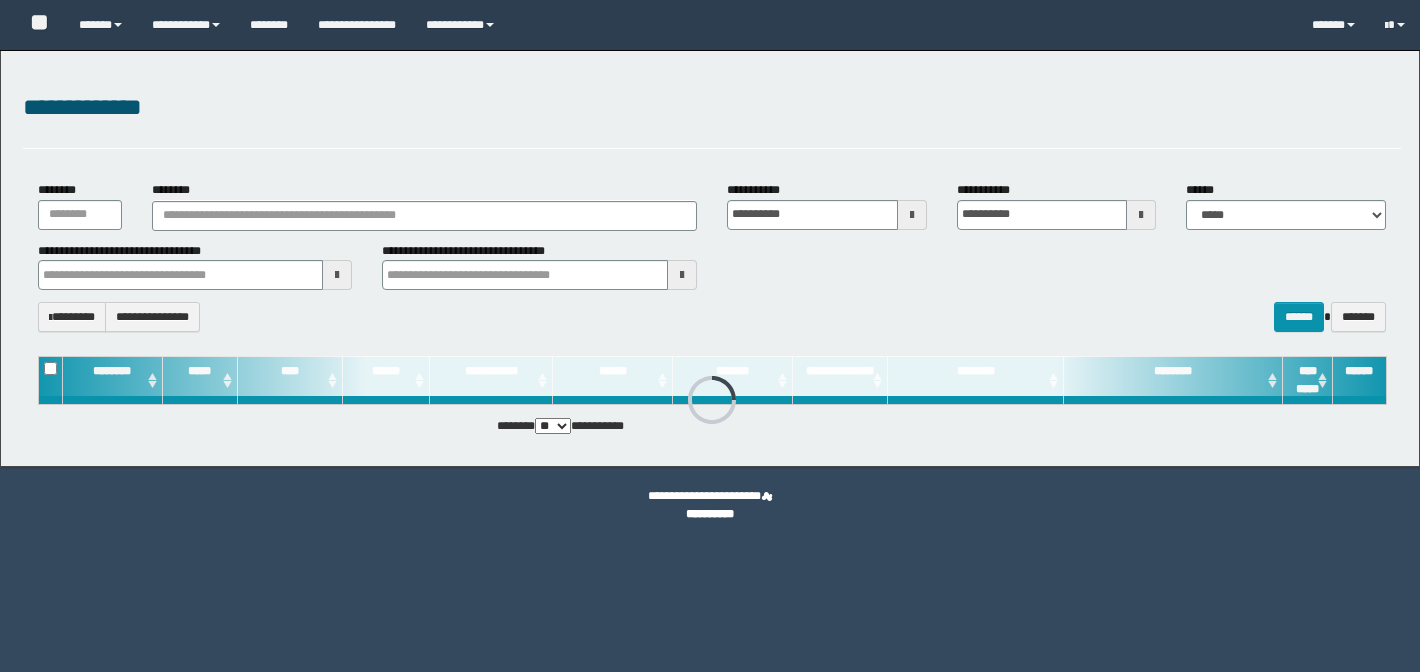 scroll, scrollTop: 0, scrollLeft: 0, axis: both 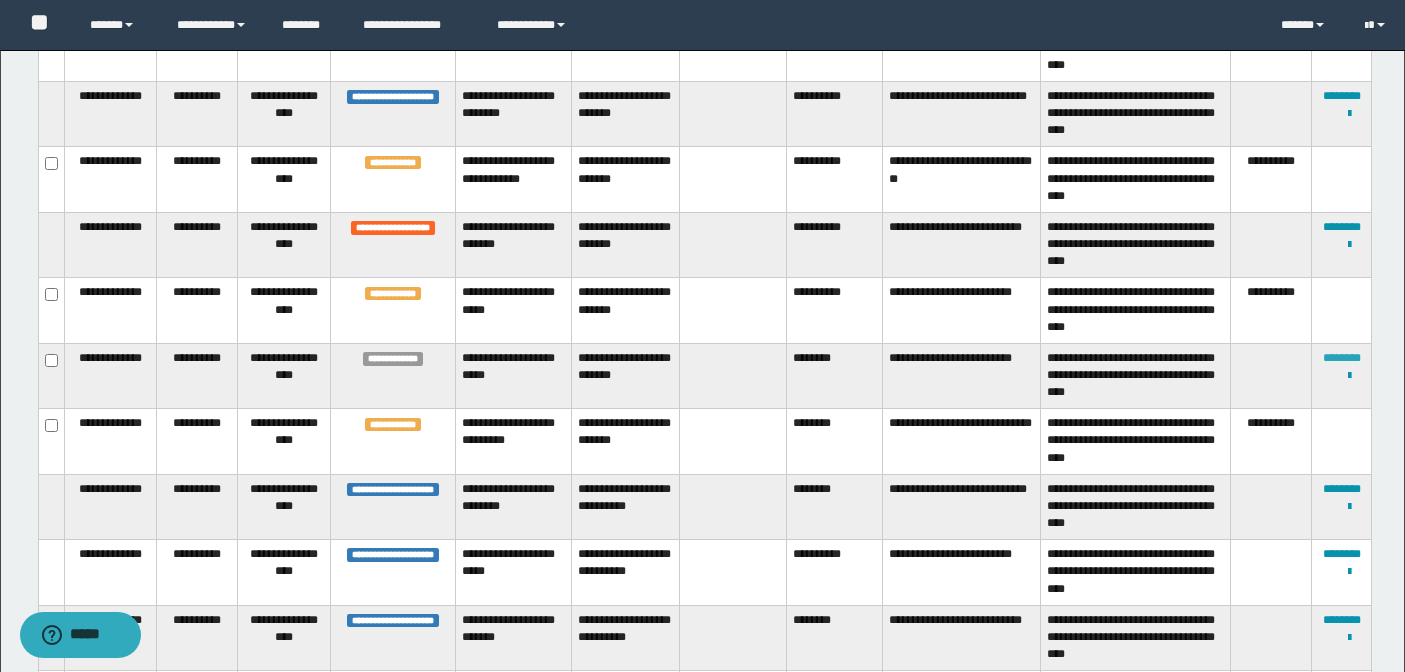 click on "********" at bounding box center [1342, 358] 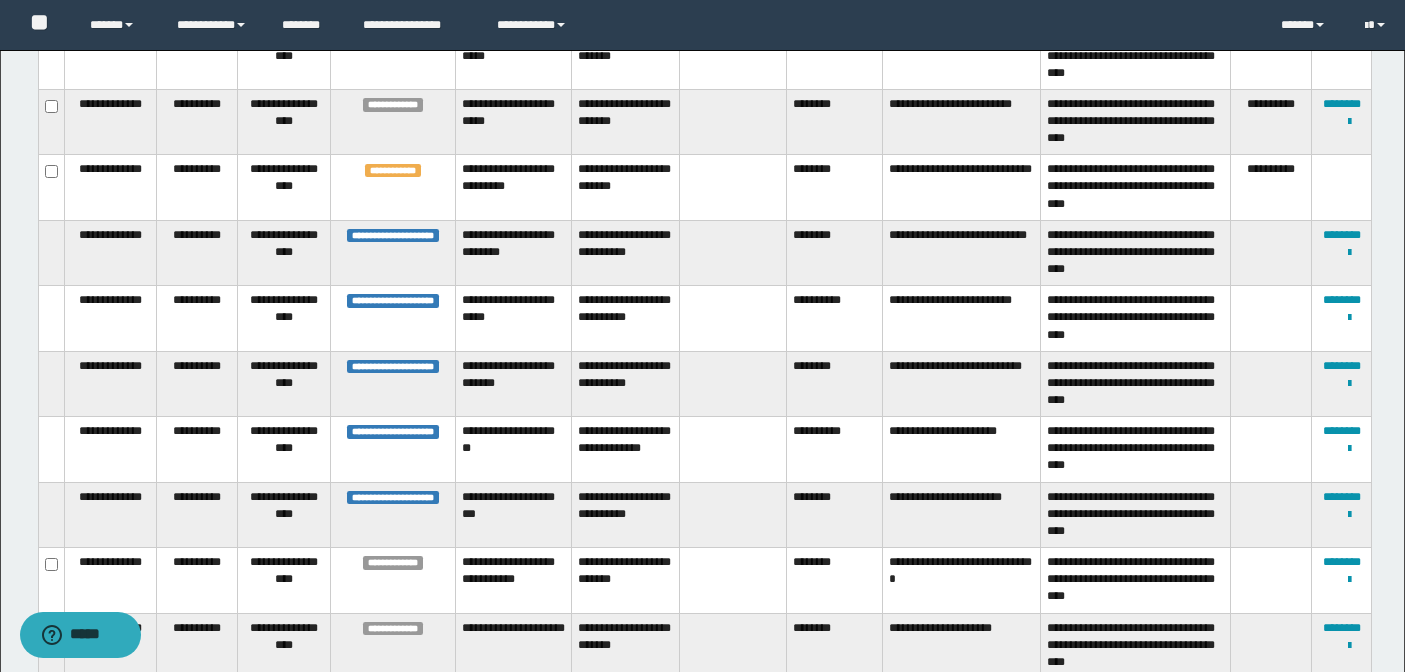 scroll, scrollTop: 1739, scrollLeft: 0, axis: vertical 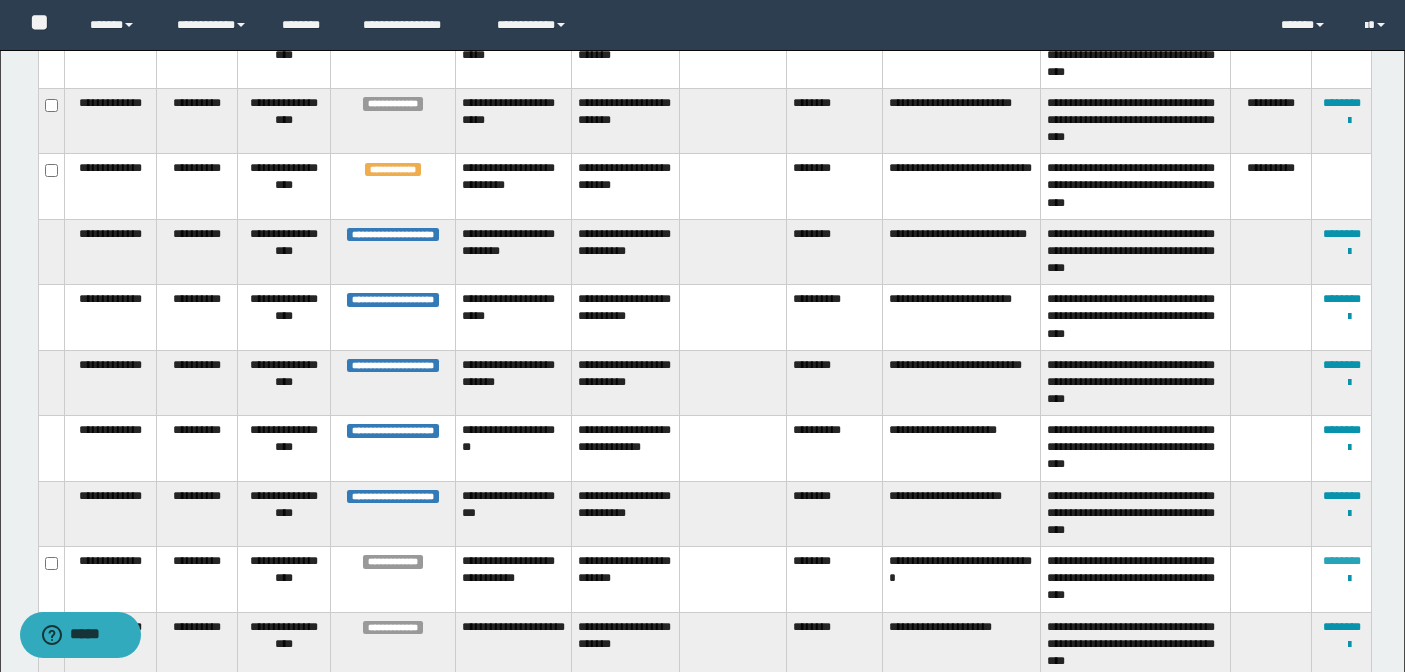 click on "********" at bounding box center [1342, 561] 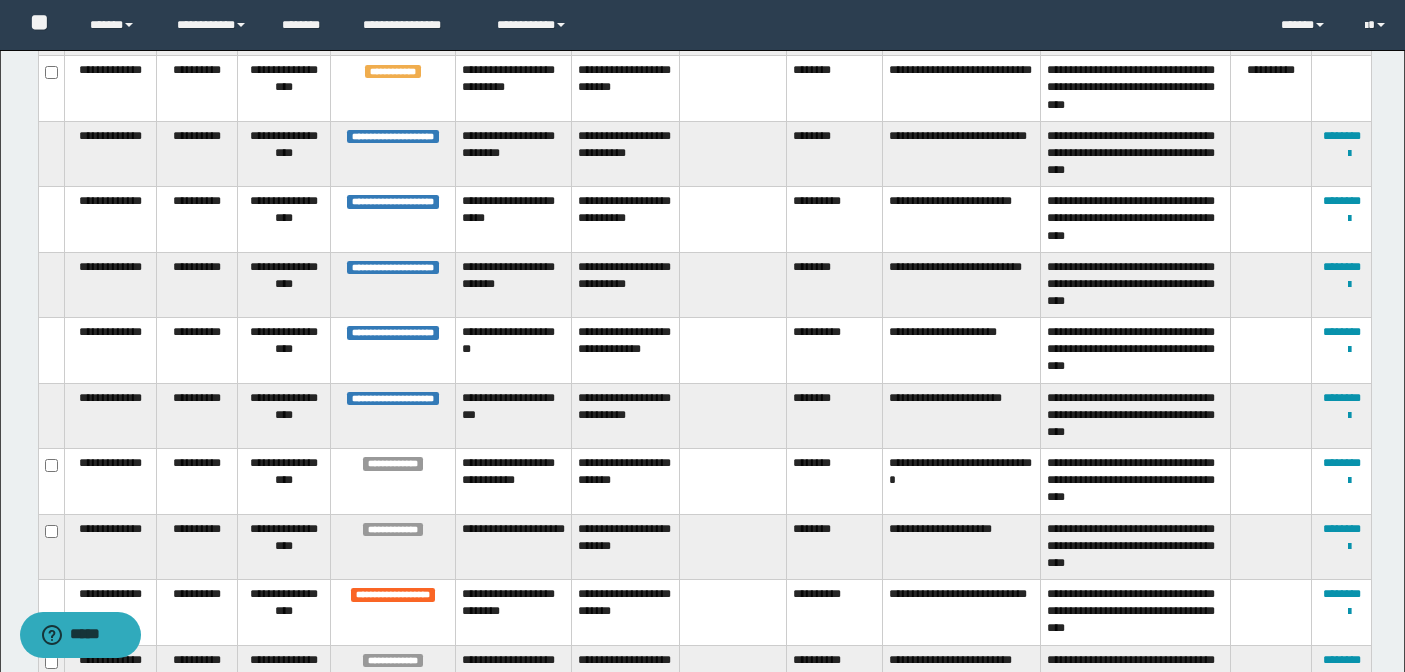 scroll, scrollTop: 1833, scrollLeft: 0, axis: vertical 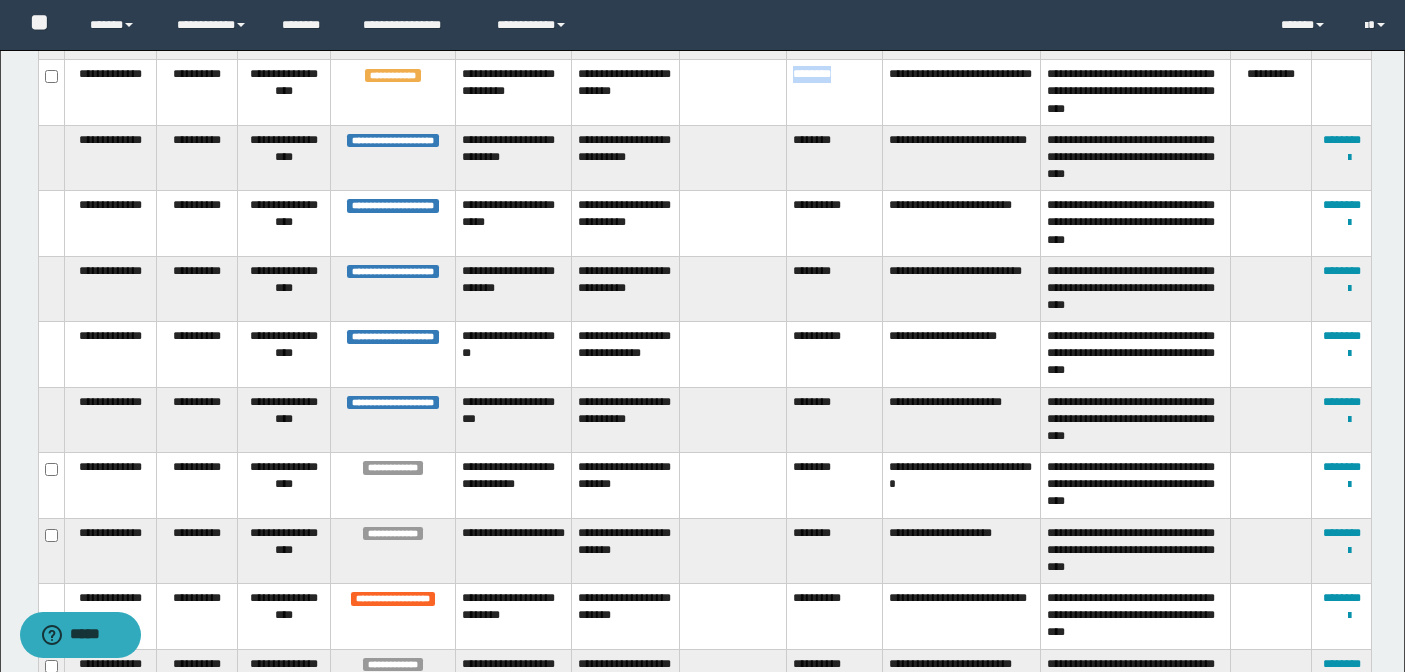 drag, startPoint x: 860, startPoint y: 84, endPoint x: 792, endPoint y: 85, distance: 68.007355 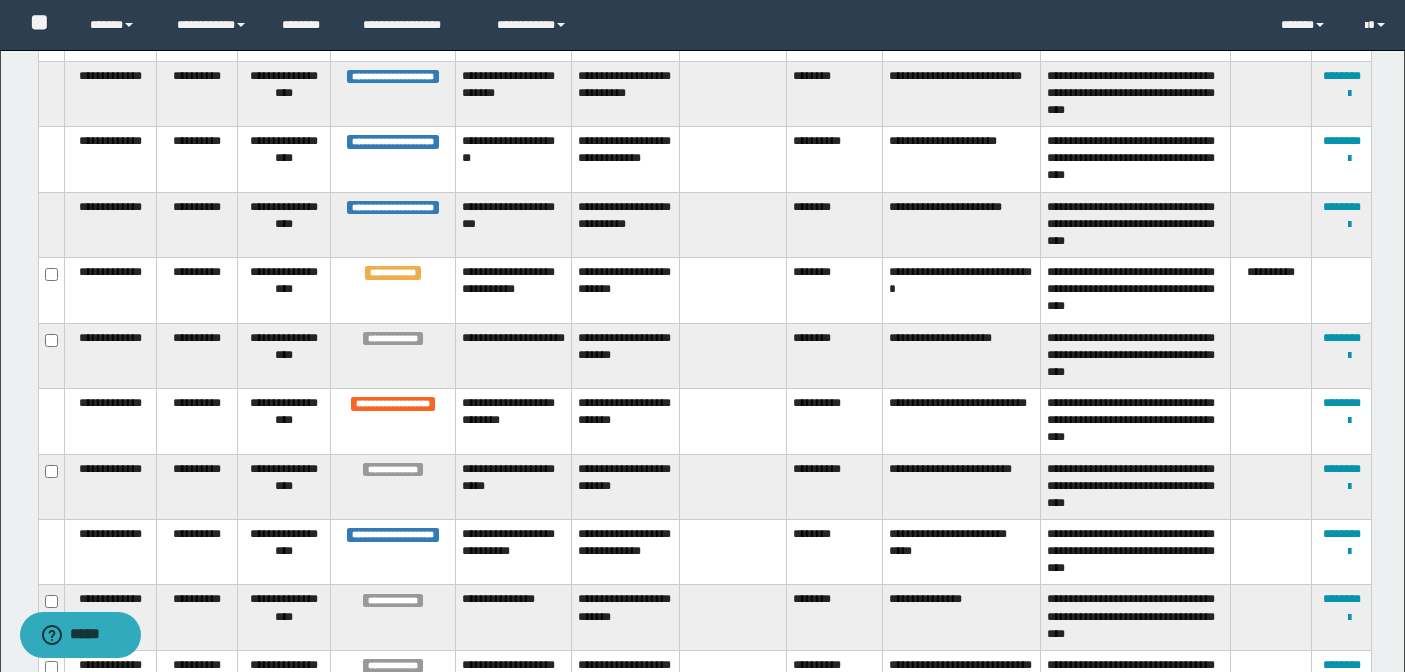 scroll, scrollTop: 2029, scrollLeft: 0, axis: vertical 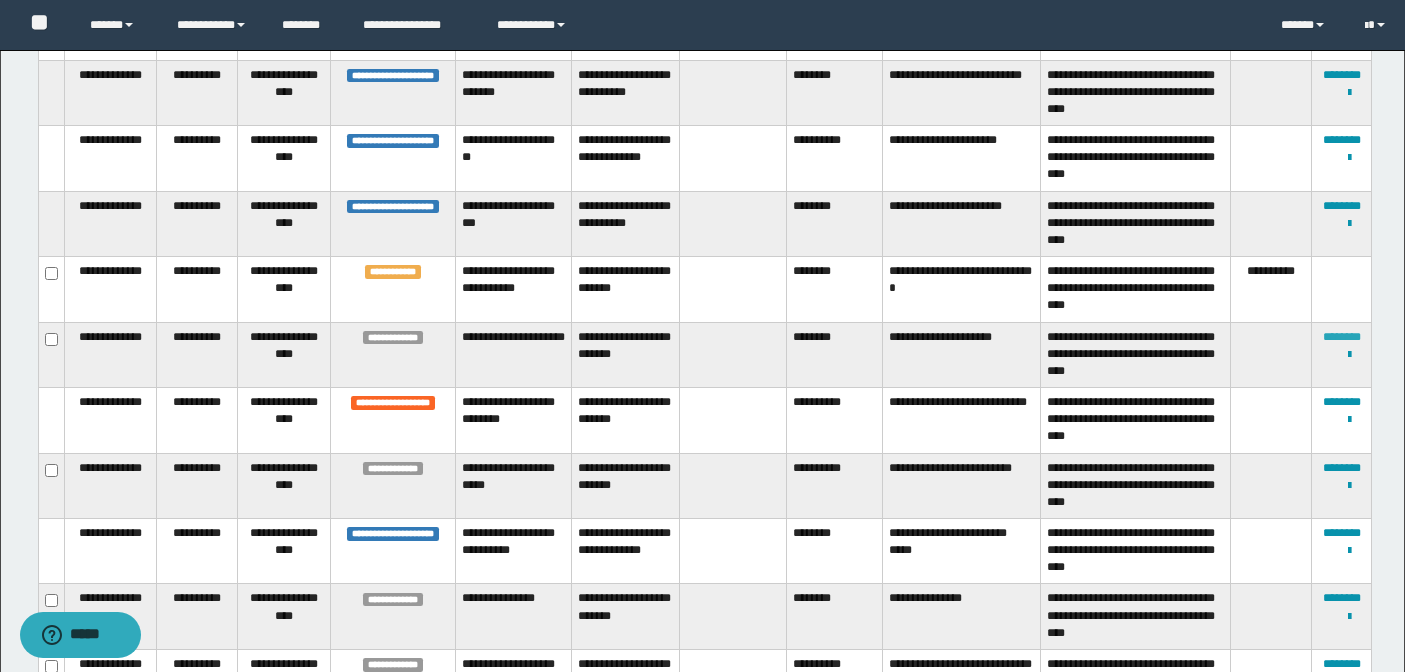 click on "********" at bounding box center [1342, 337] 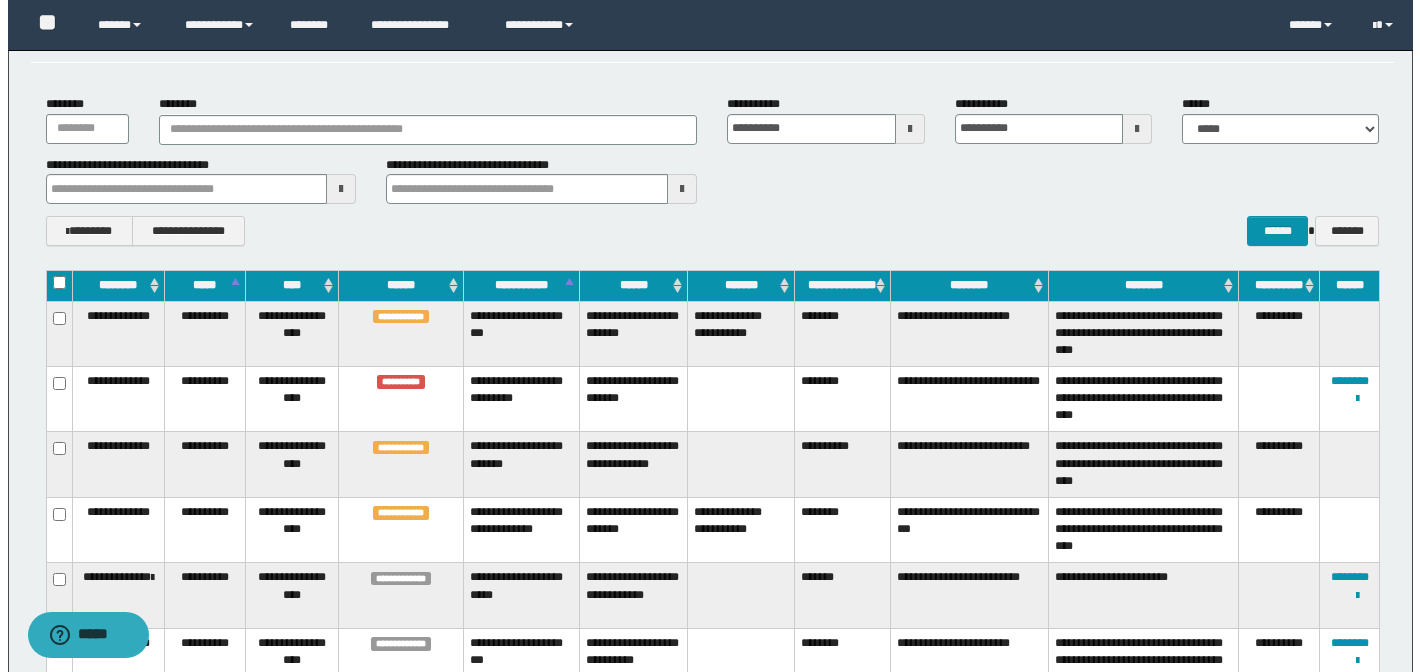 scroll, scrollTop: 0, scrollLeft: 0, axis: both 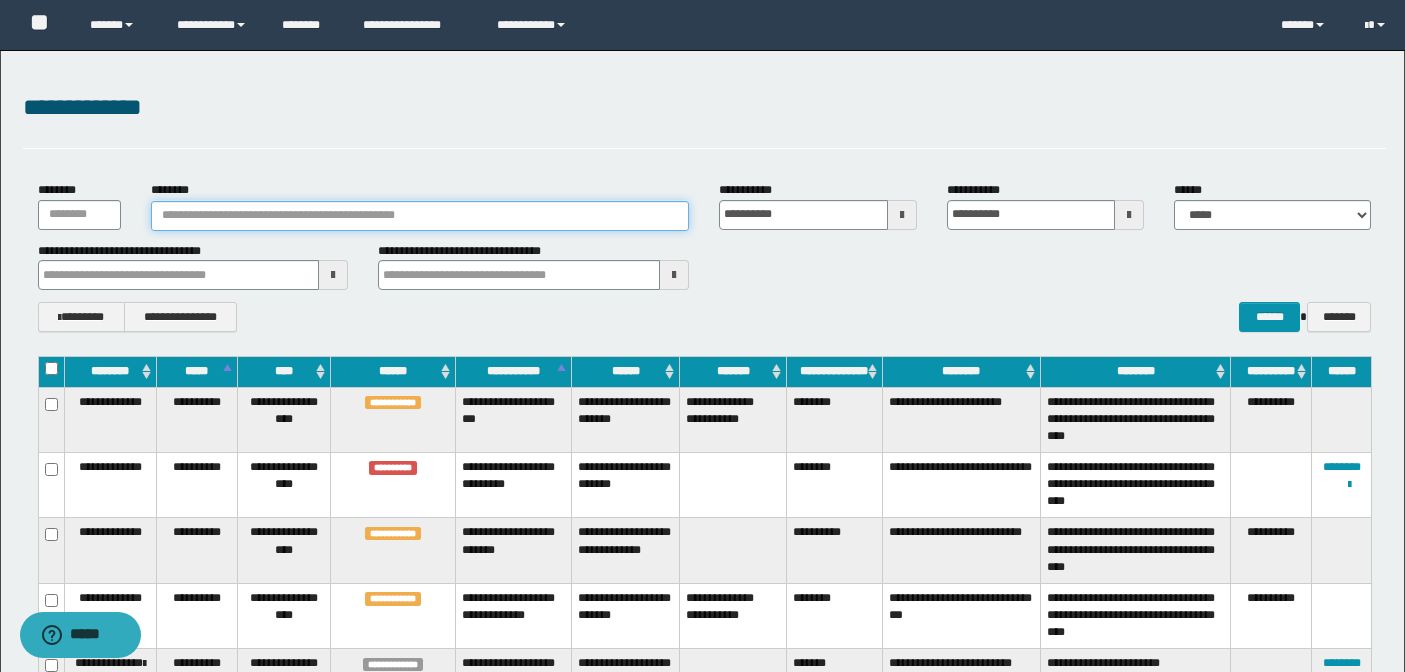 click on "********" at bounding box center (420, 216) 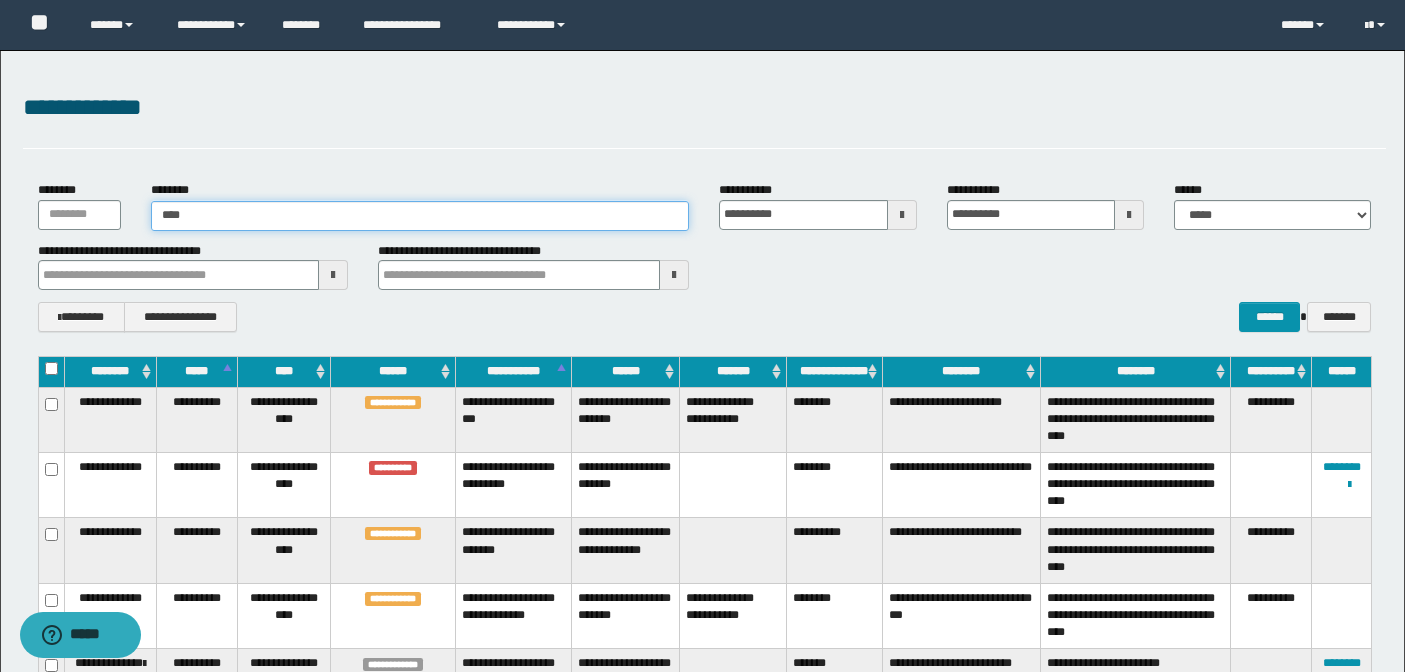 type on "*****" 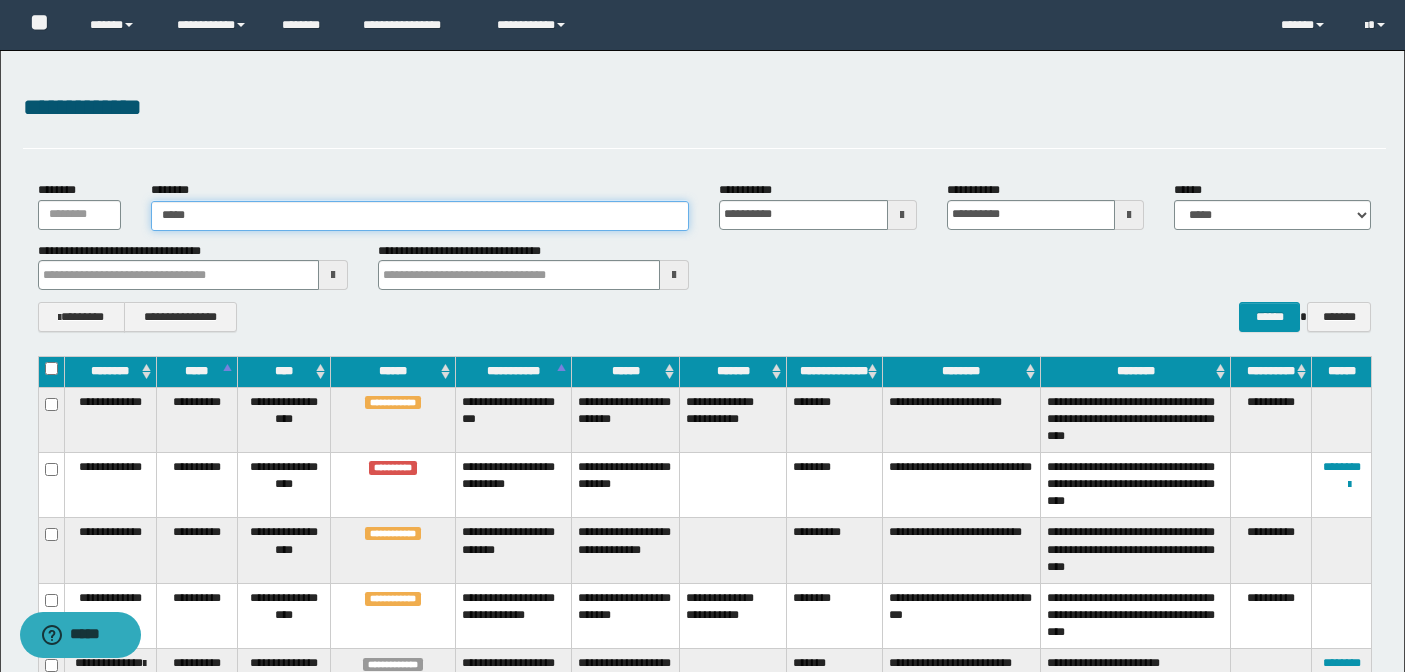 type on "*****" 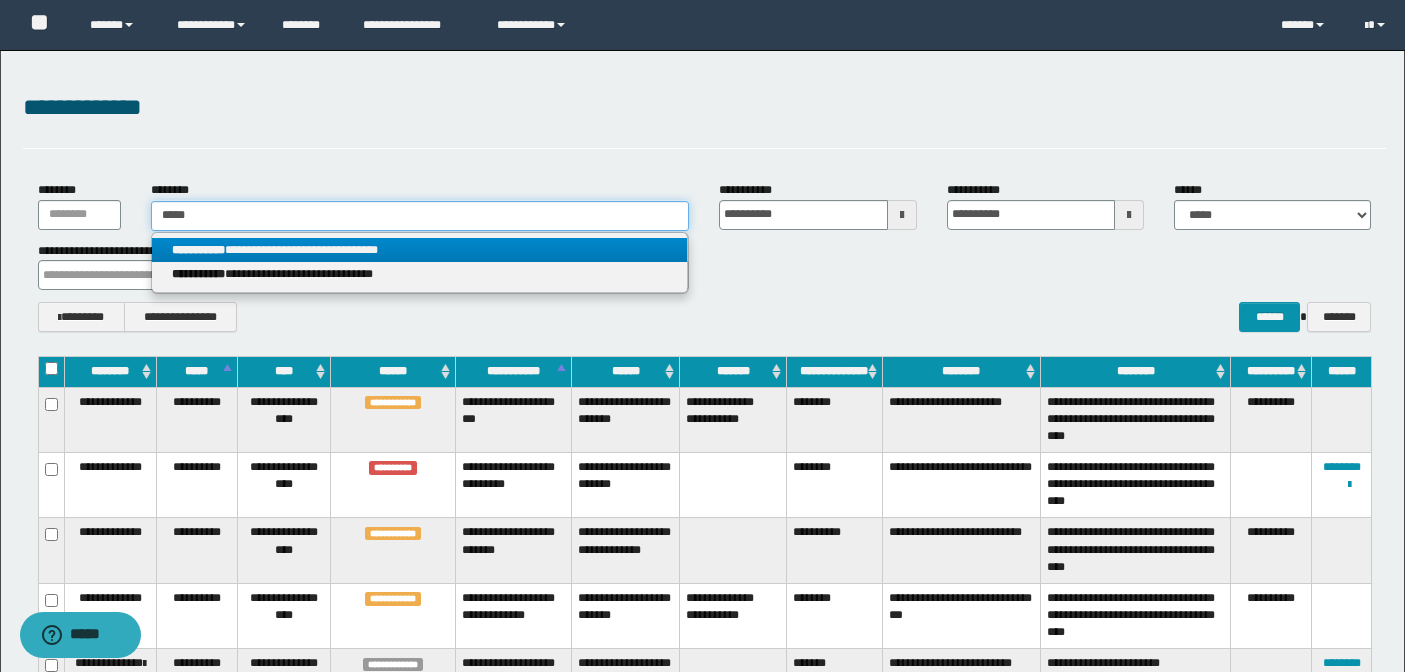 type on "*****" 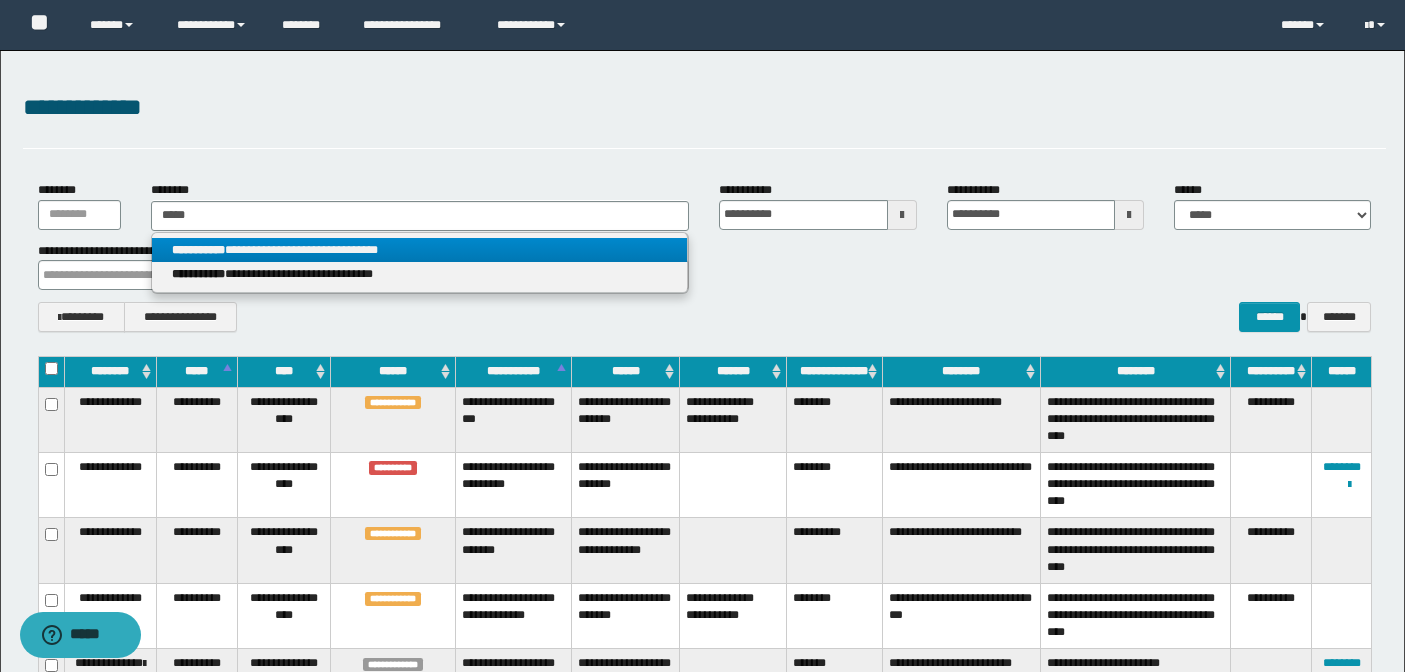 click on "**********" at bounding box center [419, 250] 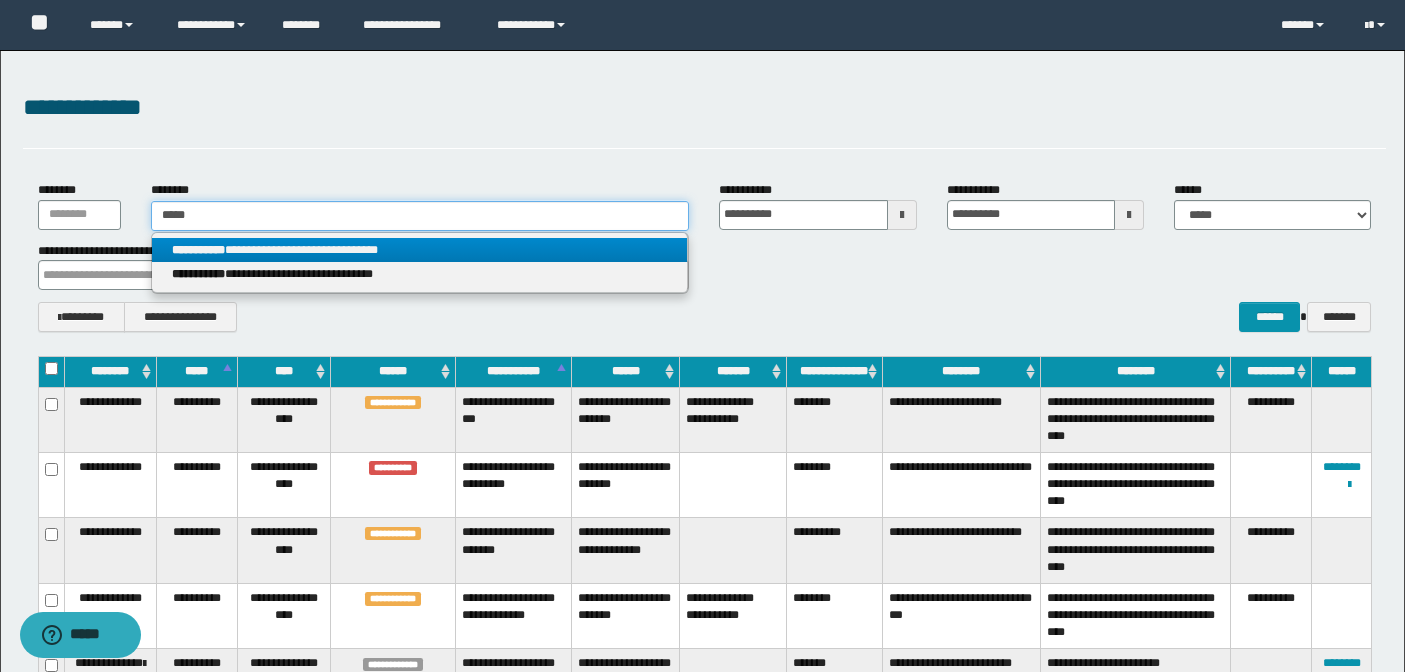 type 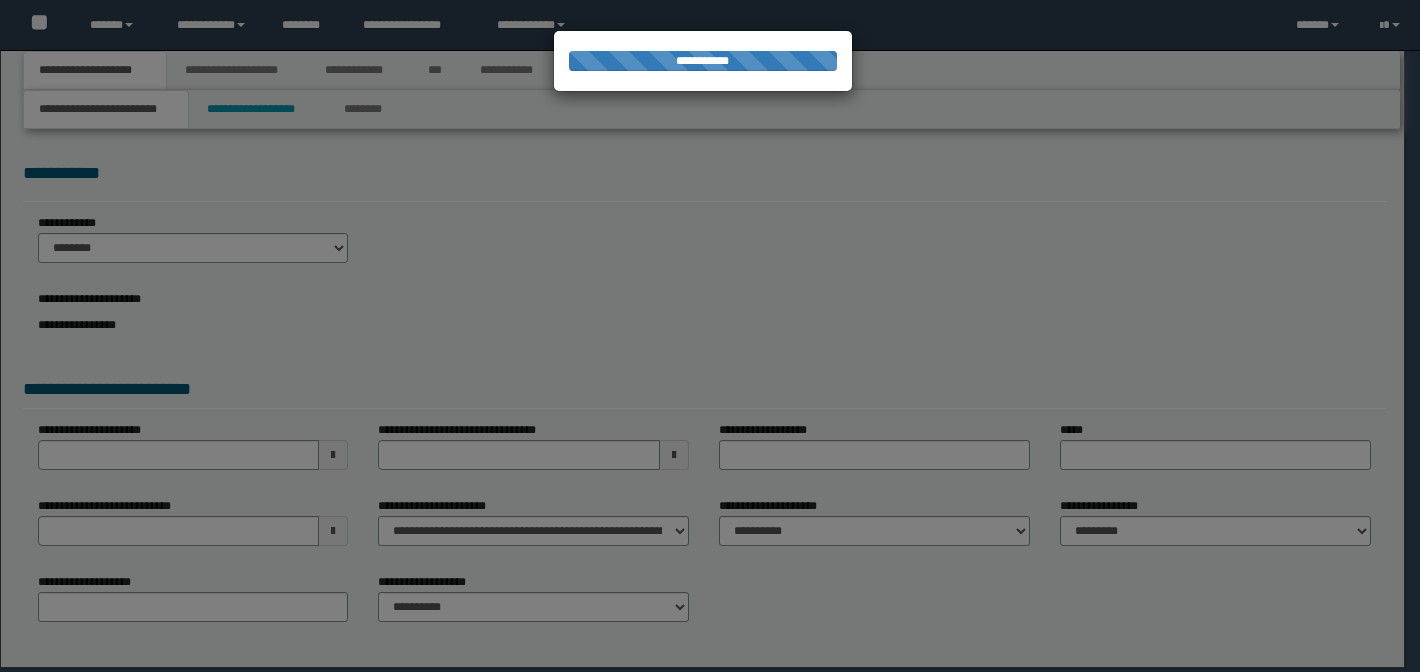 scroll, scrollTop: 0, scrollLeft: 0, axis: both 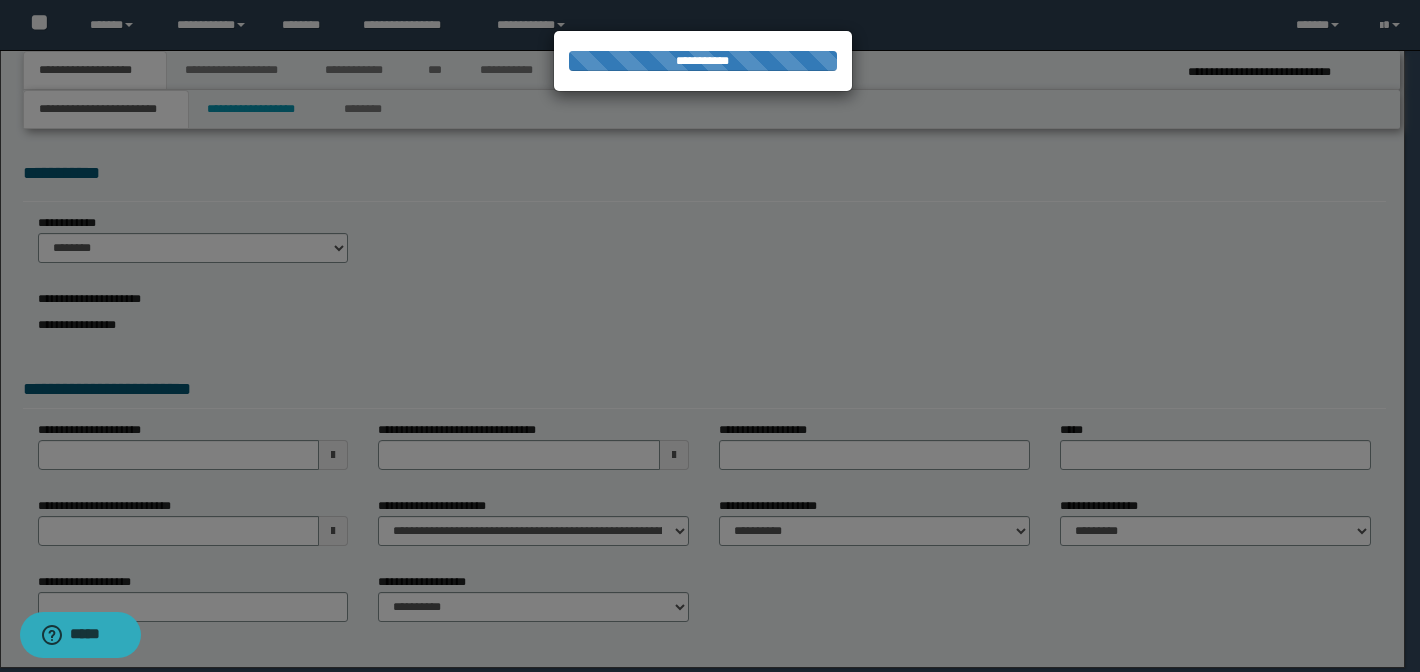 select on "*" 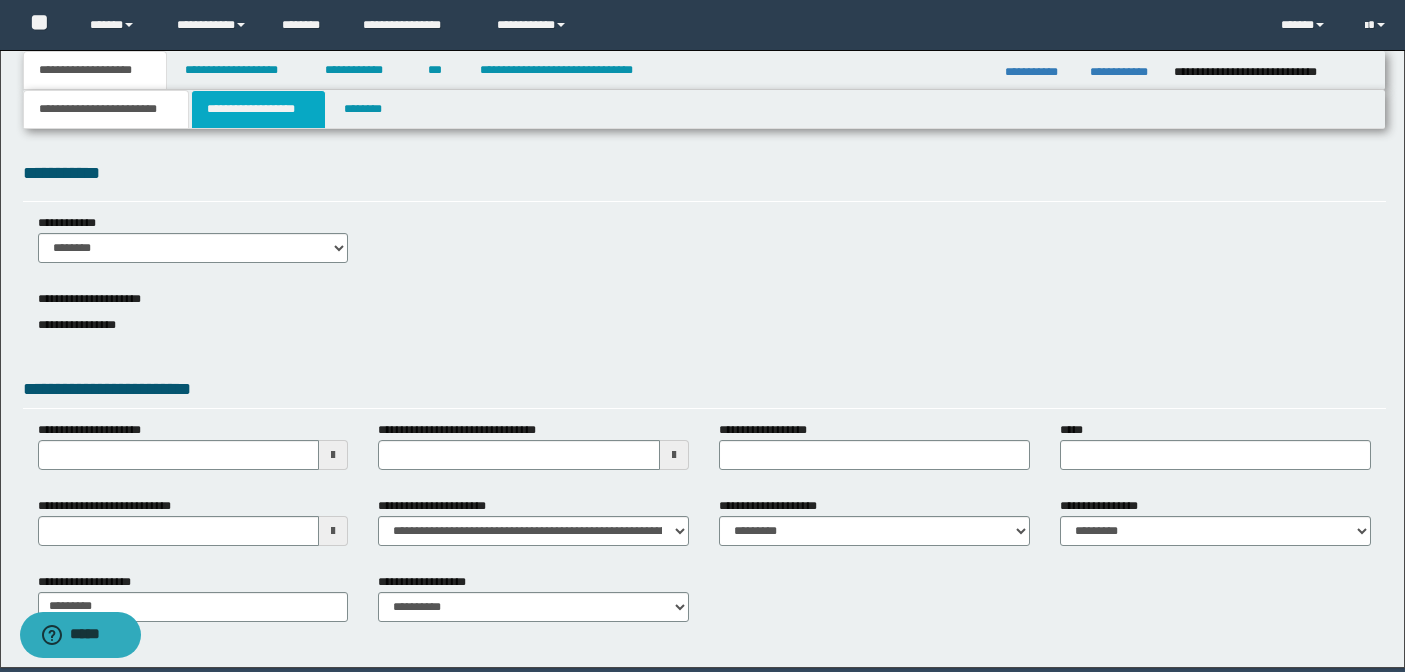click on "**********" at bounding box center (258, 109) 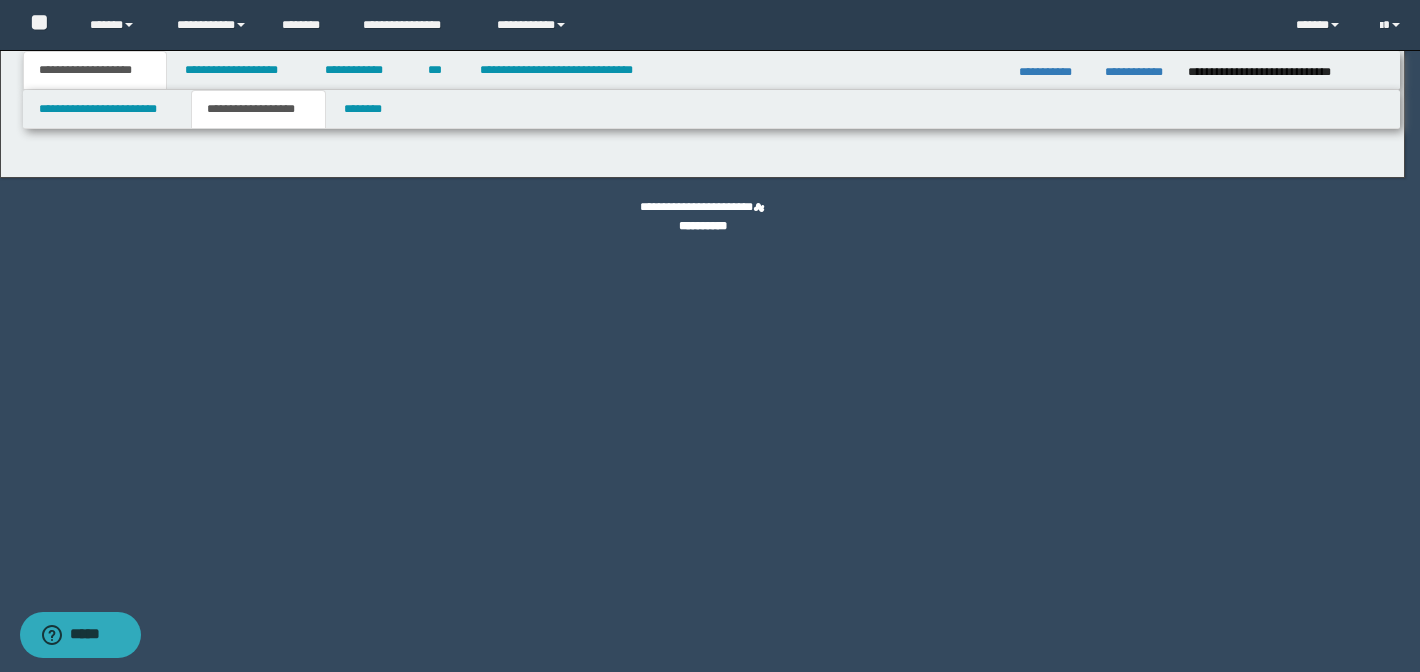 type on "********" 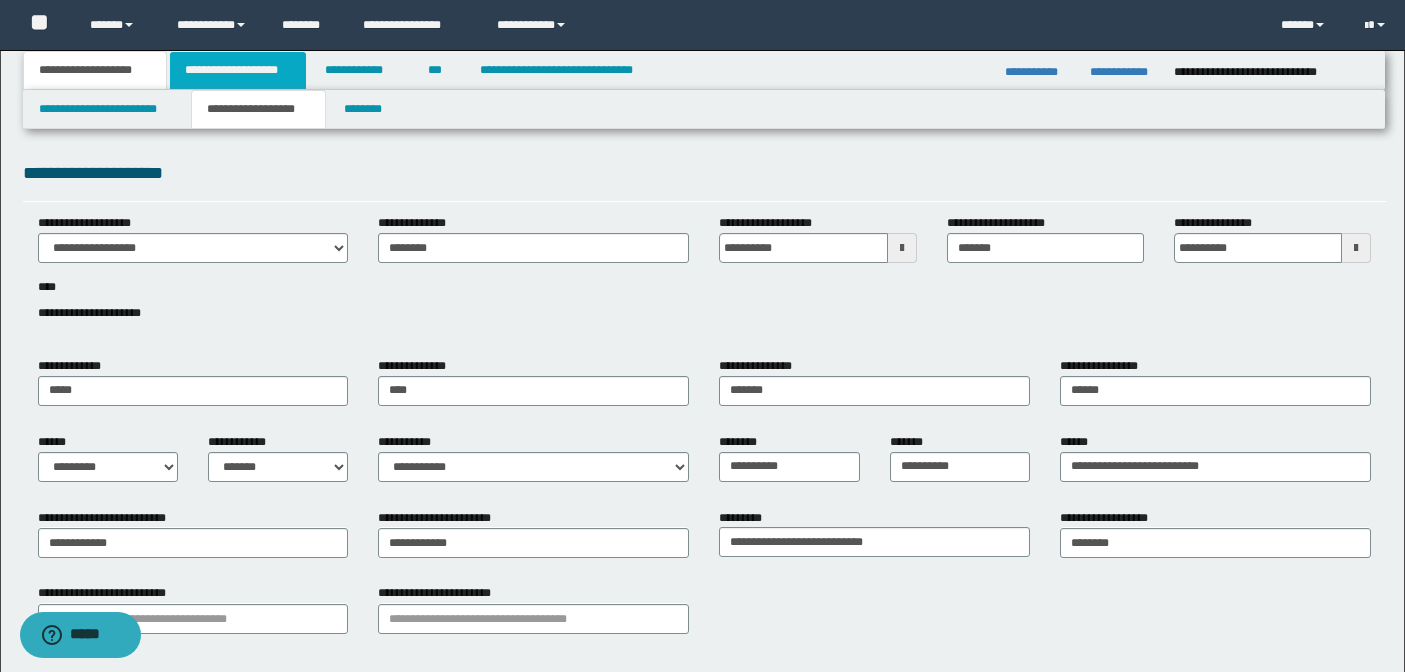 click on "**********" at bounding box center (238, 70) 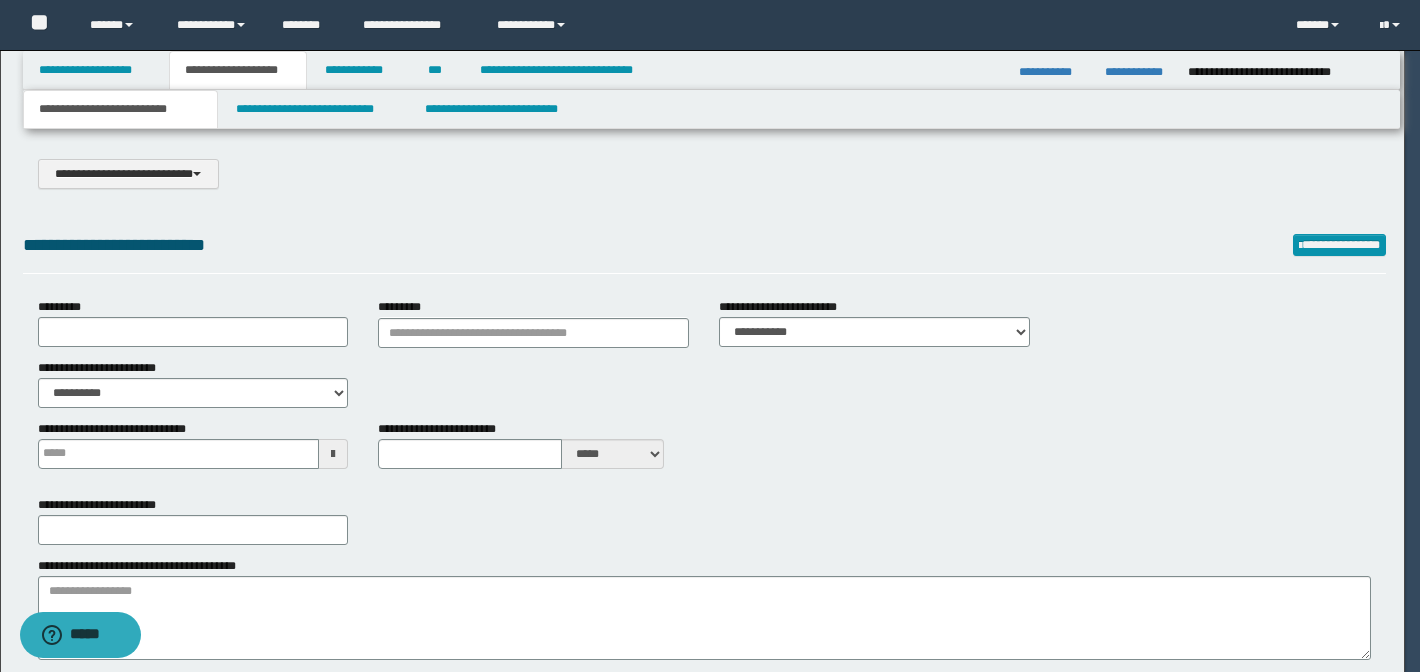 type on "**********" 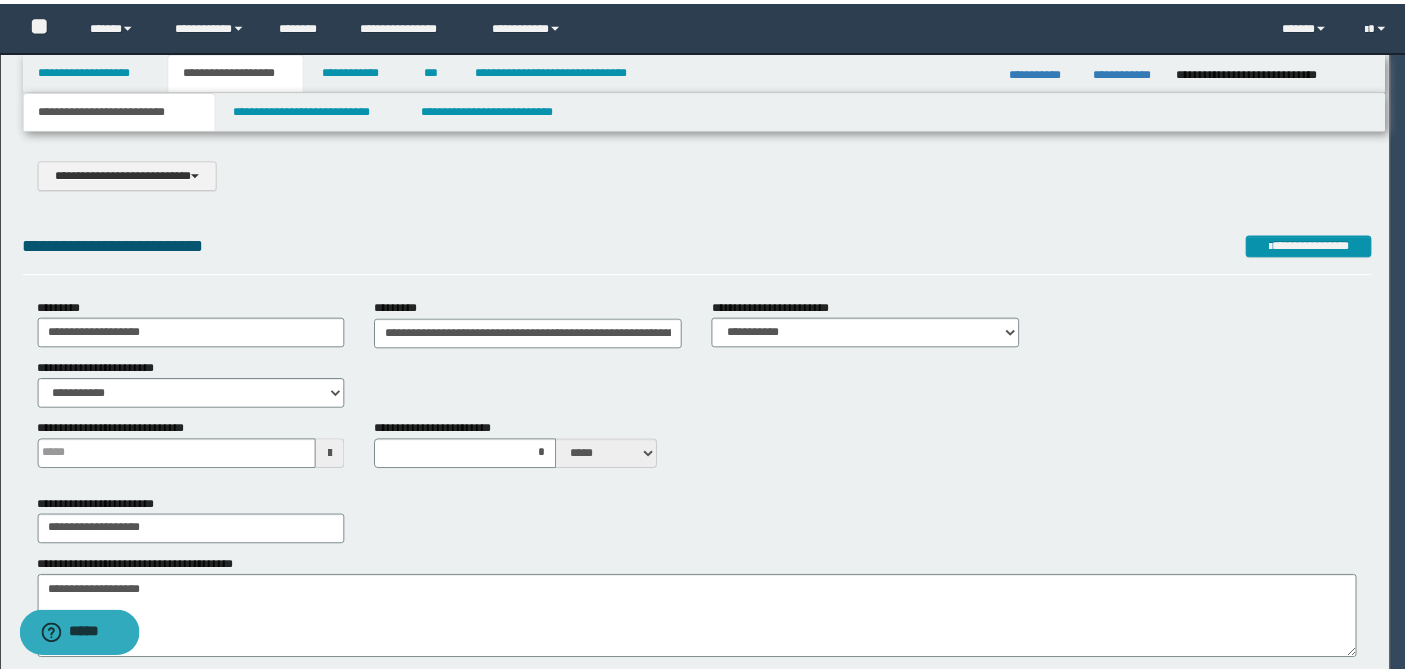 scroll, scrollTop: 0, scrollLeft: 0, axis: both 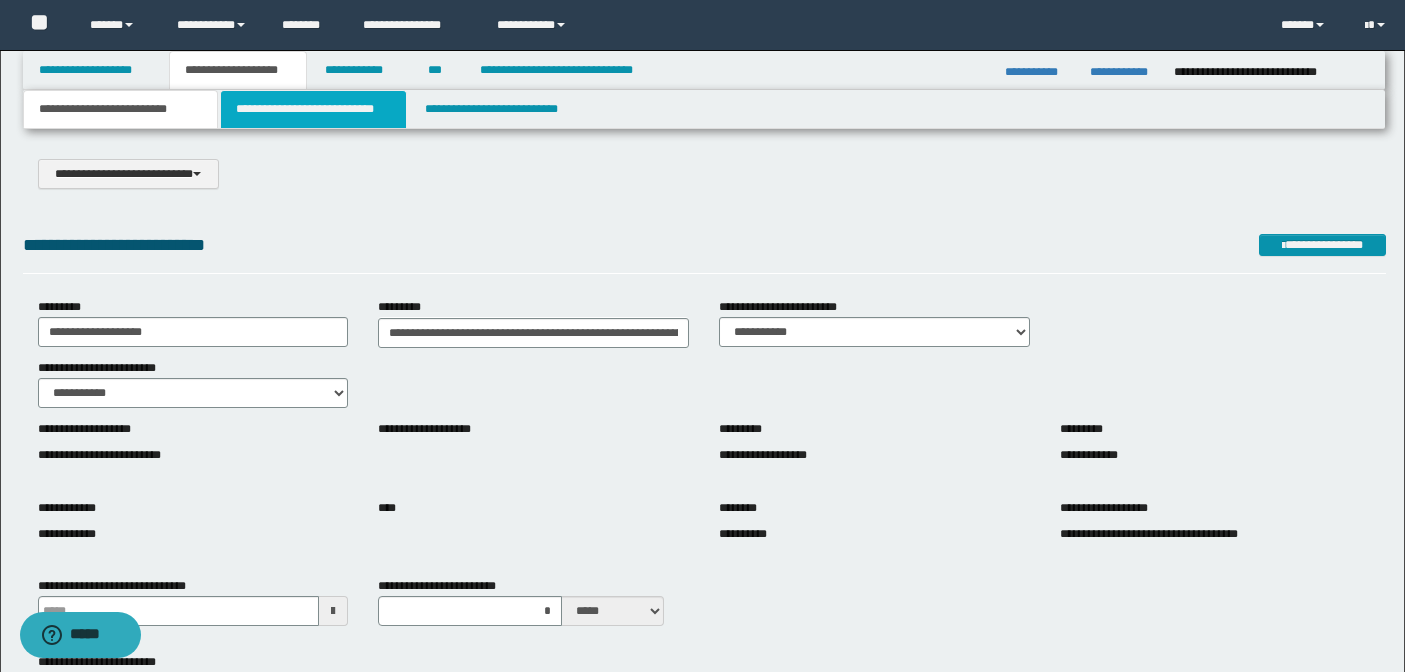 click on "**********" at bounding box center (314, 109) 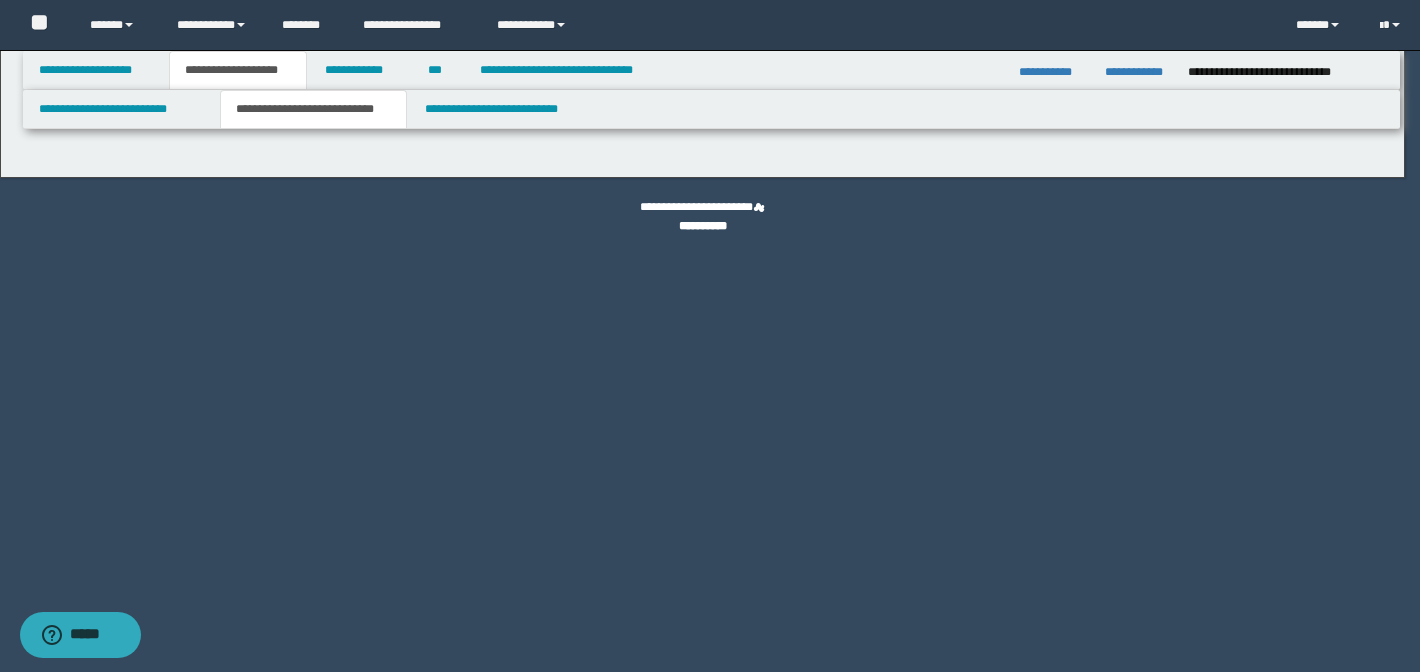select on "*" 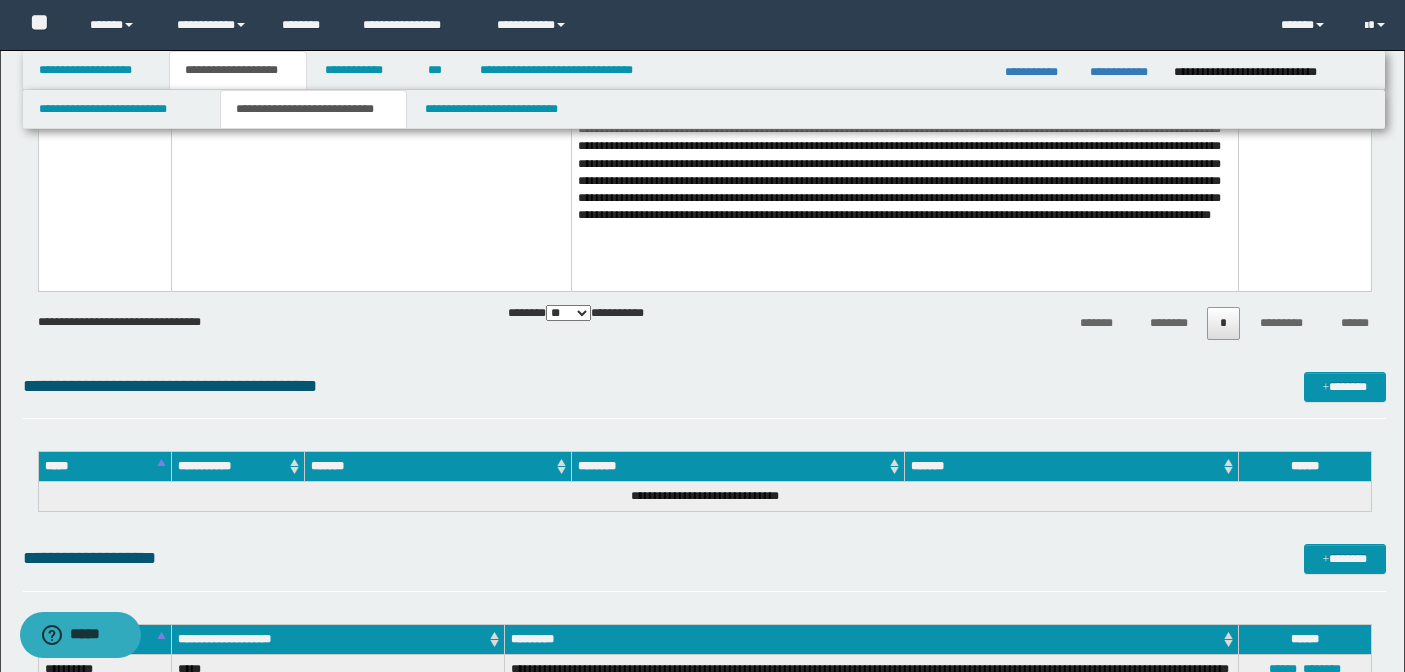 scroll, scrollTop: 3068, scrollLeft: 0, axis: vertical 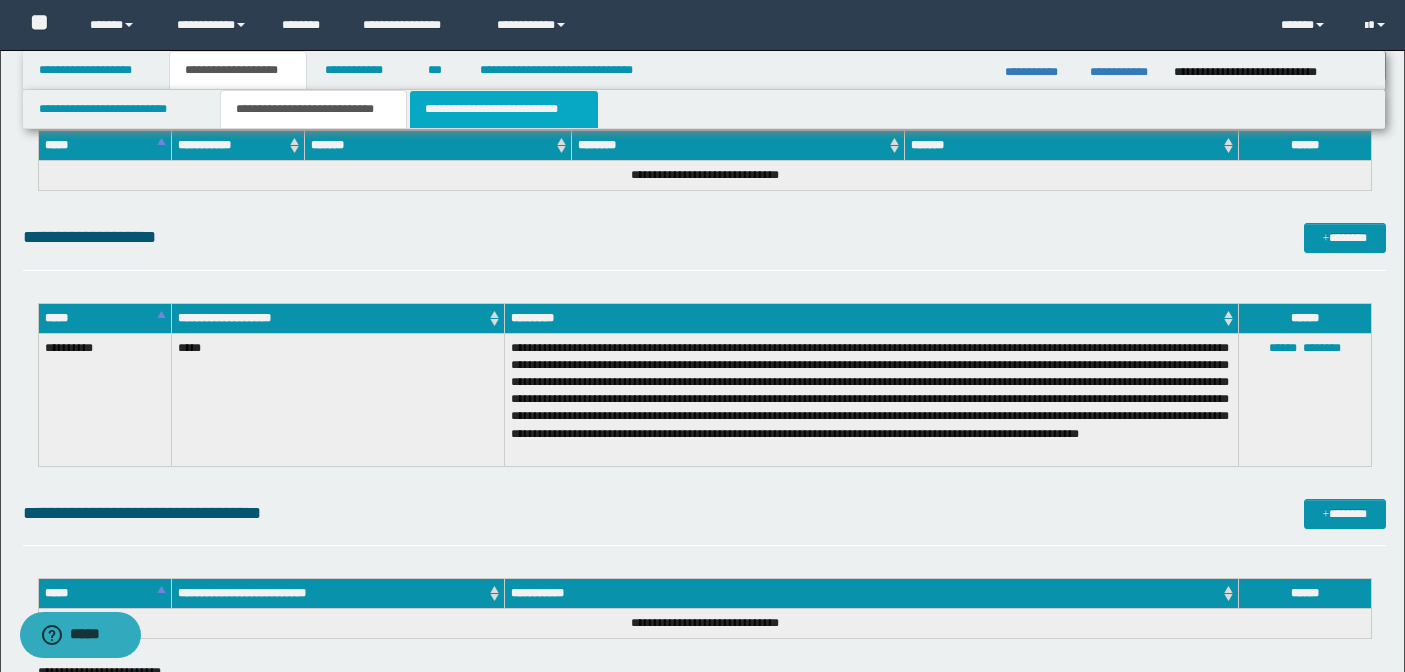 click on "**********" at bounding box center (504, 109) 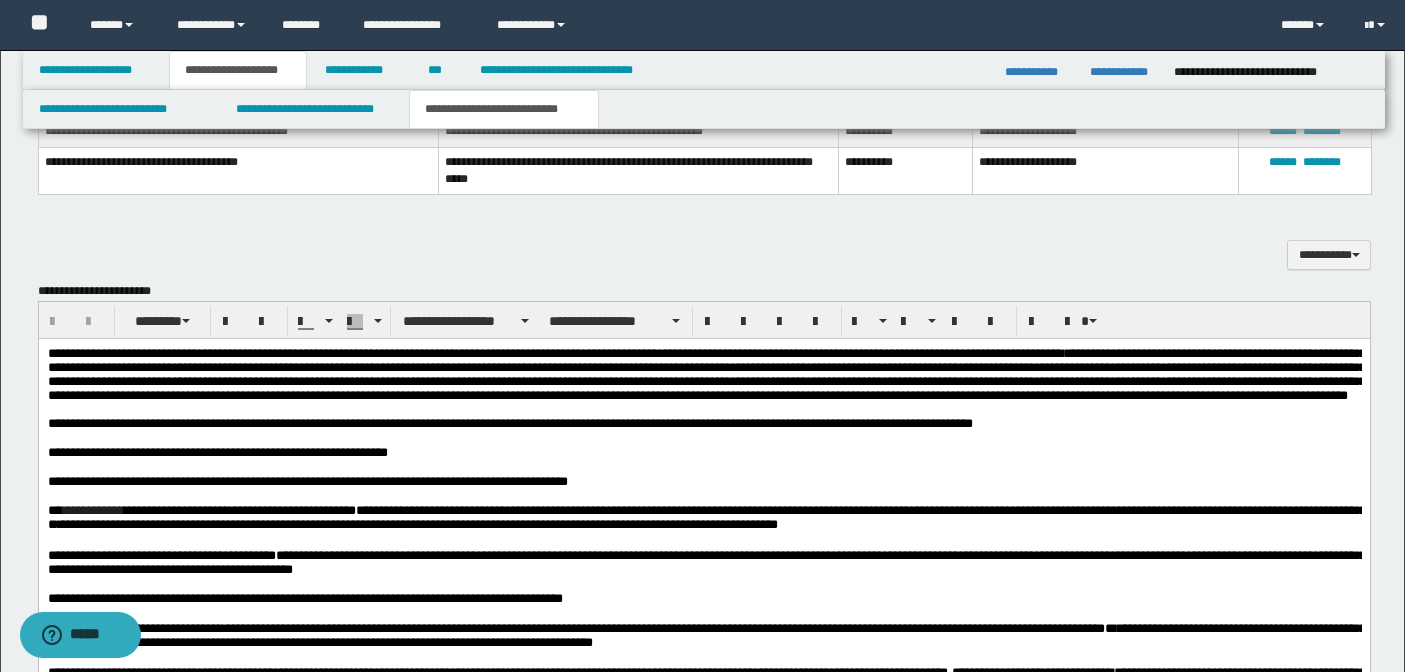 scroll, scrollTop: 2980, scrollLeft: 0, axis: vertical 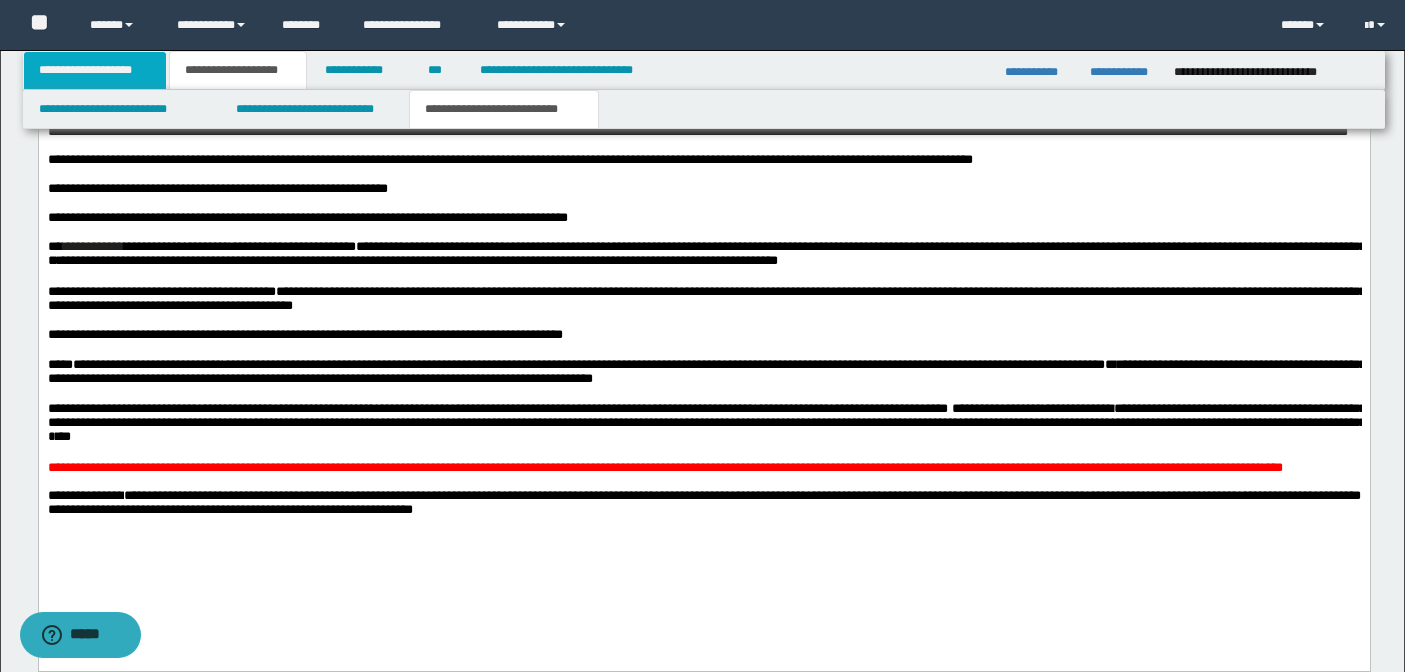 click on "**********" at bounding box center [95, 70] 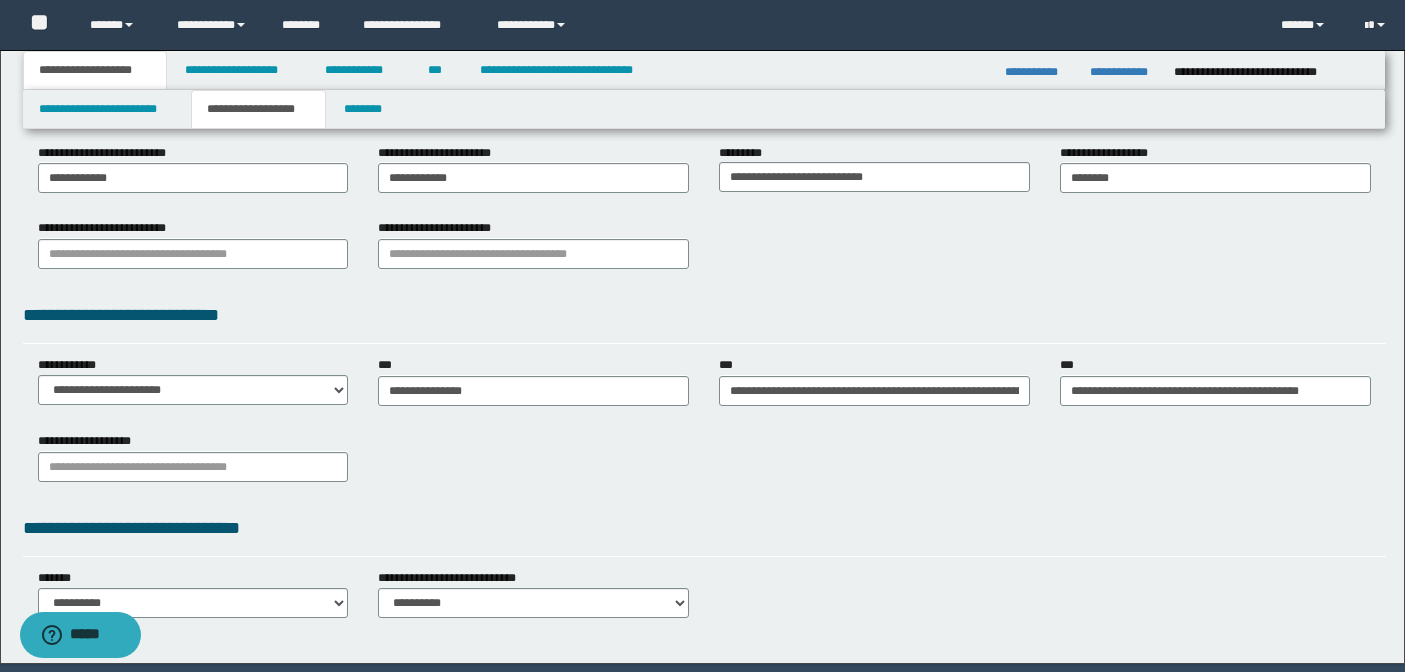 scroll, scrollTop: 370, scrollLeft: 0, axis: vertical 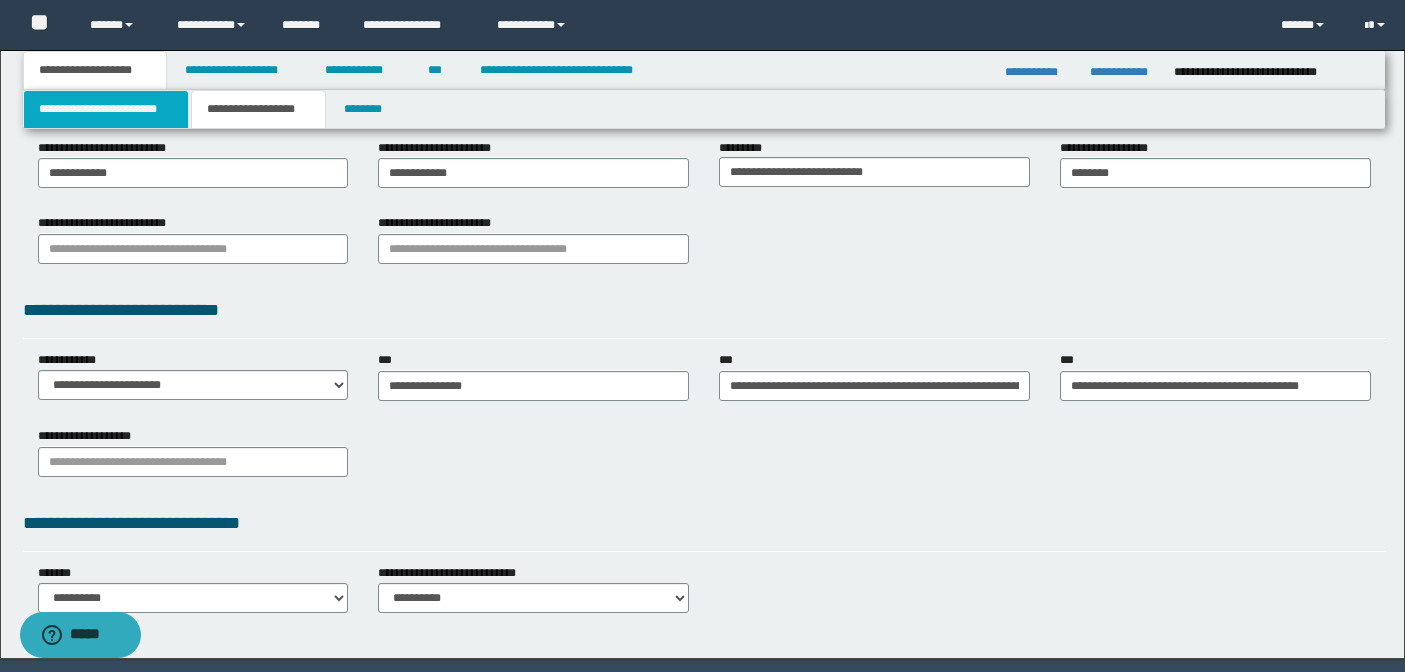 click on "**********" at bounding box center (106, 109) 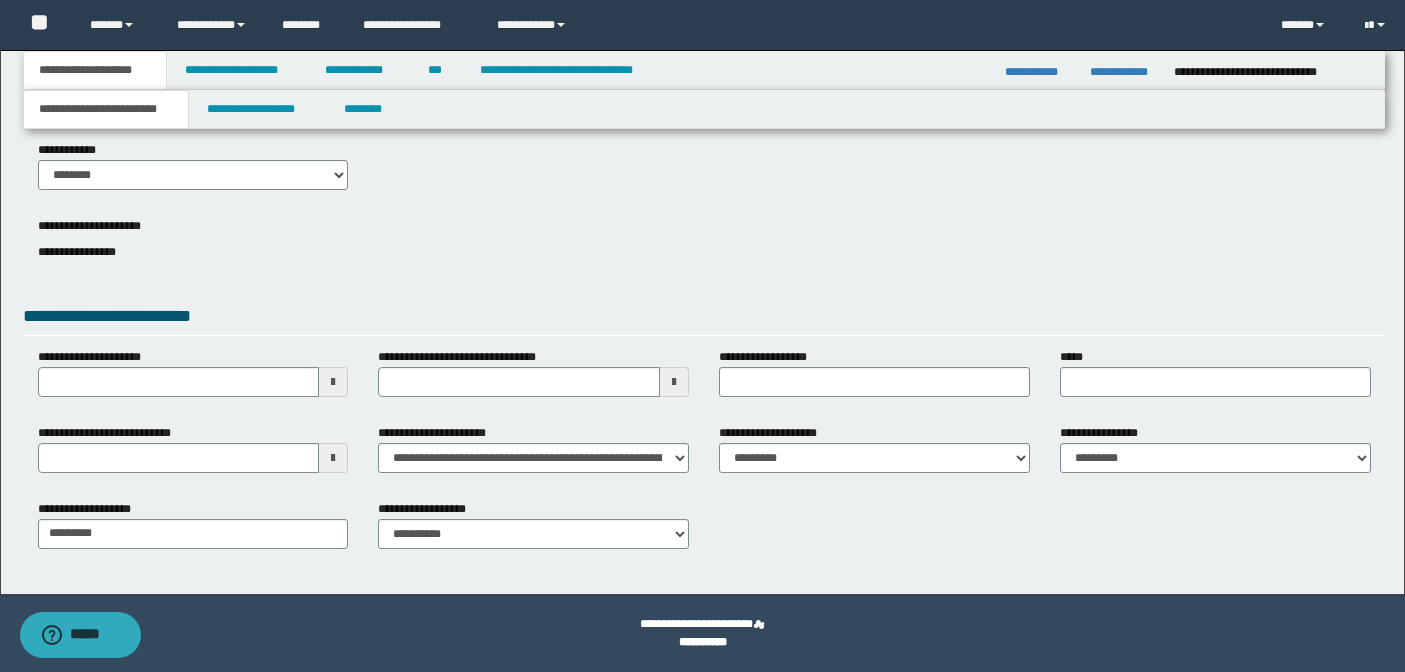 scroll, scrollTop: 73, scrollLeft: 0, axis: vertical 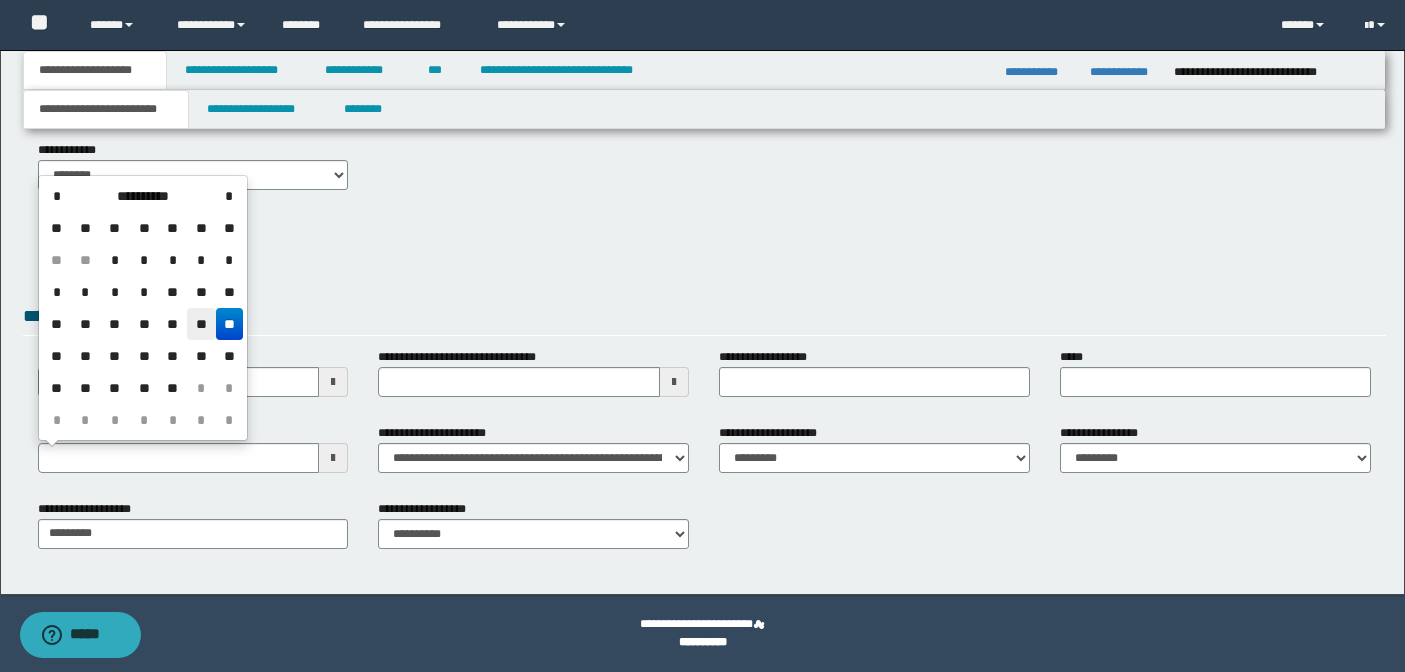 click on "**" at bounding box center [201, 324] 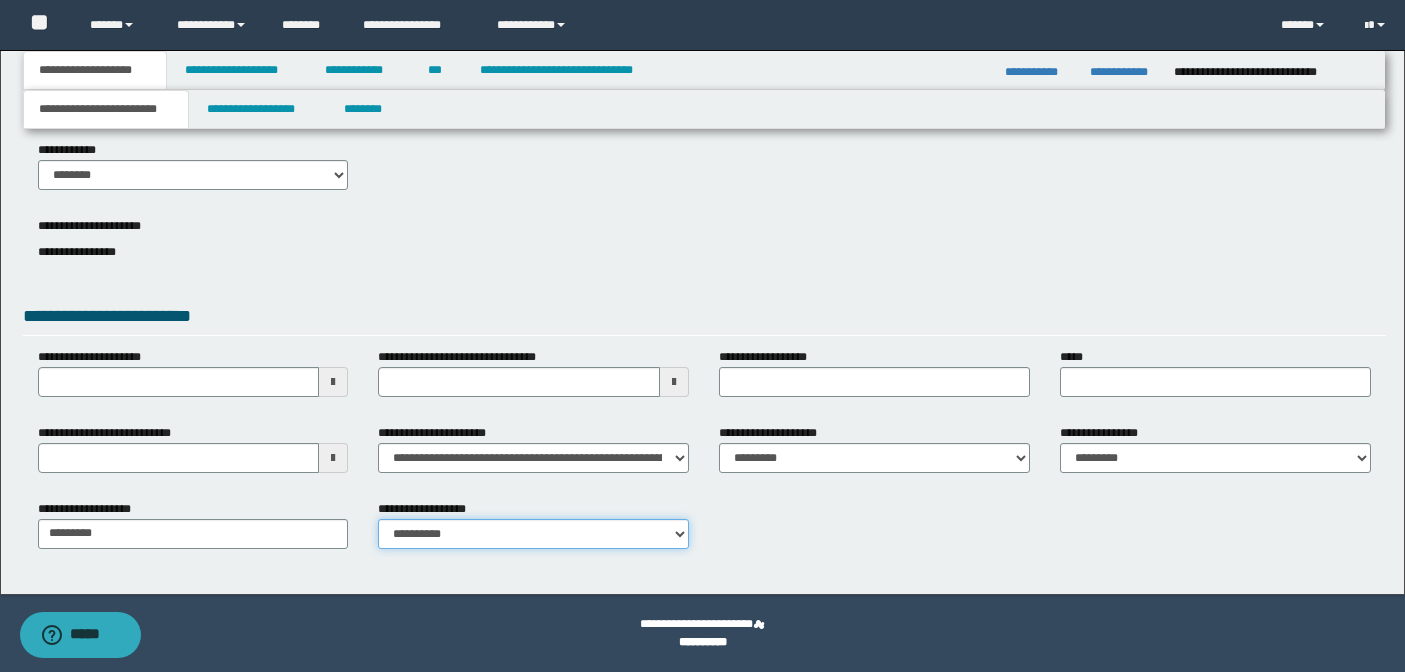 click on "**********" at bounding box center [533, 534] 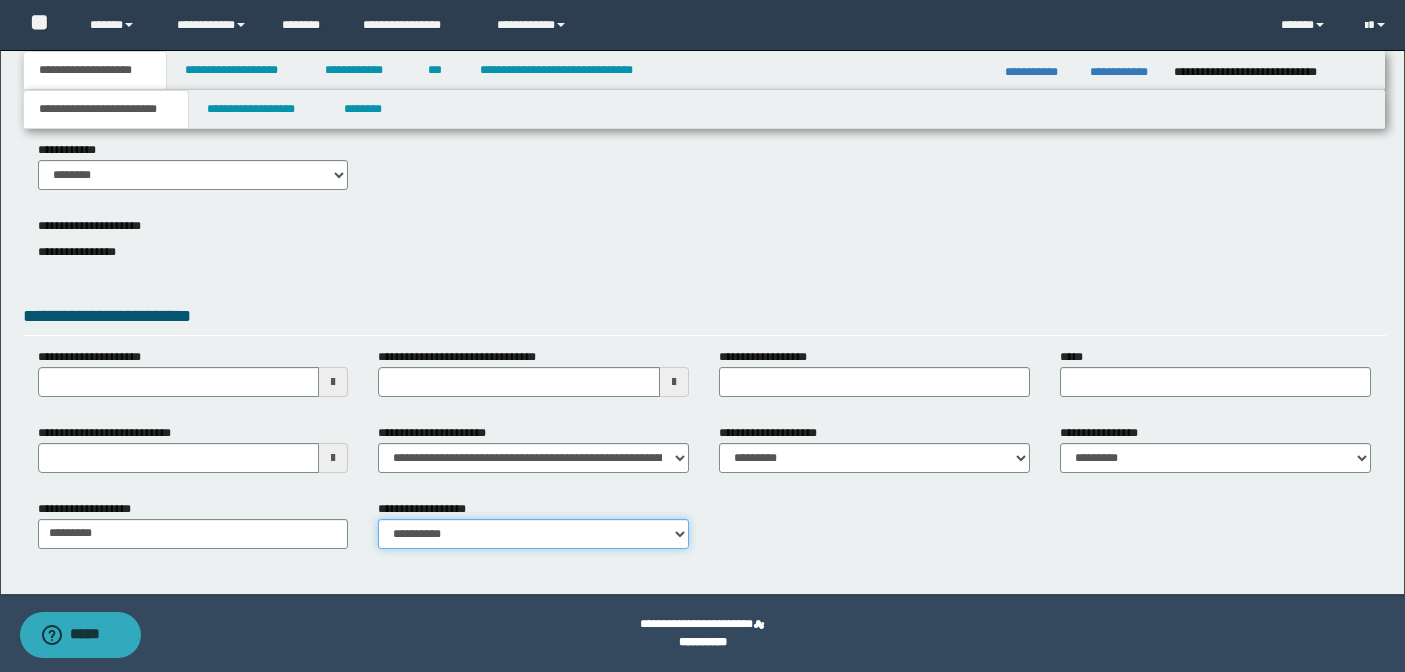 select on "*" 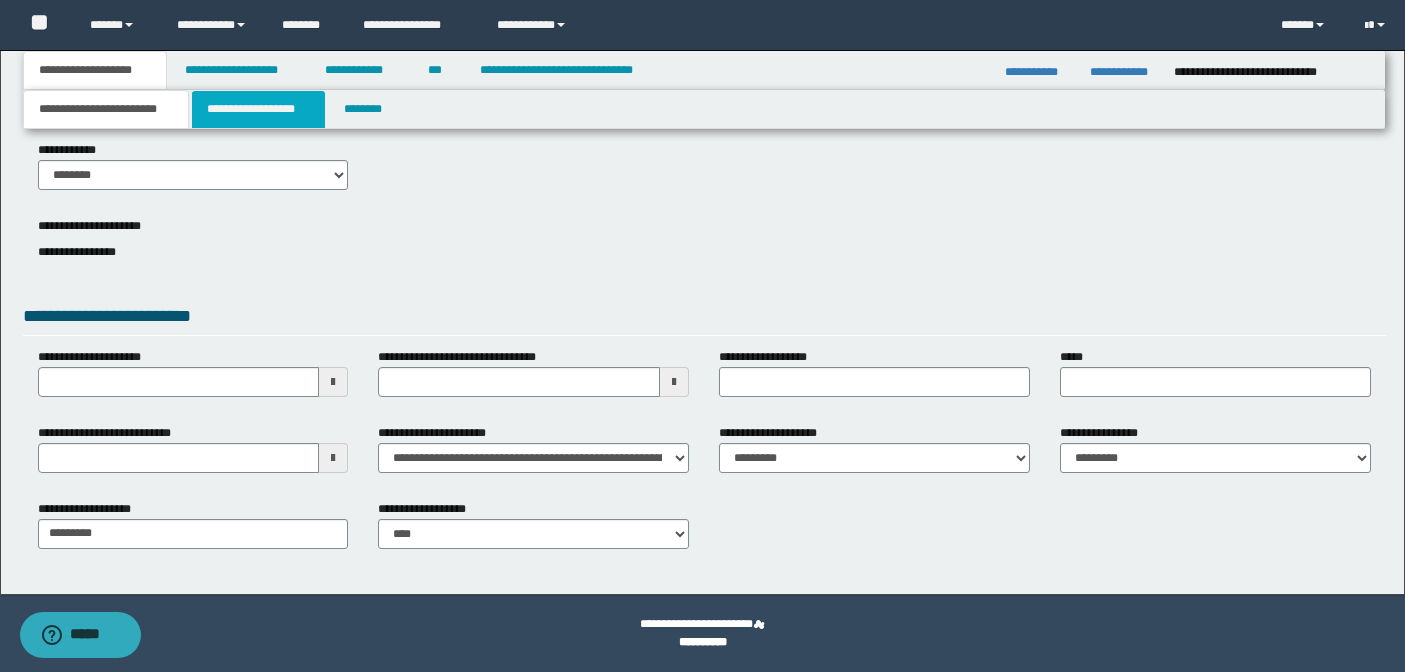 click on "**********" at bounding box center [258, 109] 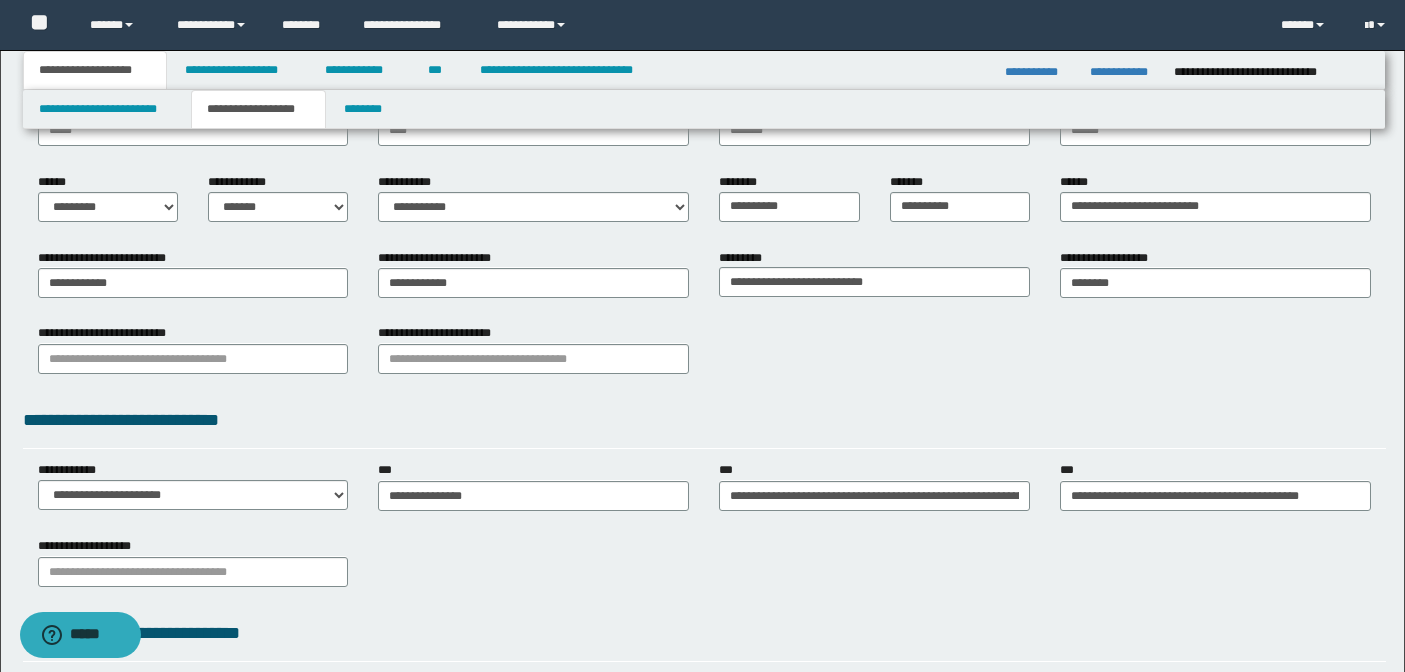 scroll, scrollTop: 0, scrollLeft: 0, axis: both 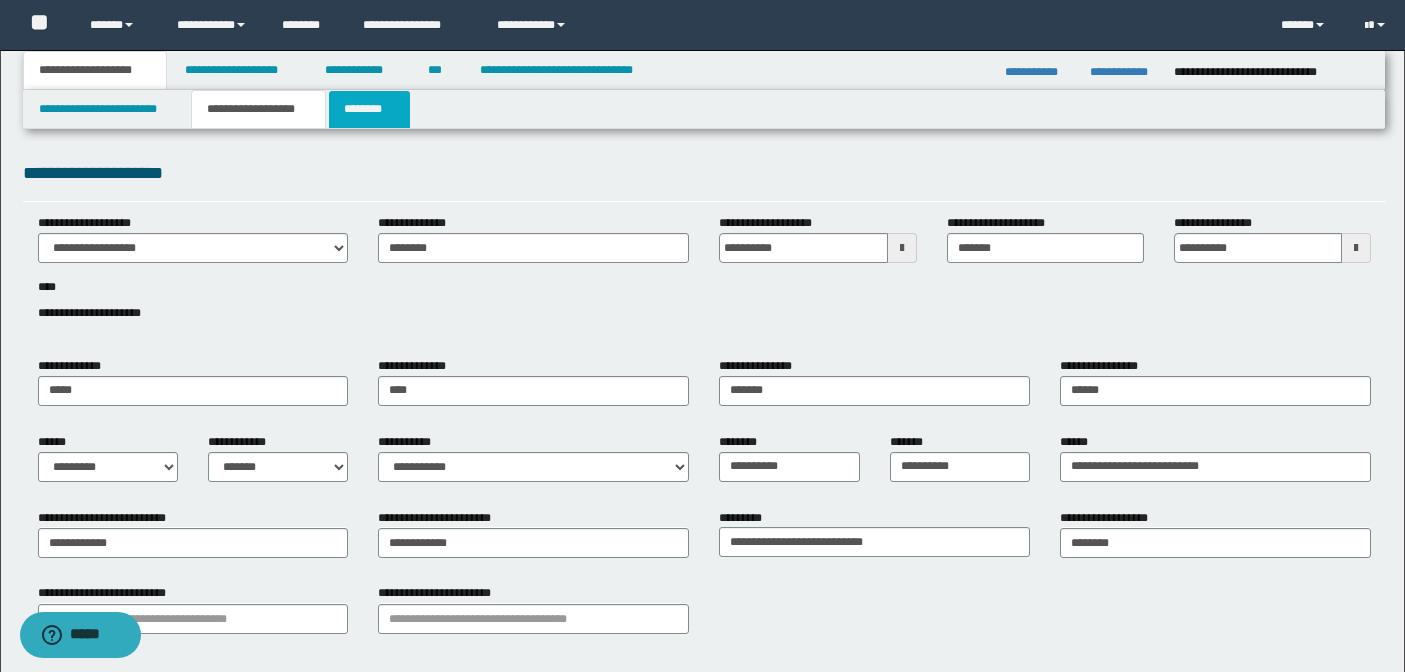 click on "********" at bounding box center (369, 109) 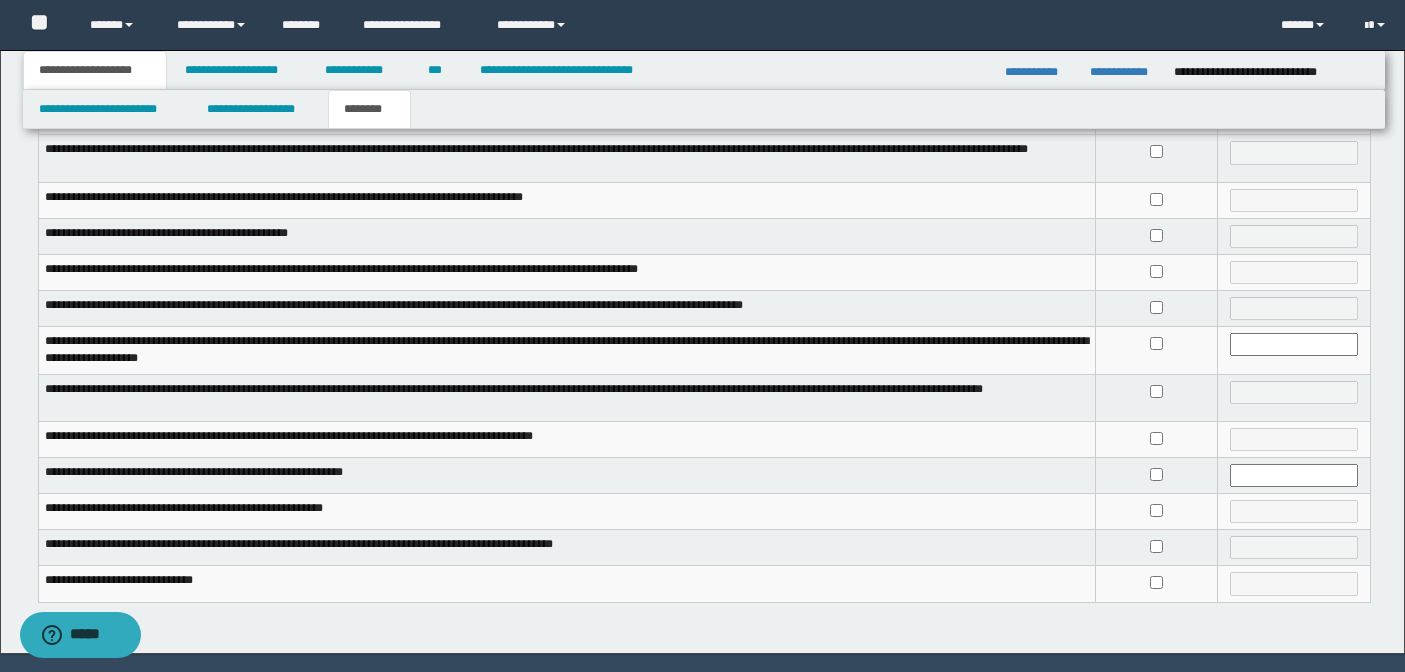 scroll, scrollTop: 386, scrollLeft: 0, axis: vertical 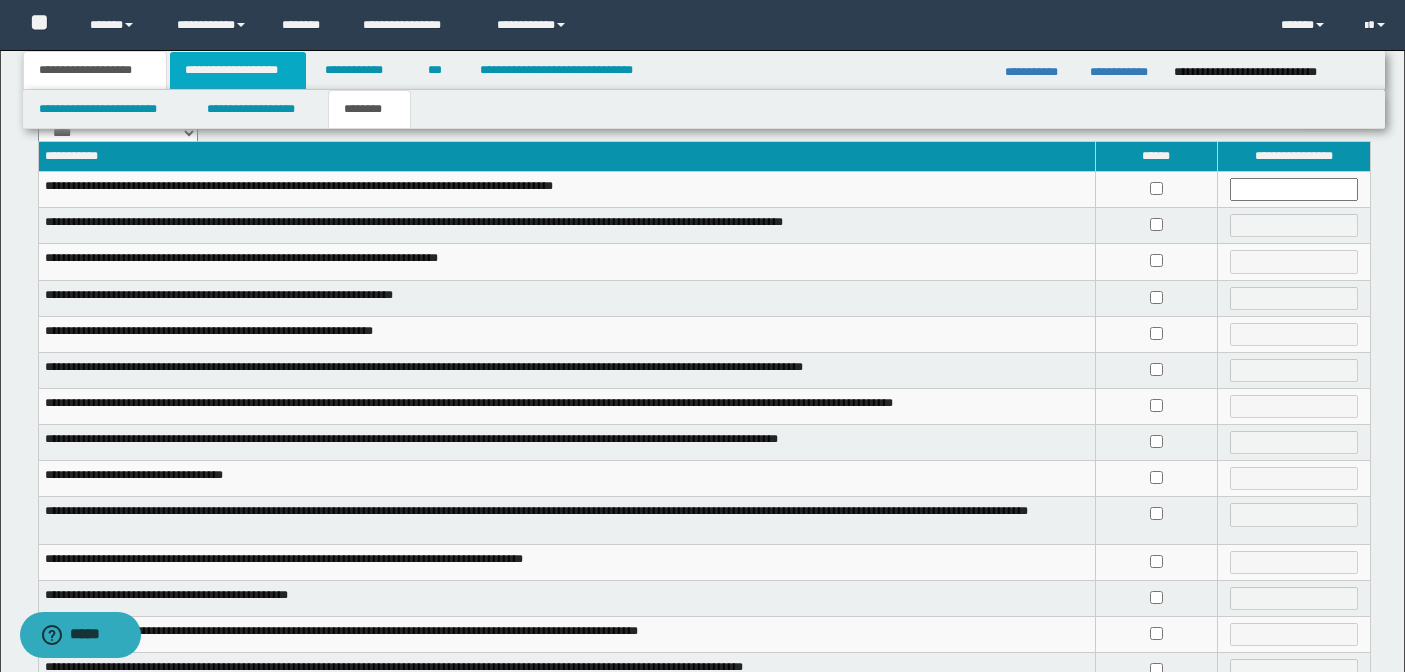 click on "**********" at bounding box center (238, 70) 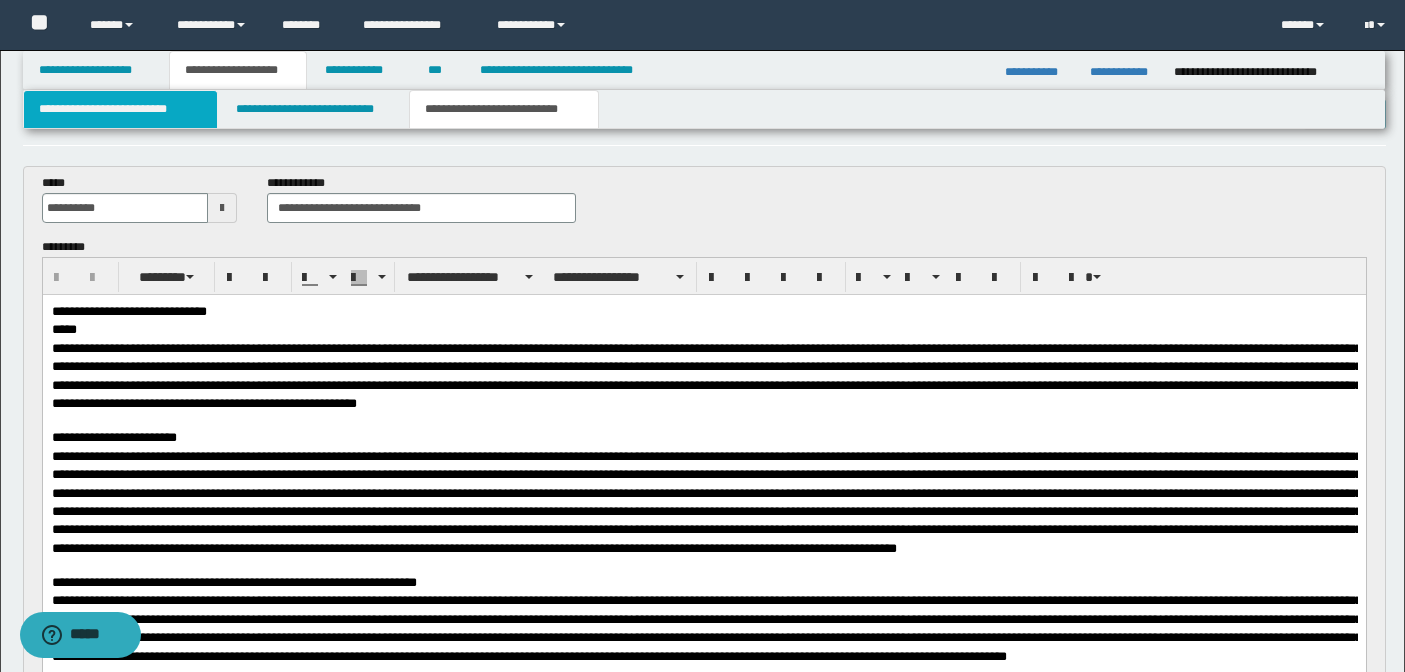 click on "**********" at bounding box center (120, 109) 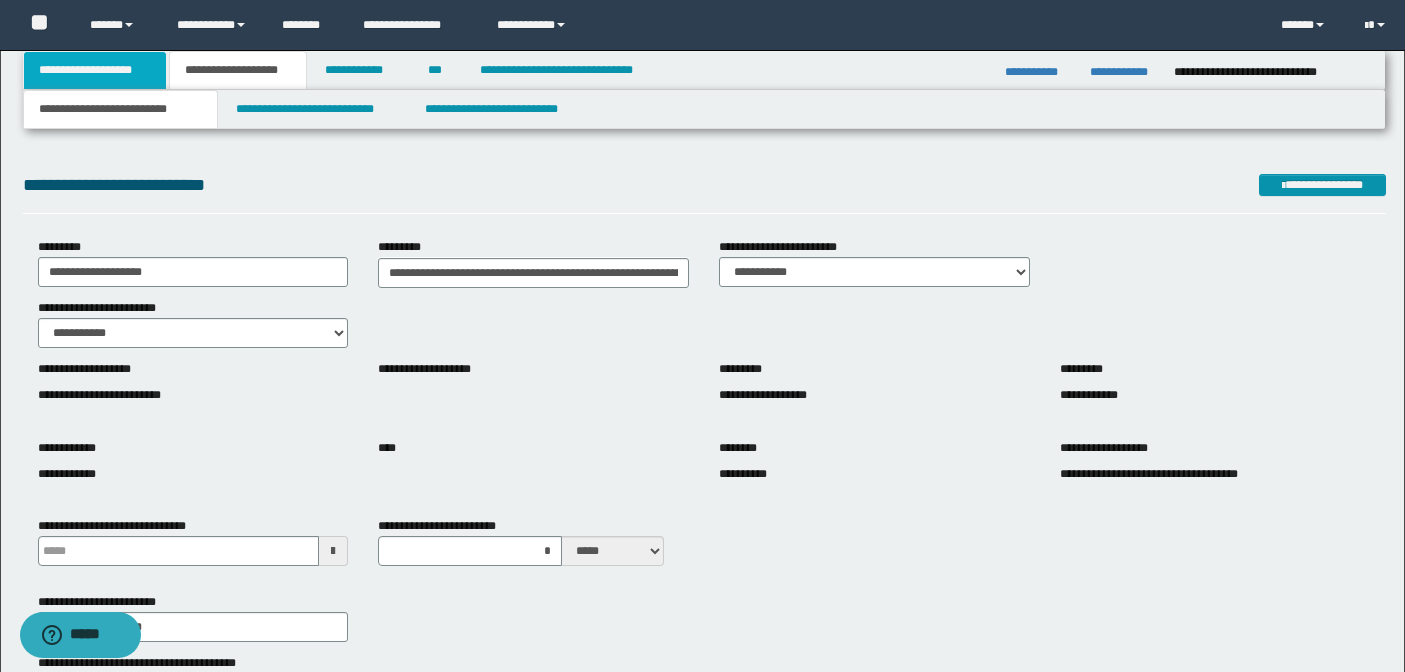 click on "**********" at bounding box center [95, 70] 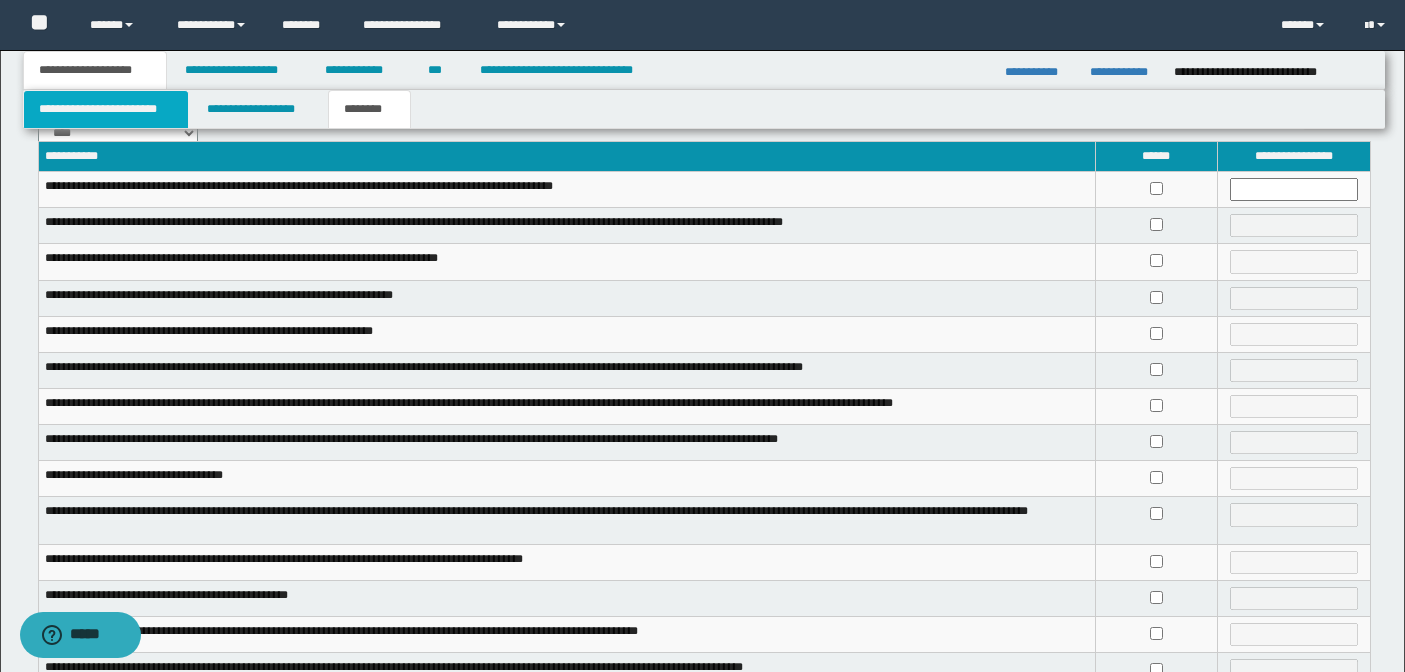 click on "**********" at bounding box center [106, 109] 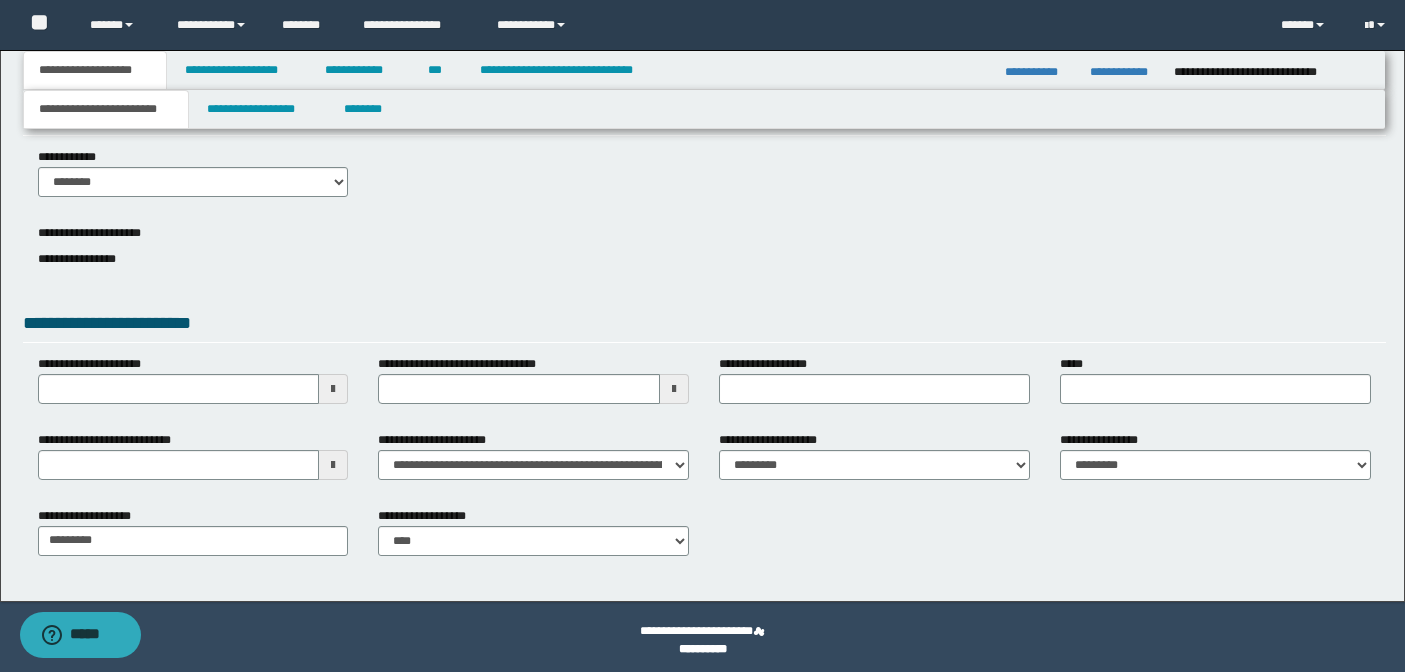 scroll, scrollTop: 73, scrollLeft: 0, axis: vertical 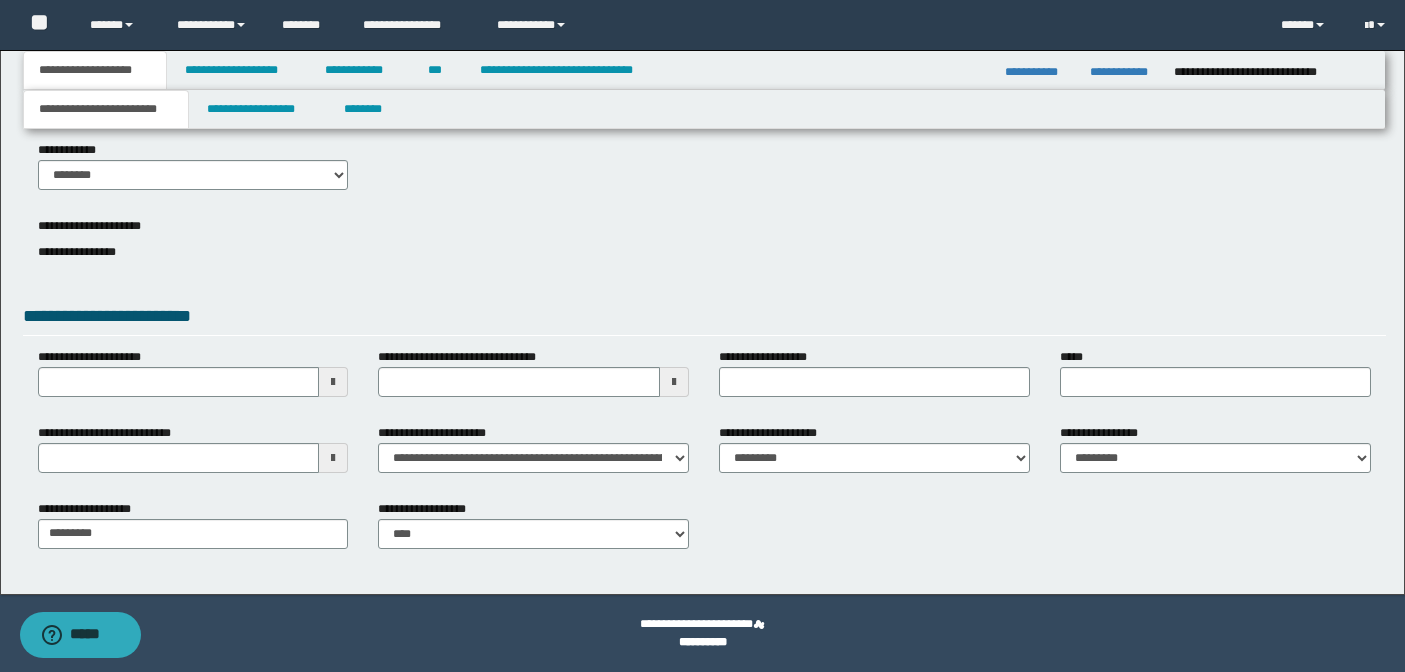click at bounding box center (674, 382) 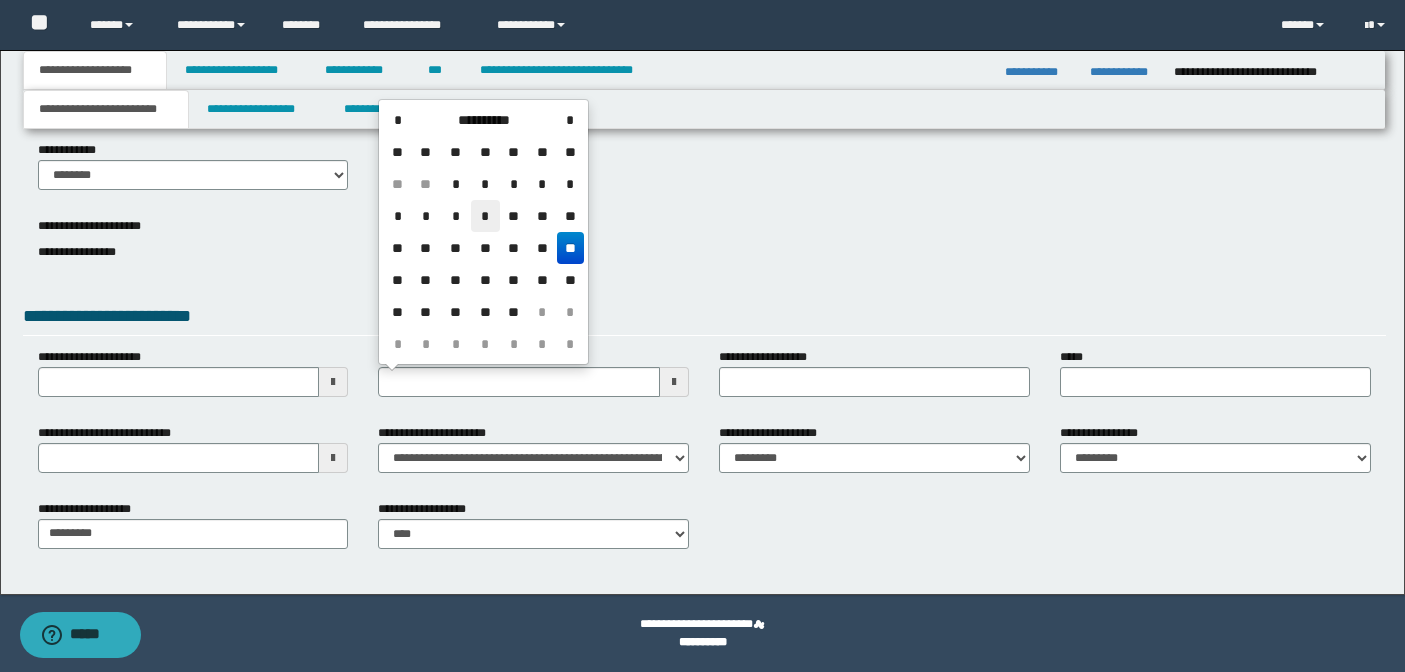 click on "*" at bounding box center [485, 216] 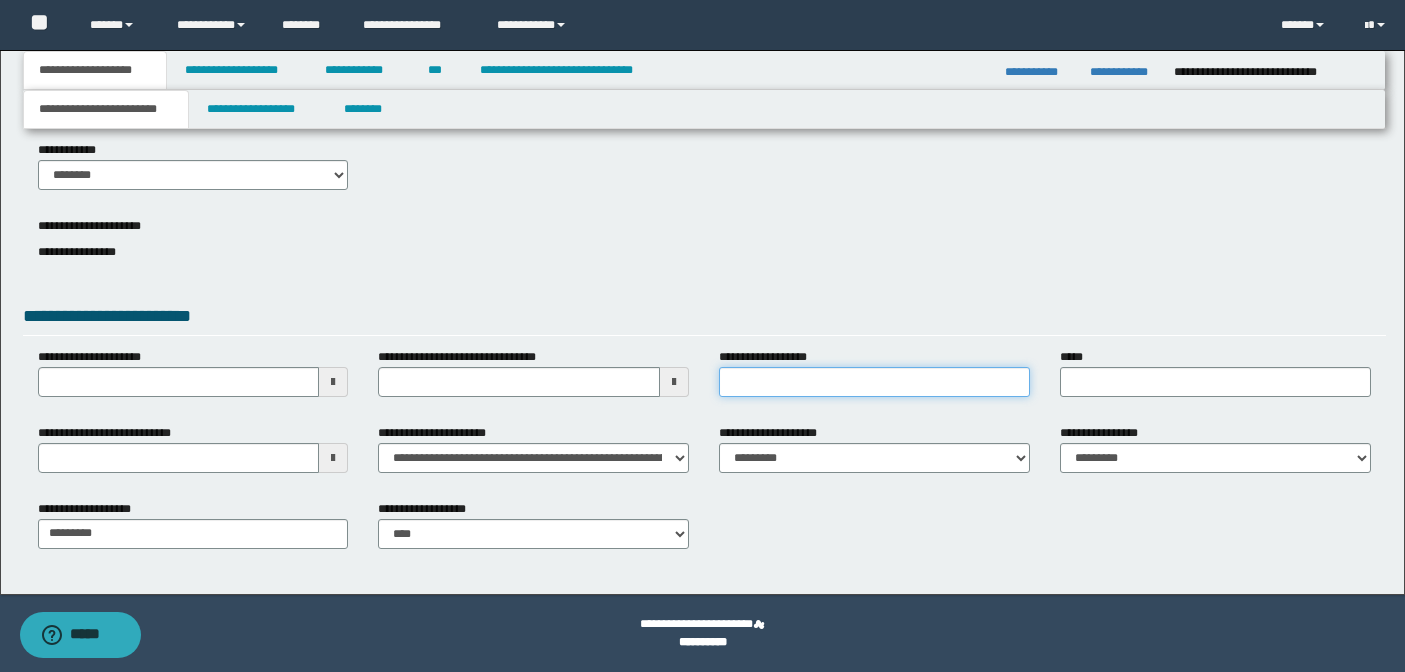 click on "**********" at bounding box center (874, 382) 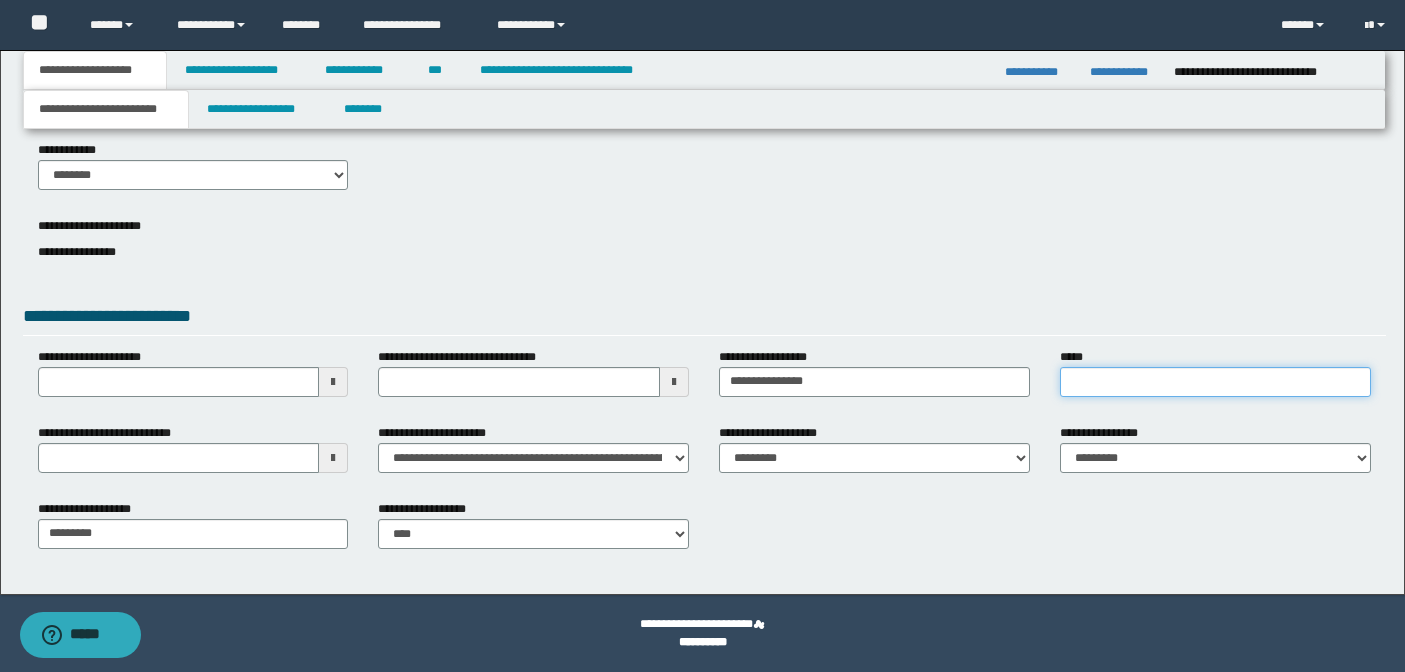 click on "*****" at bounding box center (1215, 382) 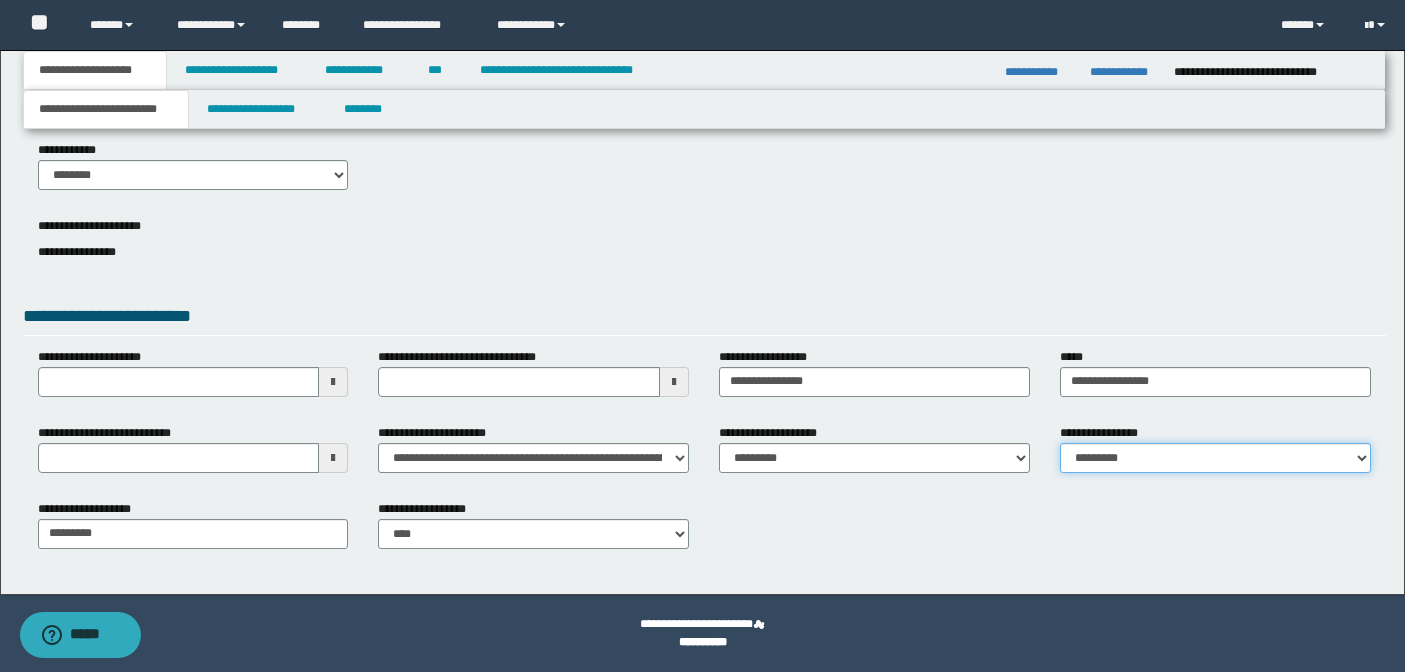 click on "**********" at bounding box center [1215, 458] 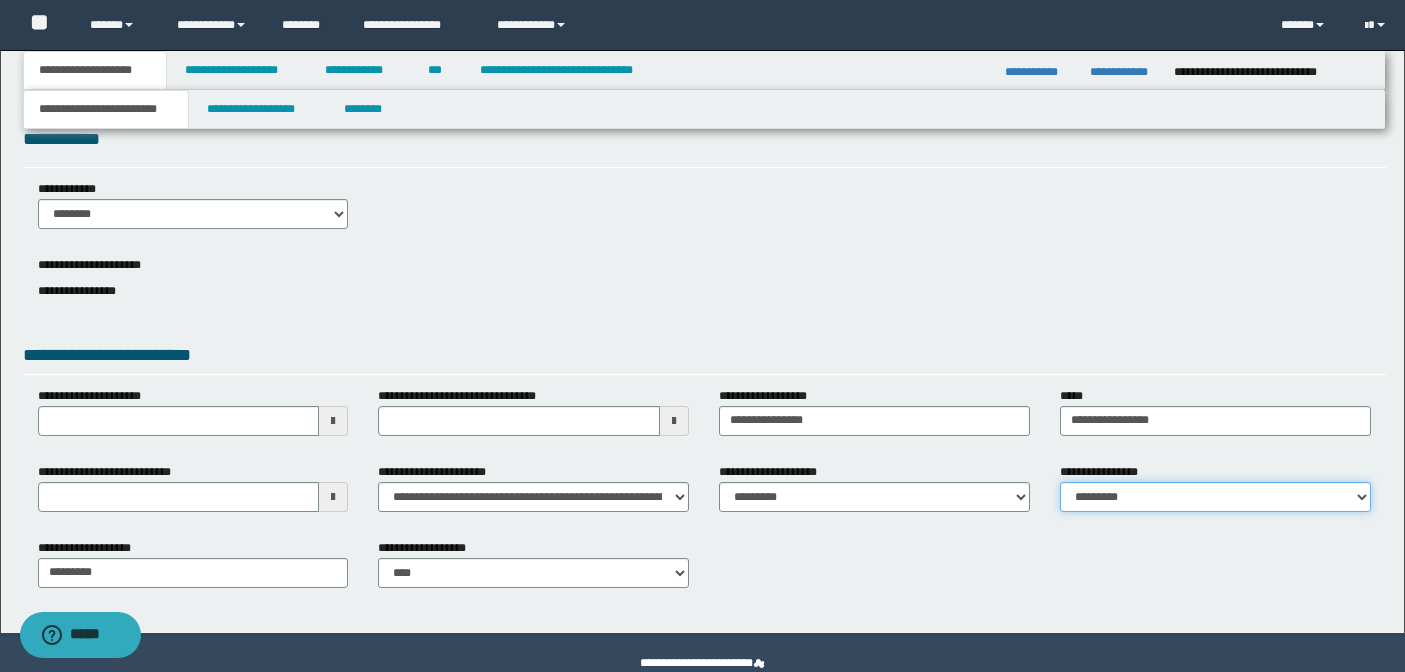 scroll, scrollTop: 0, scrollLeft: 0, axis: both 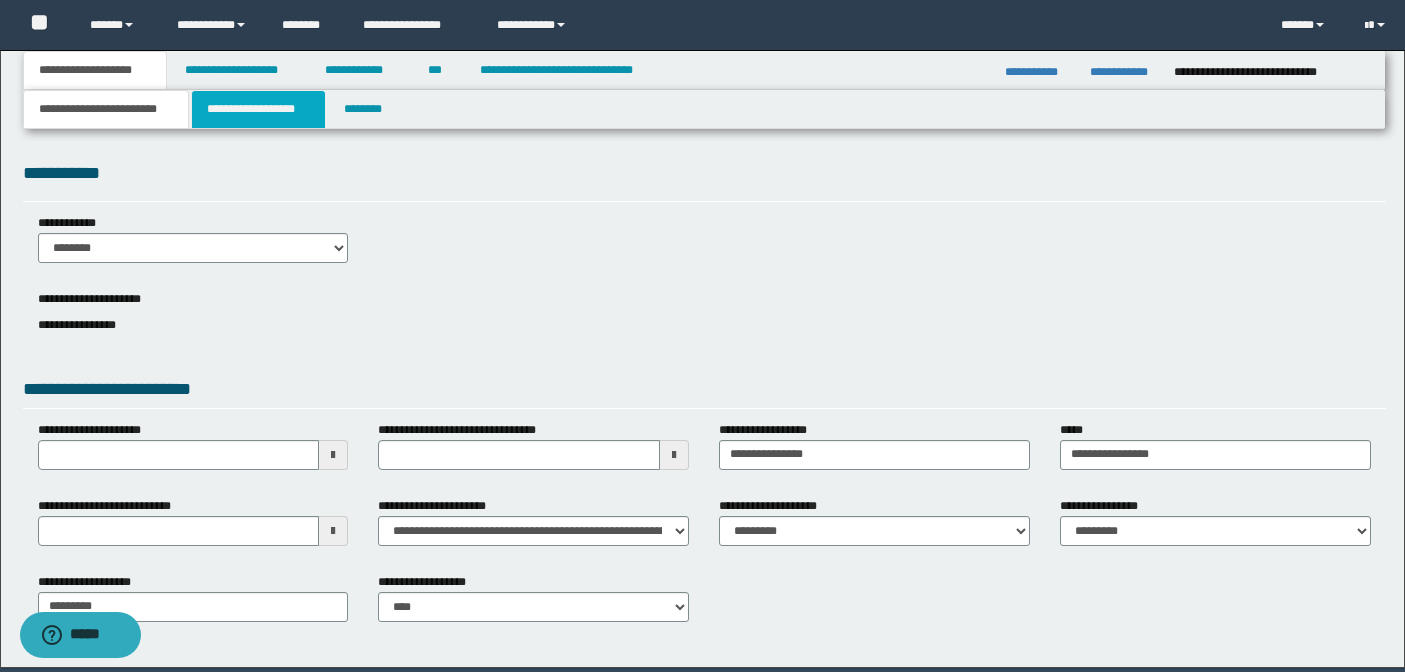 click on "**********" at bounding box center [258, 109] 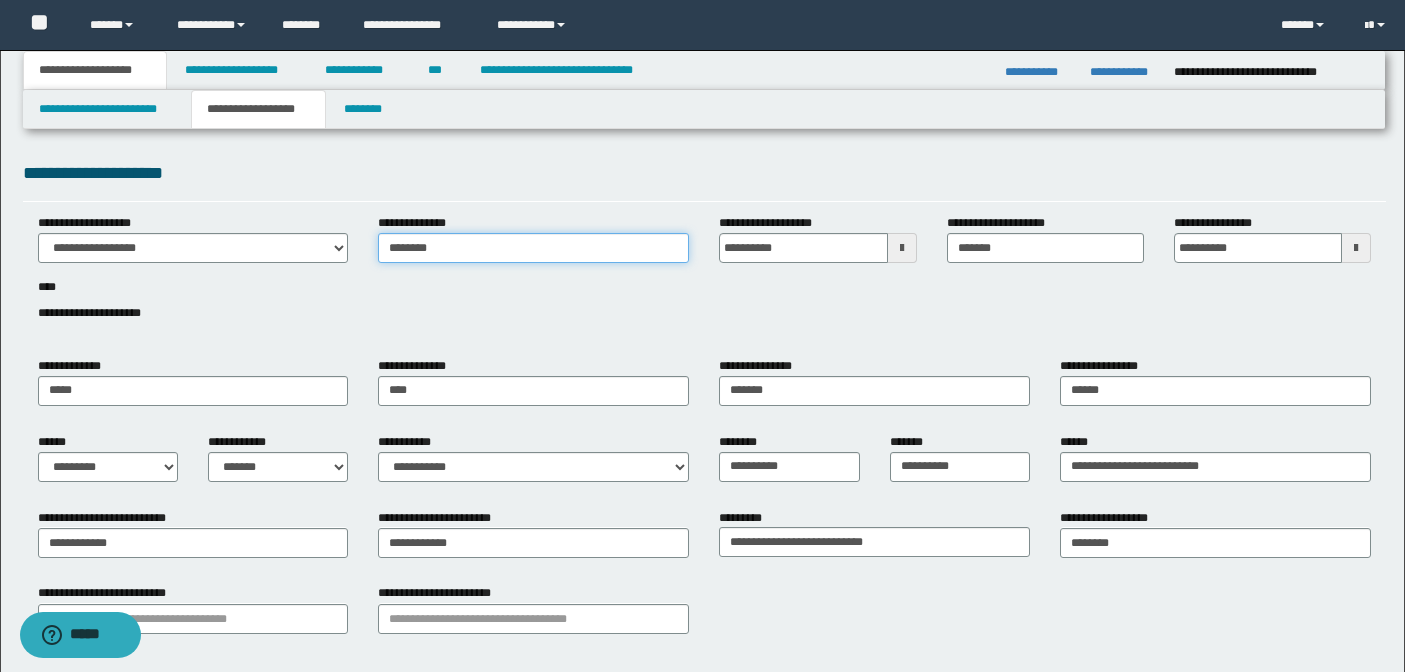 drag, startPoint x: 472, startPoint y: 248, endPoint x: 340, endPoint y: 237, distance: 132.45753 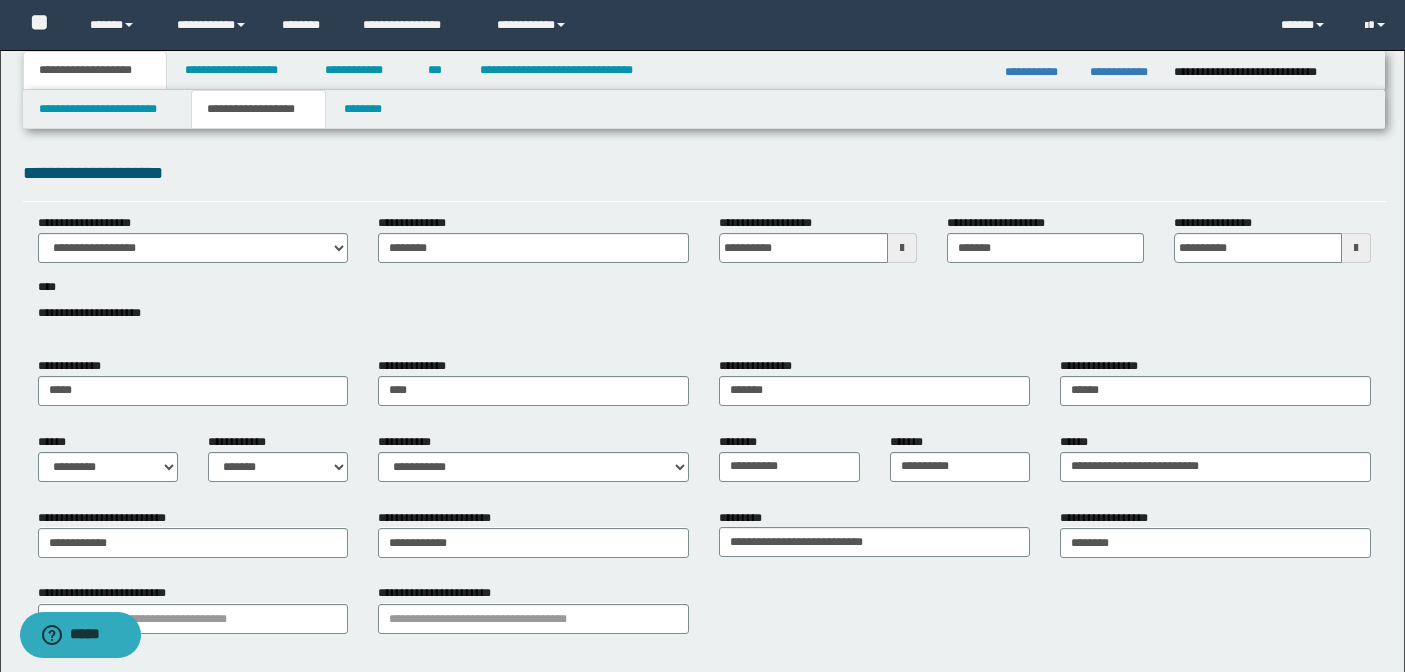 click on "**********" at bounding box center [704, 173] 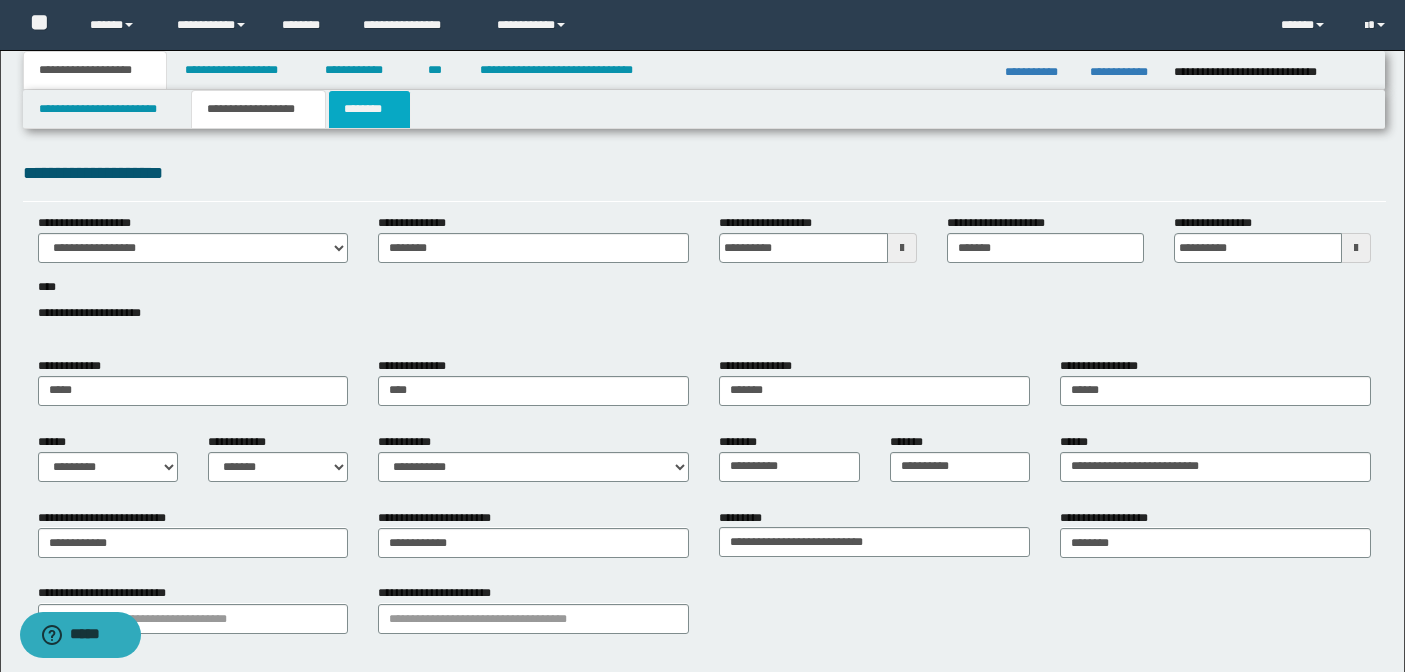 click on "********" at bounding box center (369, 109) 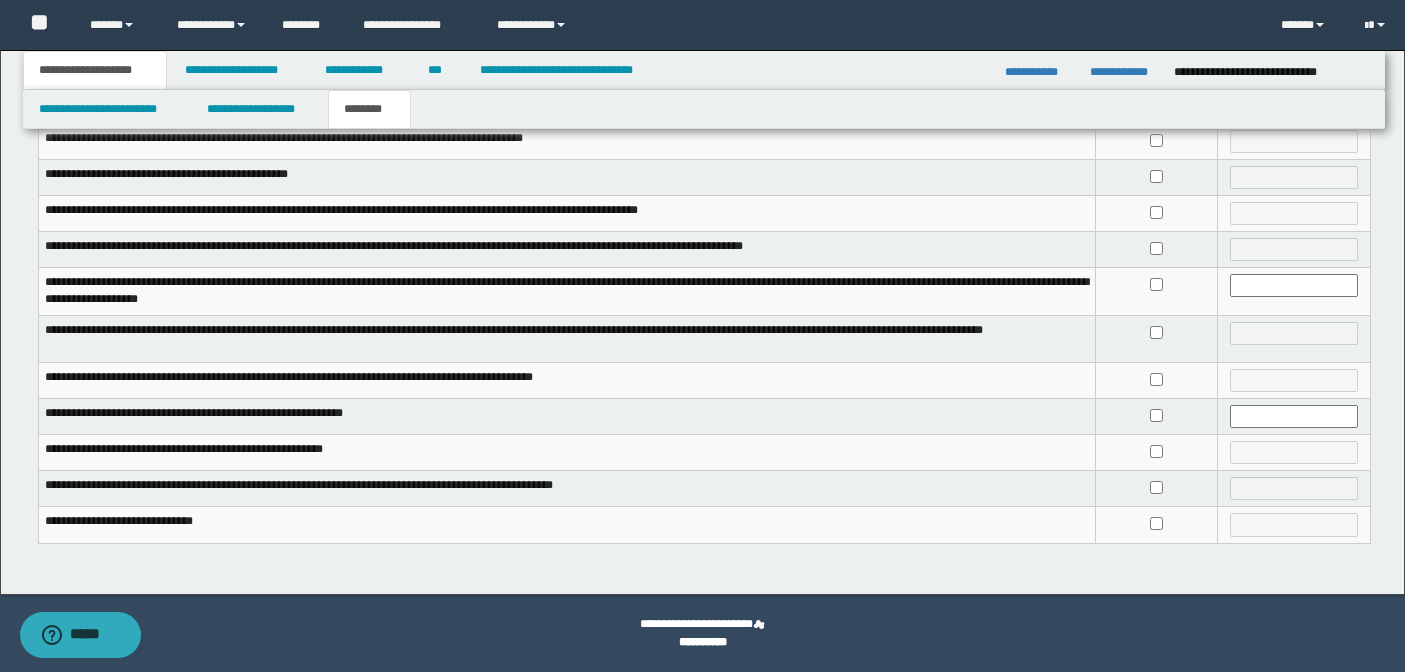 scroll, scrollTop: 419, scrollLeft: 0, axis: vertical 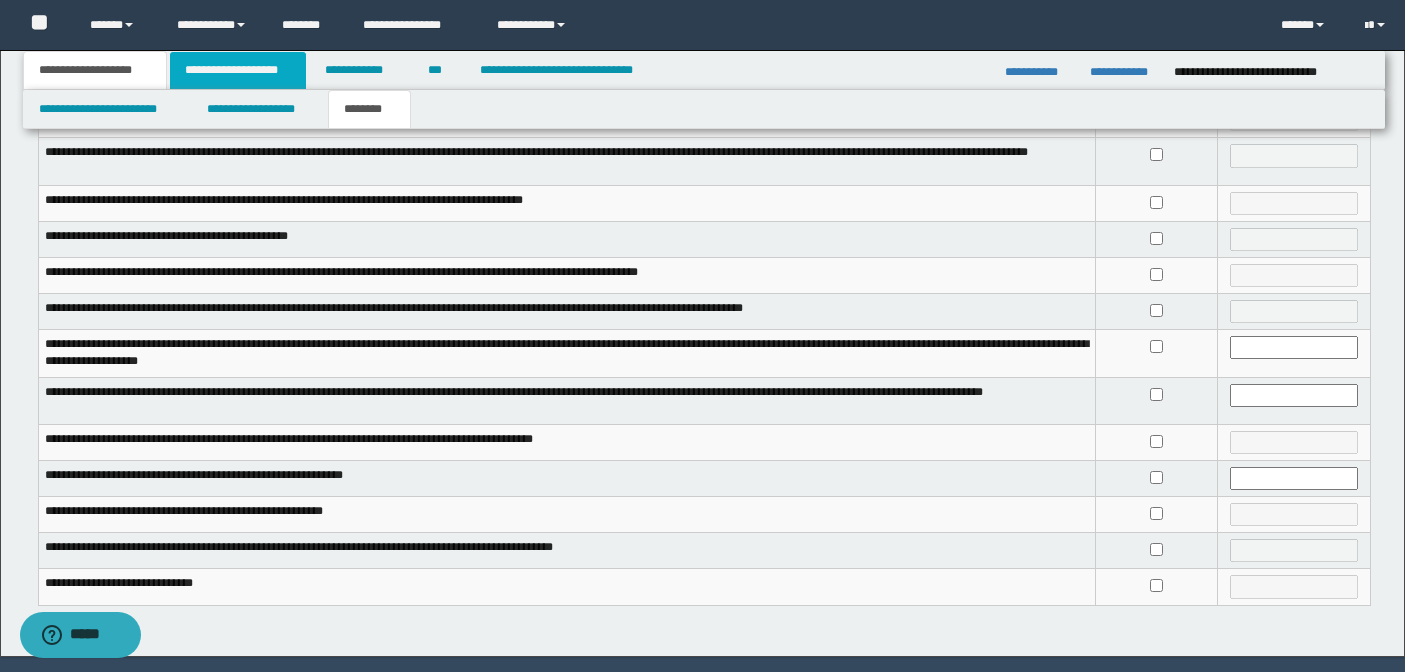 click on "**********" at bounding box center (238, 70) 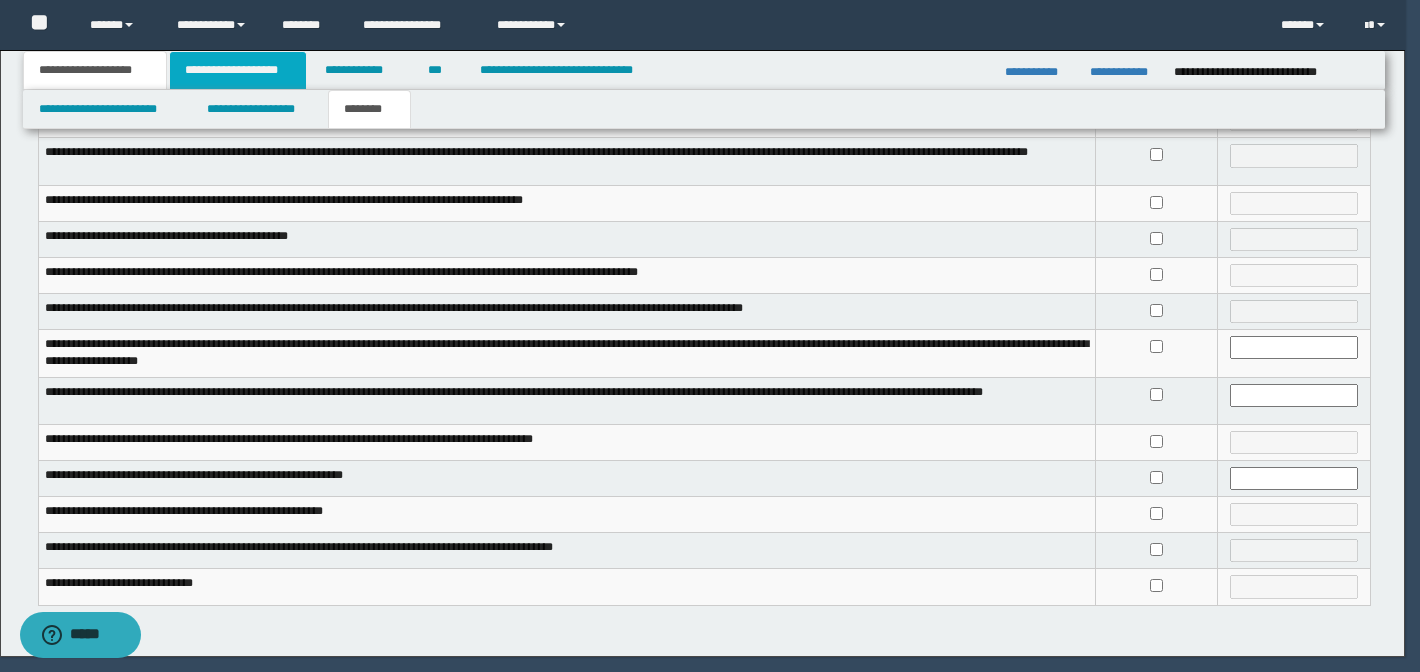 type 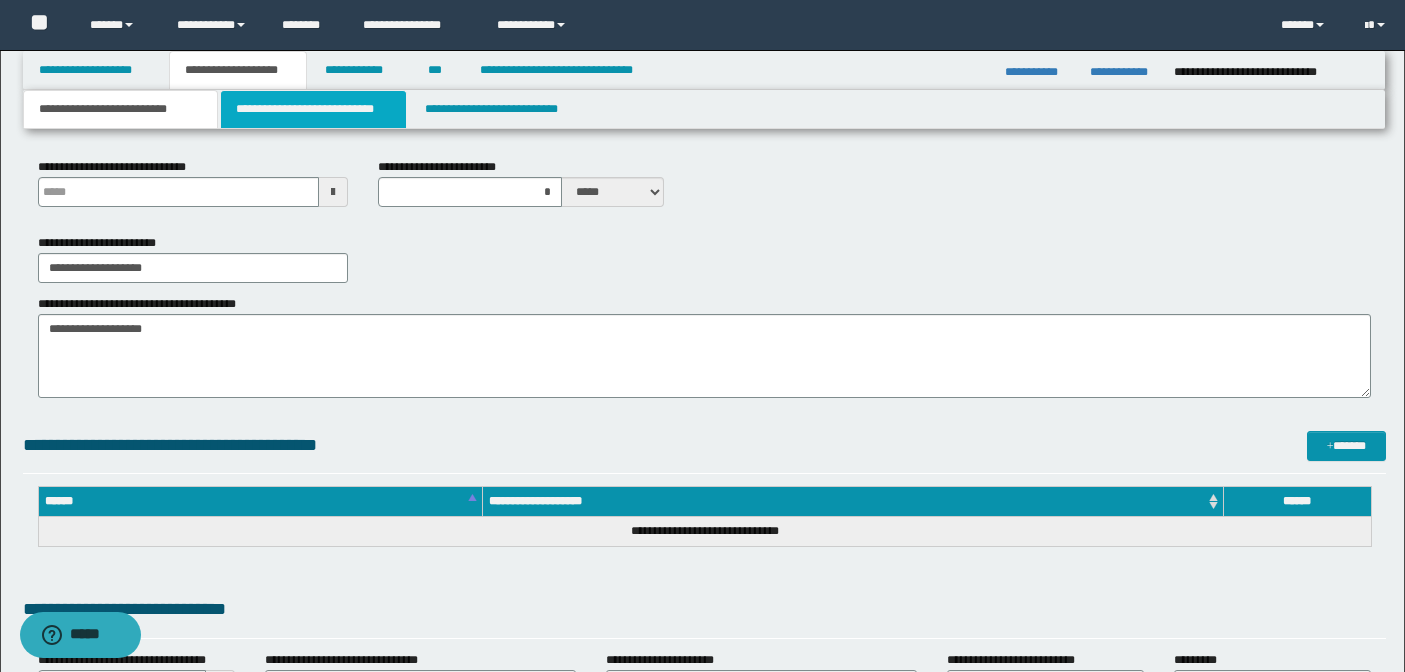 click on "**********" at bounding box center [314, 109] 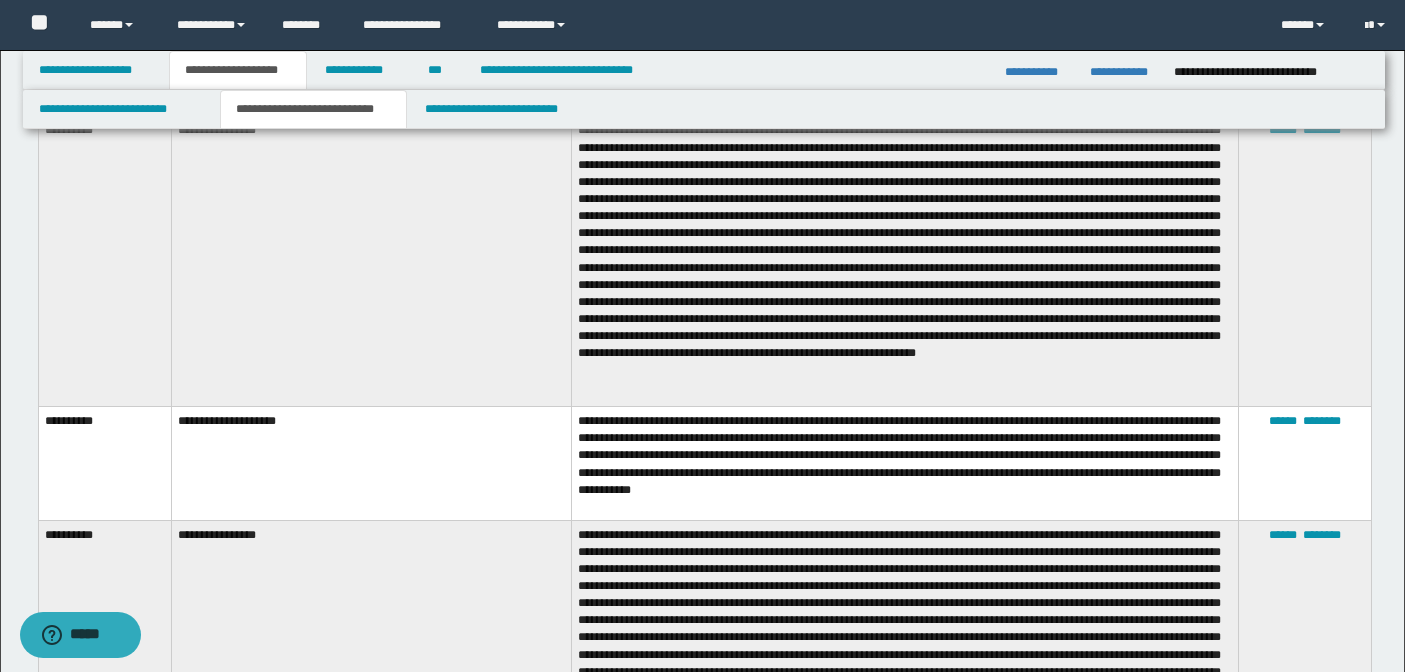 scroll, scrollTop: 1272, scrollLeft: 0, axis: vertical 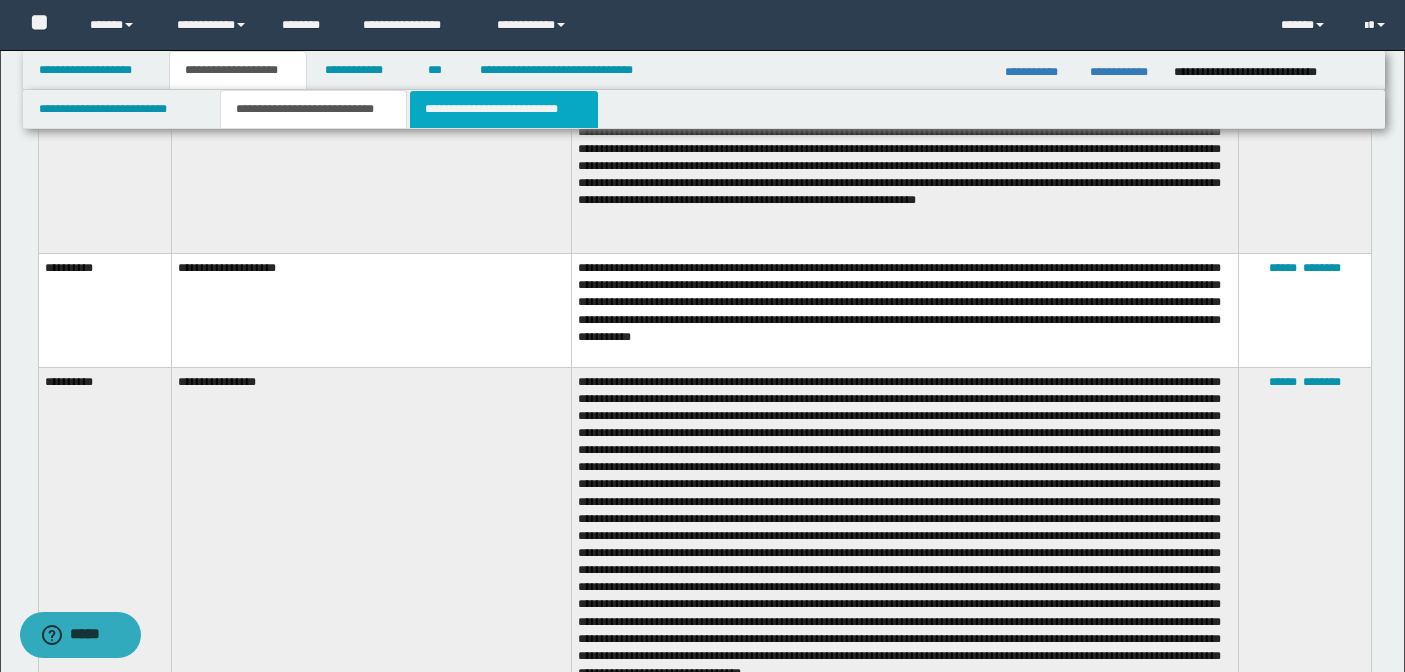 click on "**********" at bounding box center (504, 109) 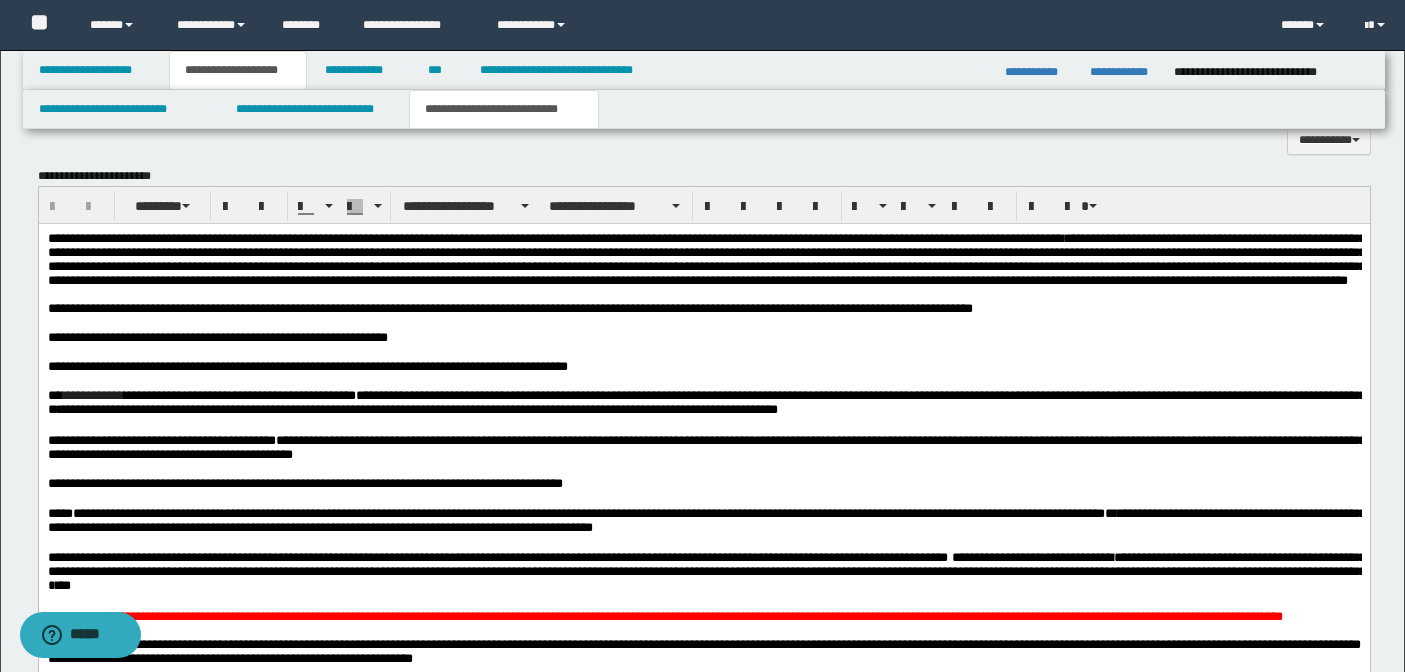 scroll, scrollTop: 2832, scrollLeft: 0, axis: vertical 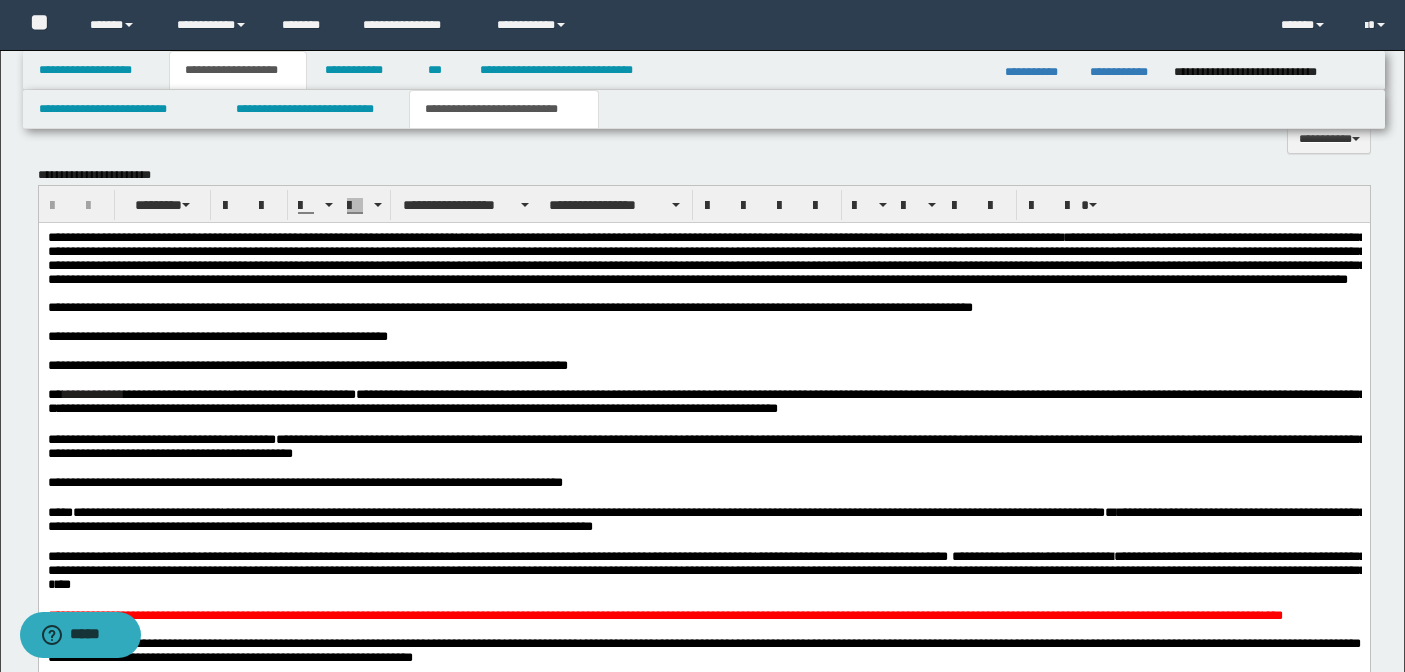 click on "**********" at bounding box center (703, 483) 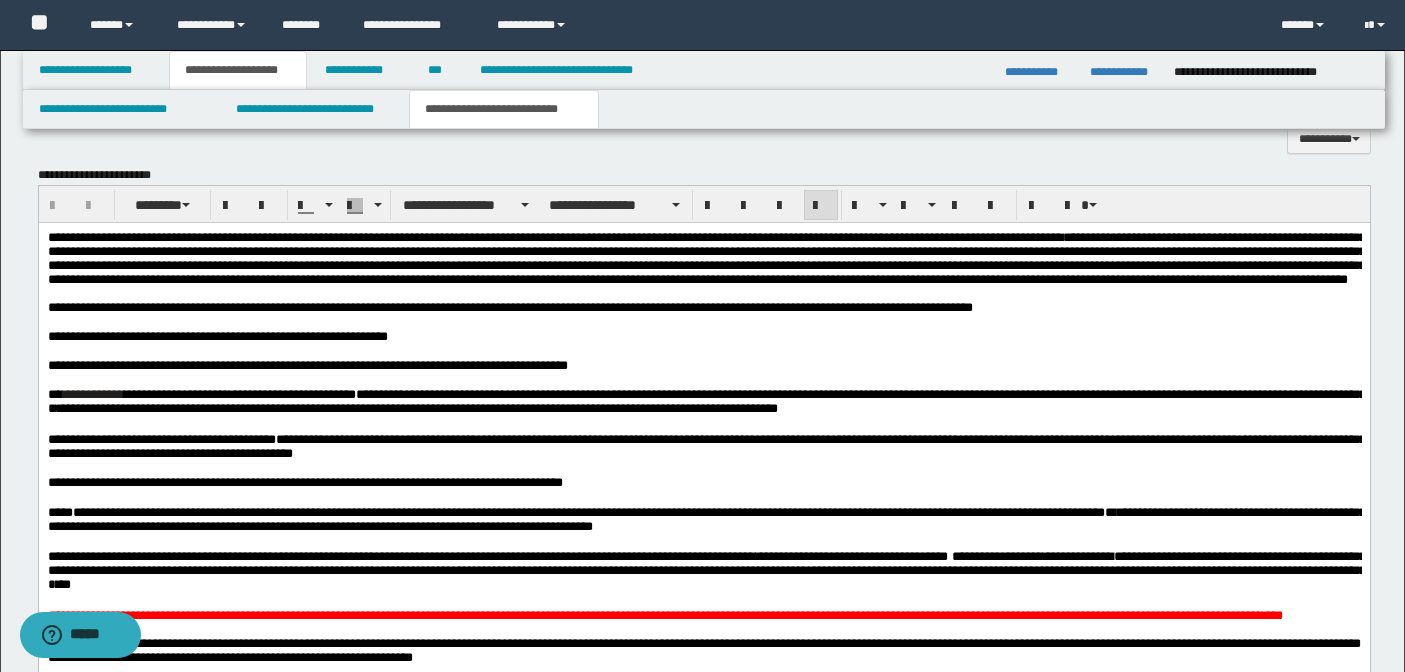 type 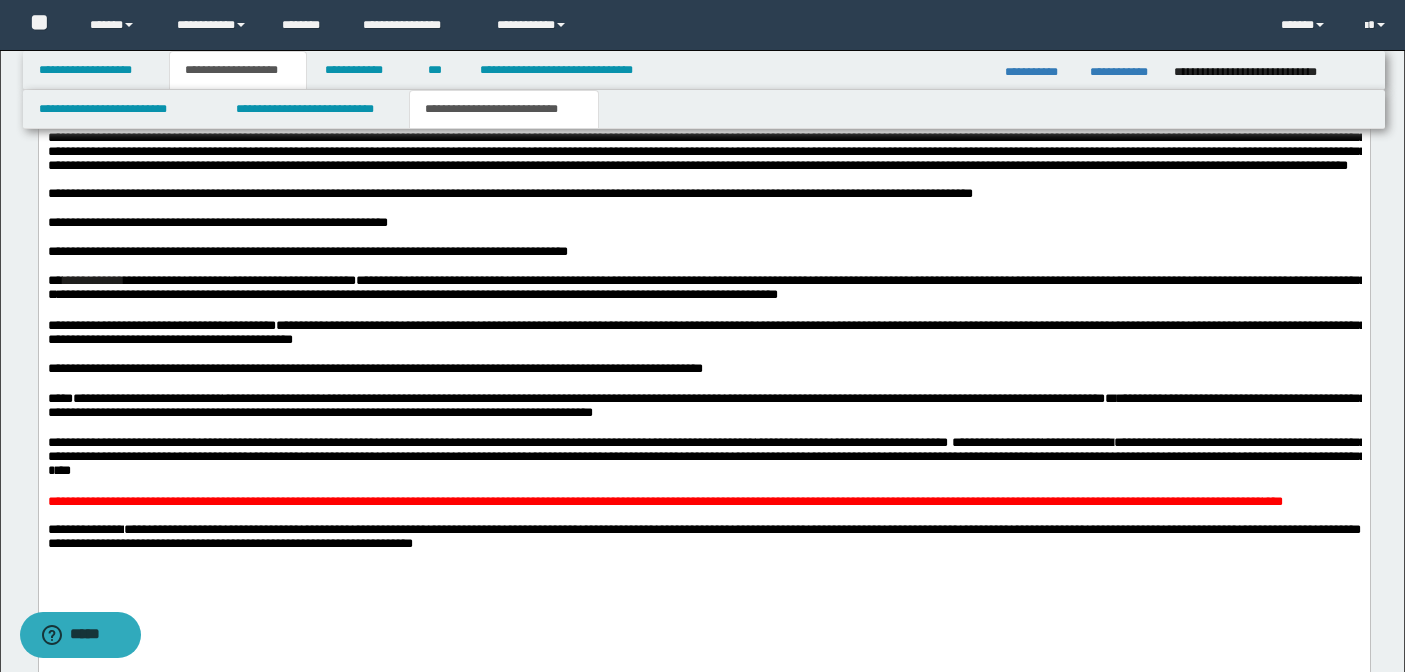 scroll, scrollTop: 2948, scrollLeft: 0, axis: vertical 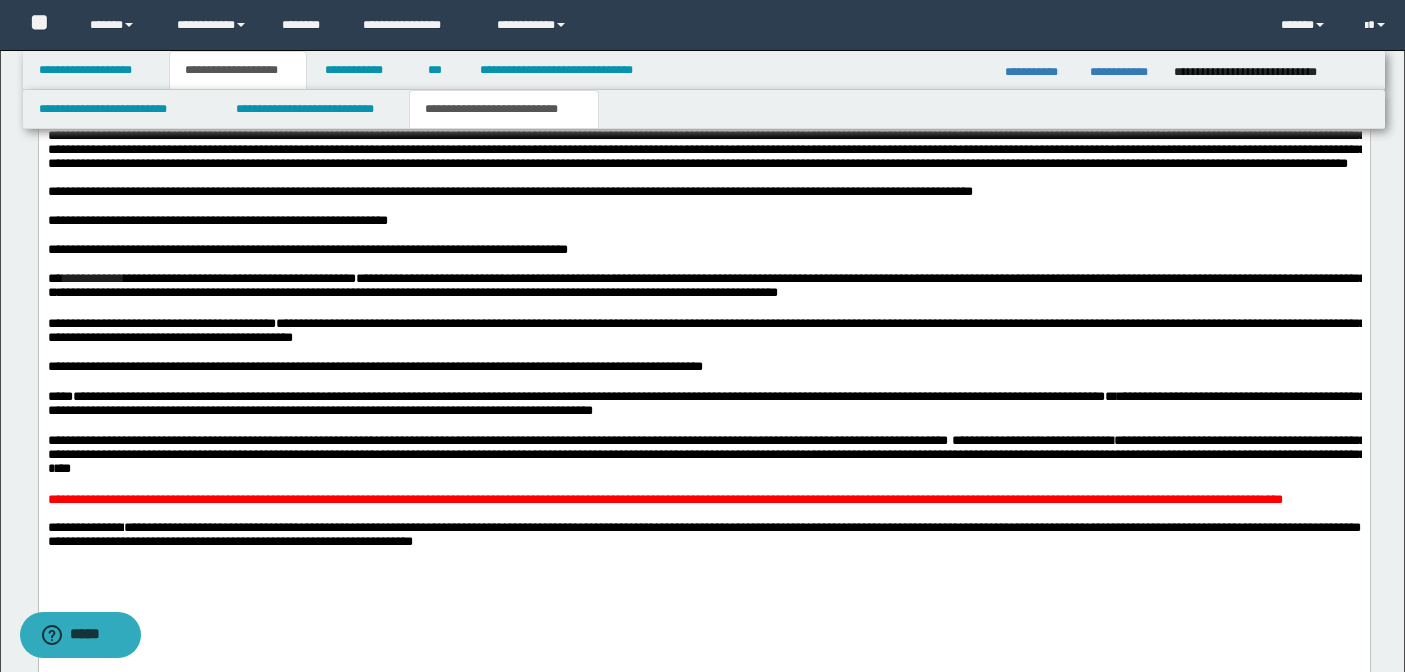 click on "***" at bounding box center (62, 468) 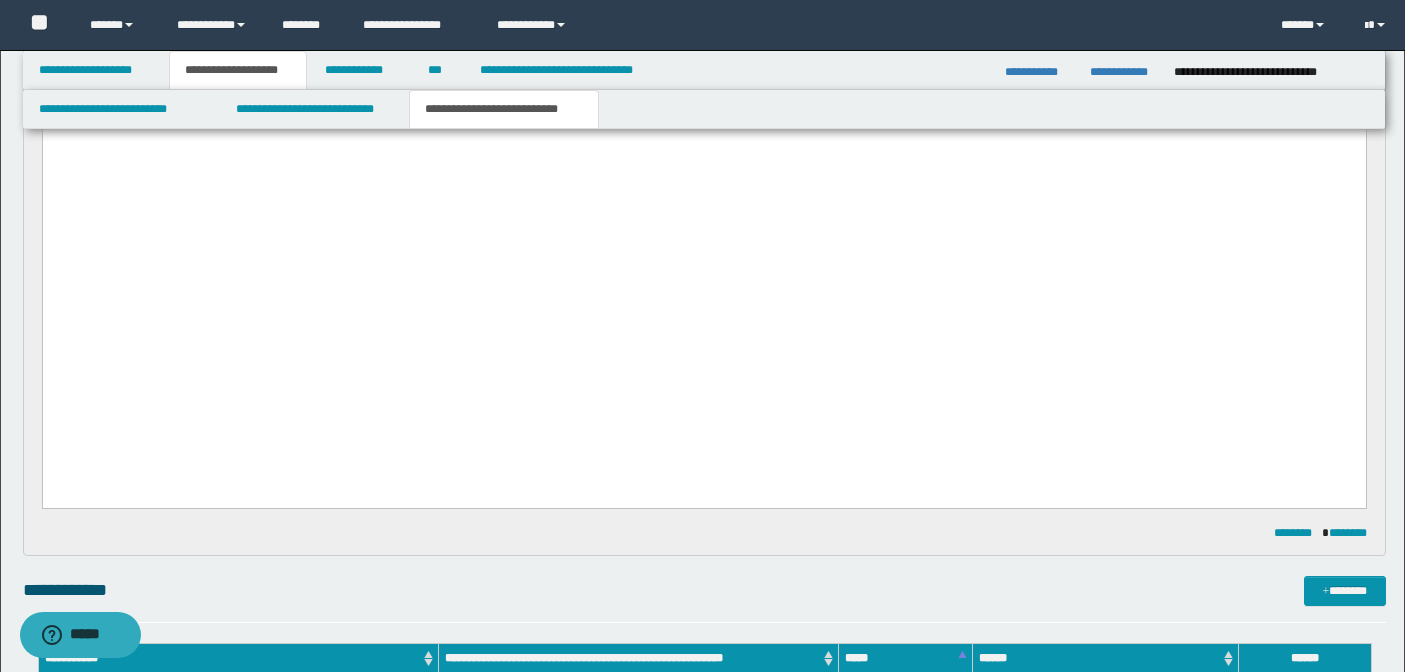 scroll, scrollTop: 2128, scrollLeft: 0, axis: vertical 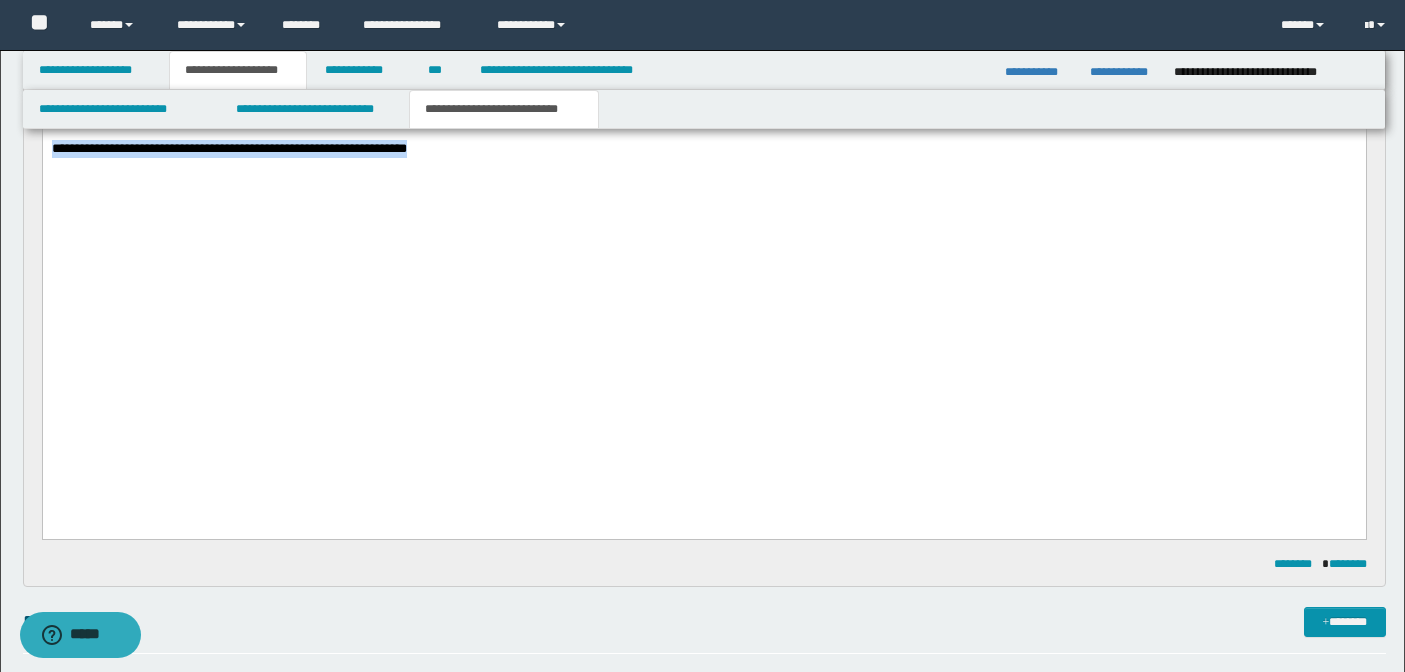 drag, startPoint x: 485, startPoint y: 408, endPoint x: 24, endPoint y: 408, distance: 461 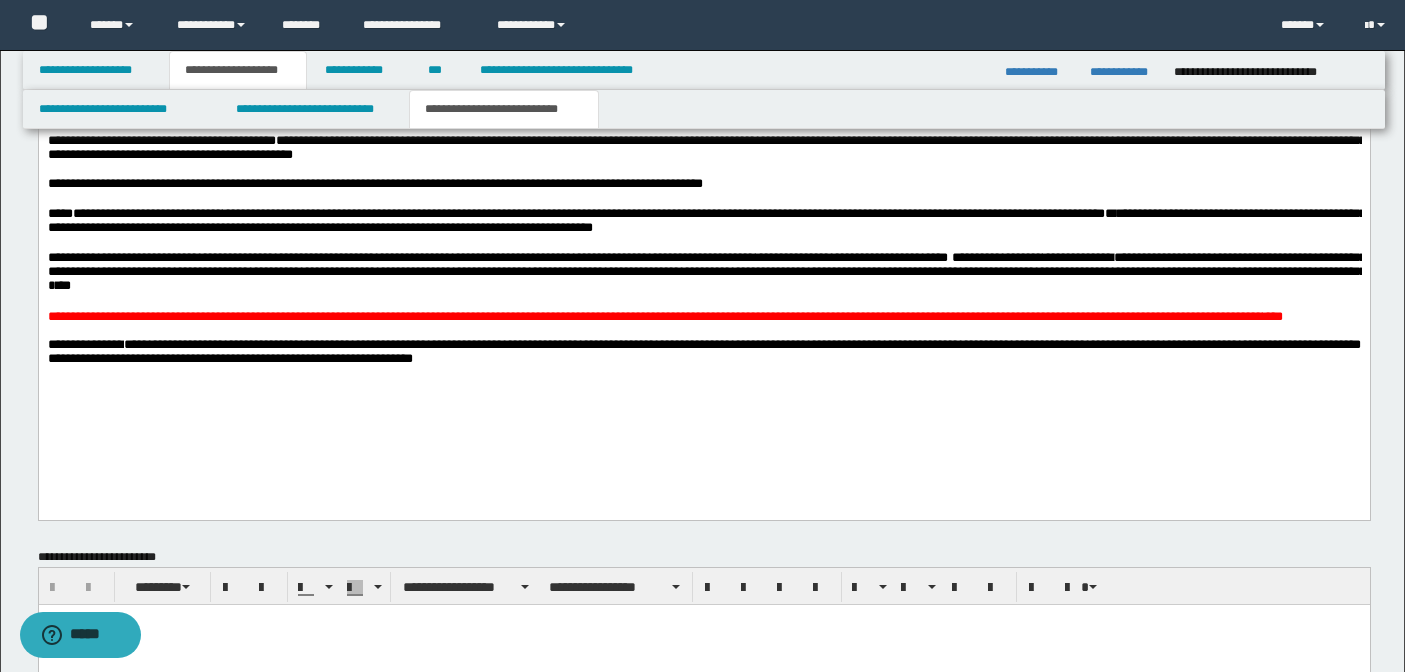 scroll, scrollTop: 3127, scrollLeft: 0, axis: vertical 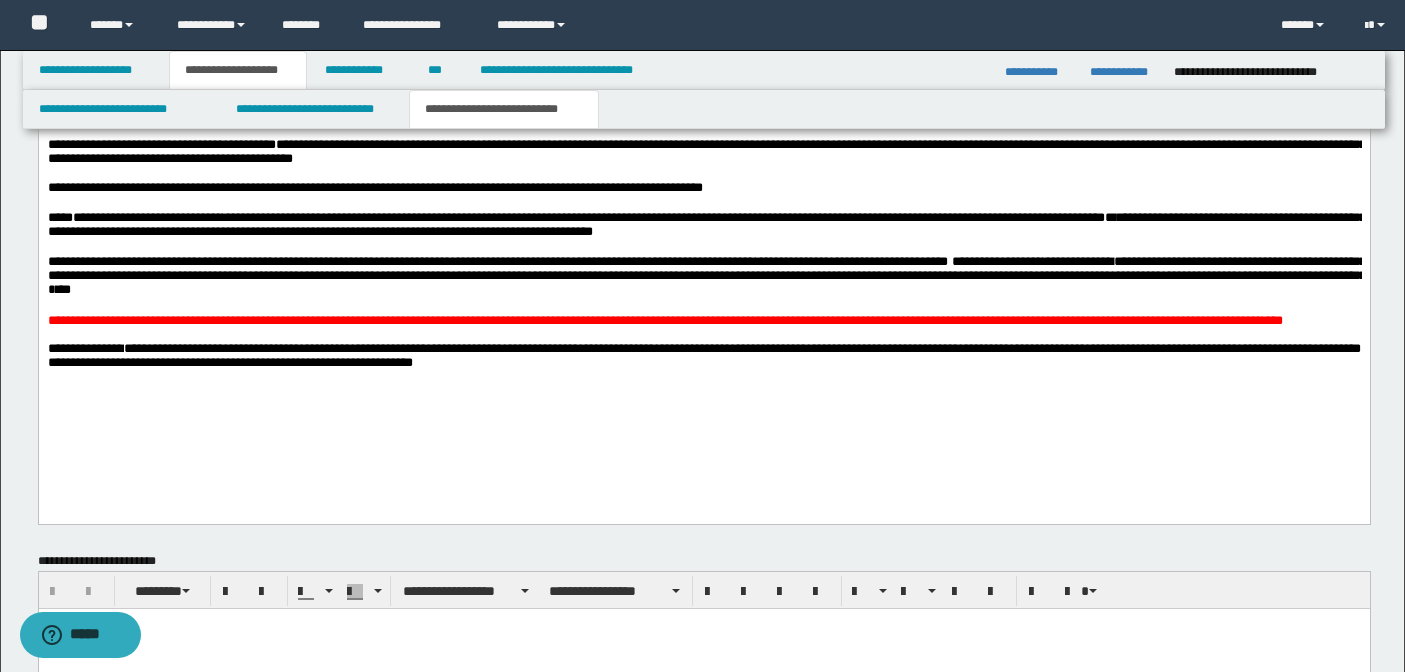 click on "***" at bounding box center (62, 290) 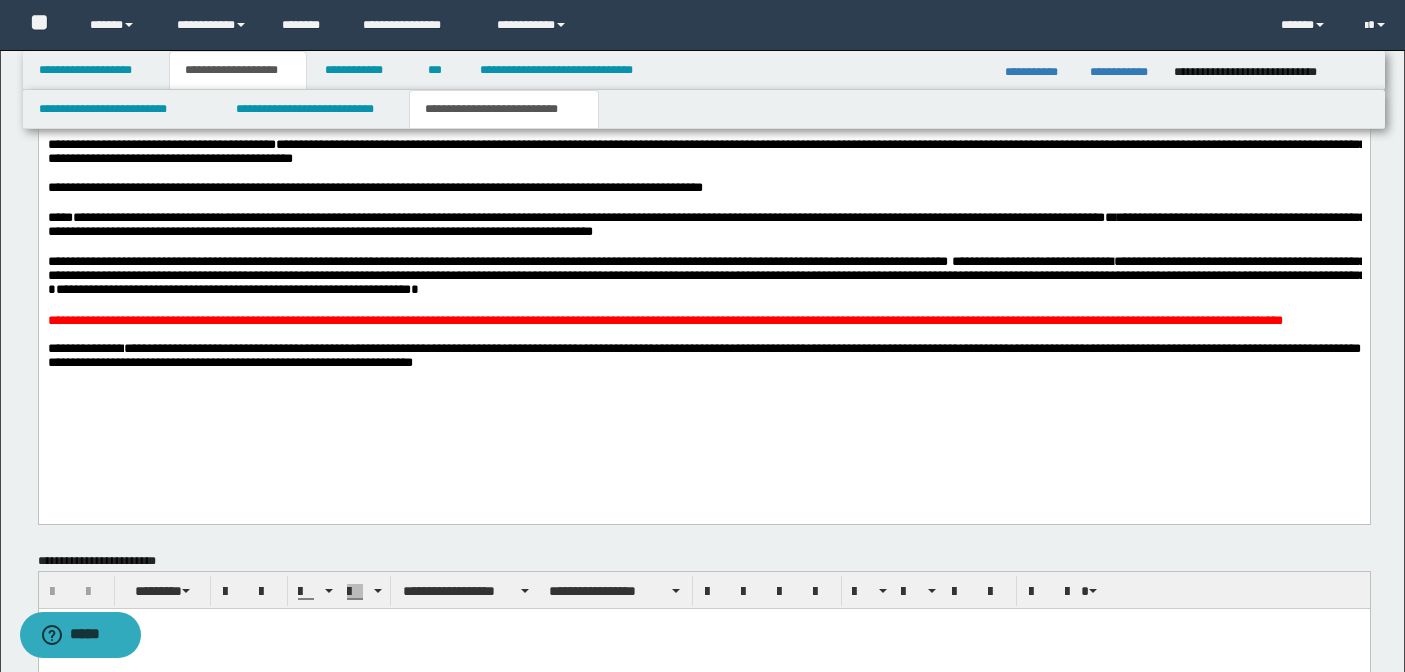 click on "**********" at bounding box center (232, 290) 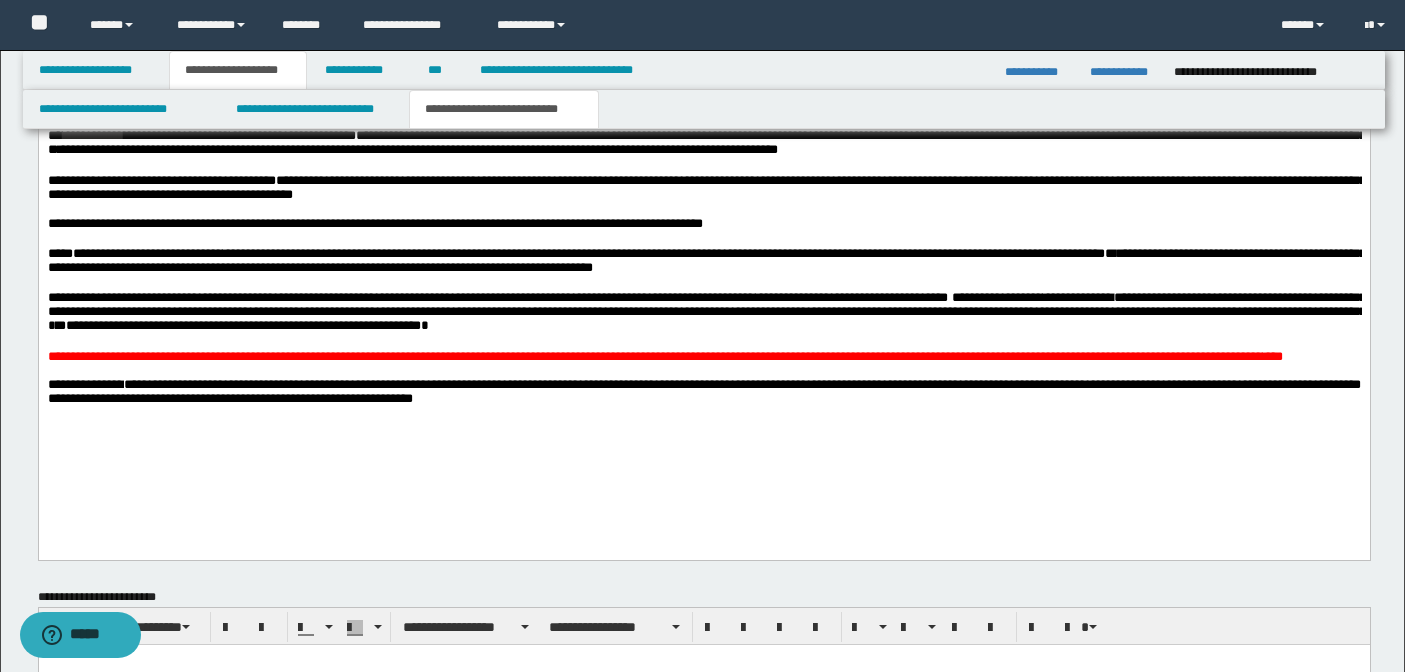 scroll, scrollTop: 2034, scrollLeft: 0, axis: vertical 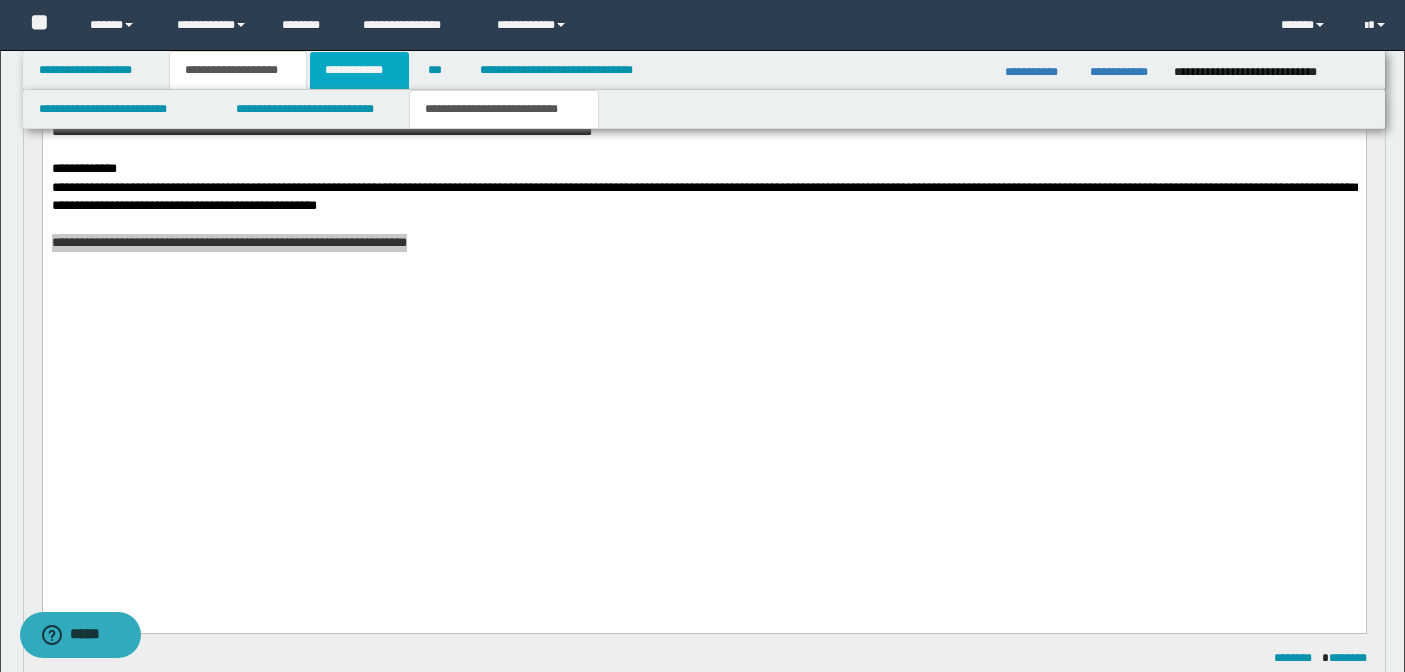 click on "**********" at bounding box center (359, 70) 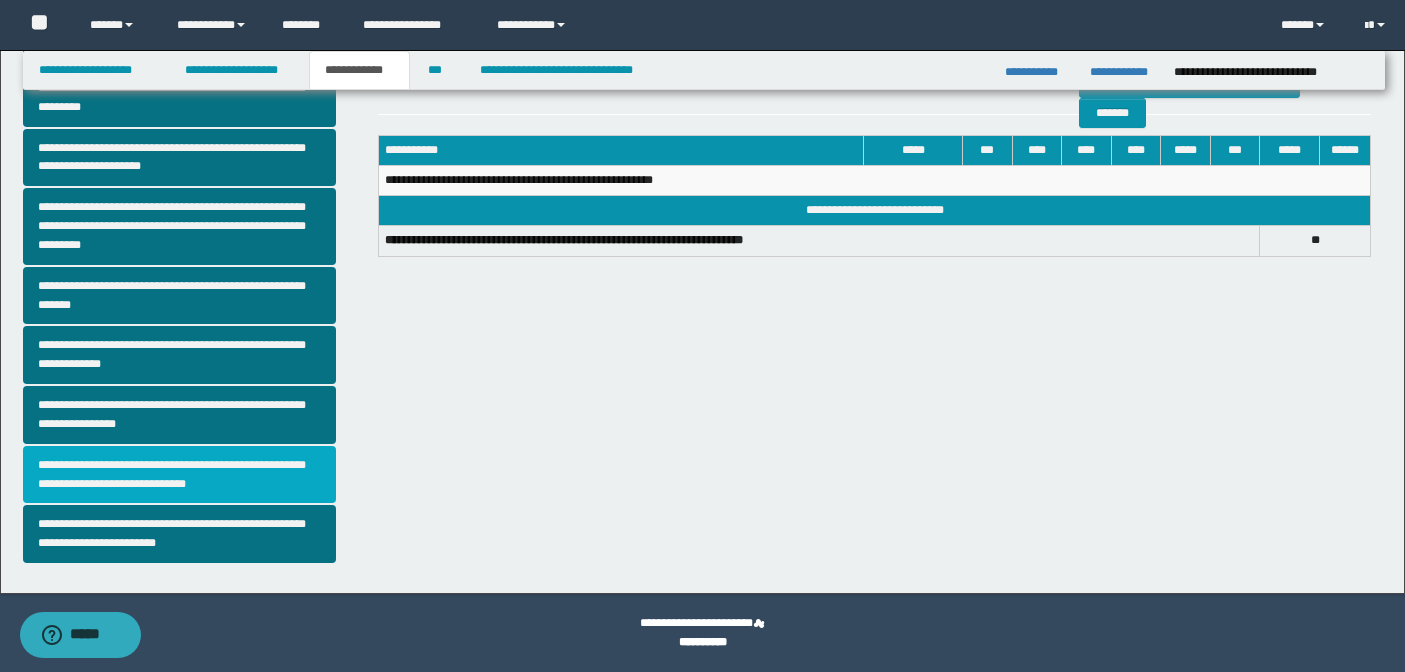 click on "**********" at bounding box center [180, 475] 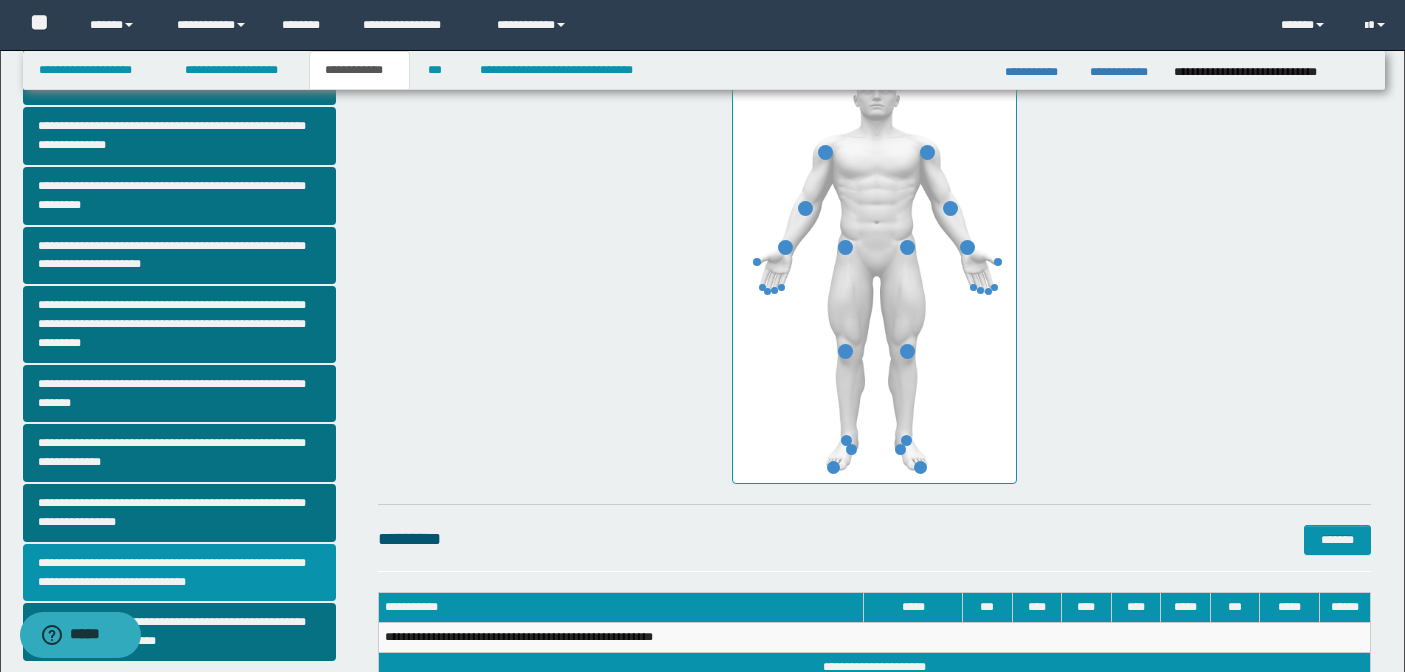 scroll, scrollTop: 47, scrollLeft: 0, axis: vertical 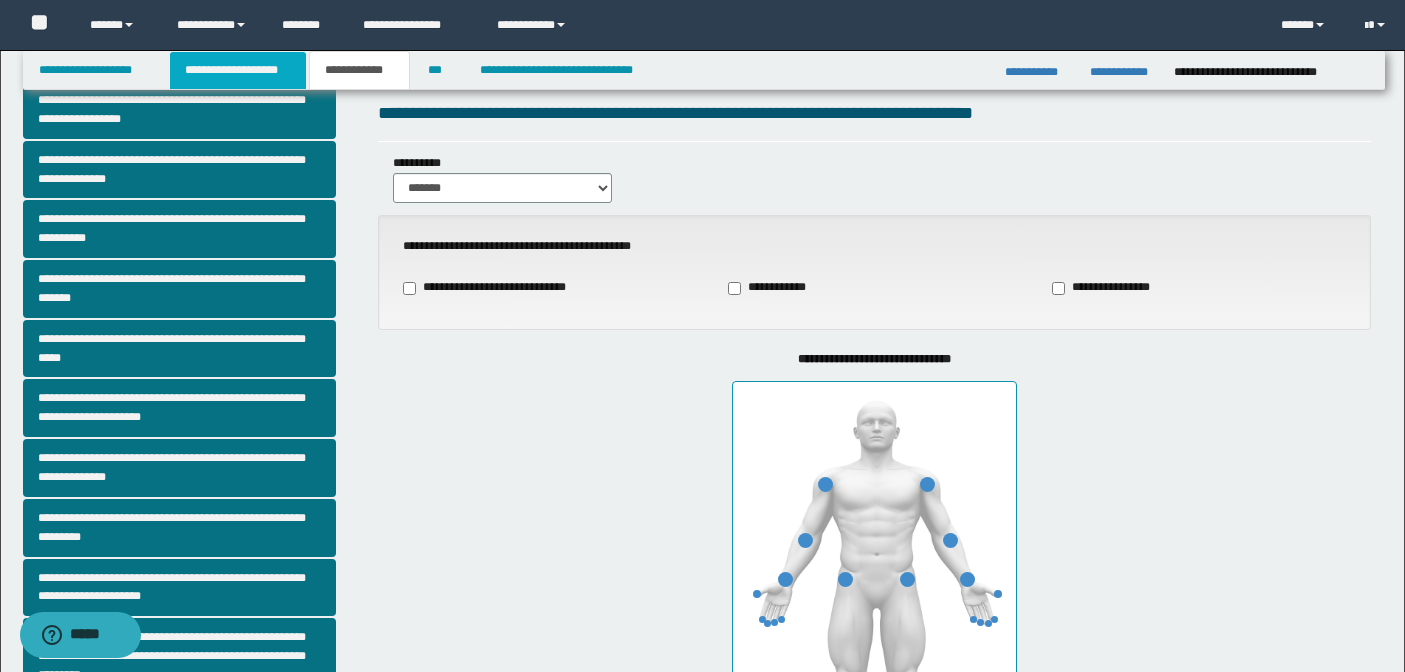 click on "**********" at bounding box center (238, 70) 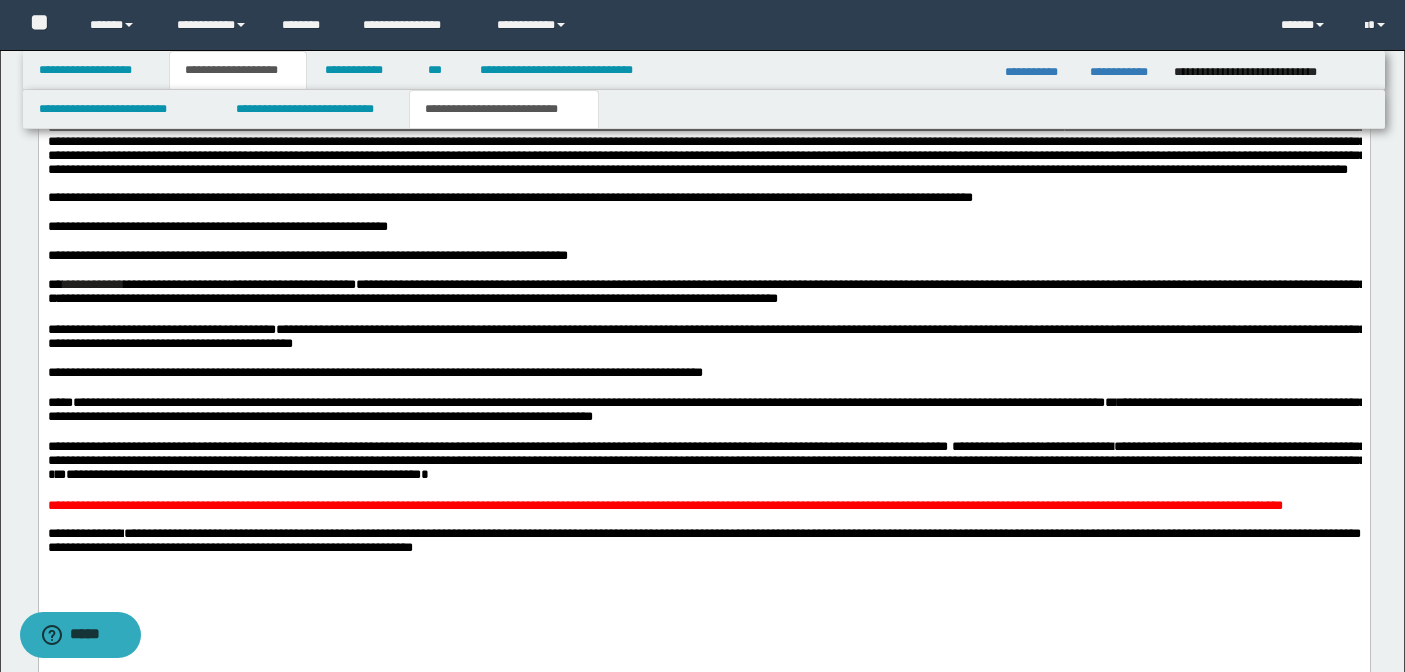 scroll, scrollTop: 2946, scrollLeft: 0, axis: vertical 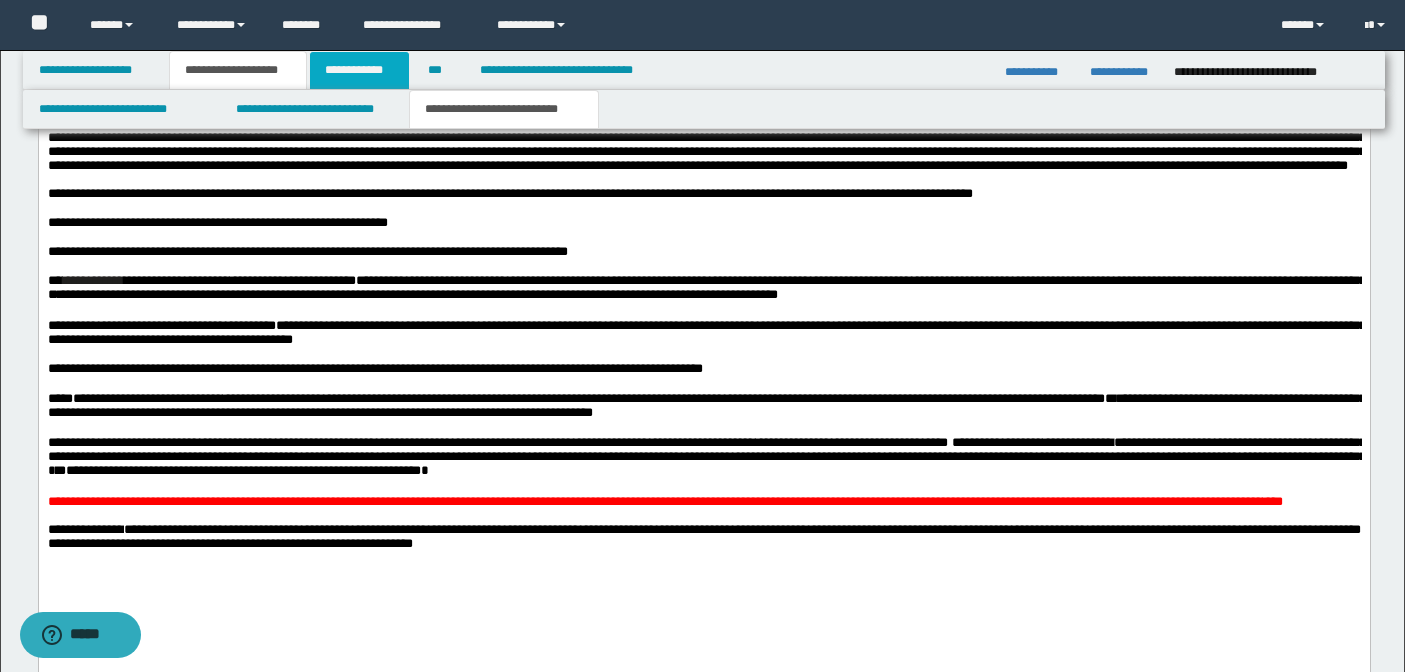 click on "**********" at bounding box center (359, 70) 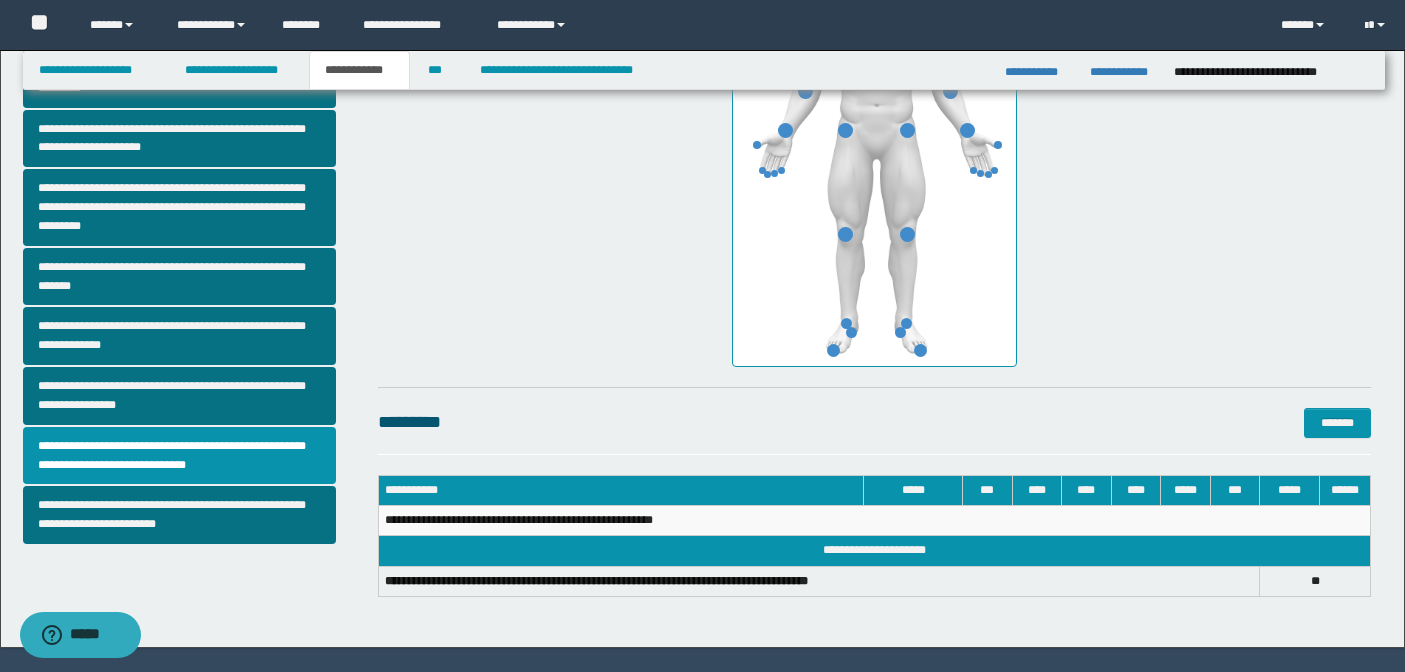 scroll, scrollTop: 471, scrollLeft: 0, axis: vertical 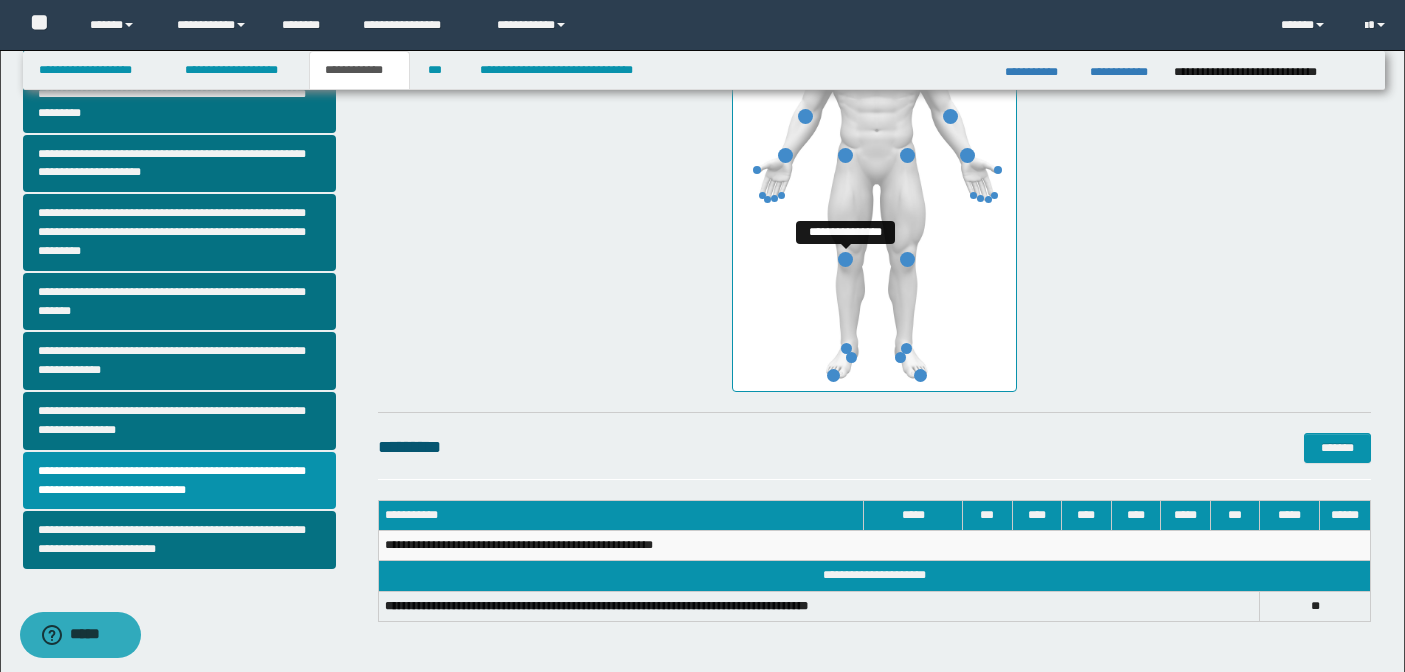 click at bounding box center [845, 259] 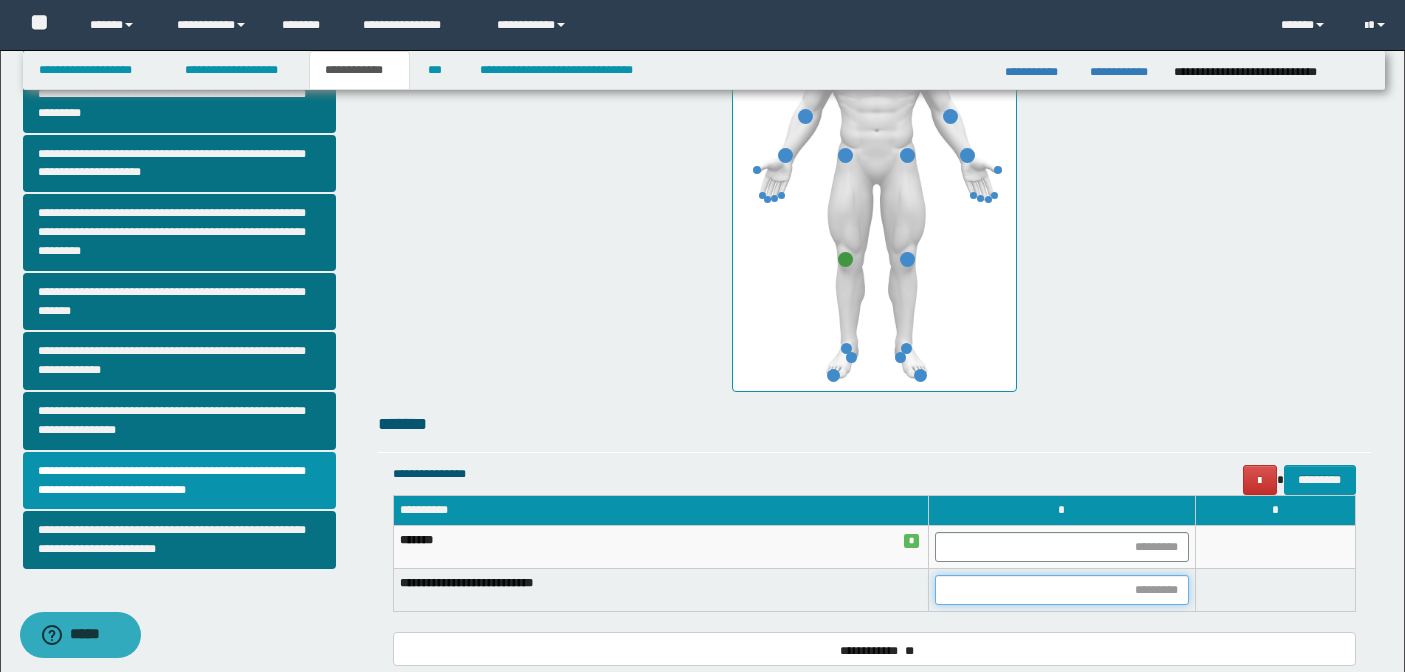 click at bounding box center [1062, 590] 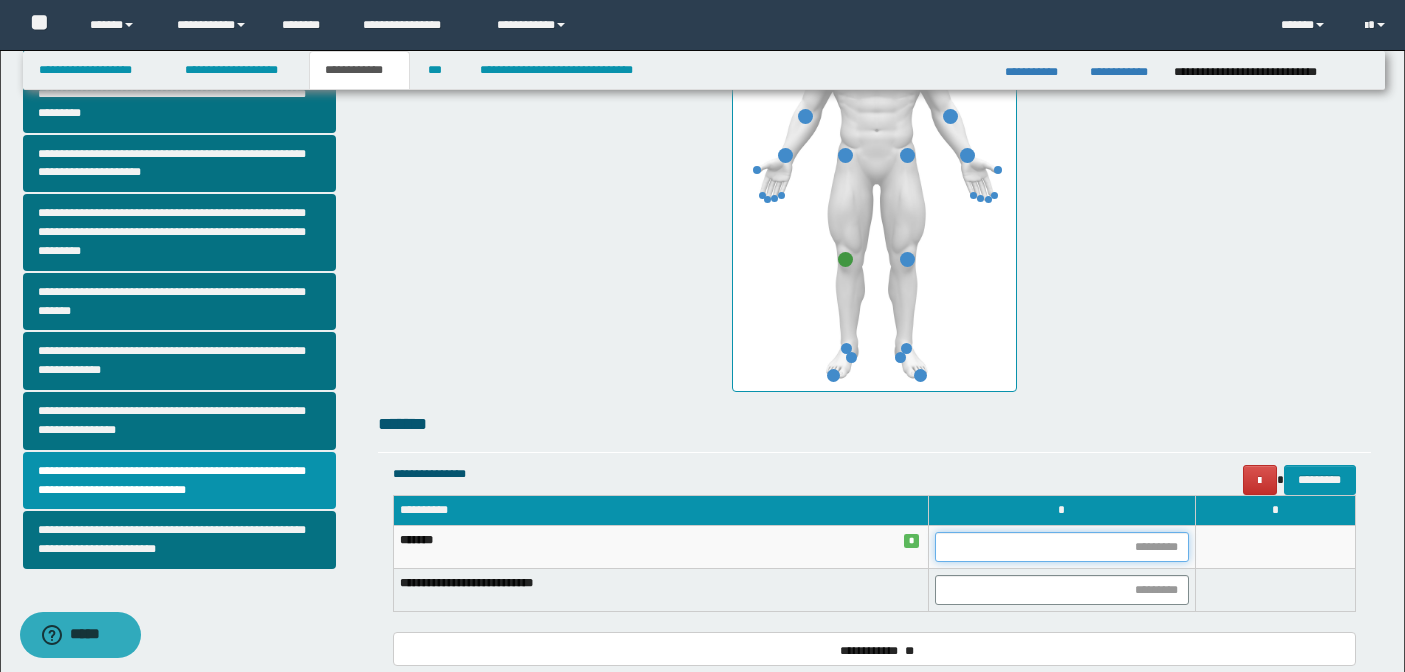 click at bounding box center [1062, 547] 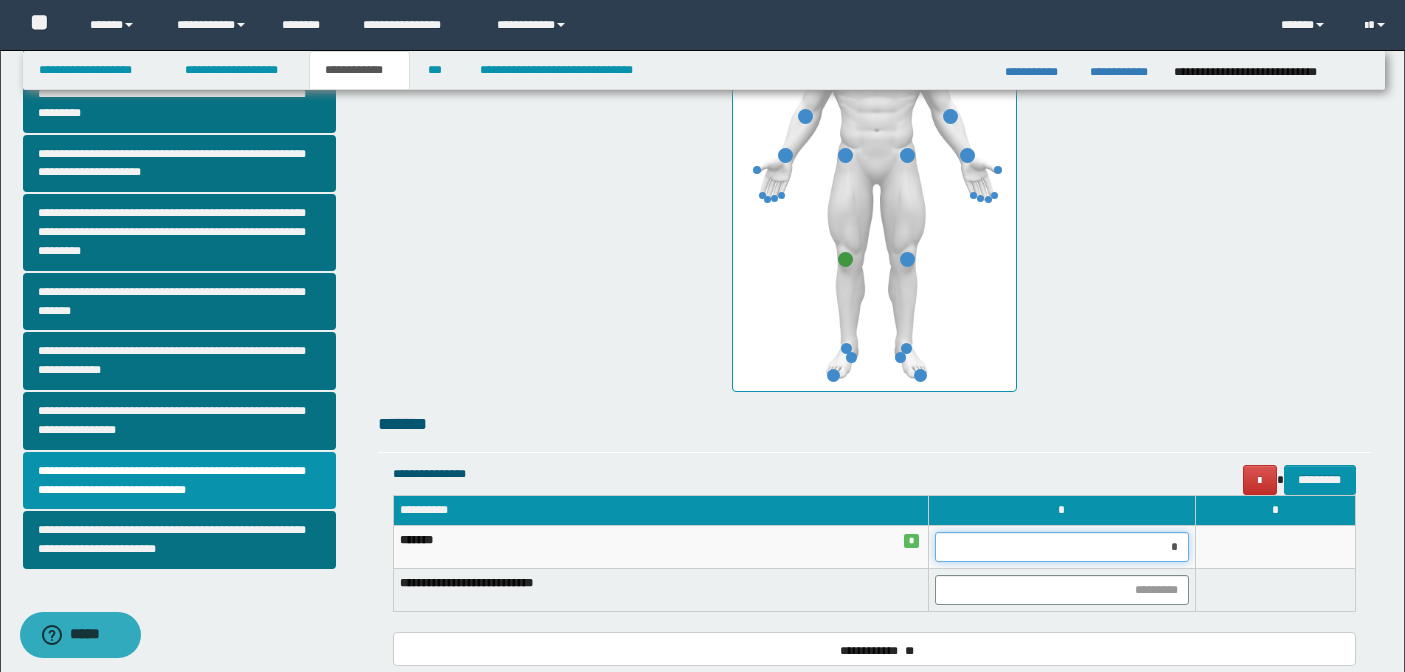 type on "**" 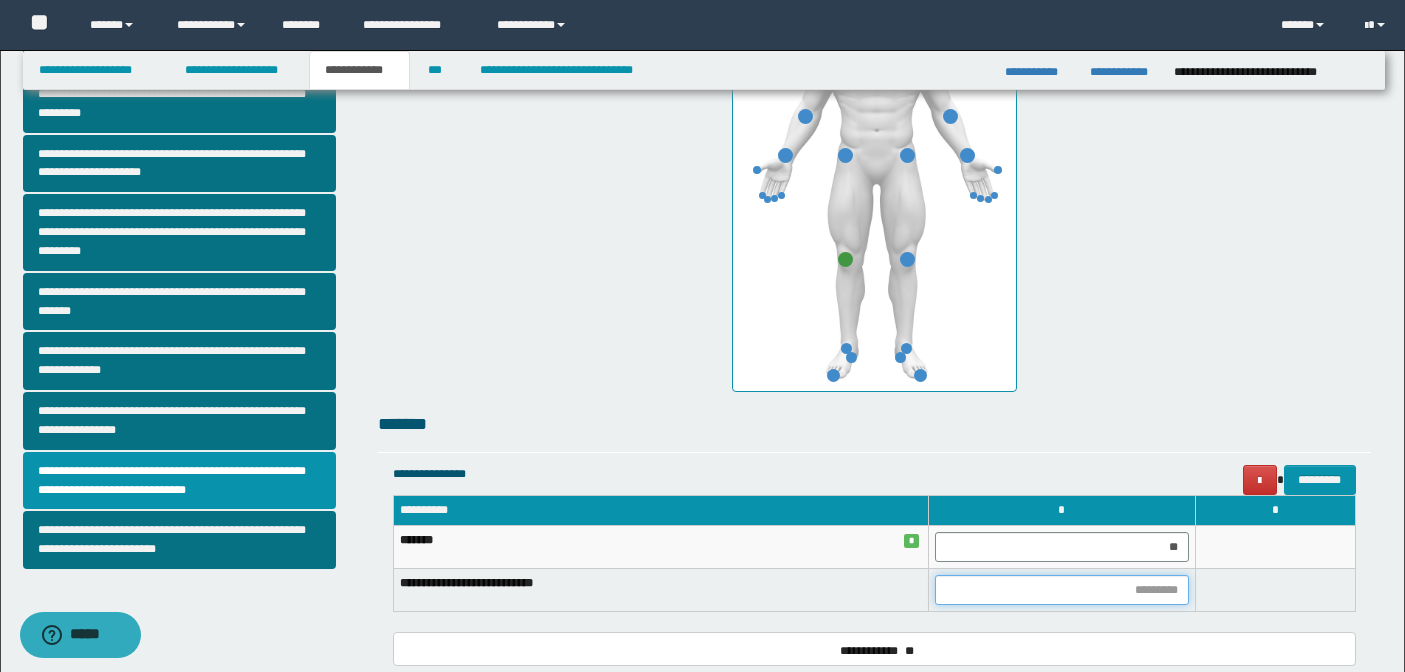 click at bounding box center [1062, 590] 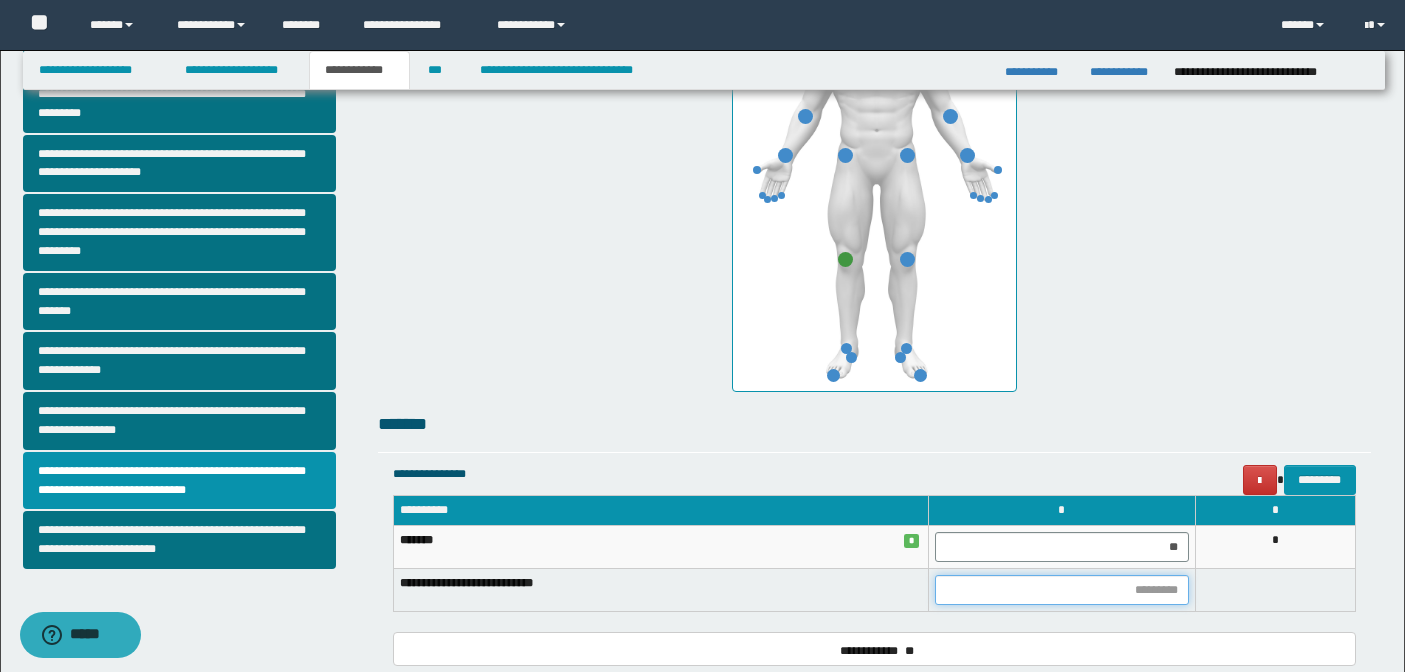 click at bounding box center [1062, 590] 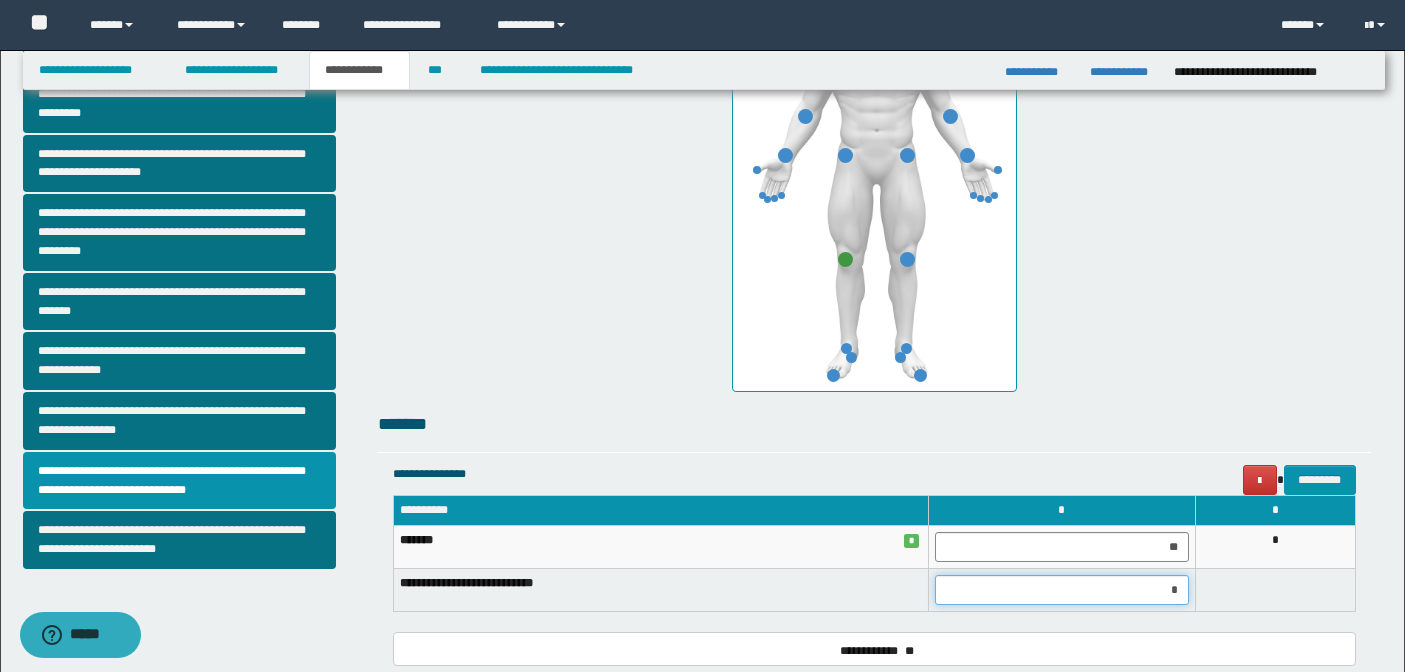 type on "**" 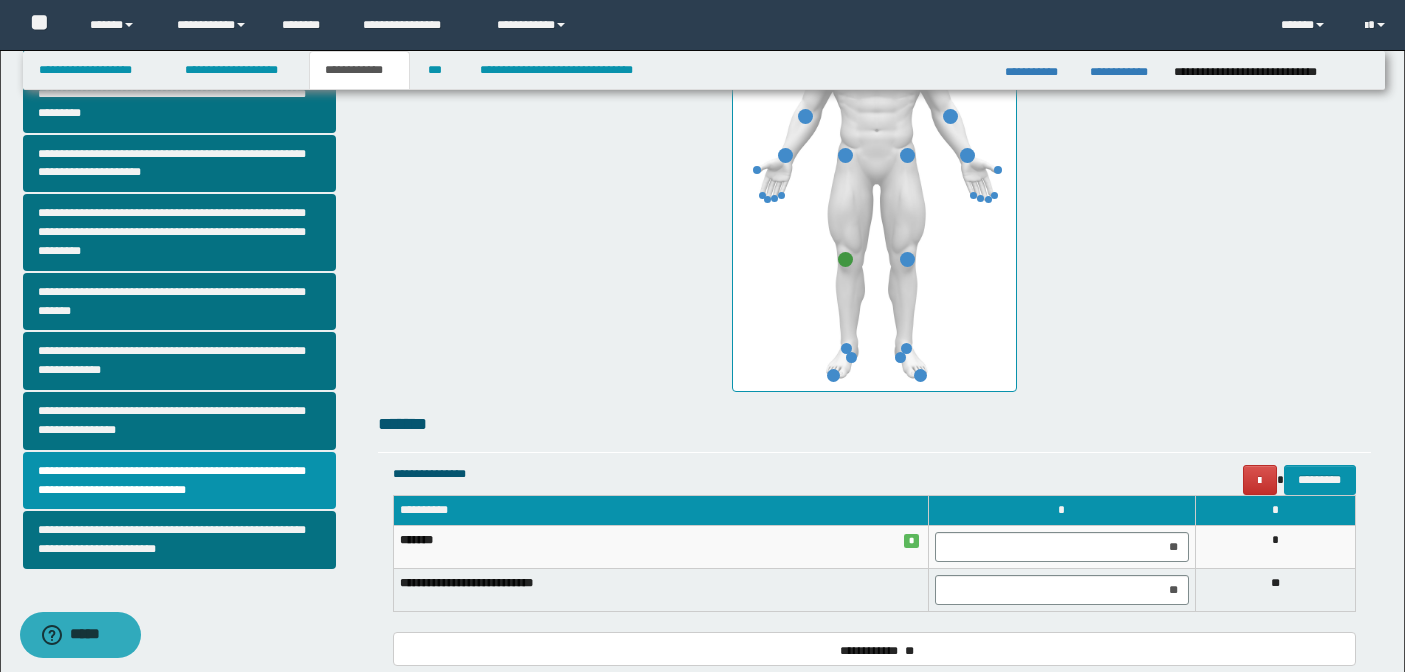 click on "**********" at bounding box center [874, 563] 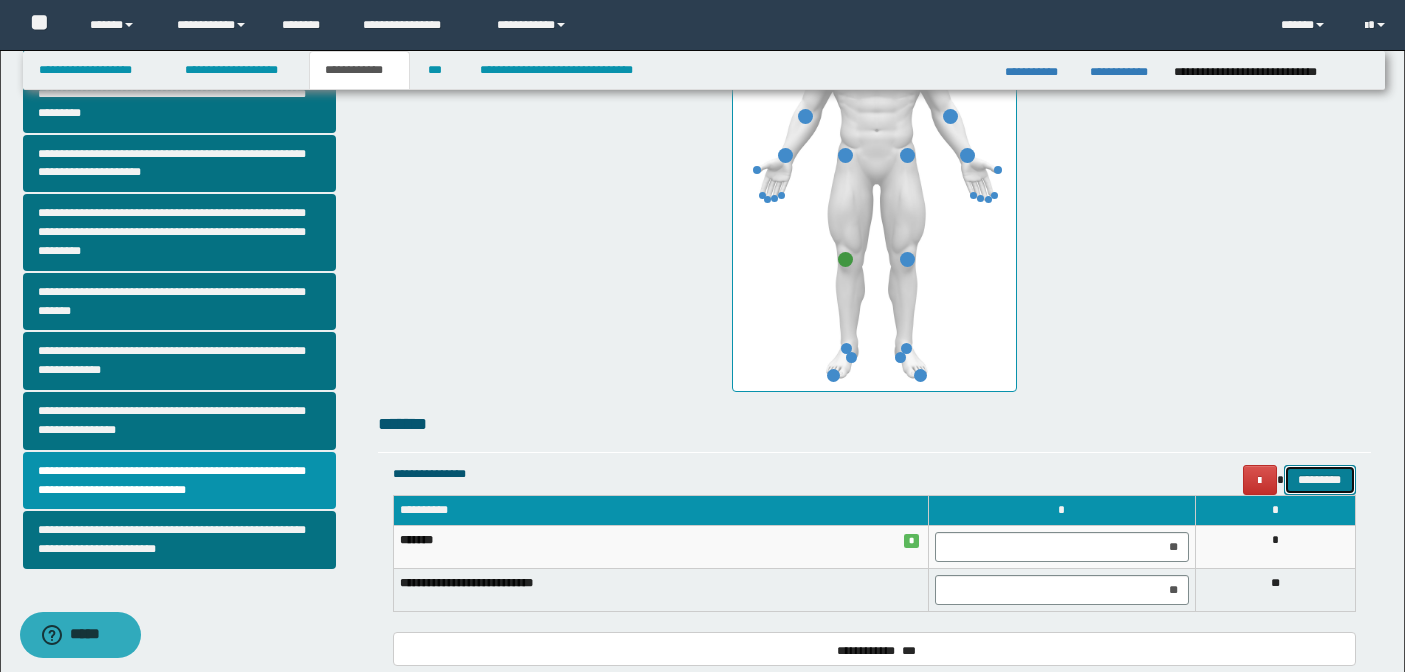 click on "*********" at bounding box center [1320, 480] 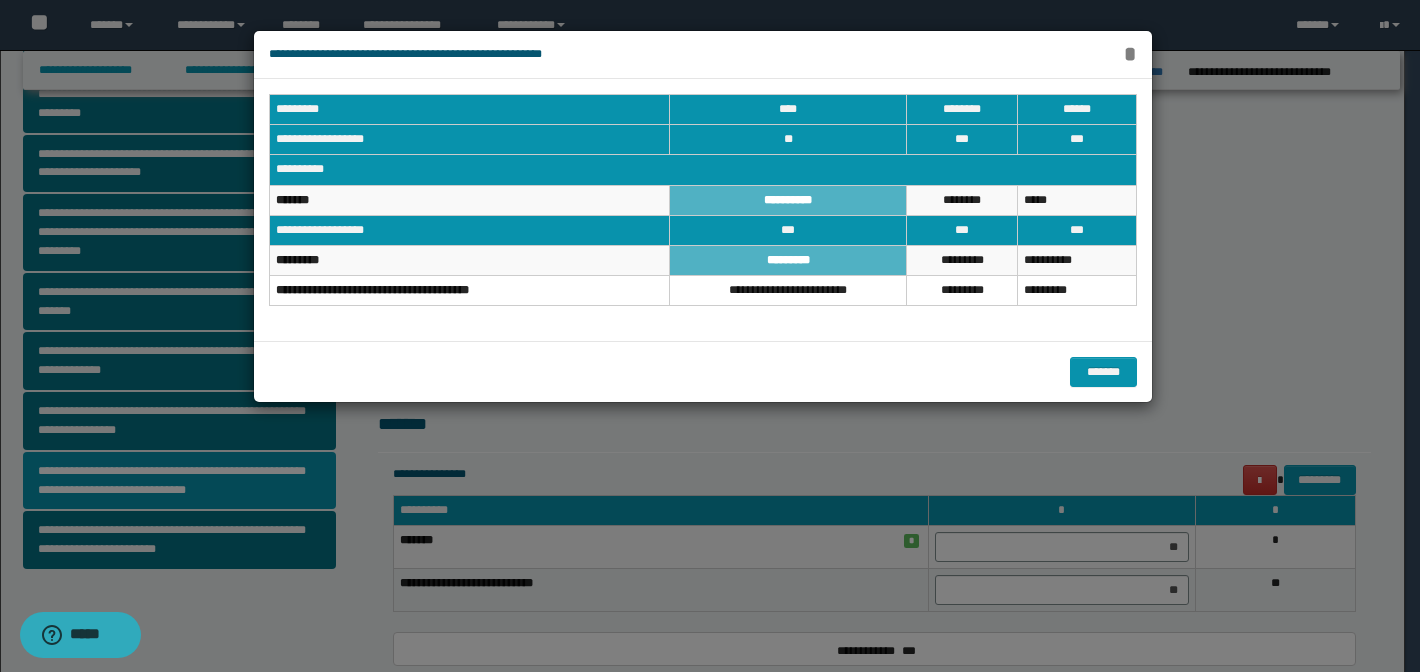 click on "*" at bounding box center [1130, 54] 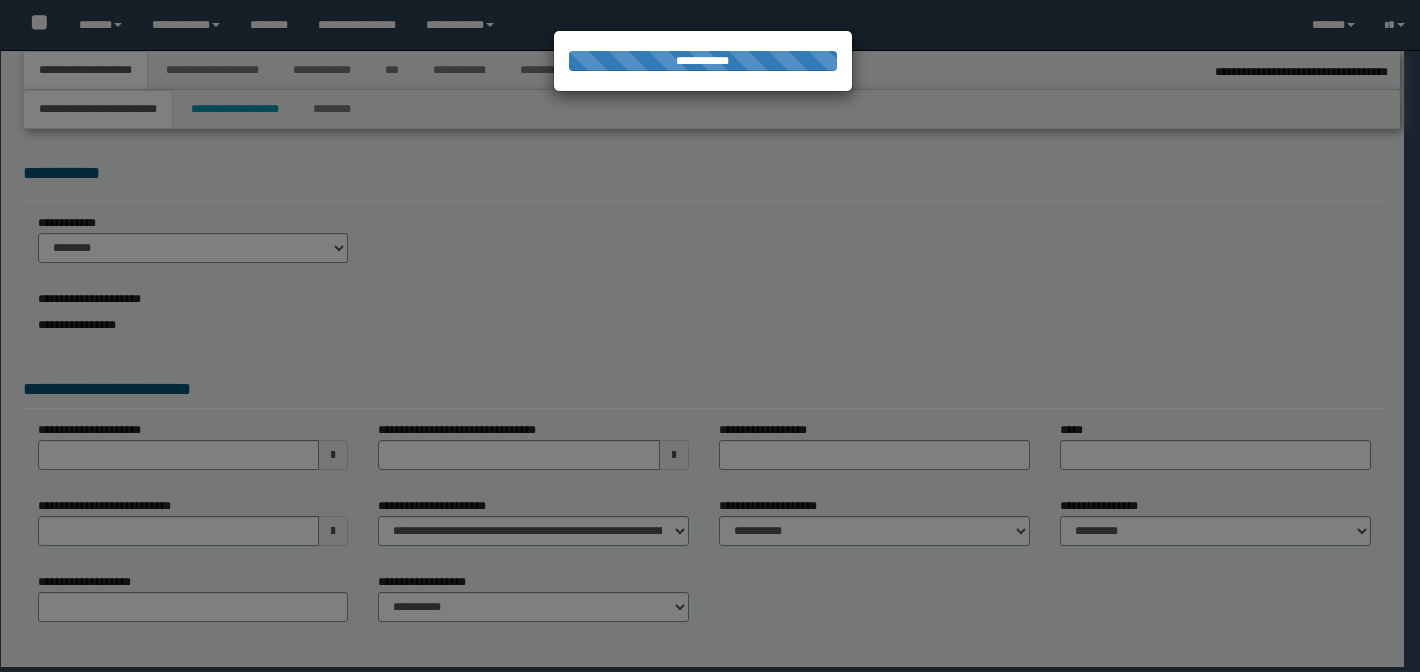 select on "*" 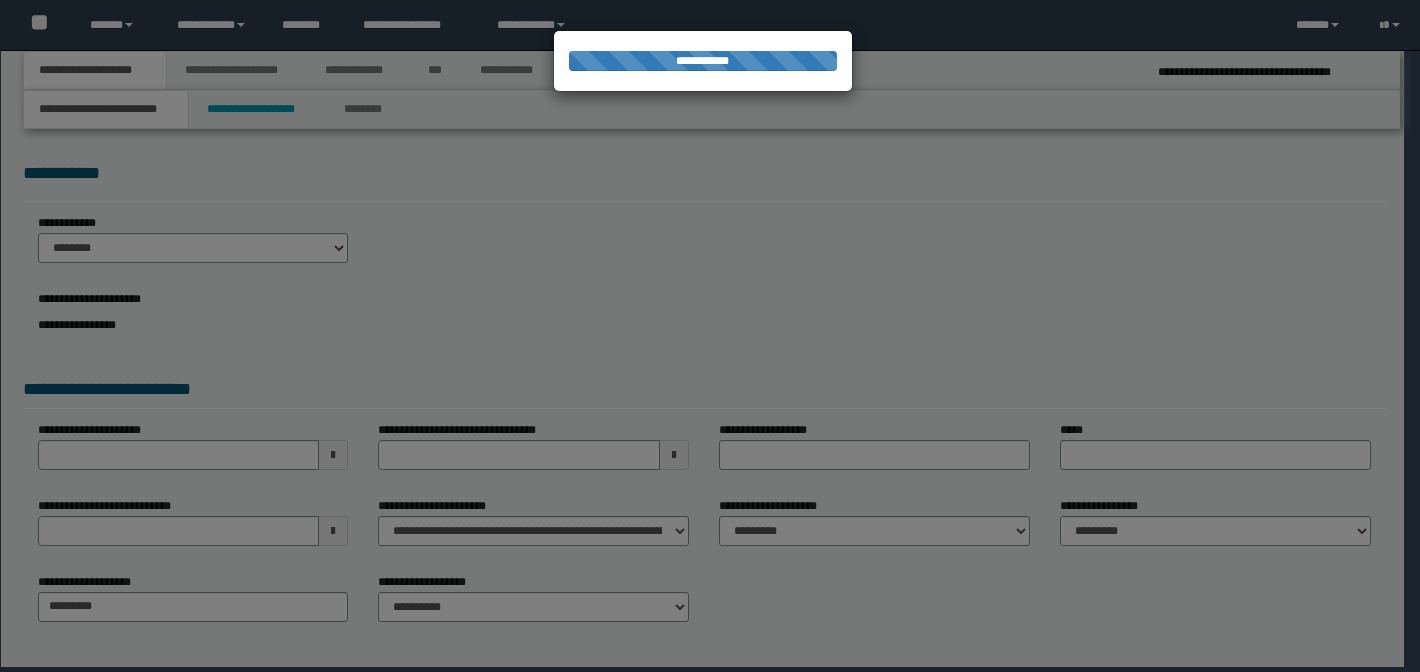 scroll, scrollTop: 0, scrollLeft: 0, axis: both 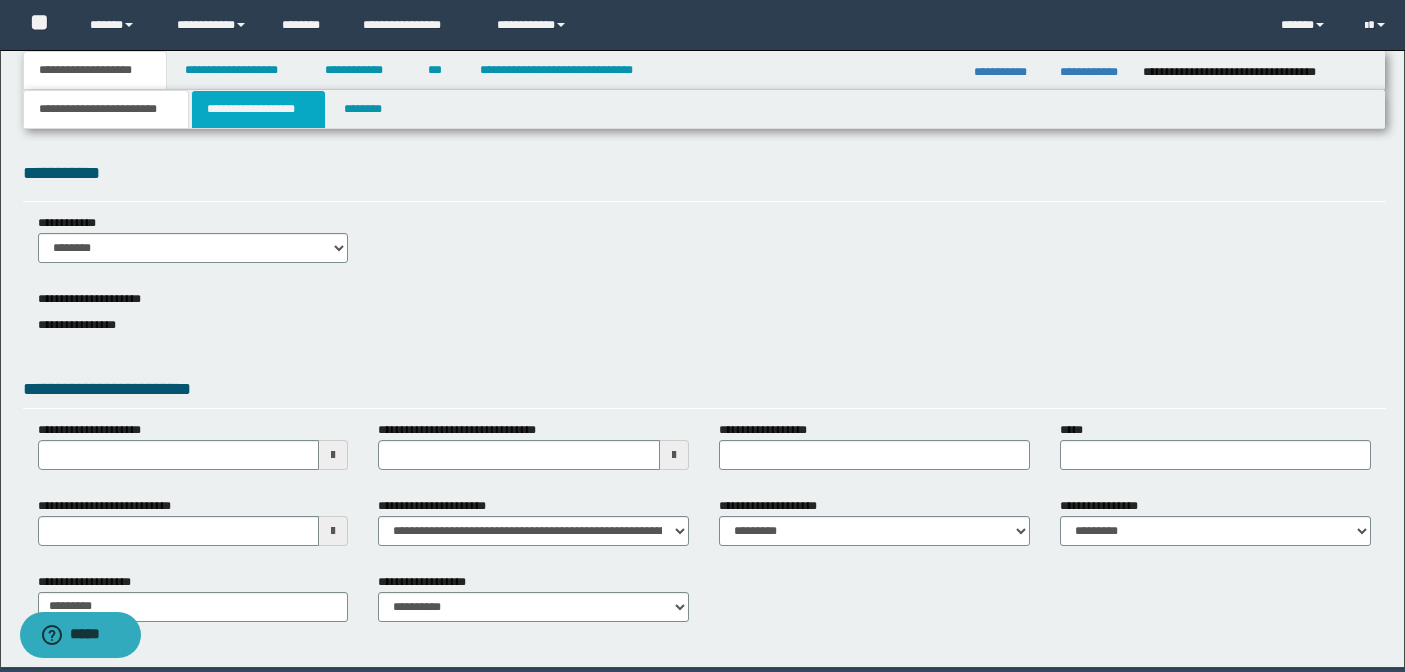 click on "**********" at bounding box center (258, 109) 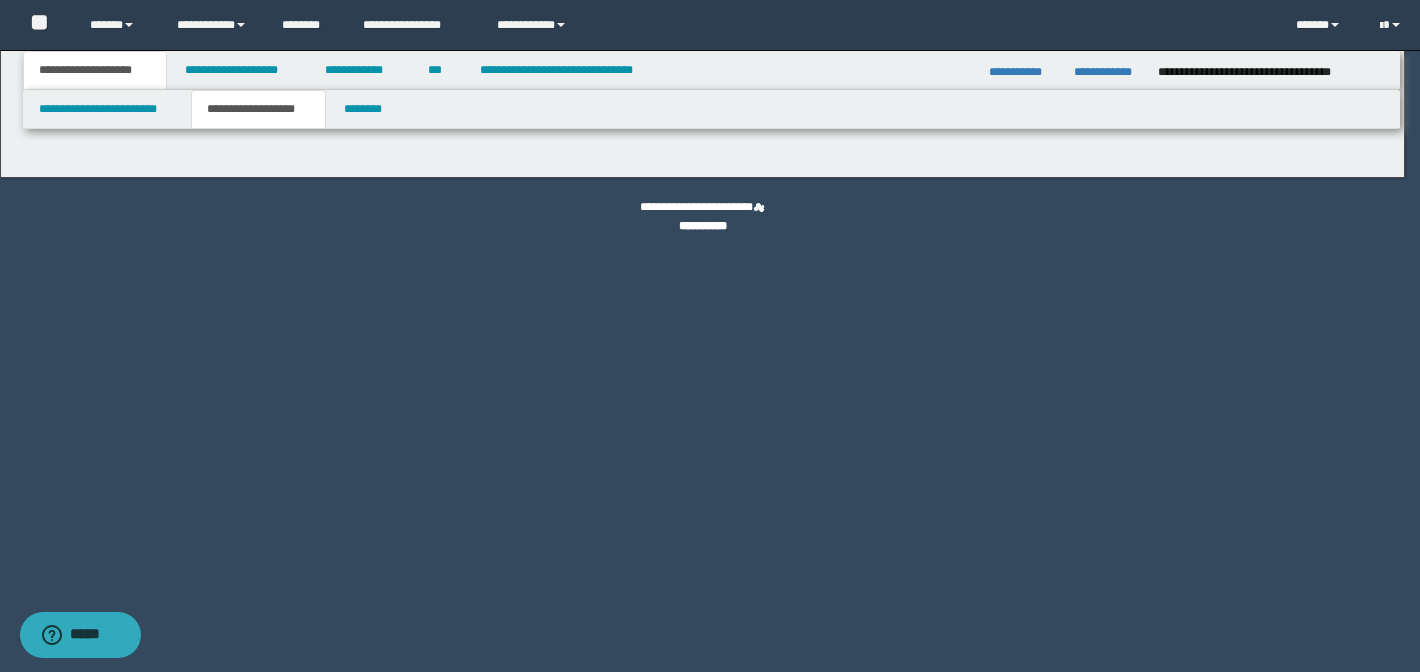 type on "********" 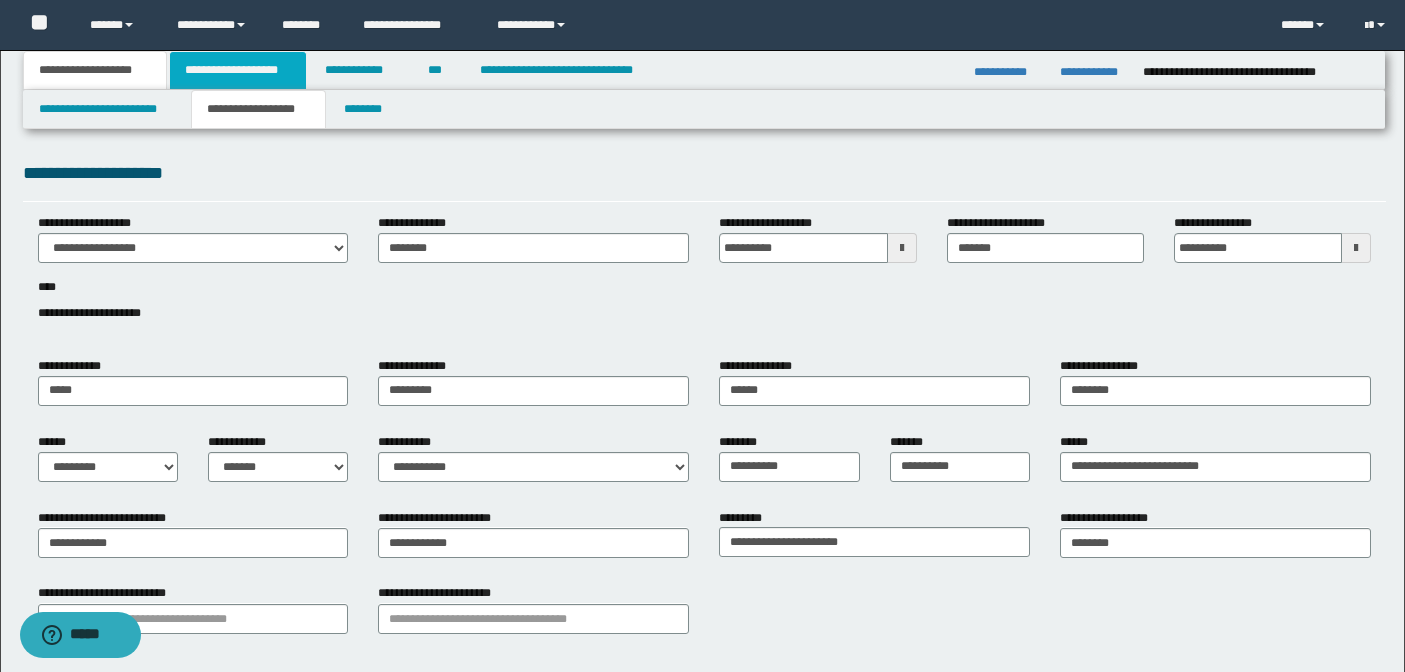 click on "**********" at bounding box center (238, 70) 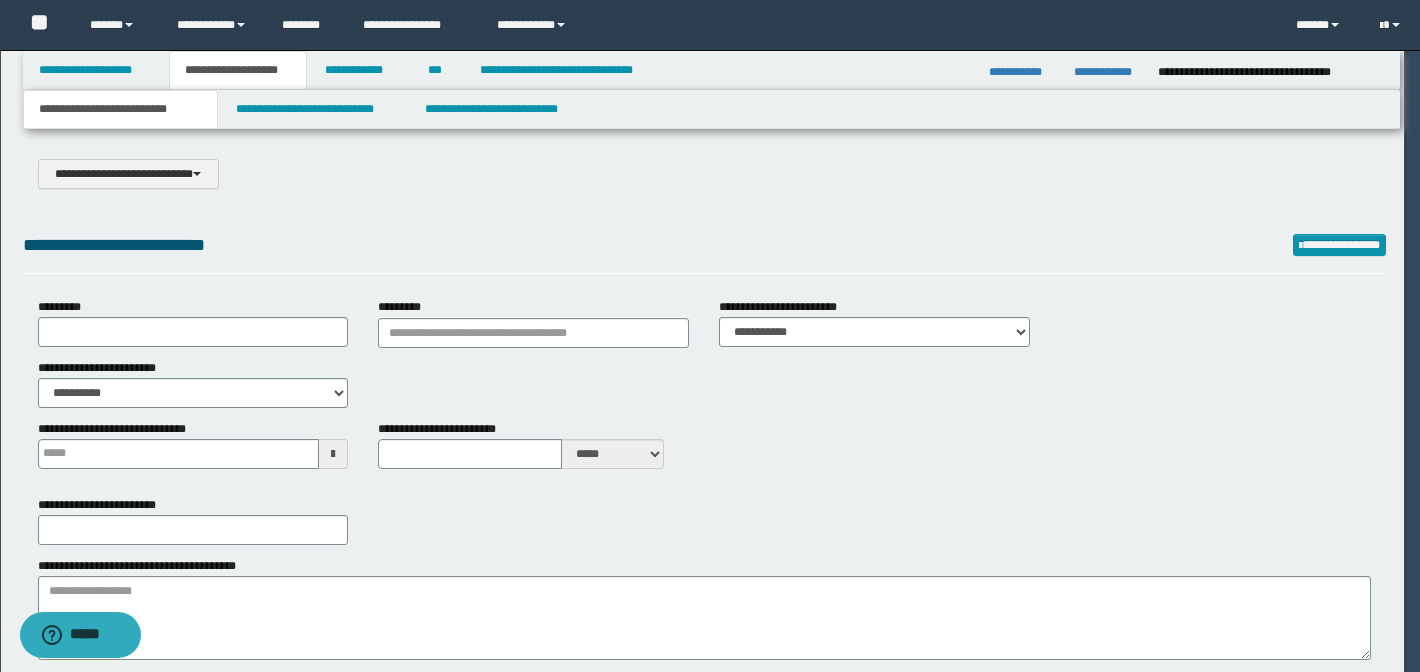 type on "*********" 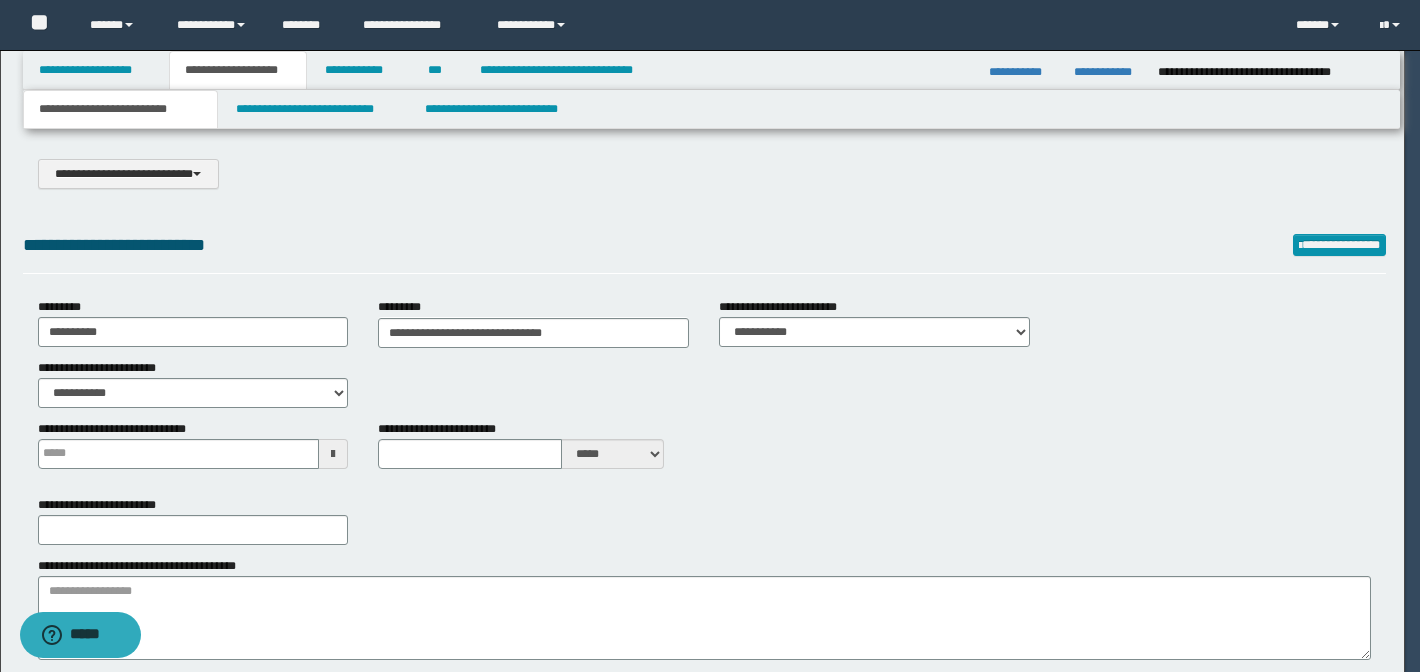 type on "**" 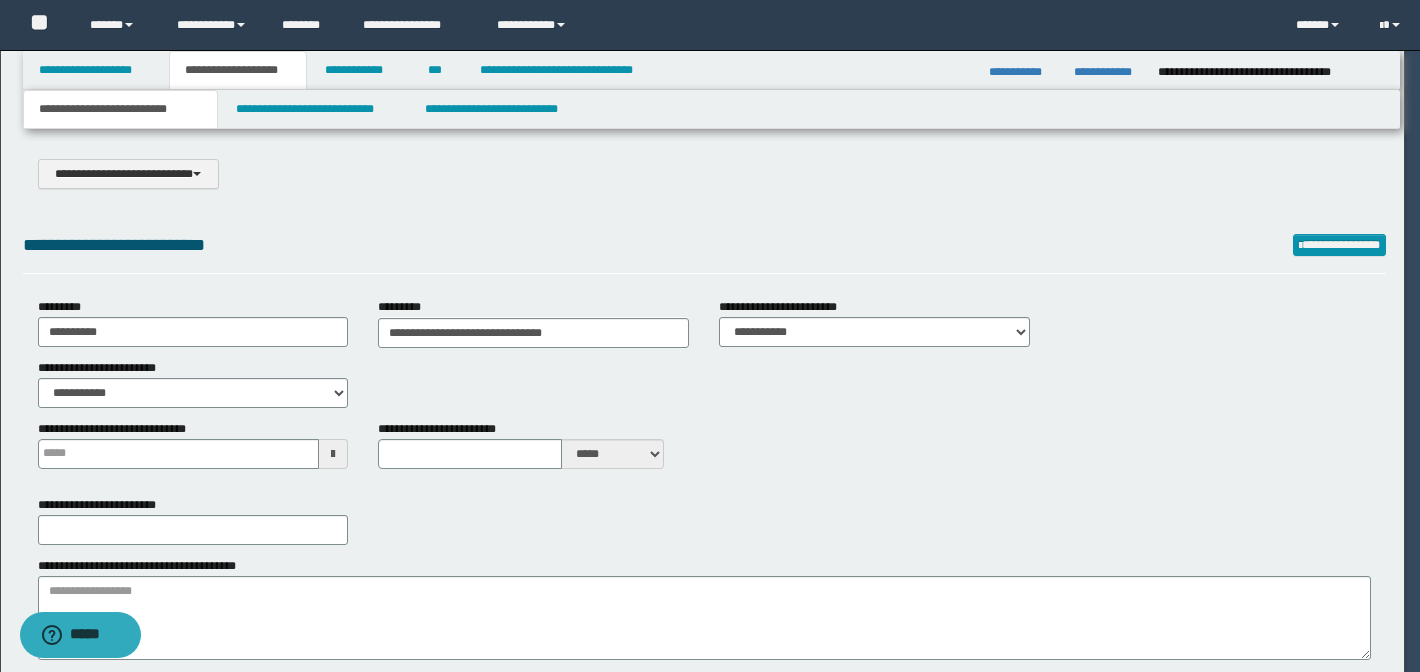type on "*********" 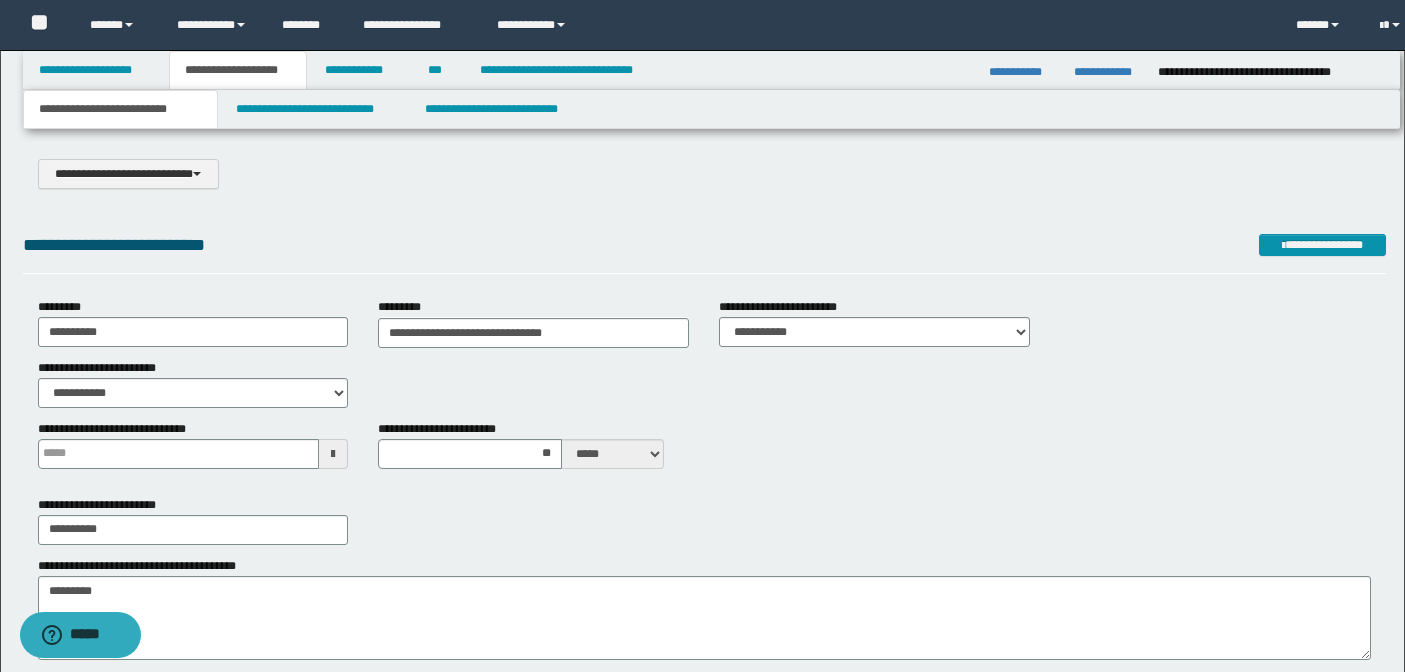 scroll, scrollTop: 0, scrollLeft: 0, axis: both 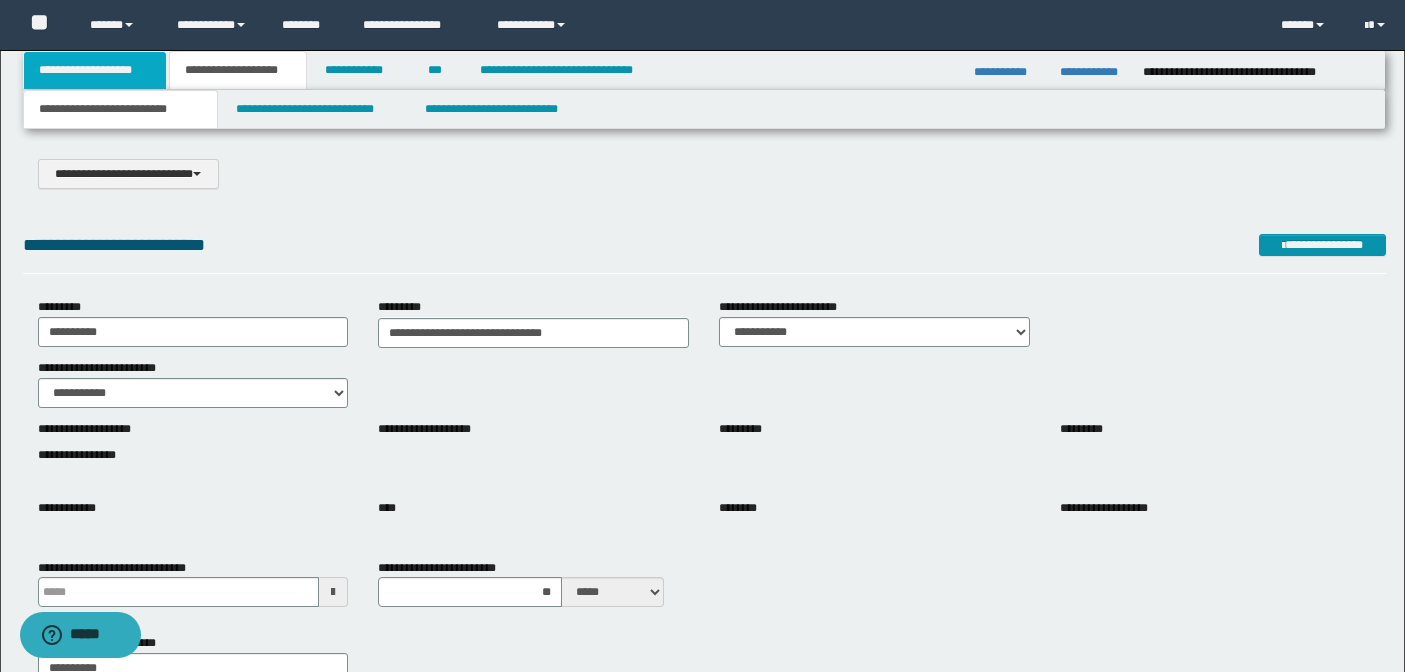 click on "**********" at bounding box center [95, 70] 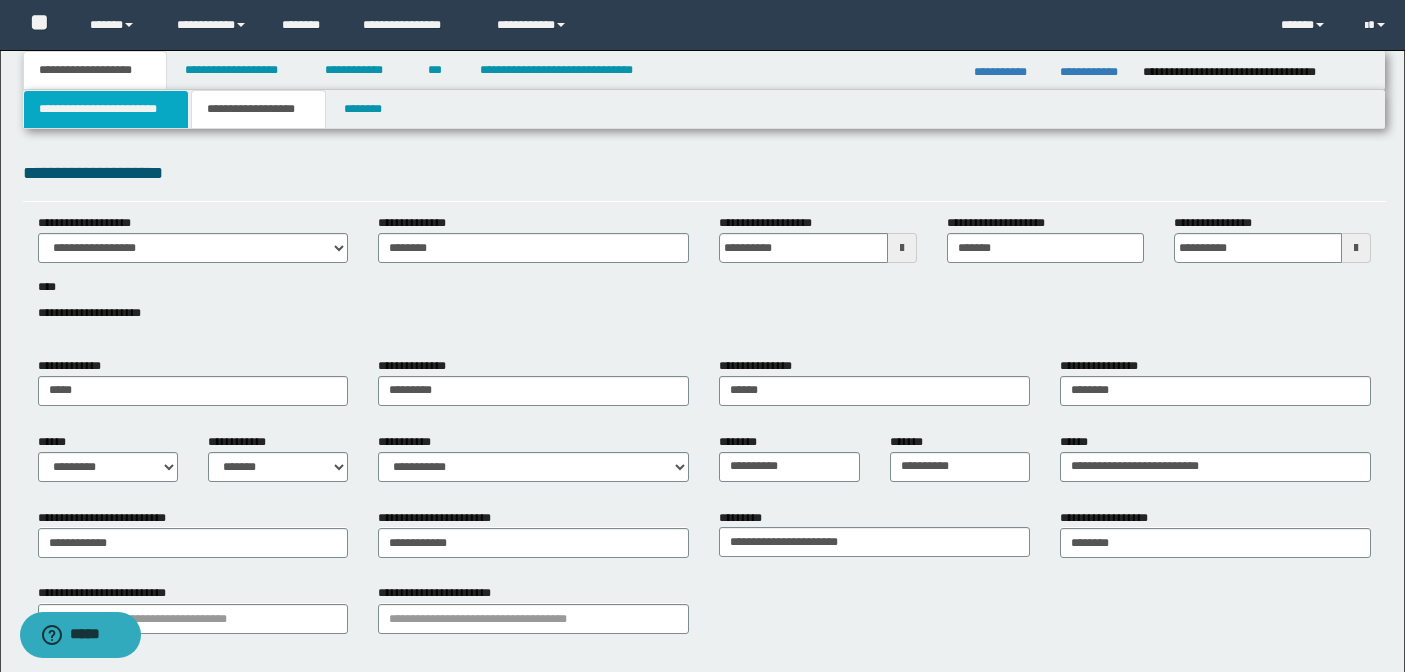 click on "**********" at bounding box center (106, 109) 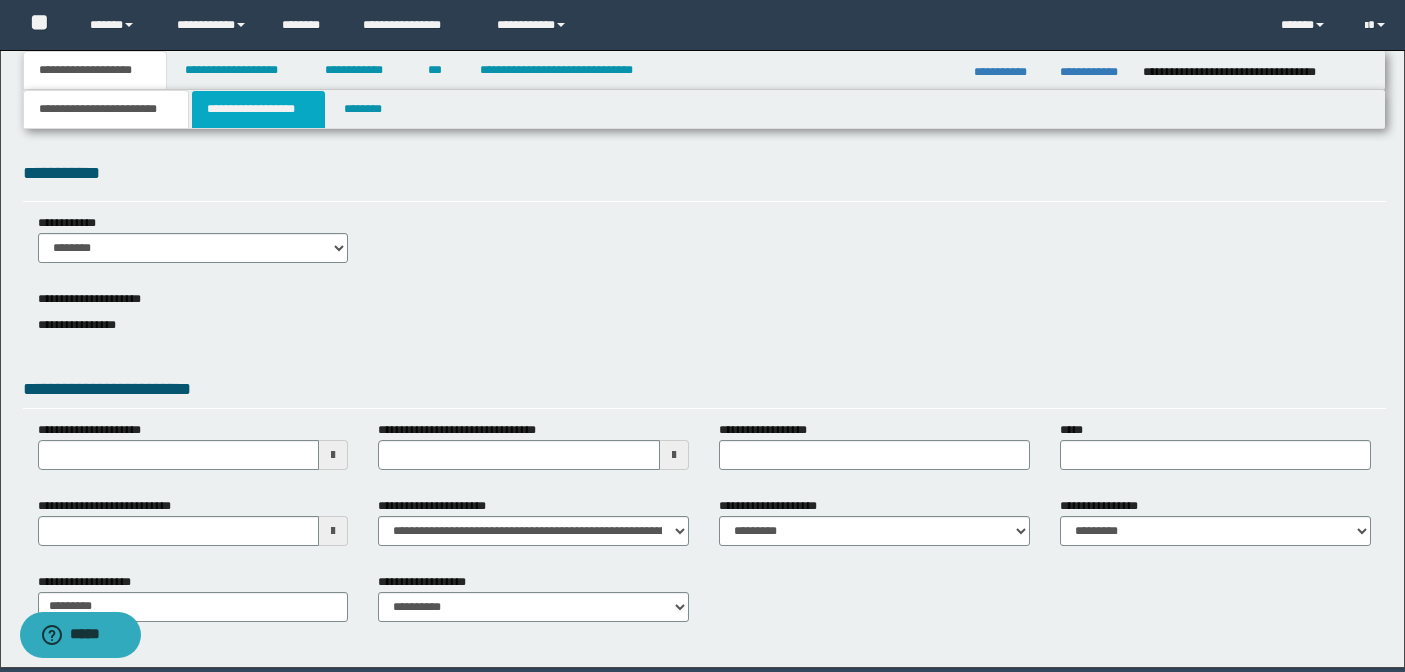 click on "**********" at bounding box center [258, 109] 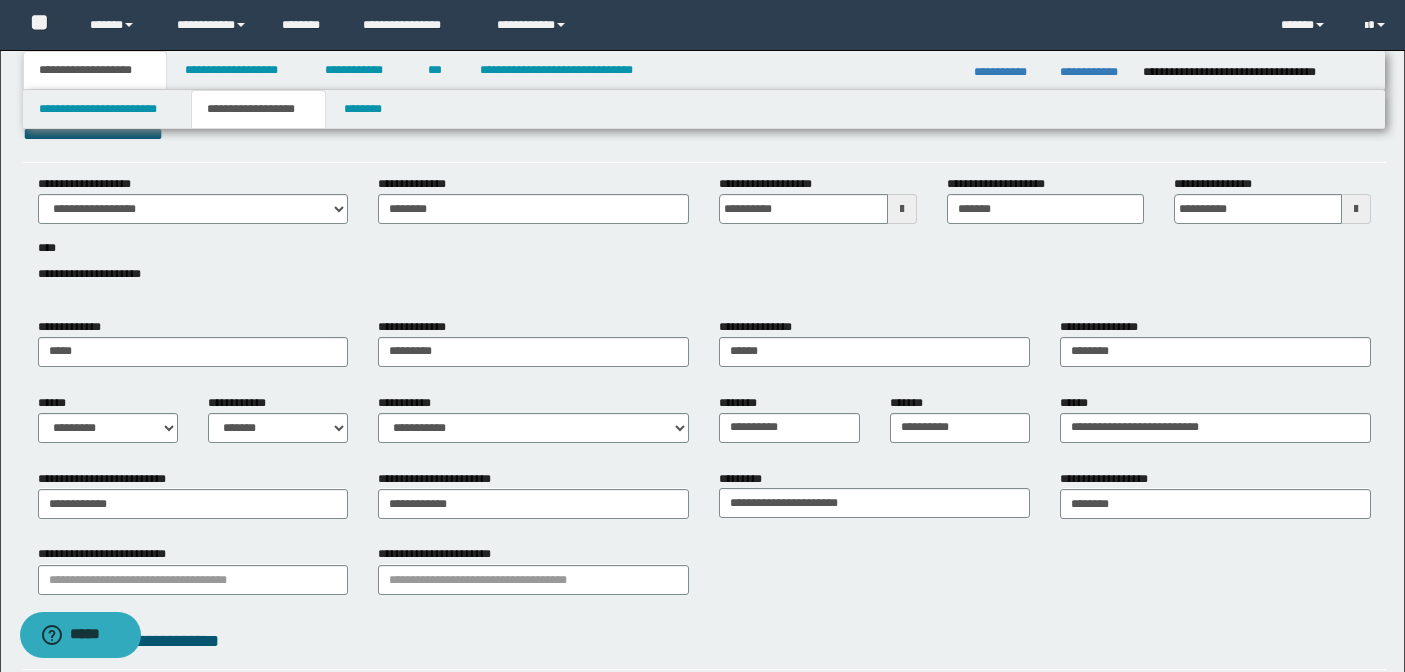 scroll, scrollTop: 43, scrollLeft: 0, axis: vertical 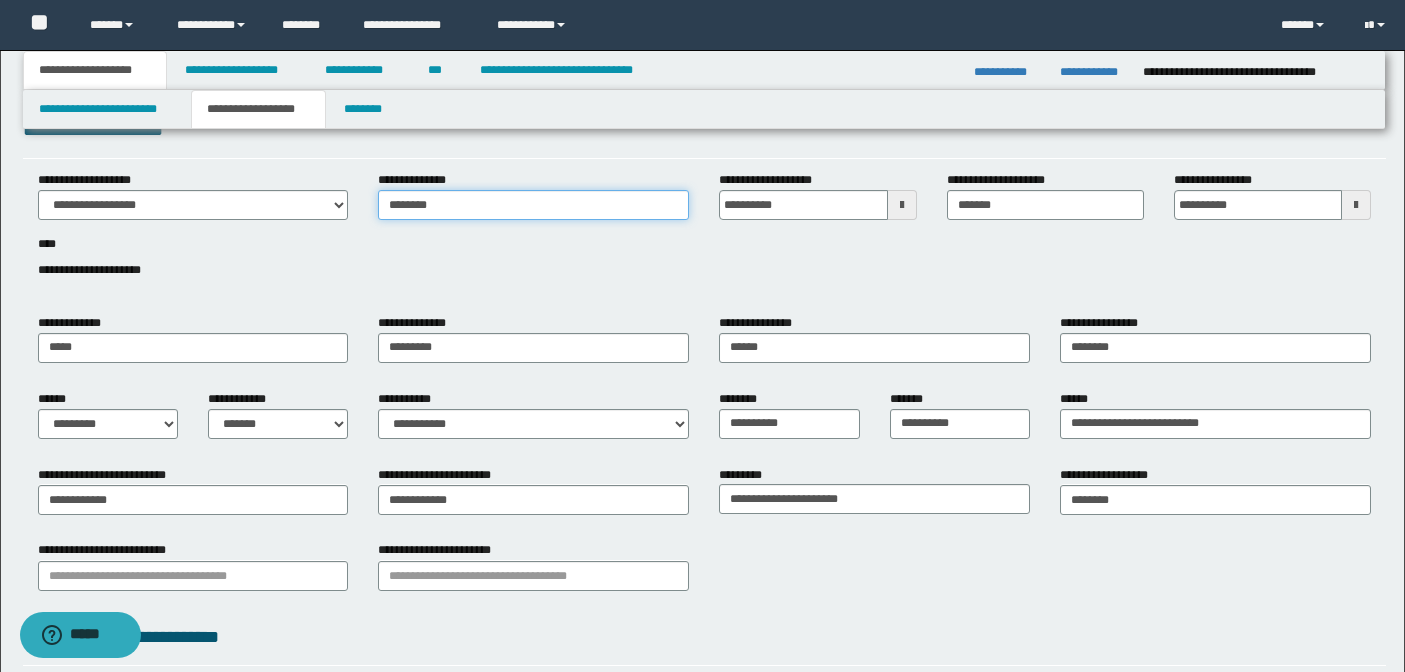 drag, startPoint x: 487, startPoint y: 204, endPoint x: 295, endPoint y: 202, distance: 192.01042 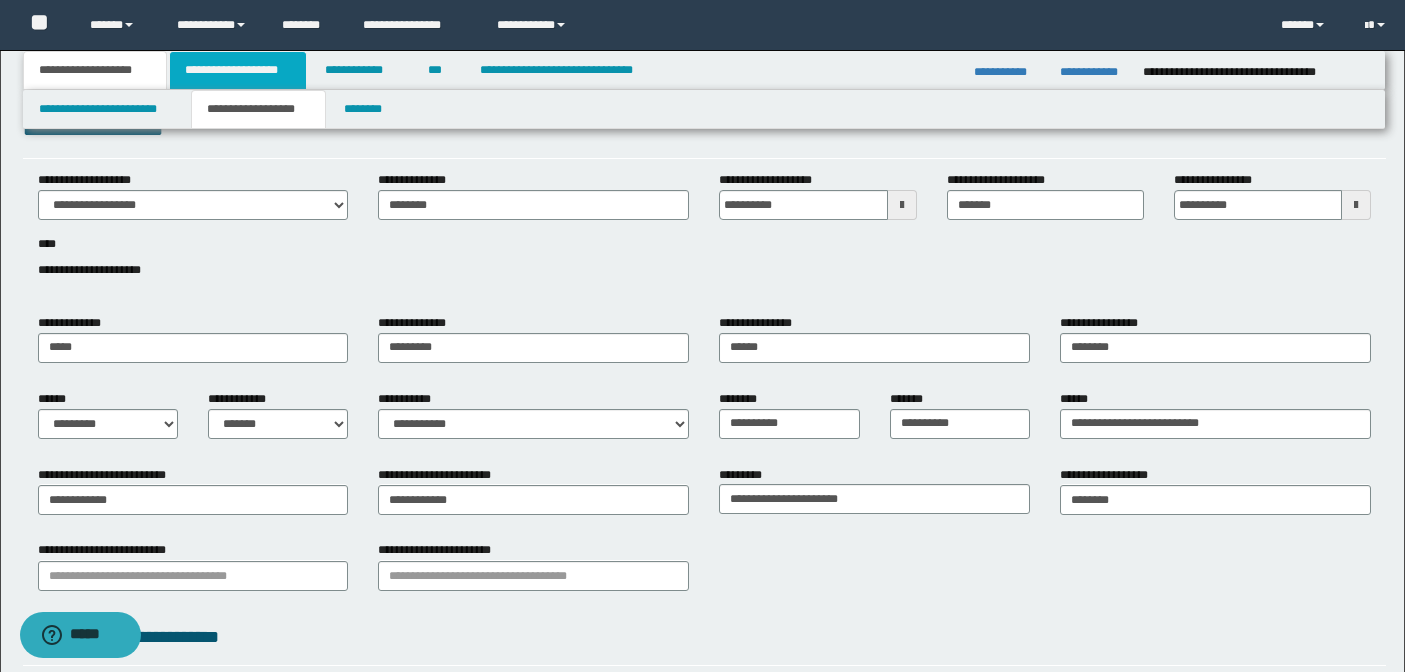 click on "**********" at bounding box center [238, 70] 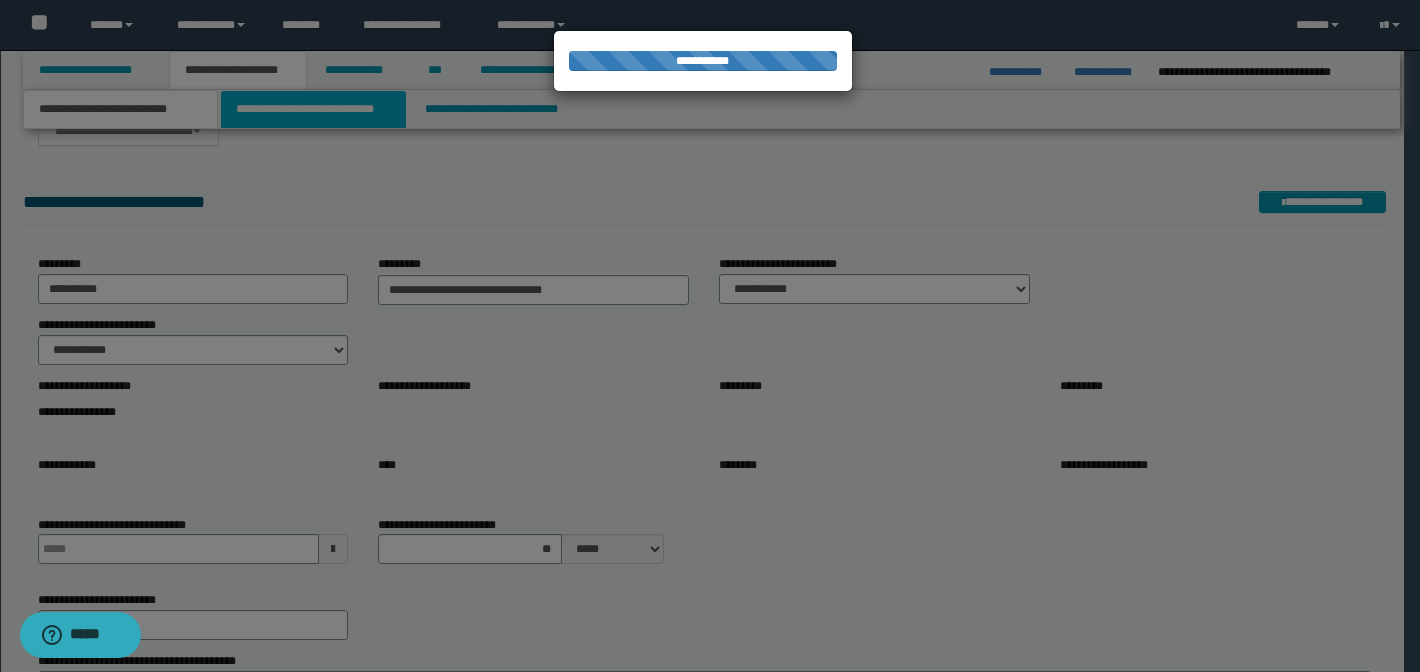 type 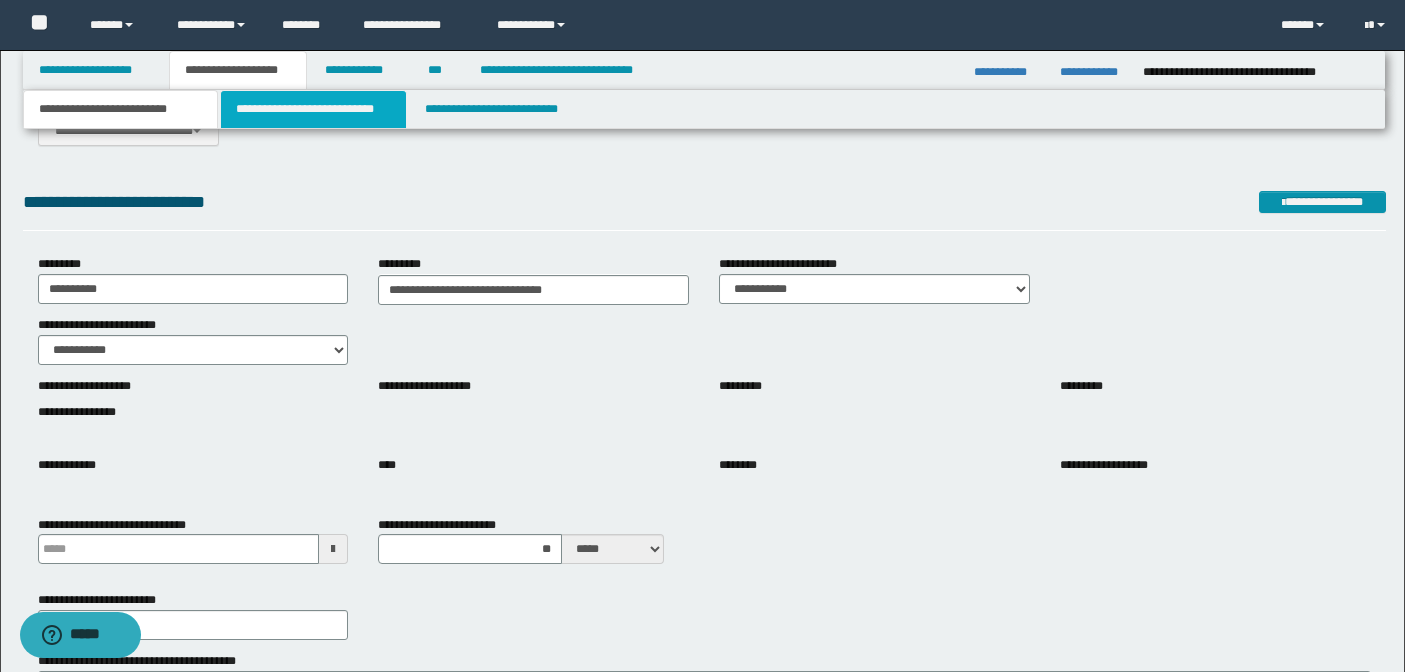 click on "**********" at bounding box center [314, 109] 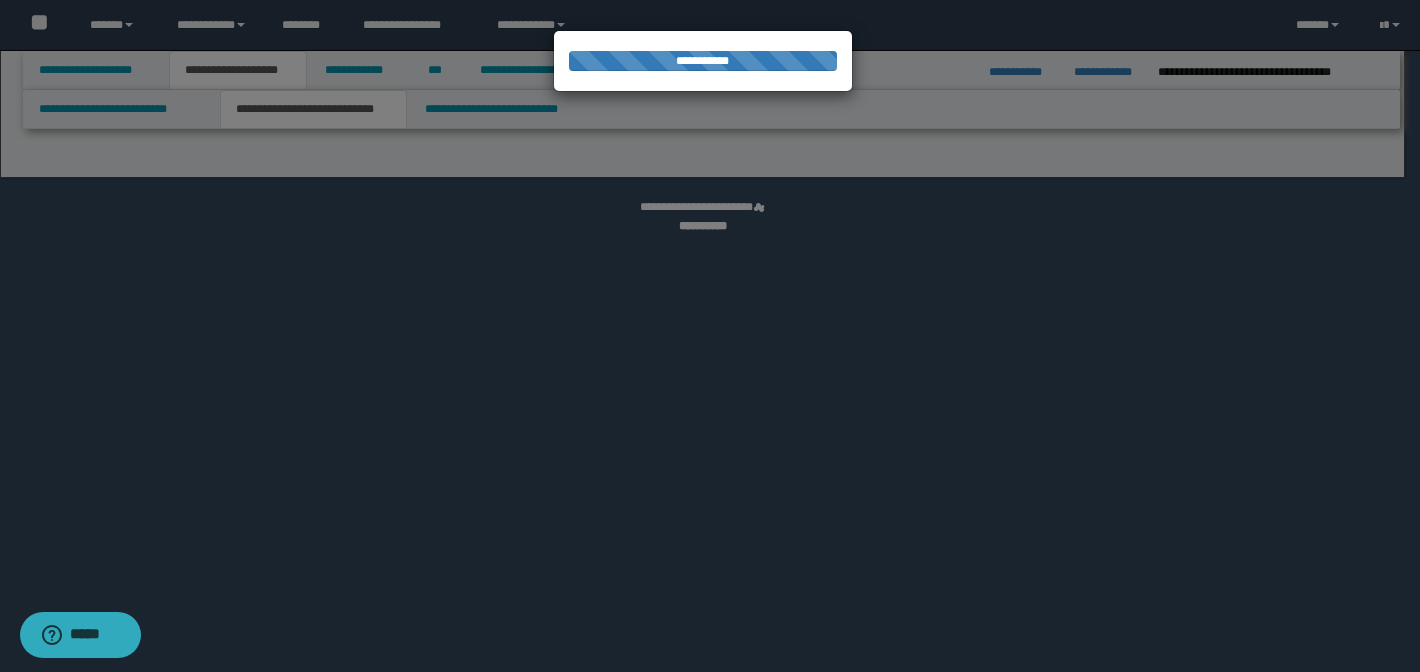 select on "*" 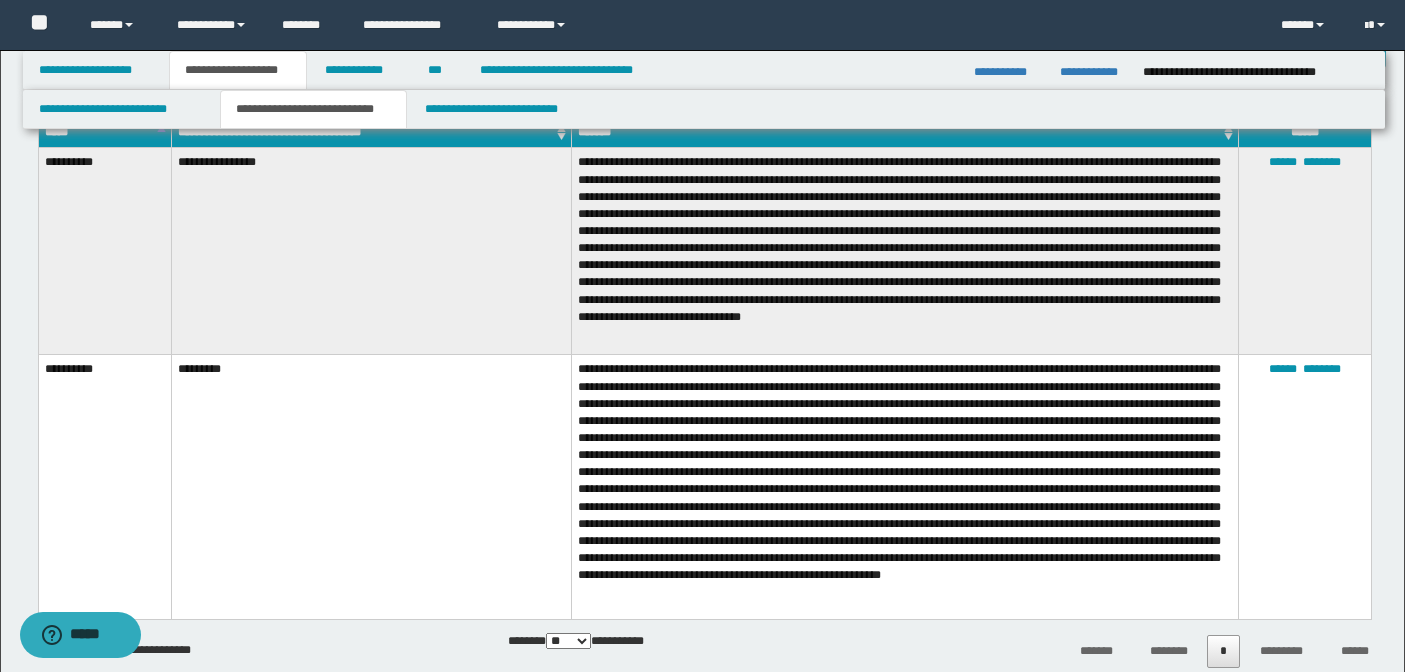 scroll, scrollTop: 88, scrollLeft: 0, axis: vertical 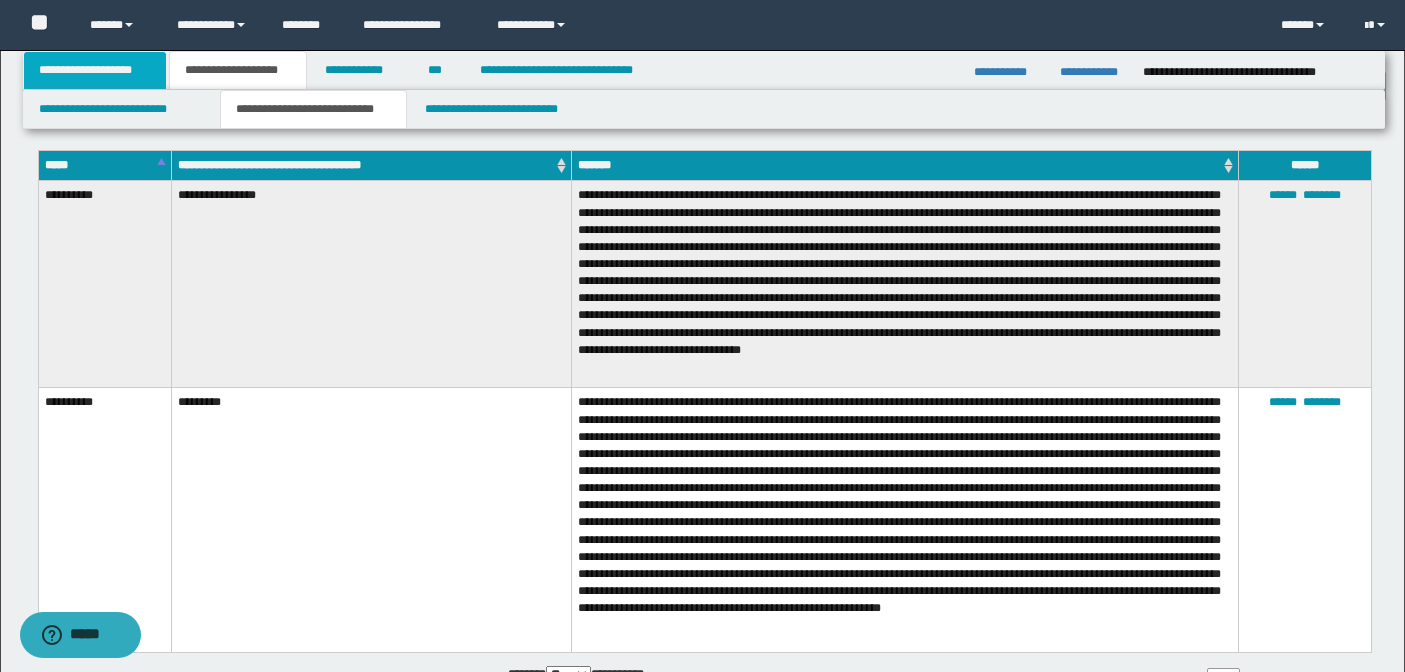 click on "**********" at bounding box center [95, 70] 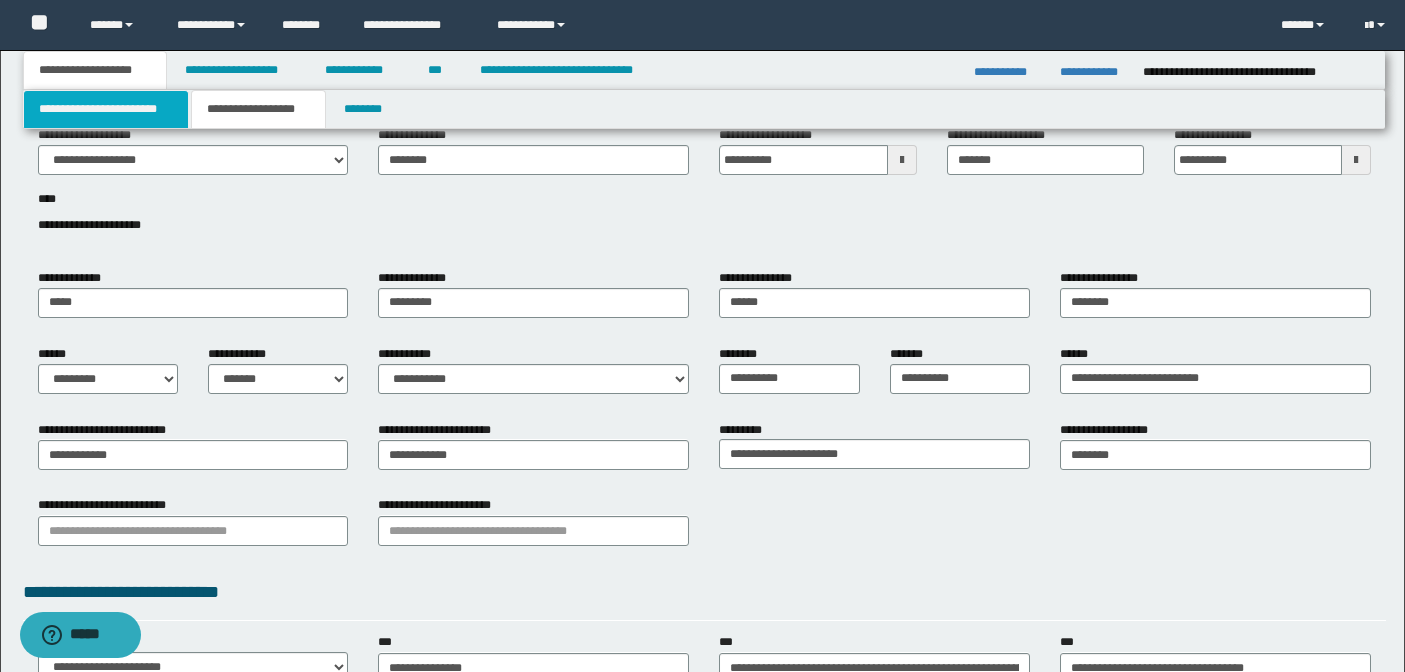 click on "**********" at bounding box center [106, 109] 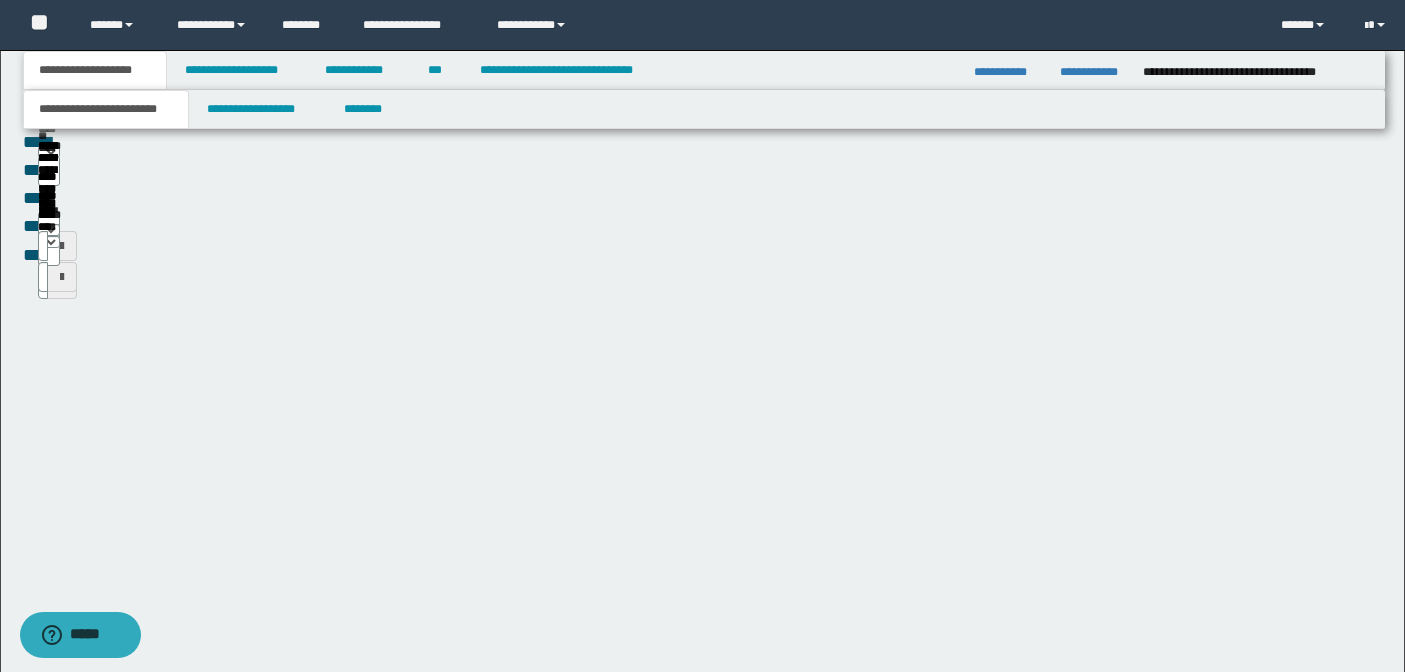 scroll, scrollTop: 73, scrollLeft: 0, axis: vertical 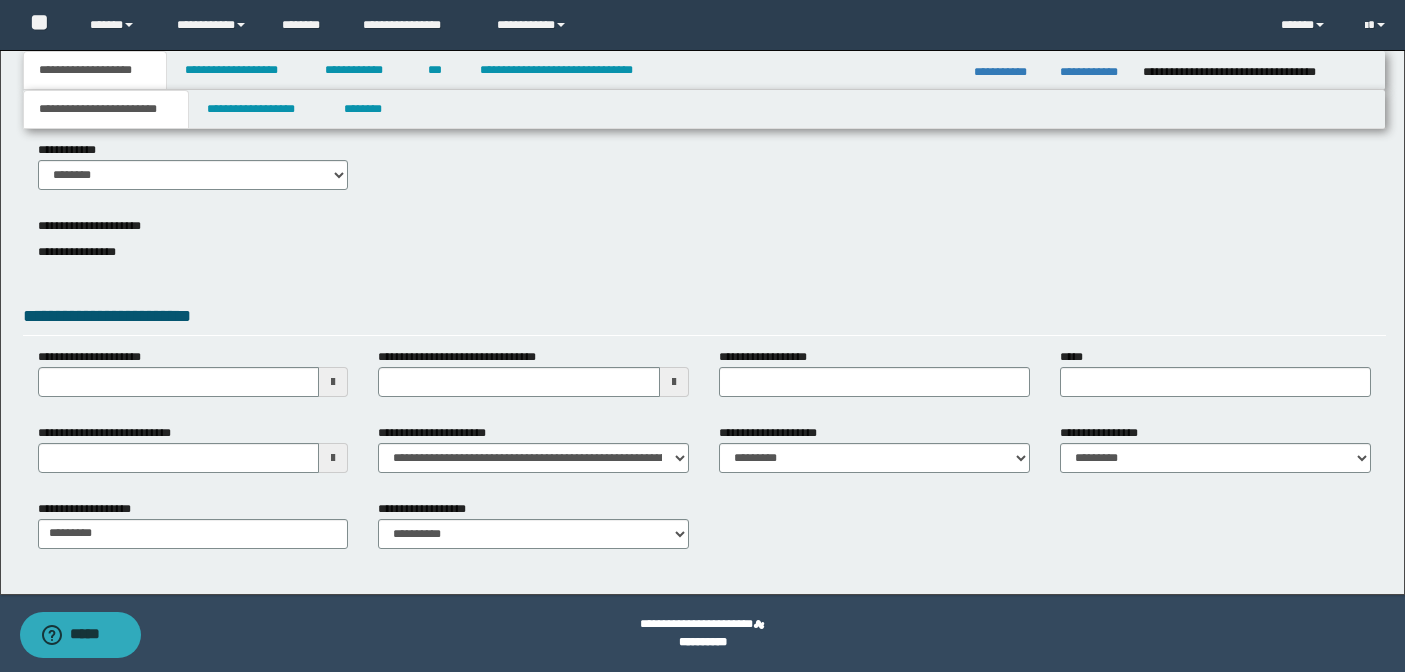 click at bounding box center (333, 458) 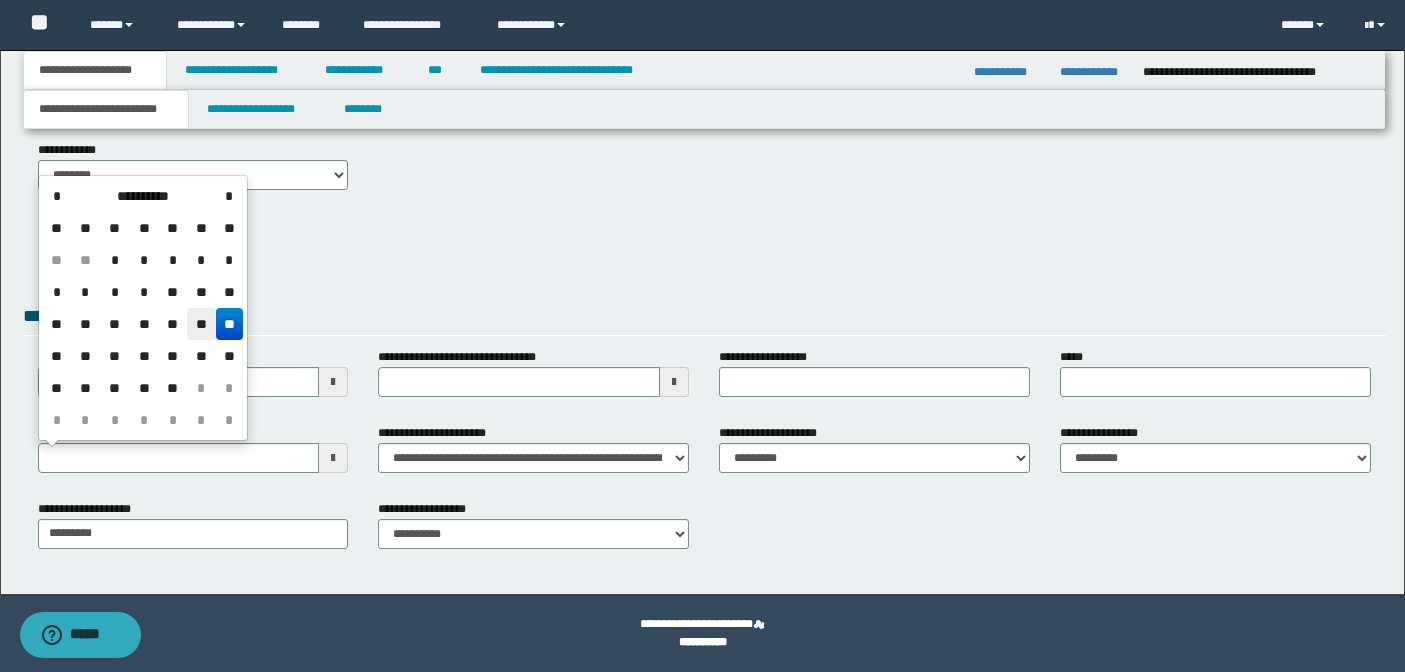 click on "**" at bounding box center [201, 324] 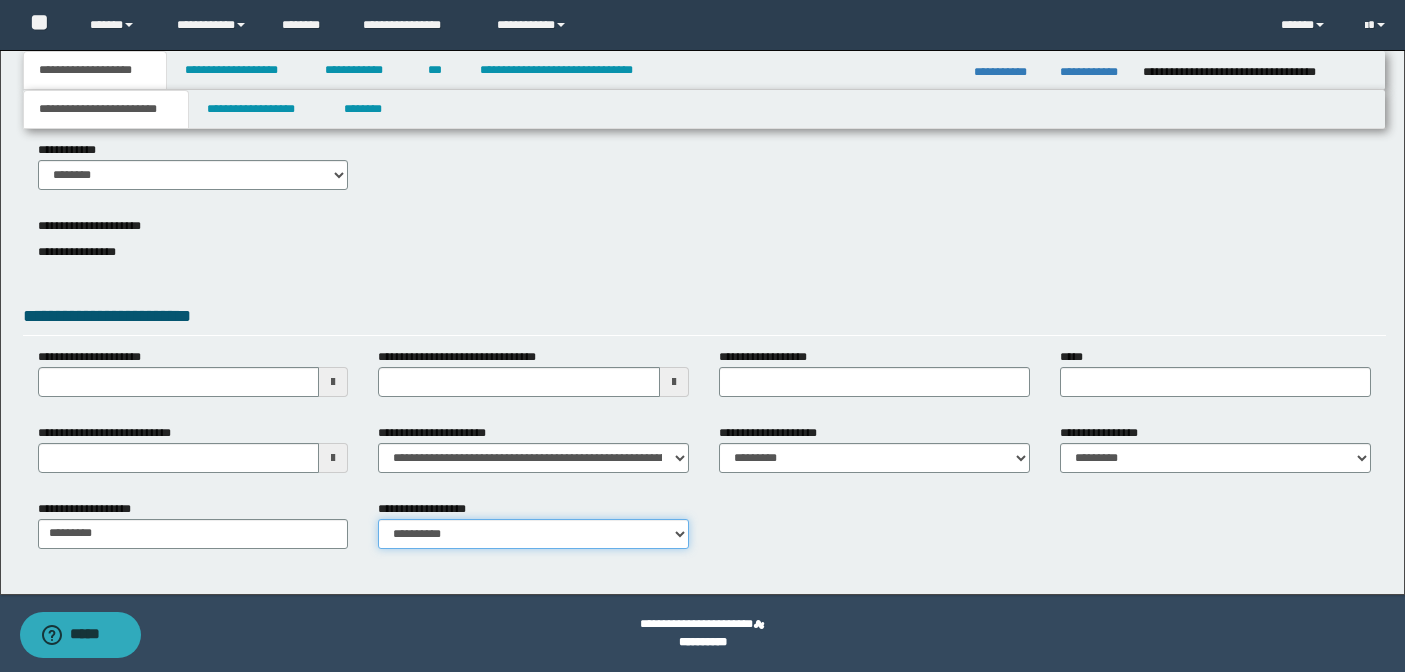 click on "**********" at bounding box center [533, 534] 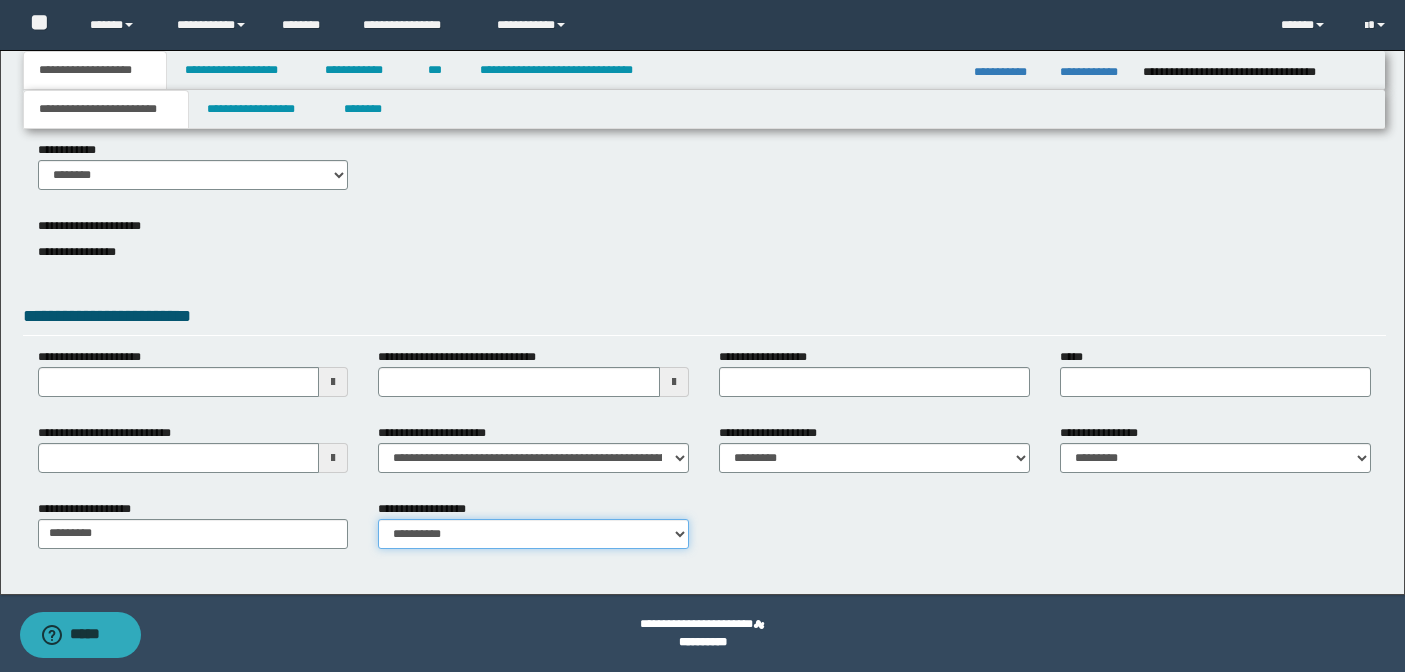 select on "*" 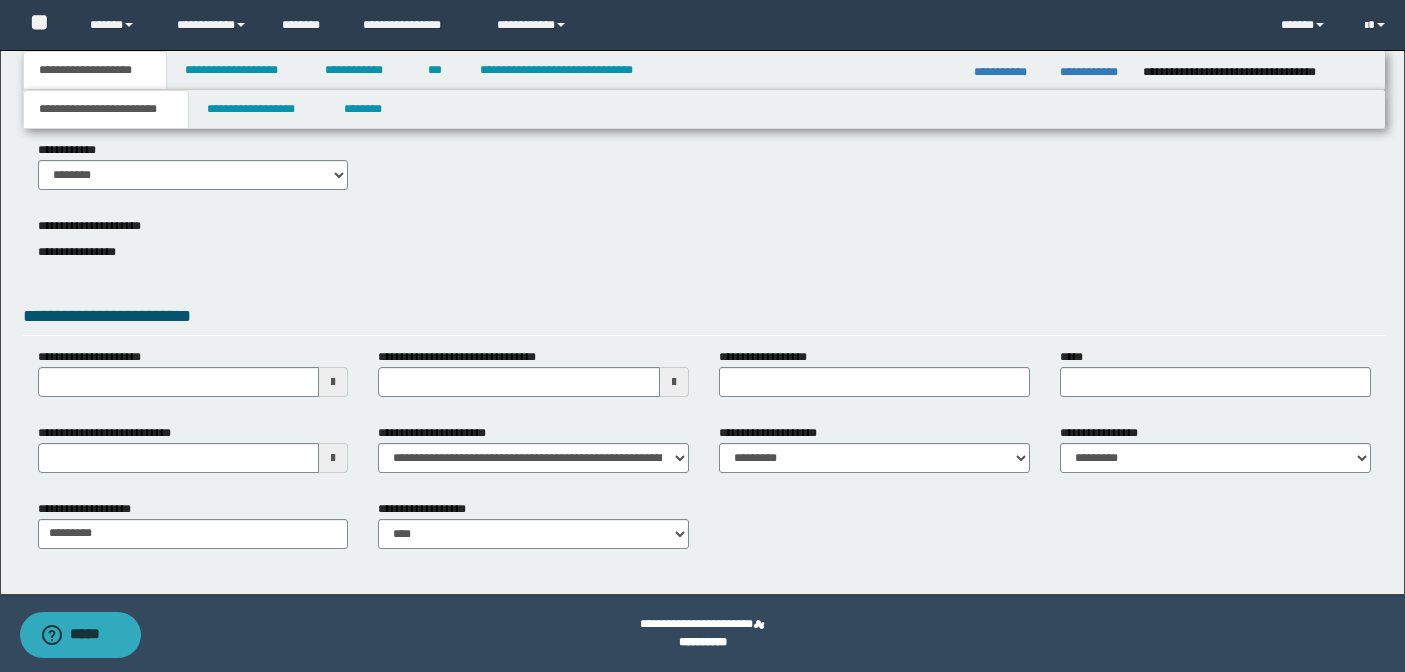 click at bounding box center (674, 382) 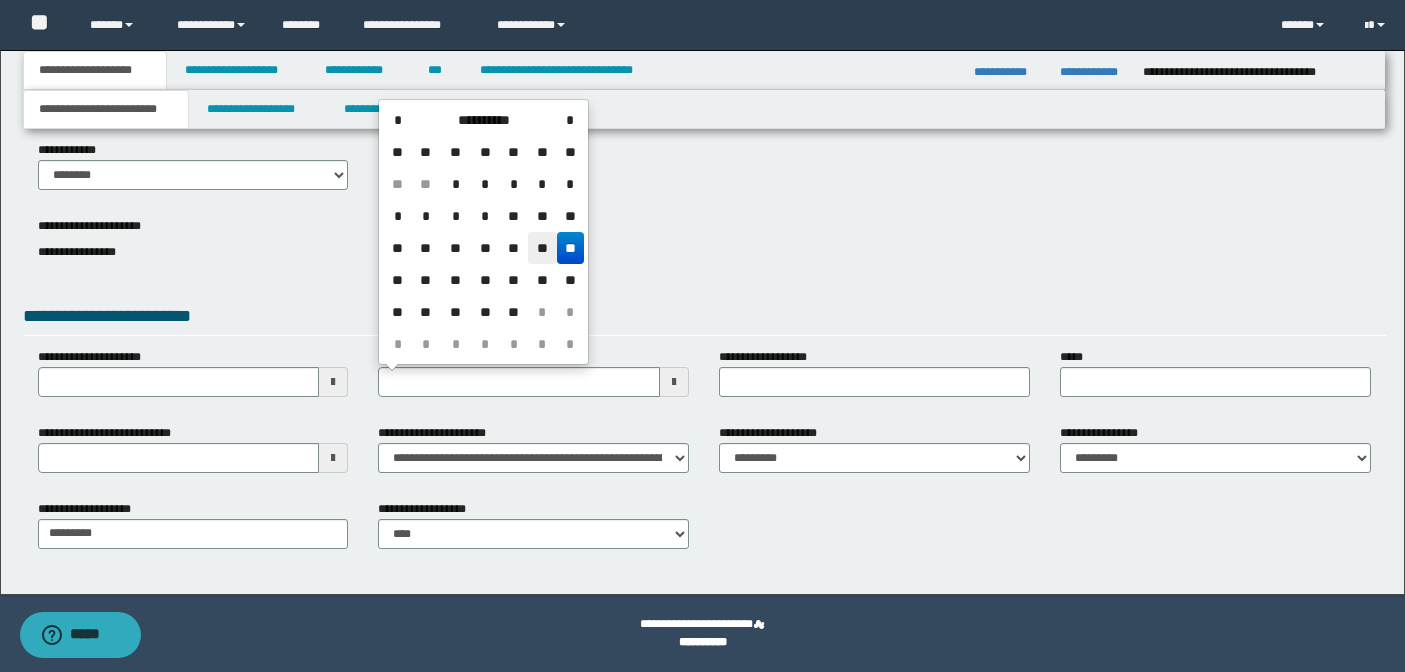 click on "**" at bounding box center [542, 248] 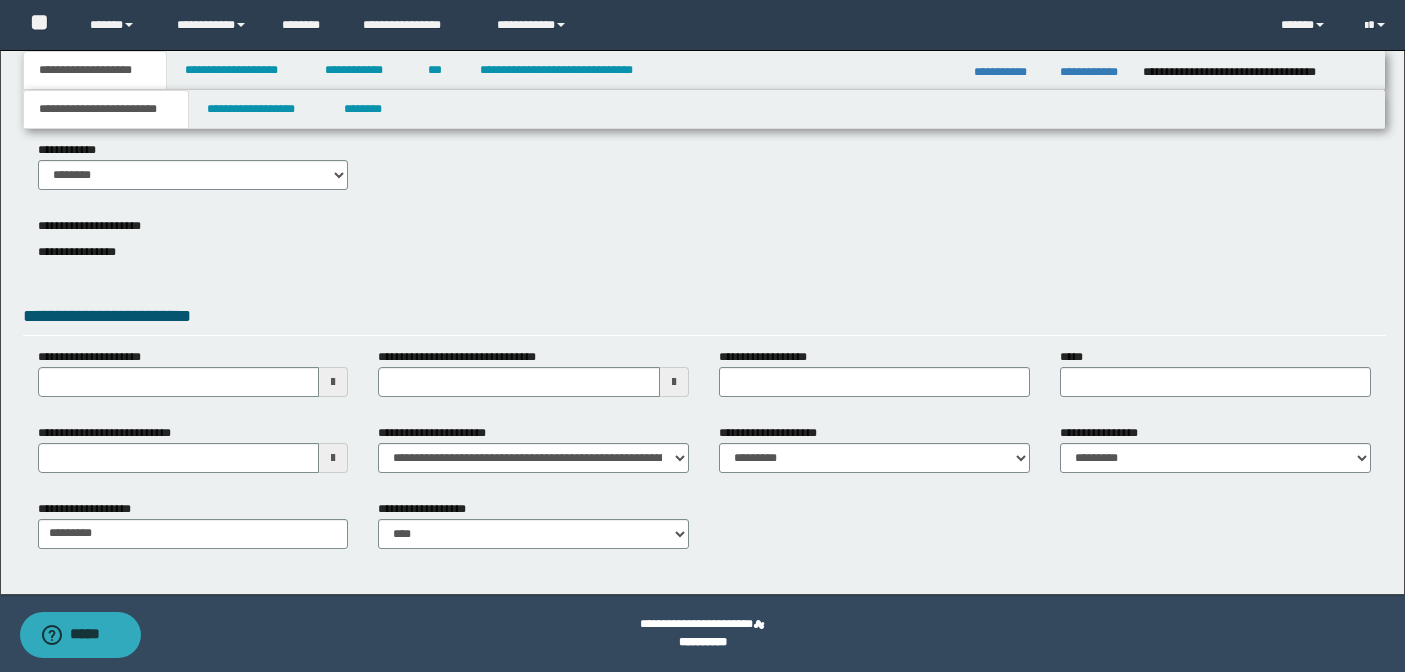click at bounding box center (674, 382) 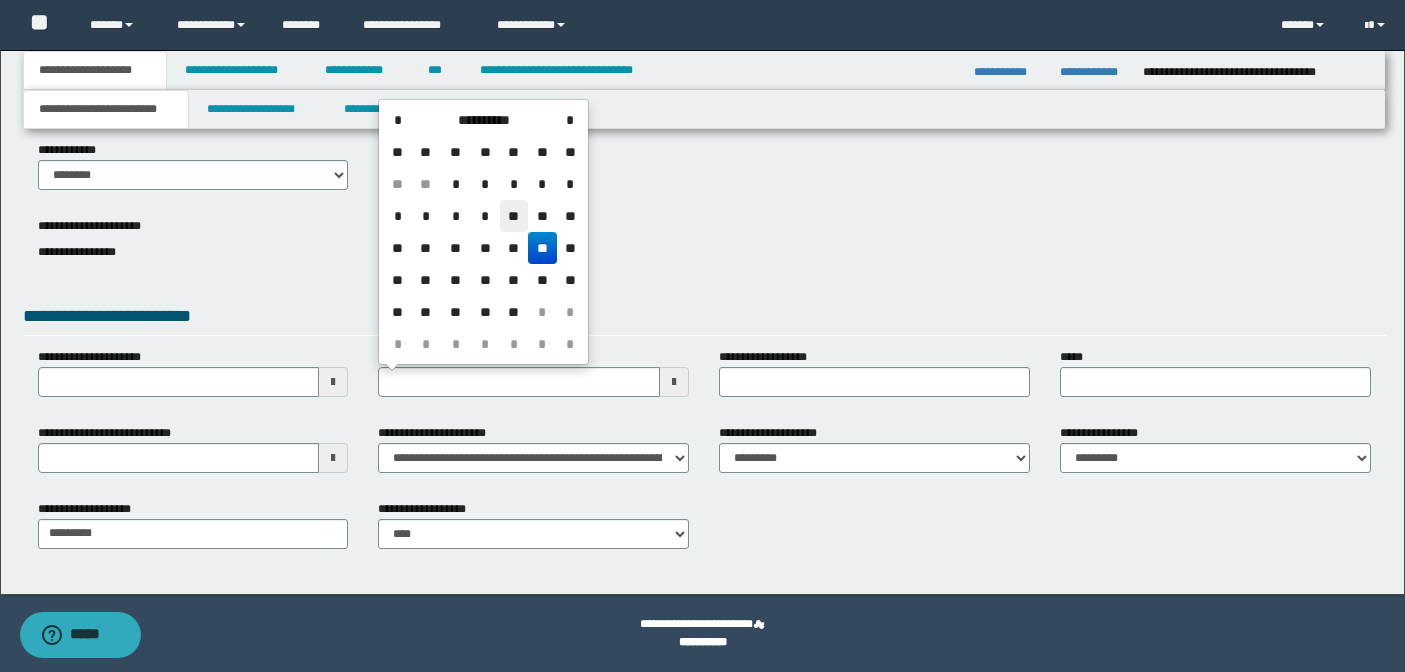 click on "**" at bounding box center [514, 216] 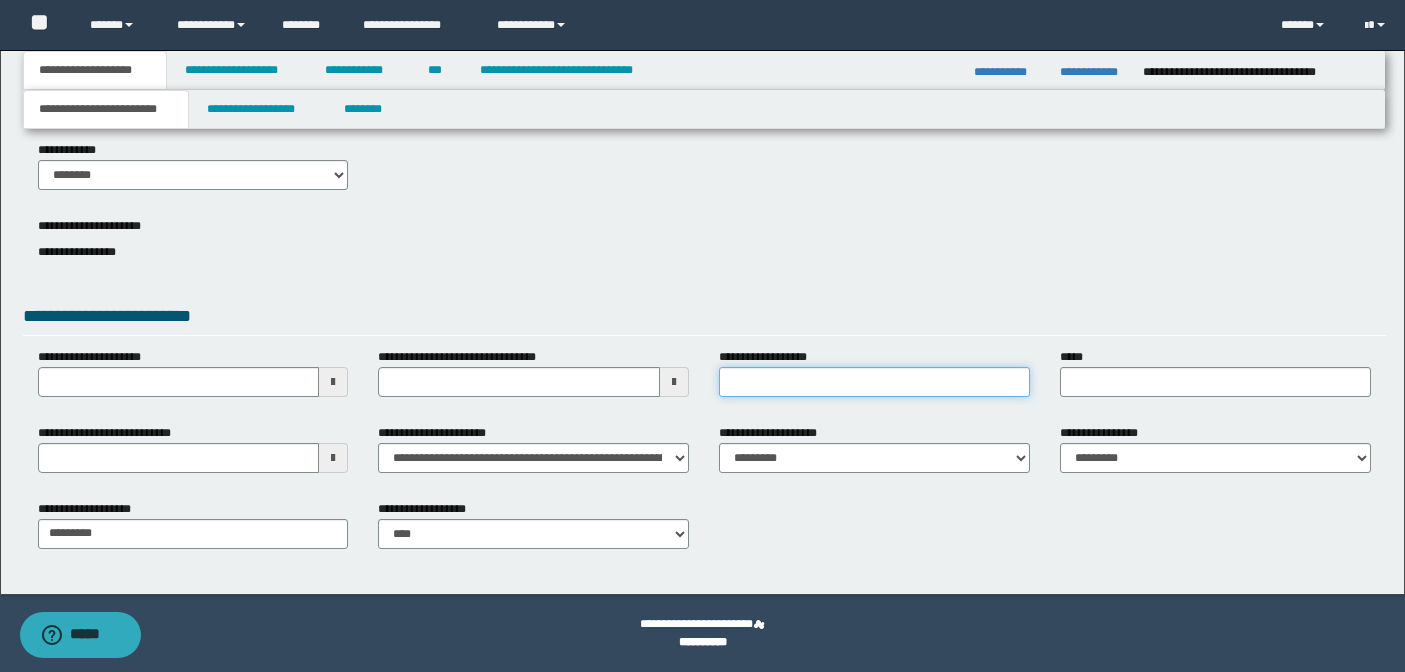 click on "**********" at bounding box center [874, 382] 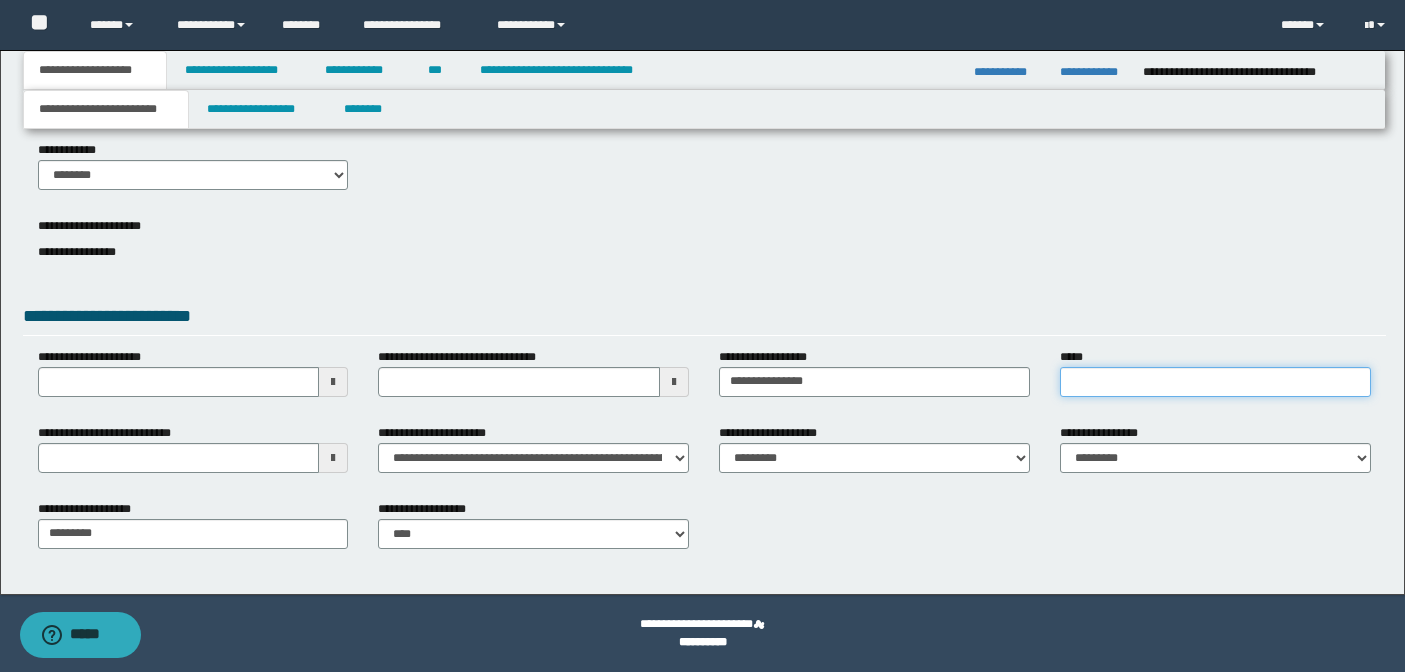 click on "*****" at bounding box center (1215, 382) 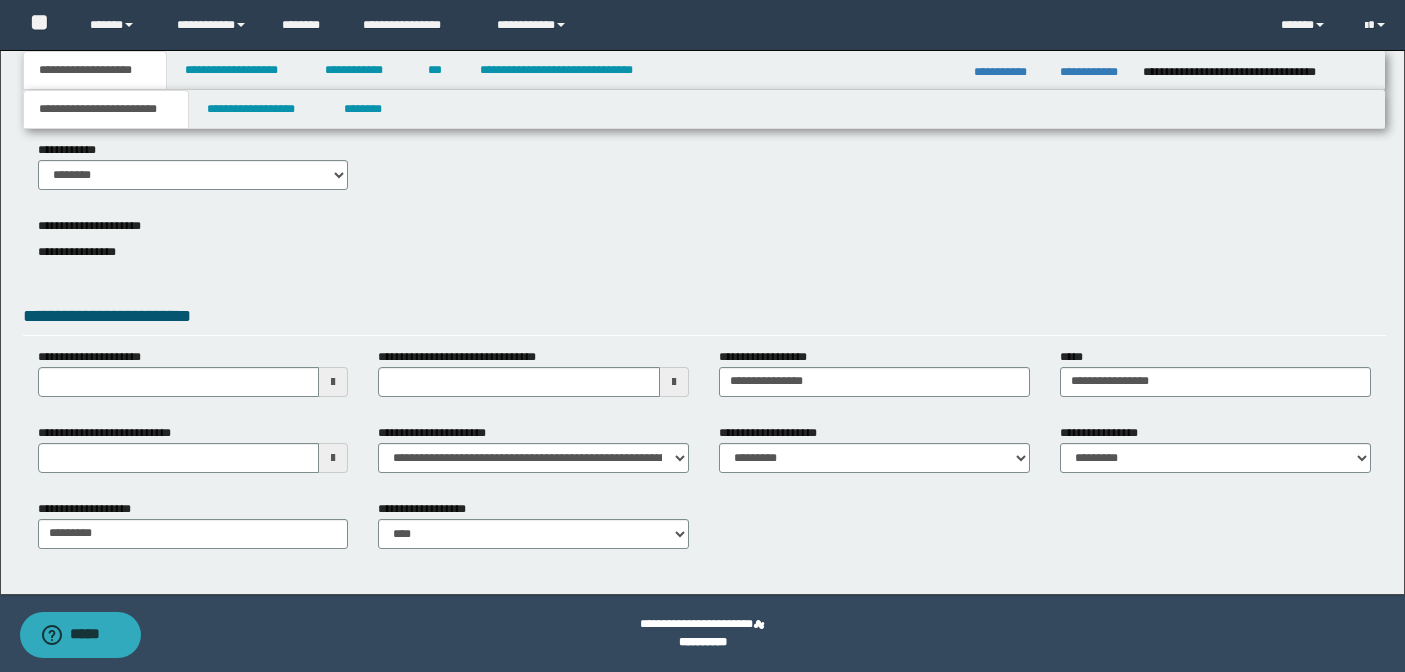 click on "**********" at bounding box center [1215, 456] 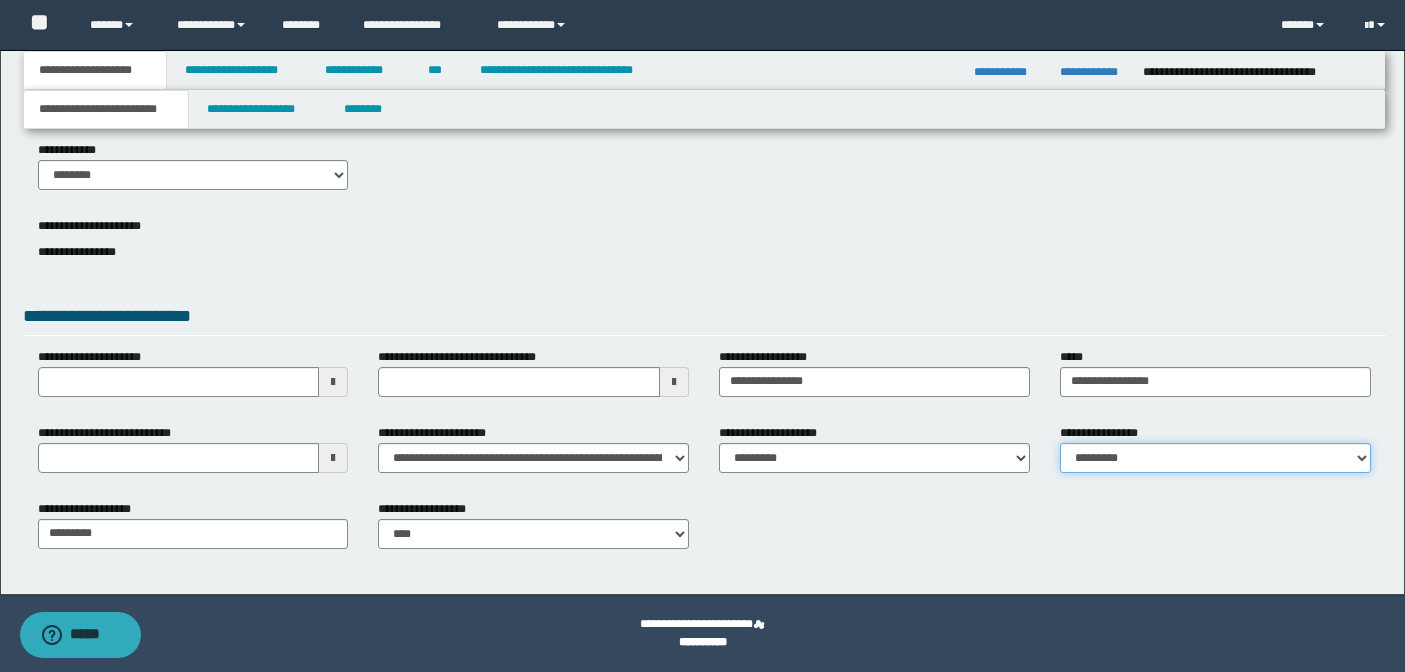 click on "**********" at bounding box center [1215, 458] 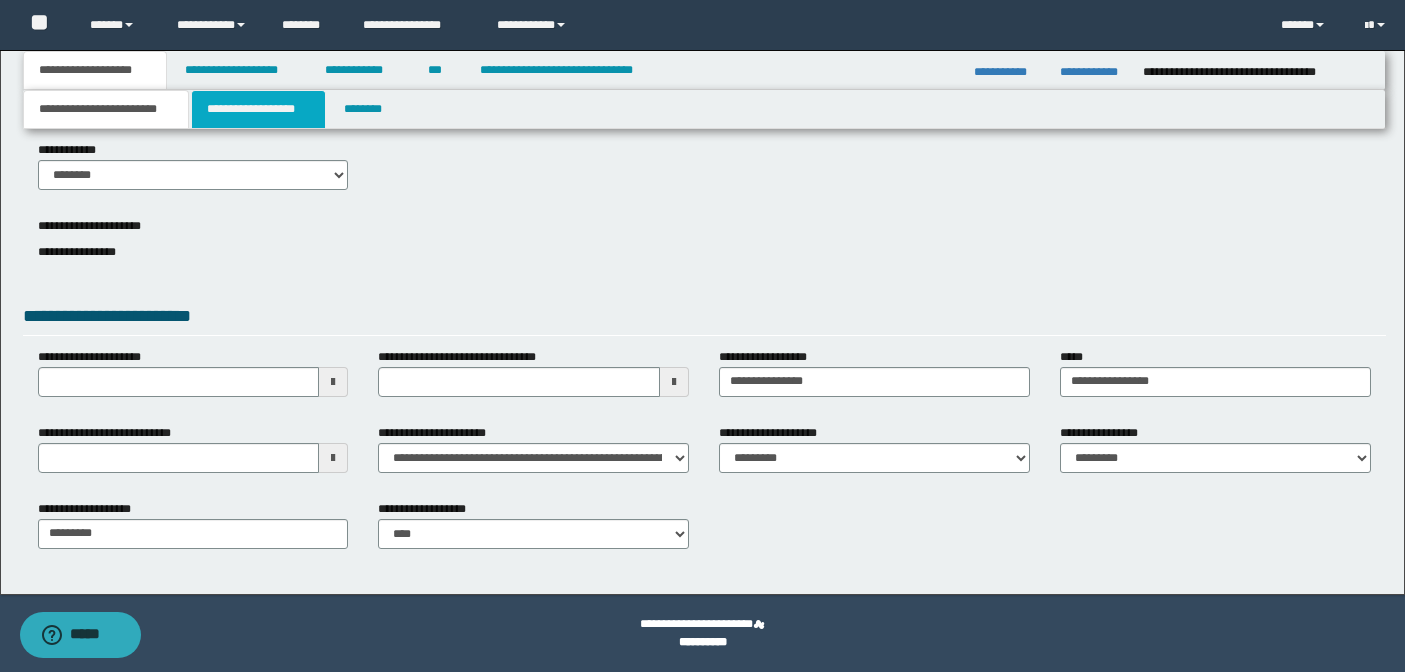 click on "**********" at bounding box center [258, 109] 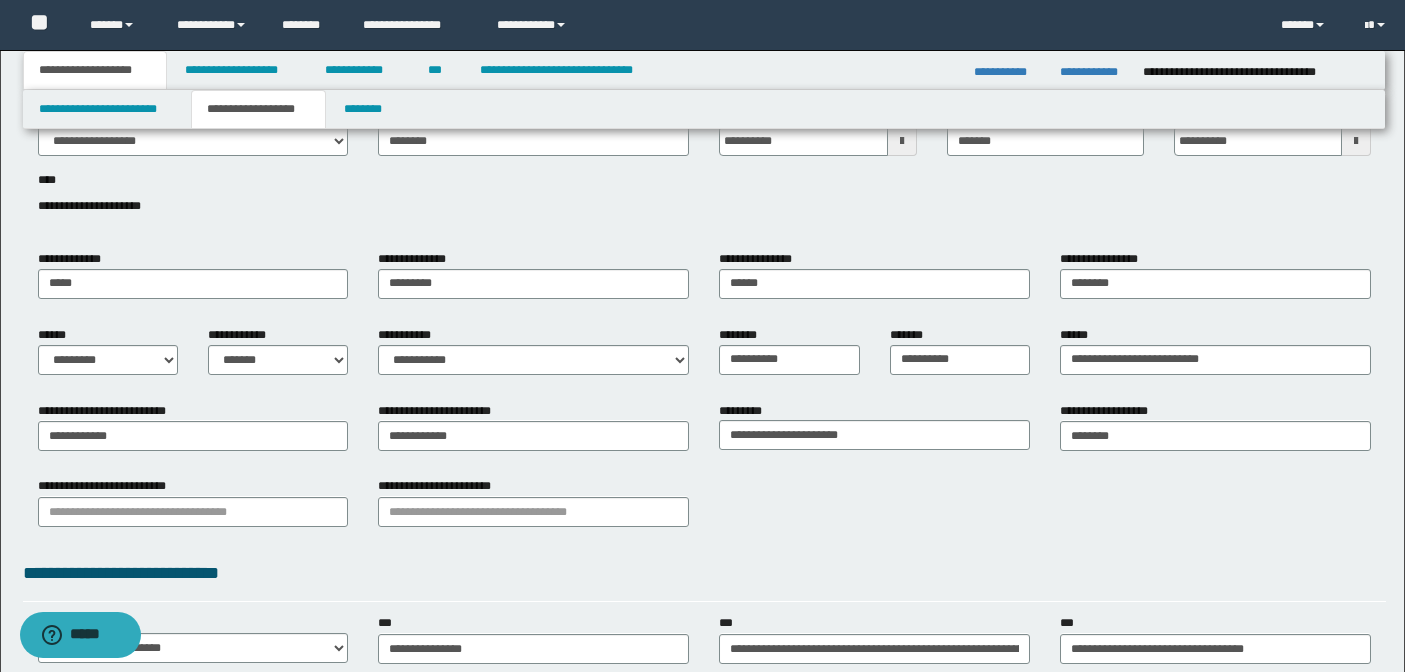 scroll, scrollTop: 326, scrollLeft: 0, axis: vertical 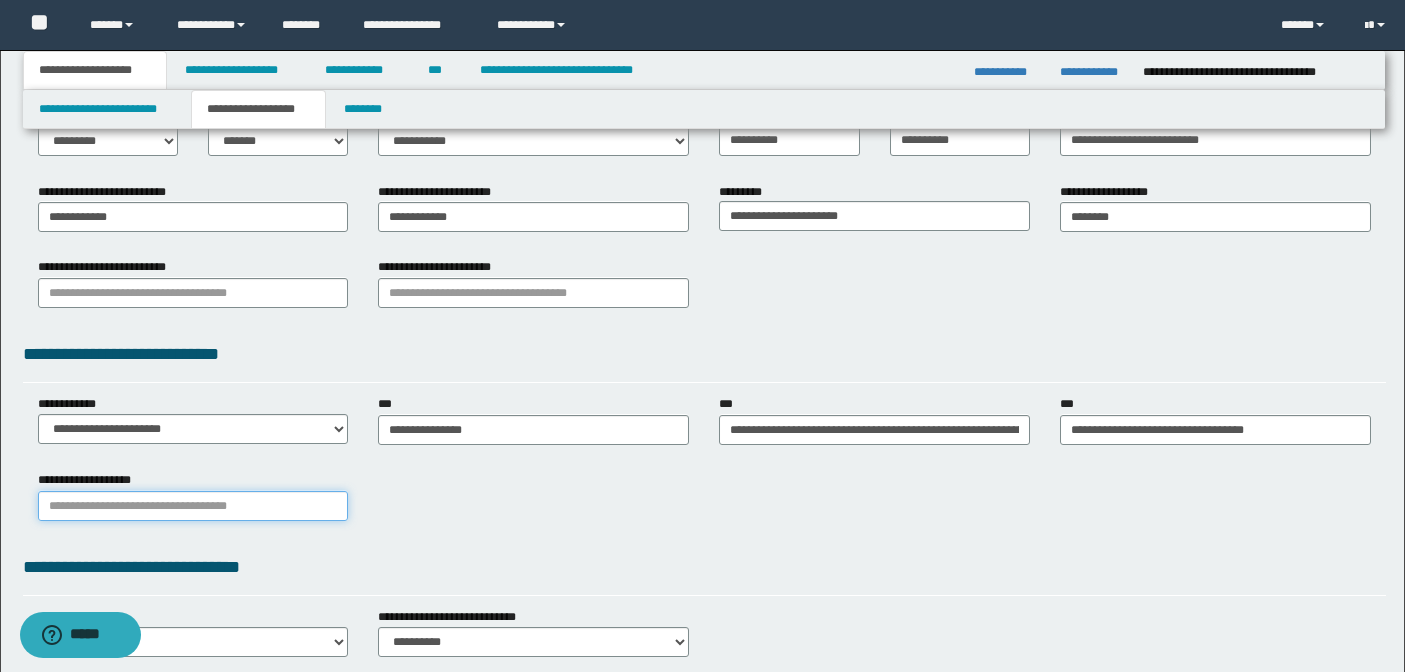 click on "**********" at bounding box center (193, 506) 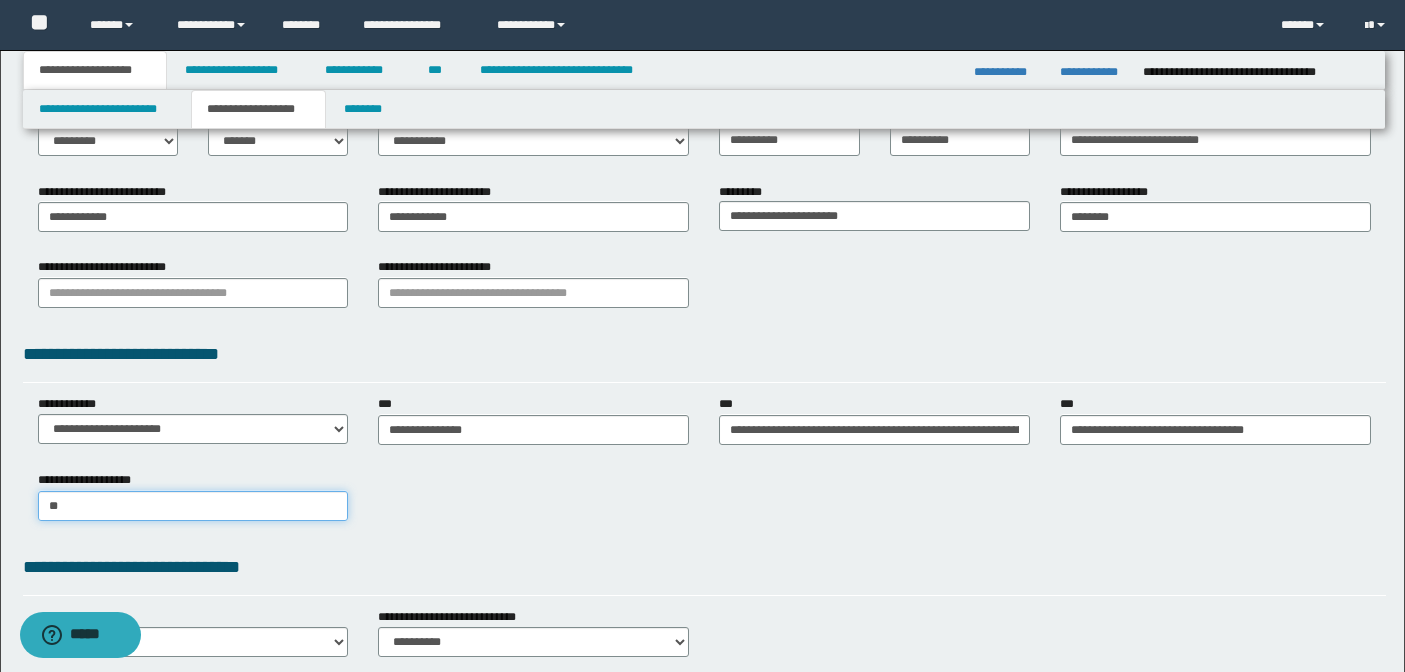 type on "***" 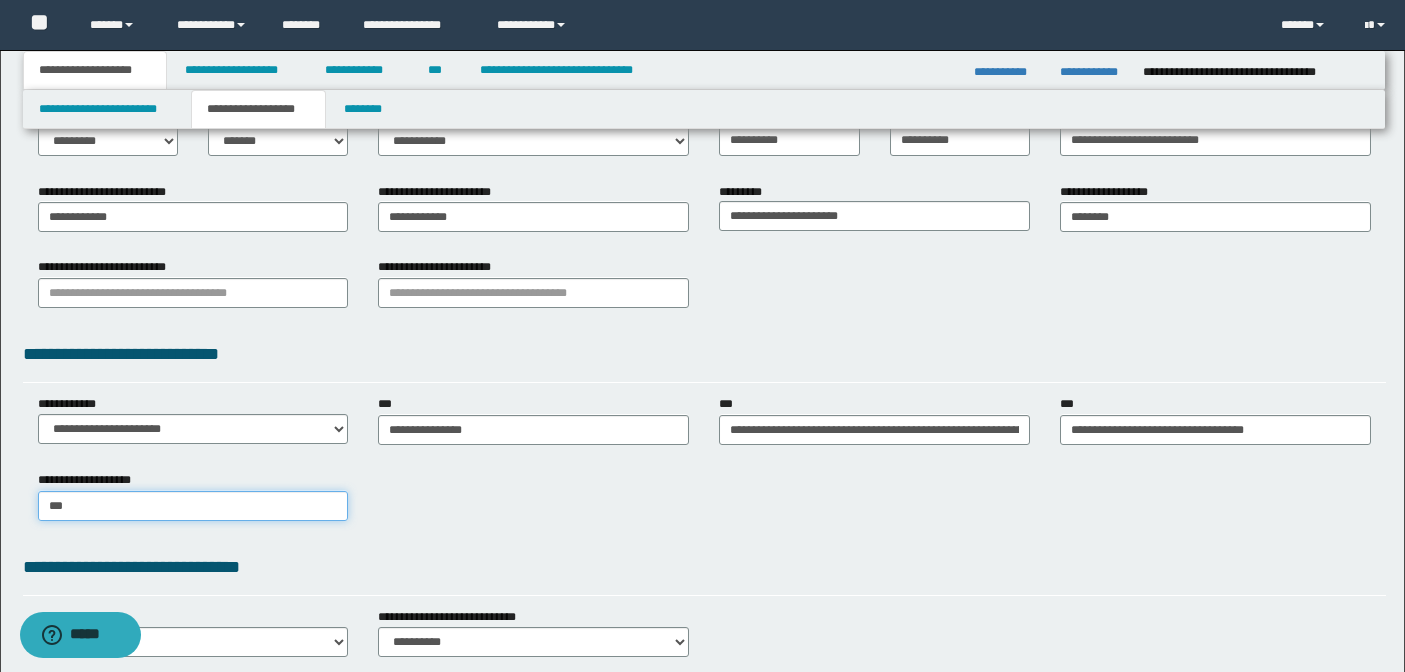 type on "***" 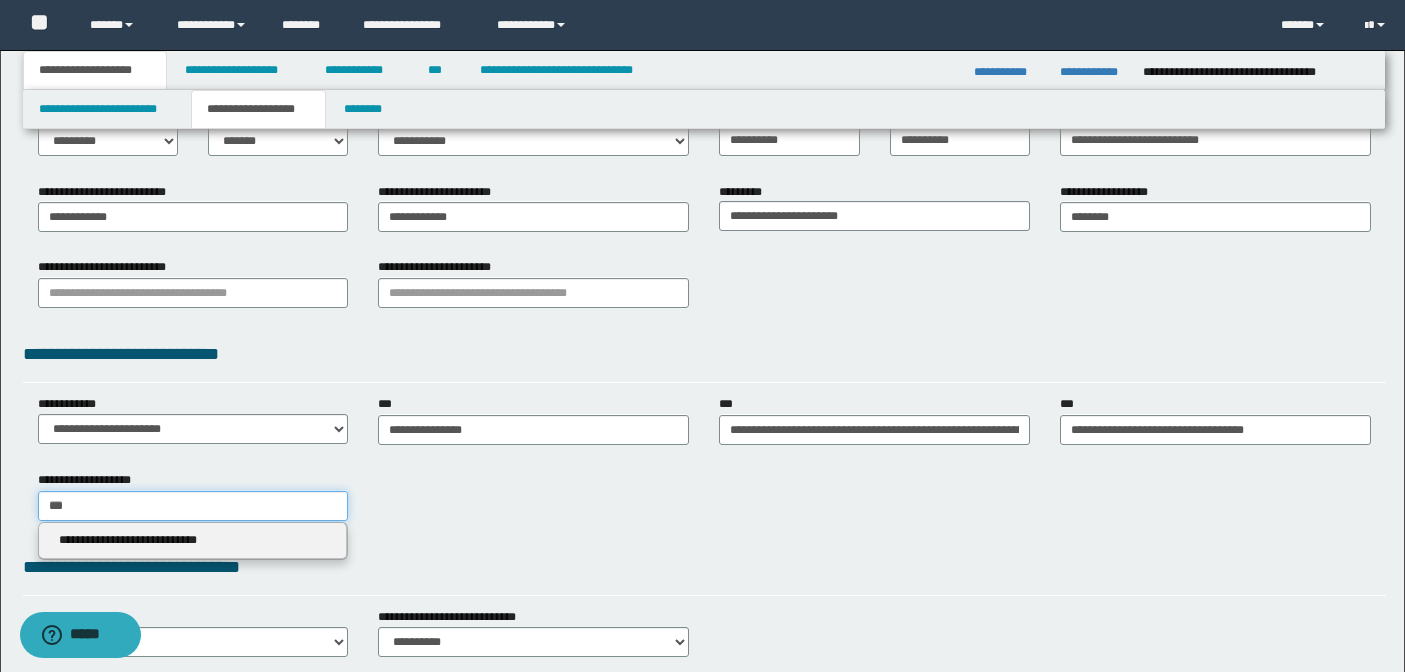 type 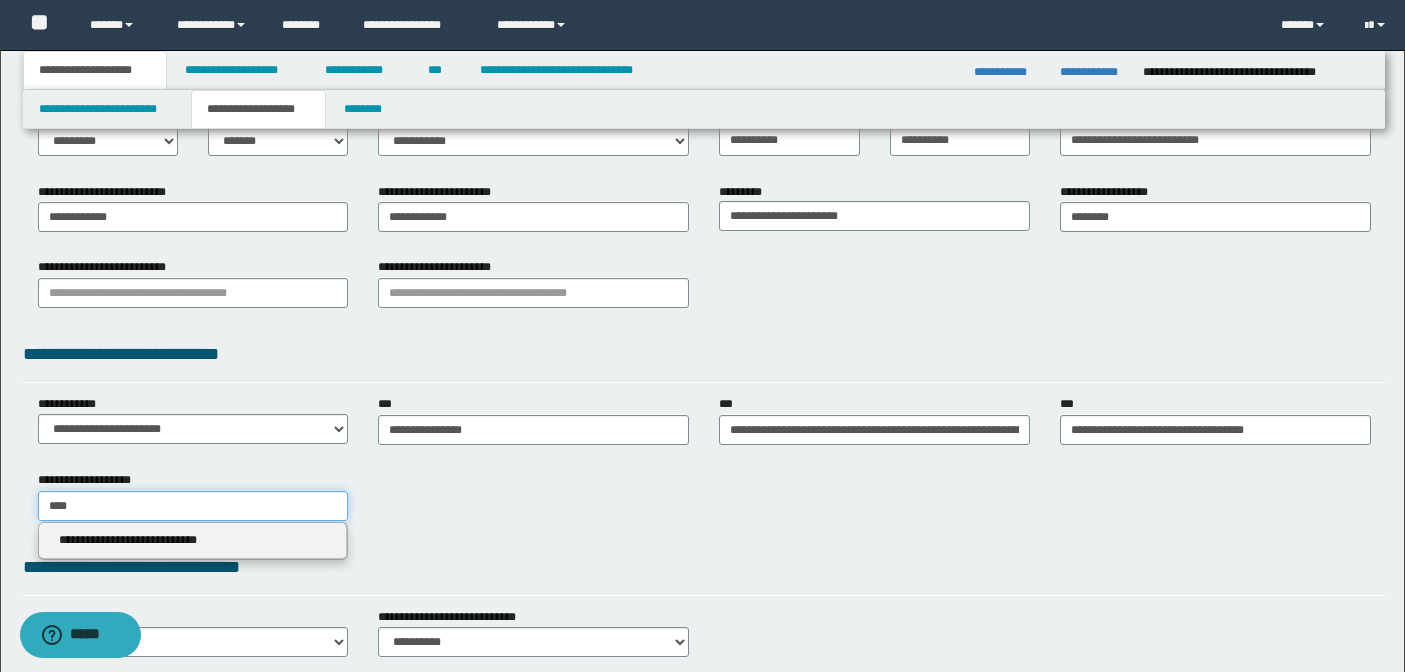 type on "****" 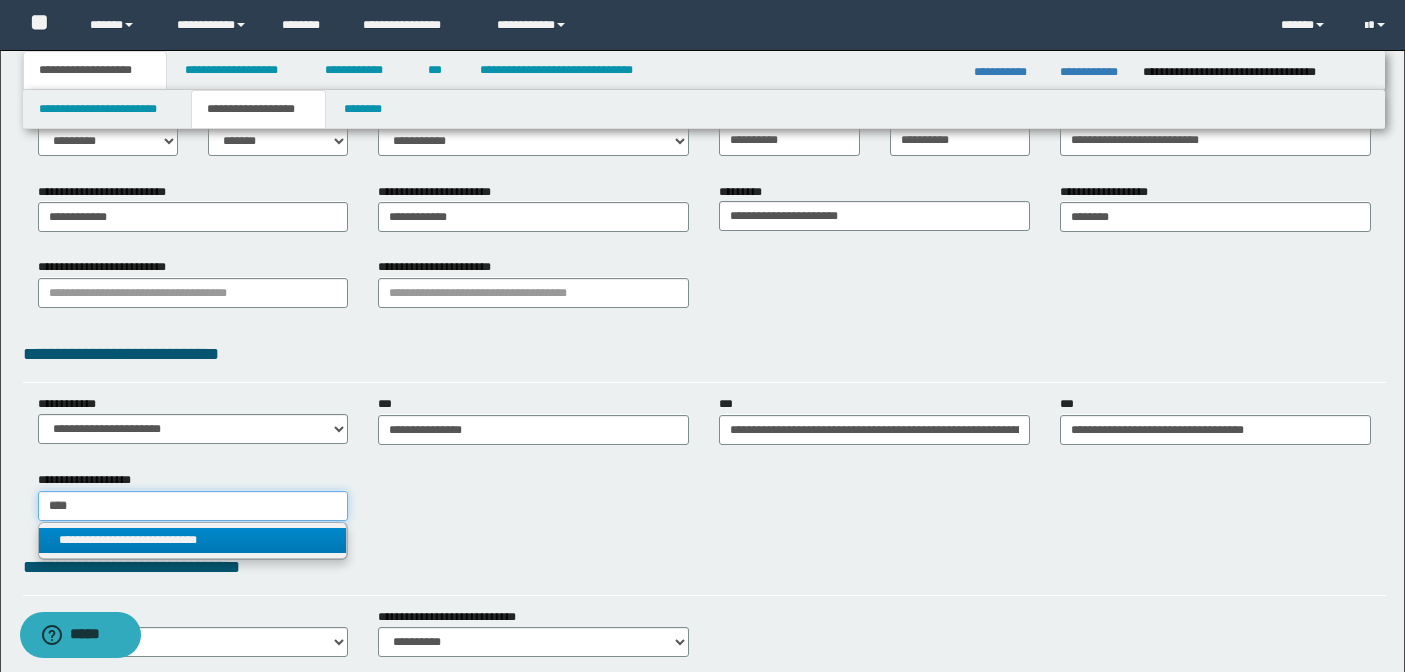 type on "****" 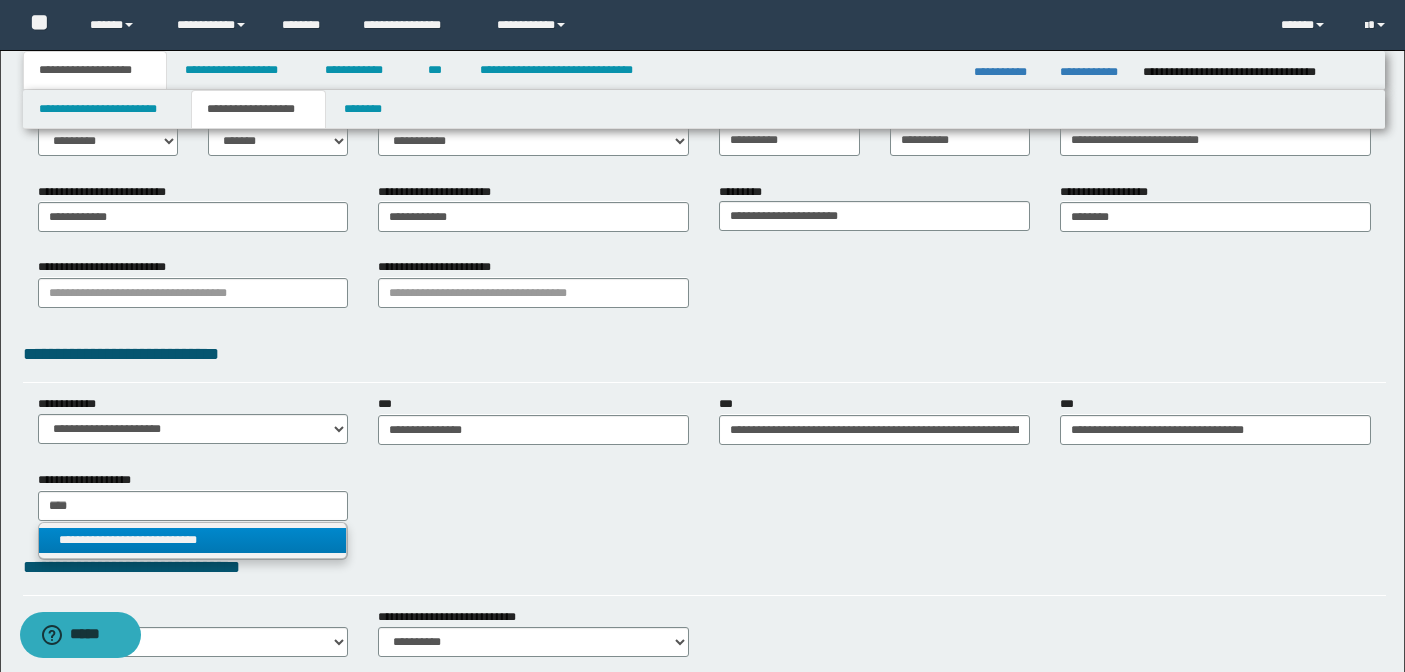 click on "**********" at bounding box center [193, 540] 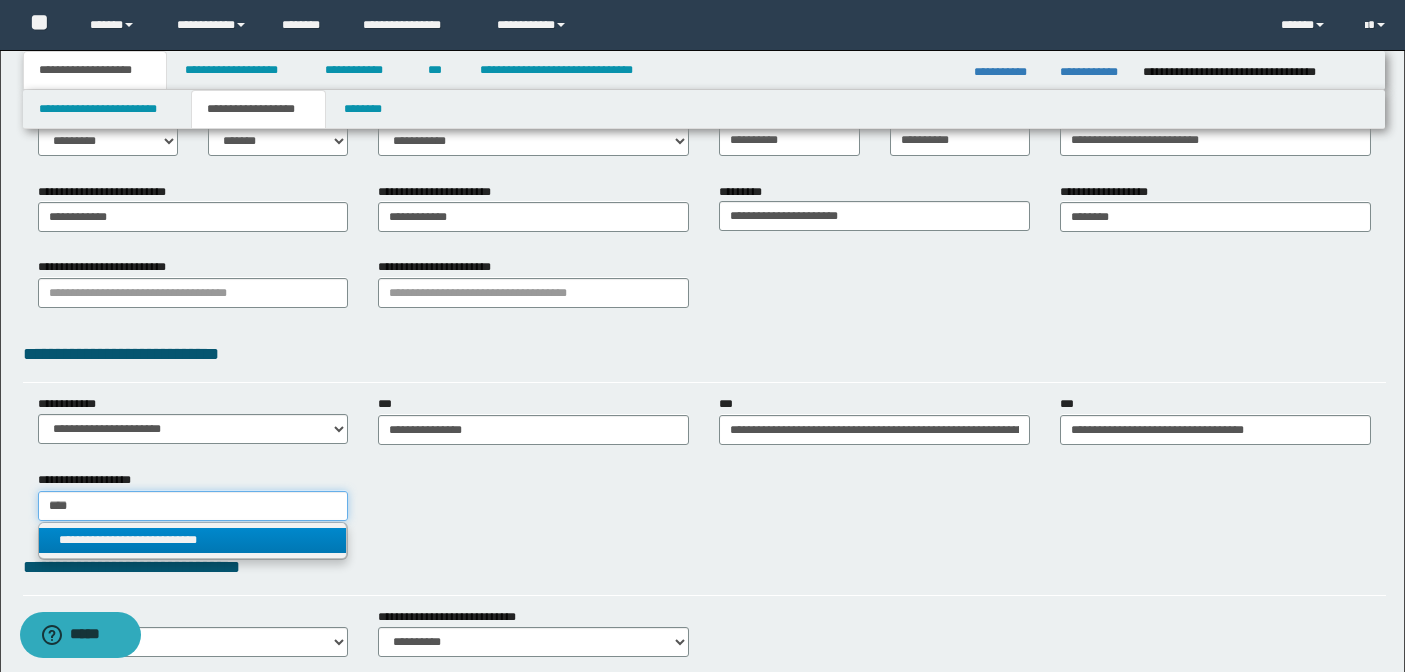 type 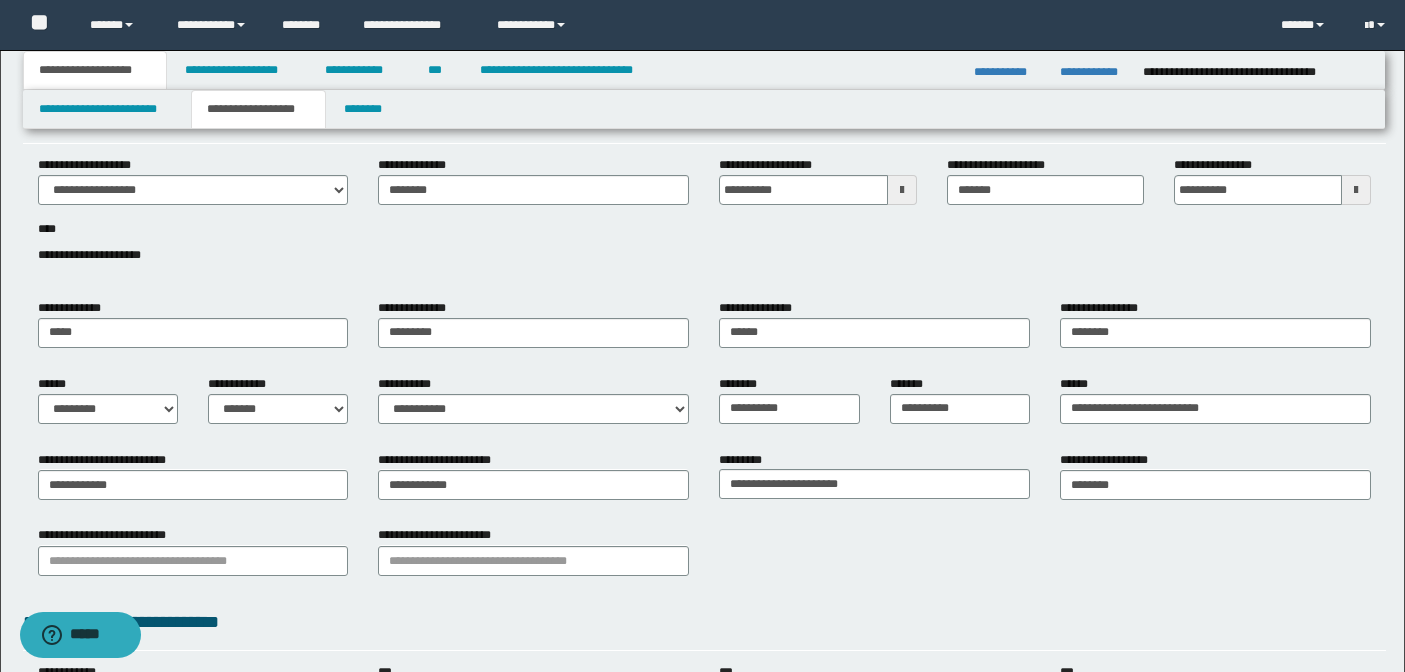 scroll, scrollTop: 66, scrollLeft: 0, axis: vertical 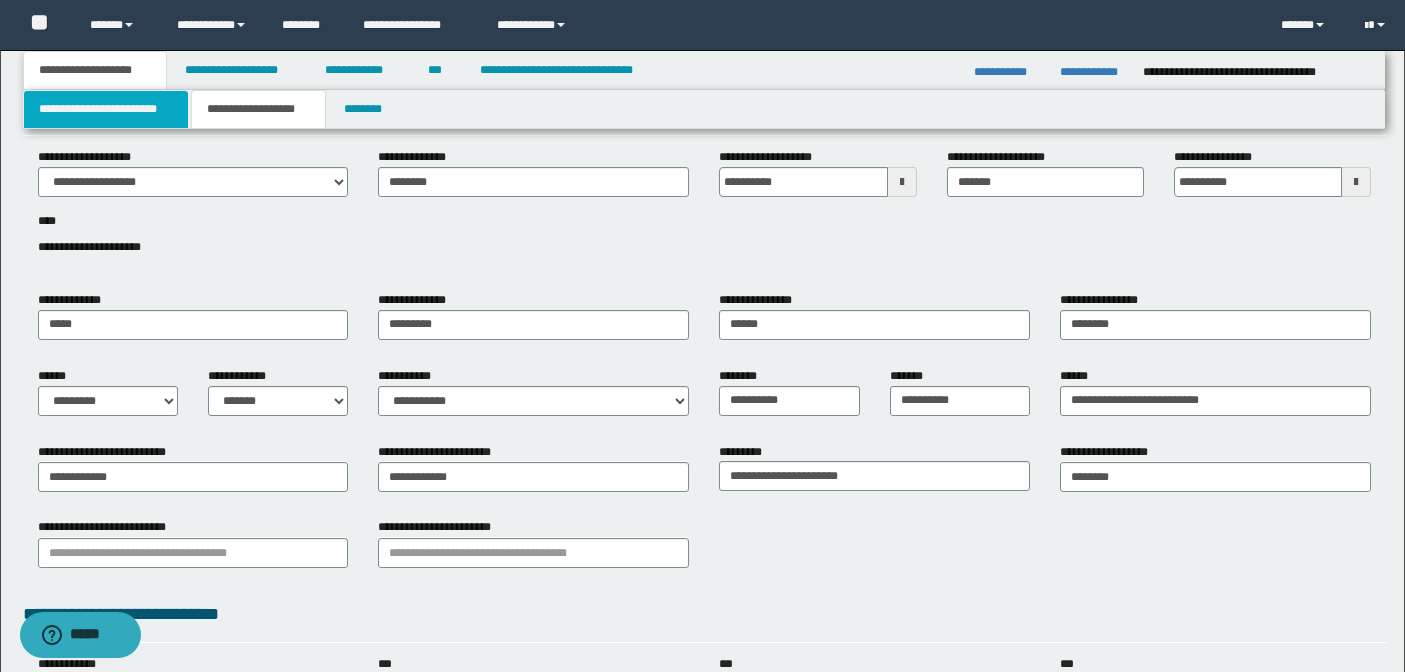 click on "**********" at bounding box center (106, 109) 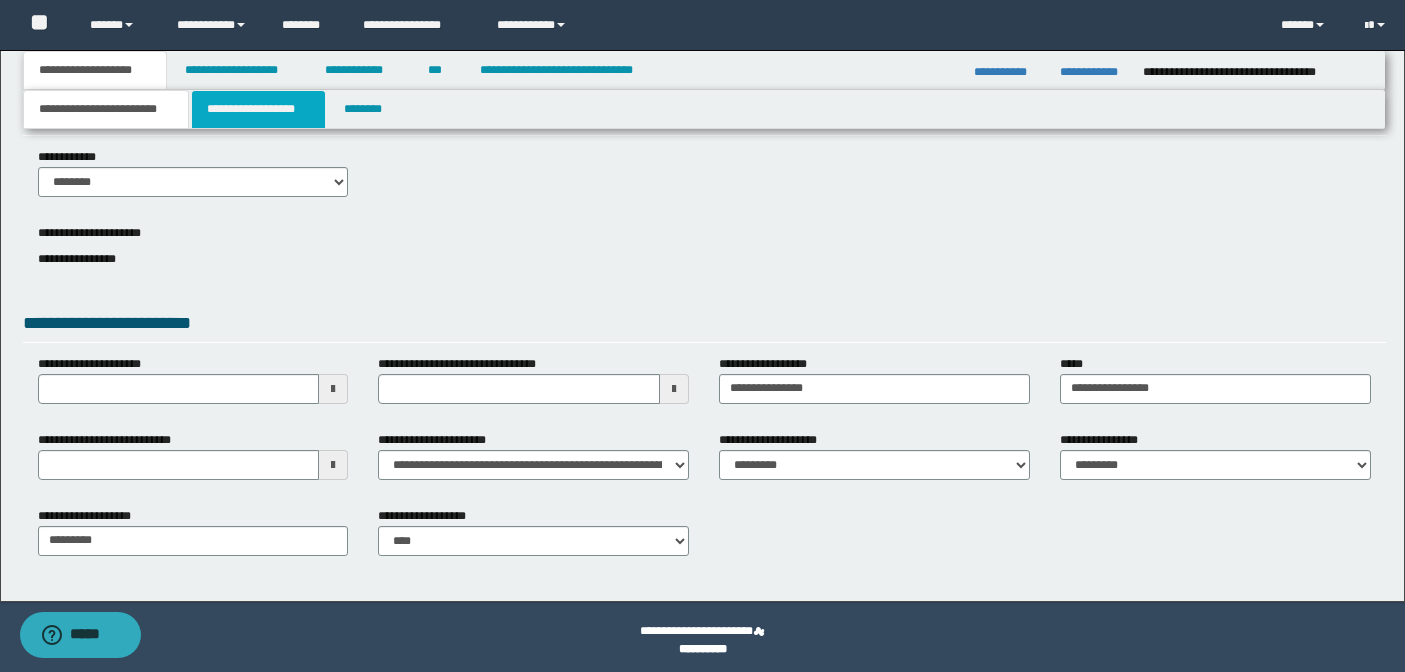 click on "**********" at bounding box center (258, 109) 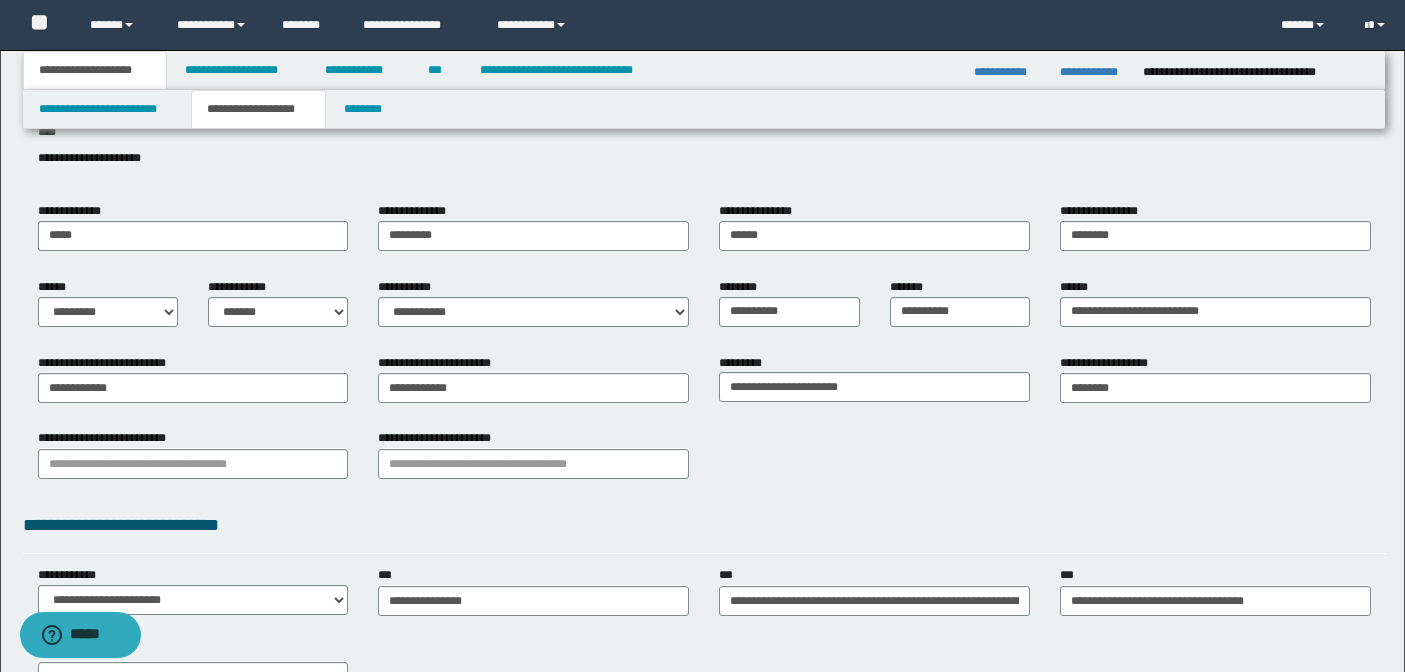 scroll, scrollTop: 154, scrollLeft: 0, axis: vertical 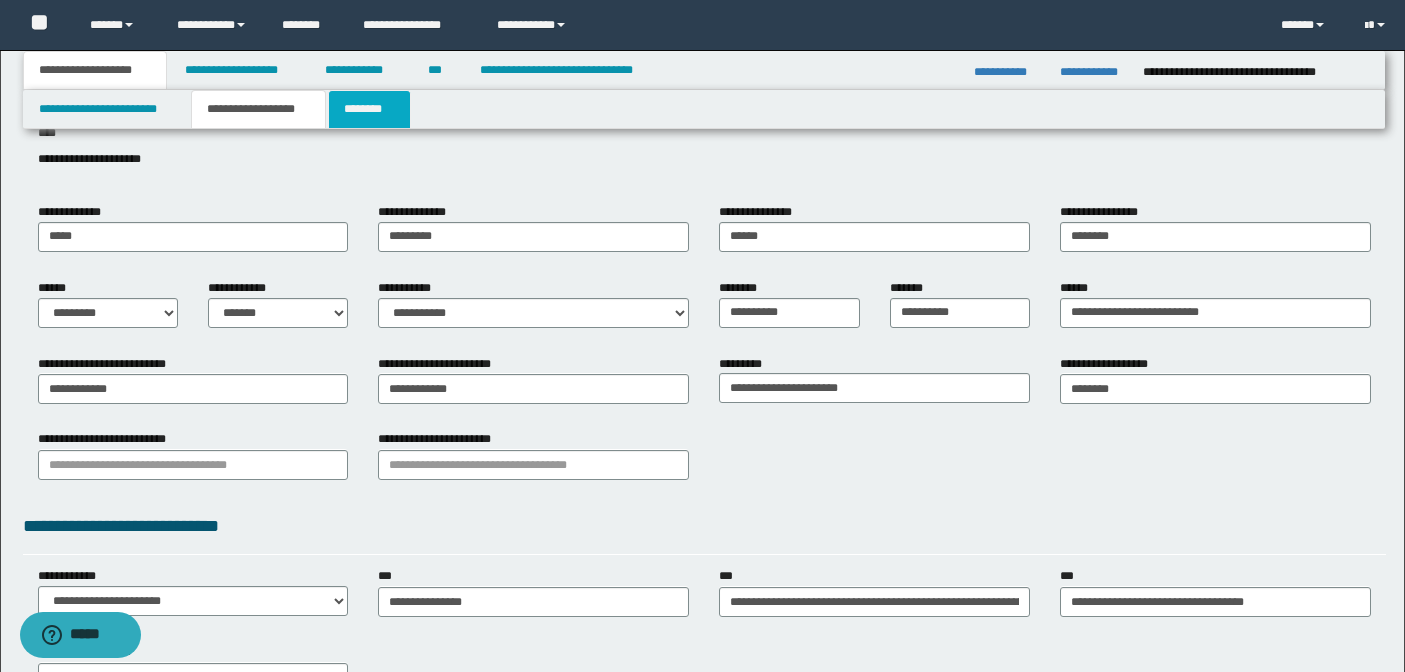 click on "********" at bounding box center [369, 109] 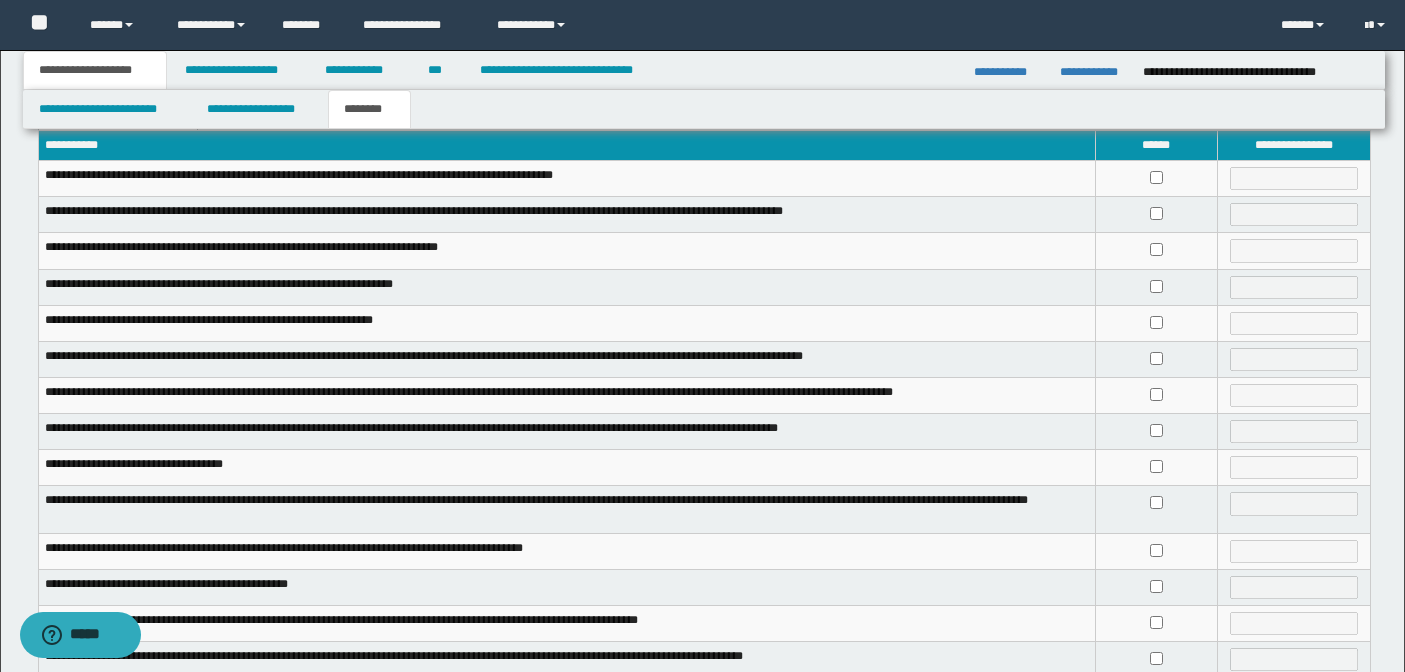 scroll, scrollTop: 0, scrollLeft: 0, axis: both 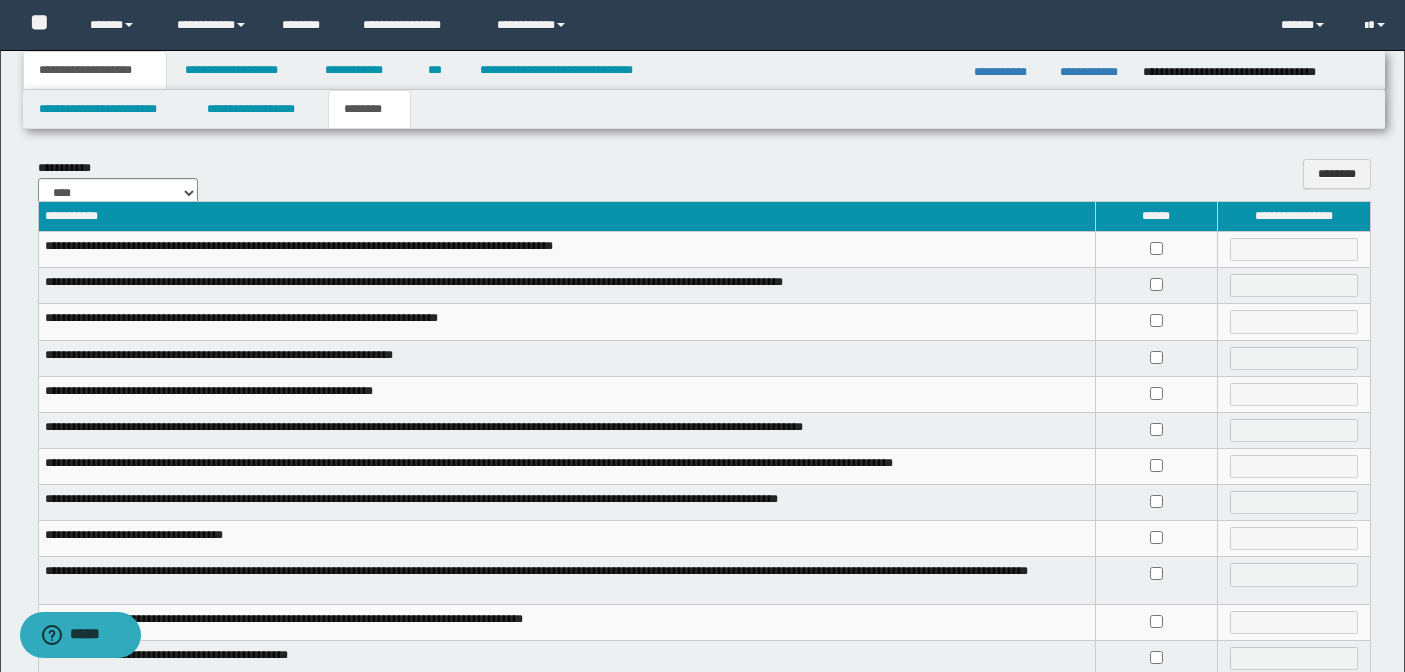click at bounding box center (1156, 250) 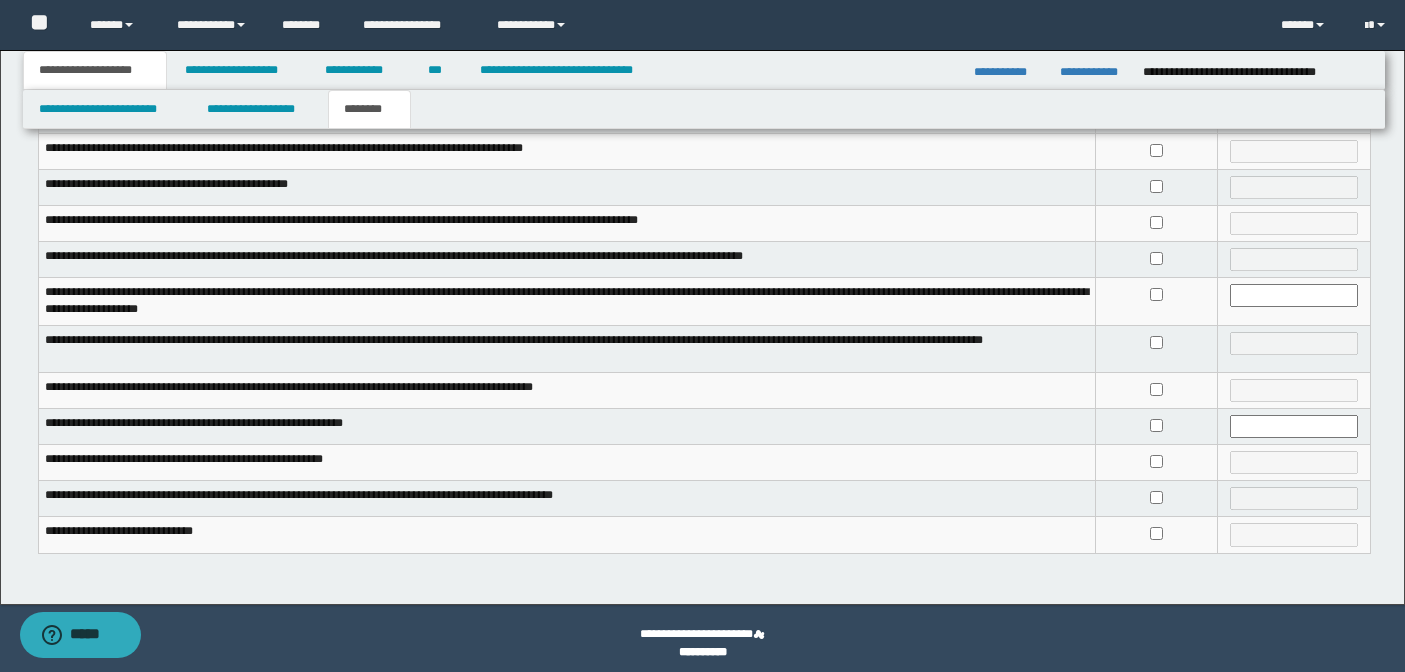 scroll, scrollTop: 481, scrollLeft: 0, axis: vertical 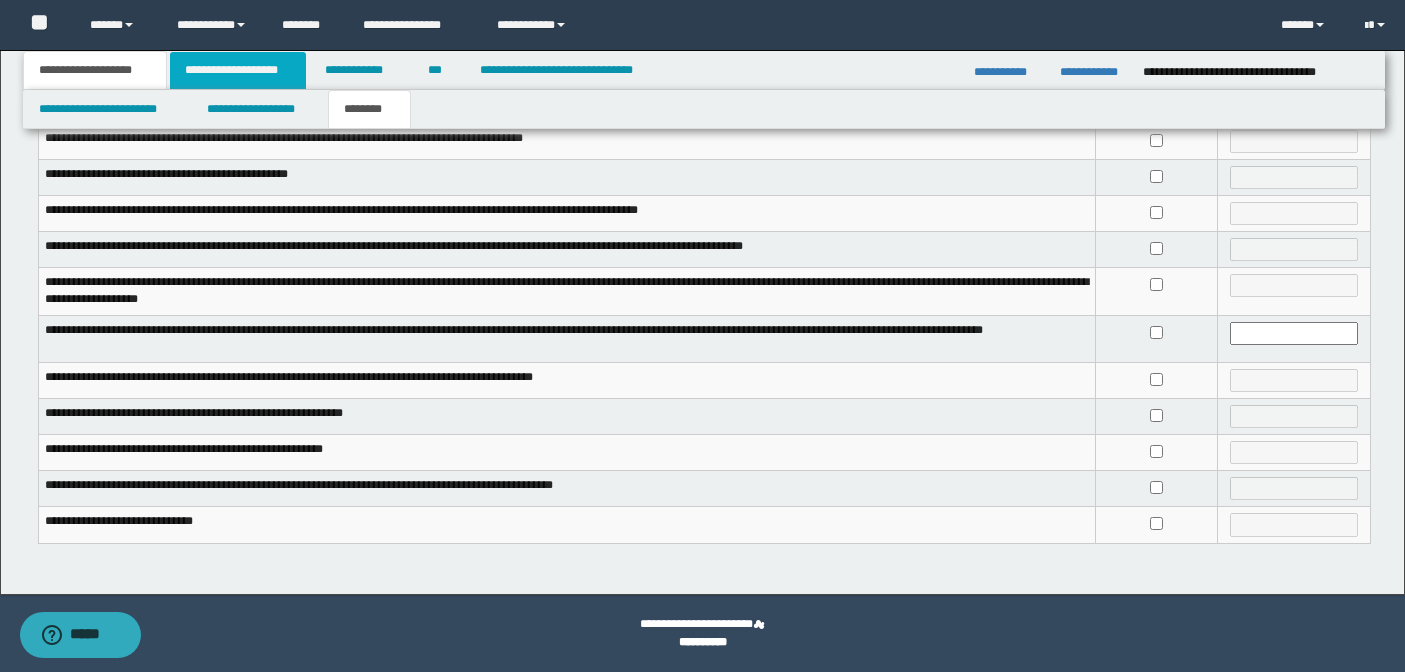 click on "**********" at bounding box center (238, 70) 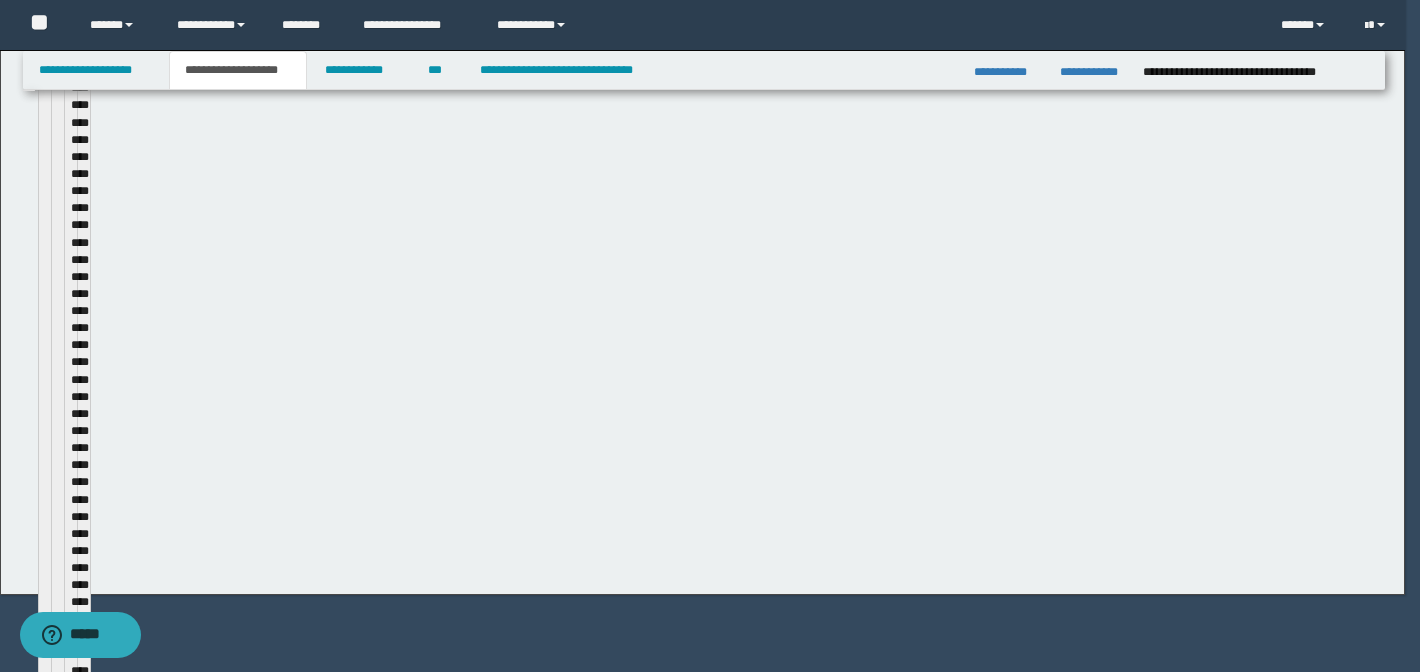 type 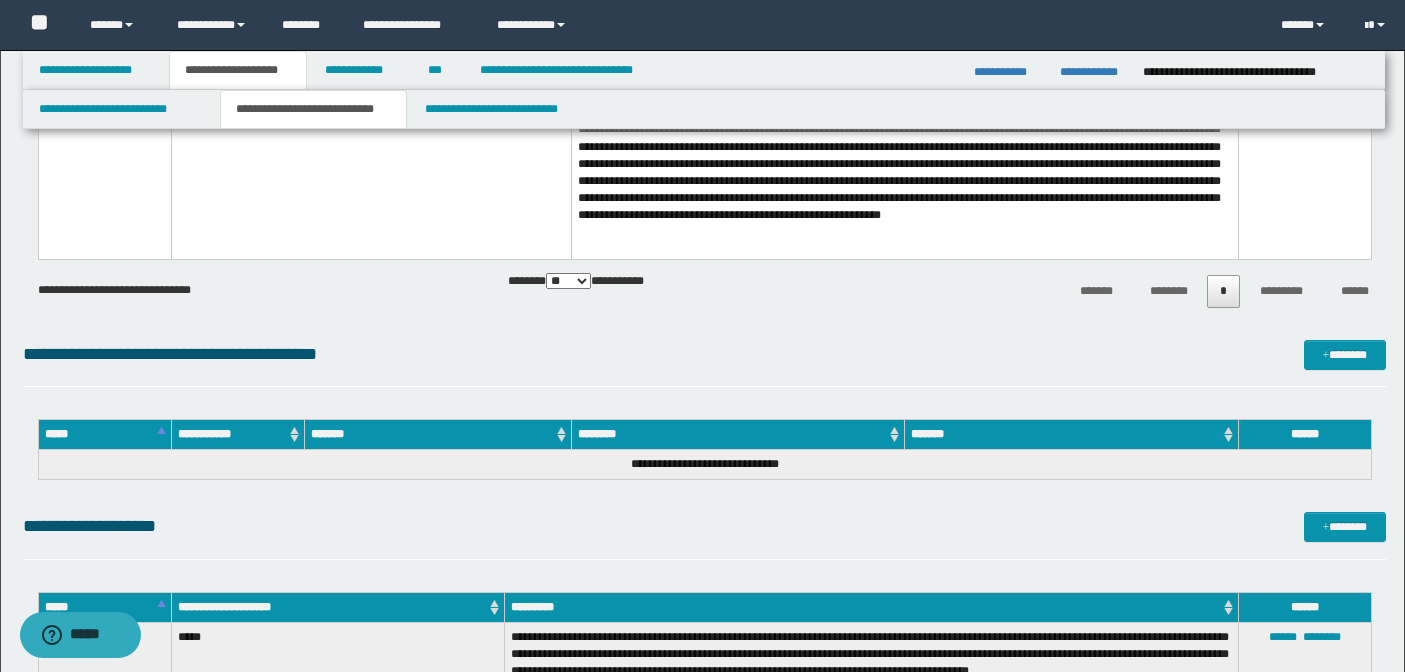 scroll, scrollTop: 0, scrollLeft: 0, axis: both 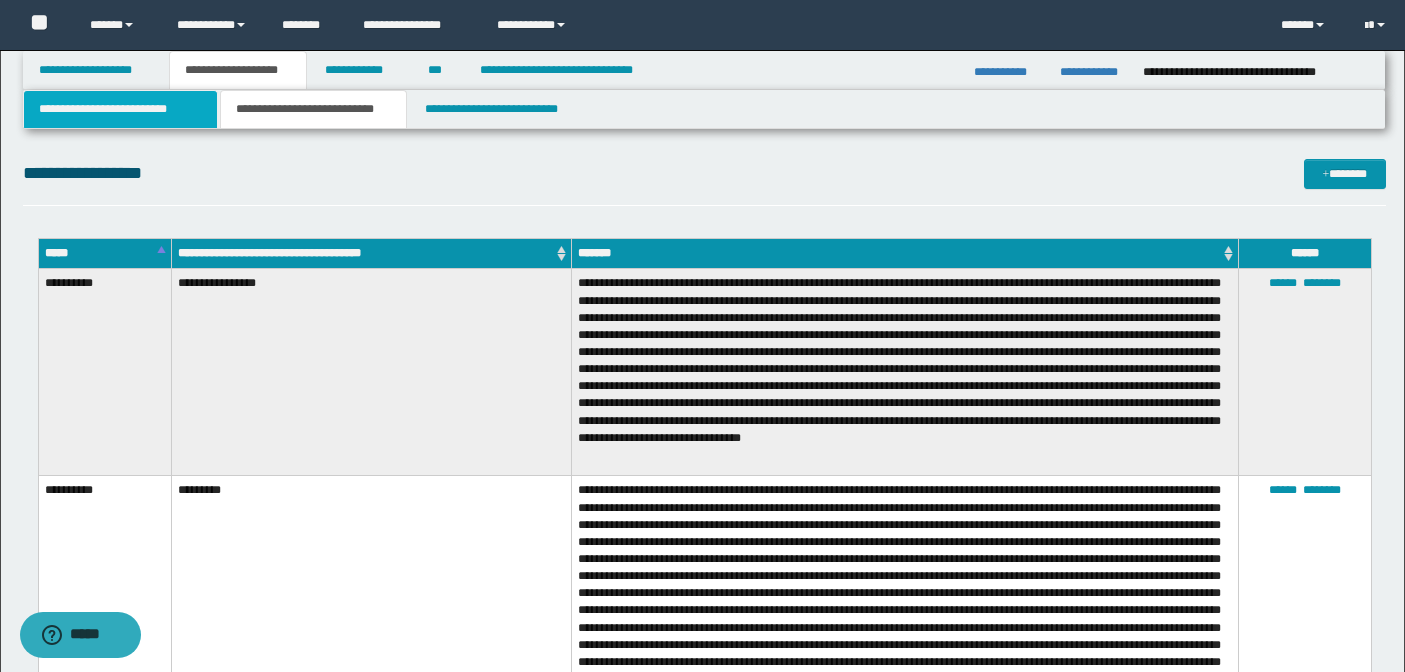 click on "**********" at bounding box center (120, 109) 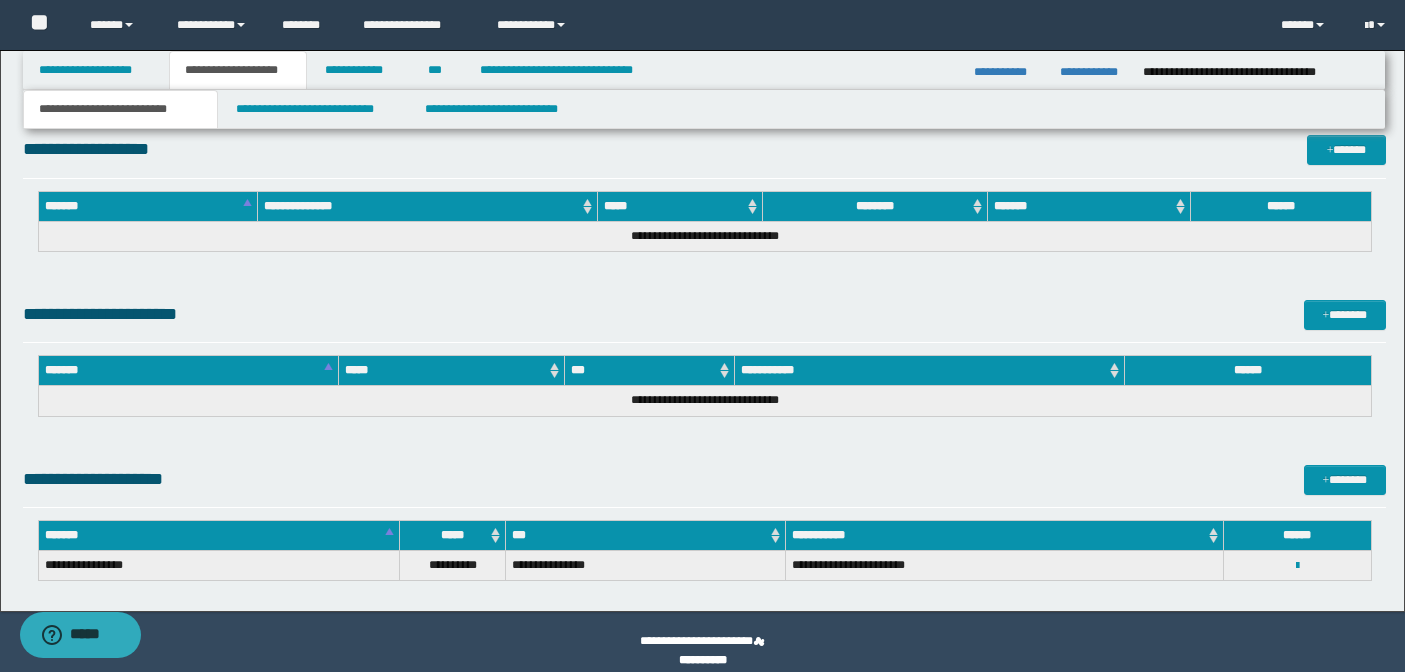 scroll, scrollTop: 1278, scrollLeft: 0, axis: vertical 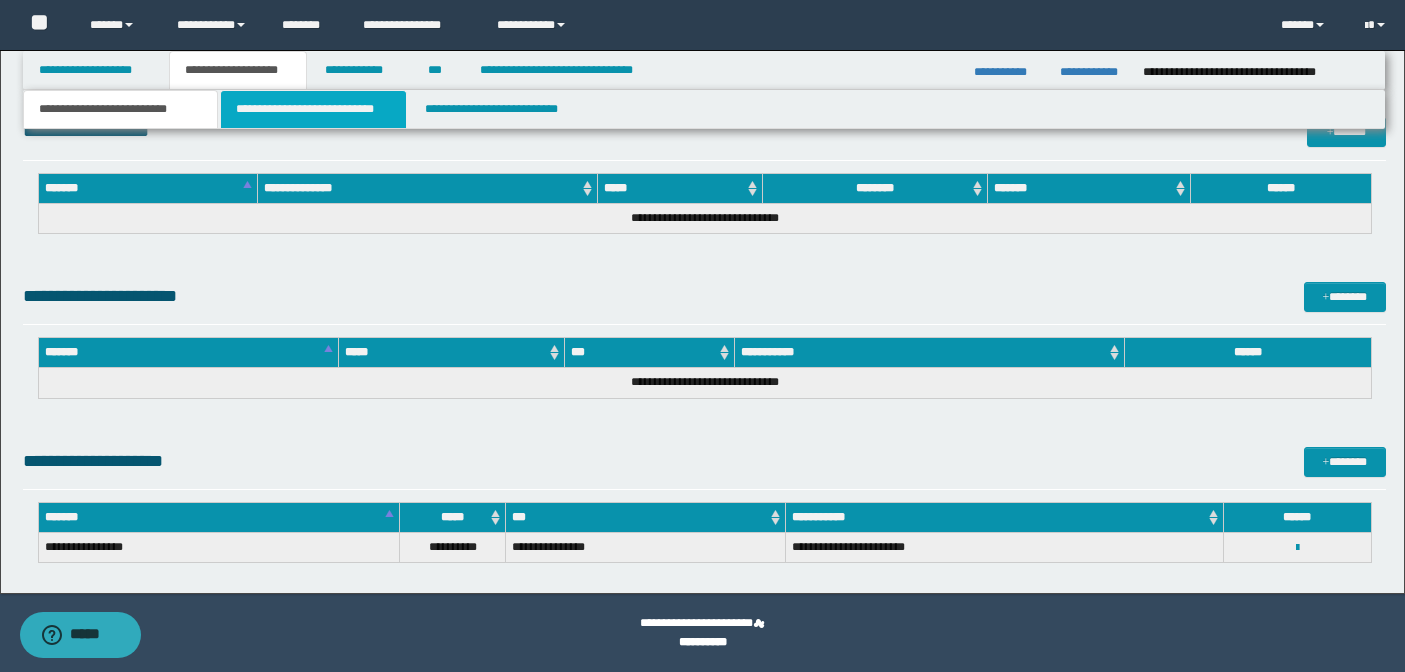 click on "**********" at bounding box center (314, 109) 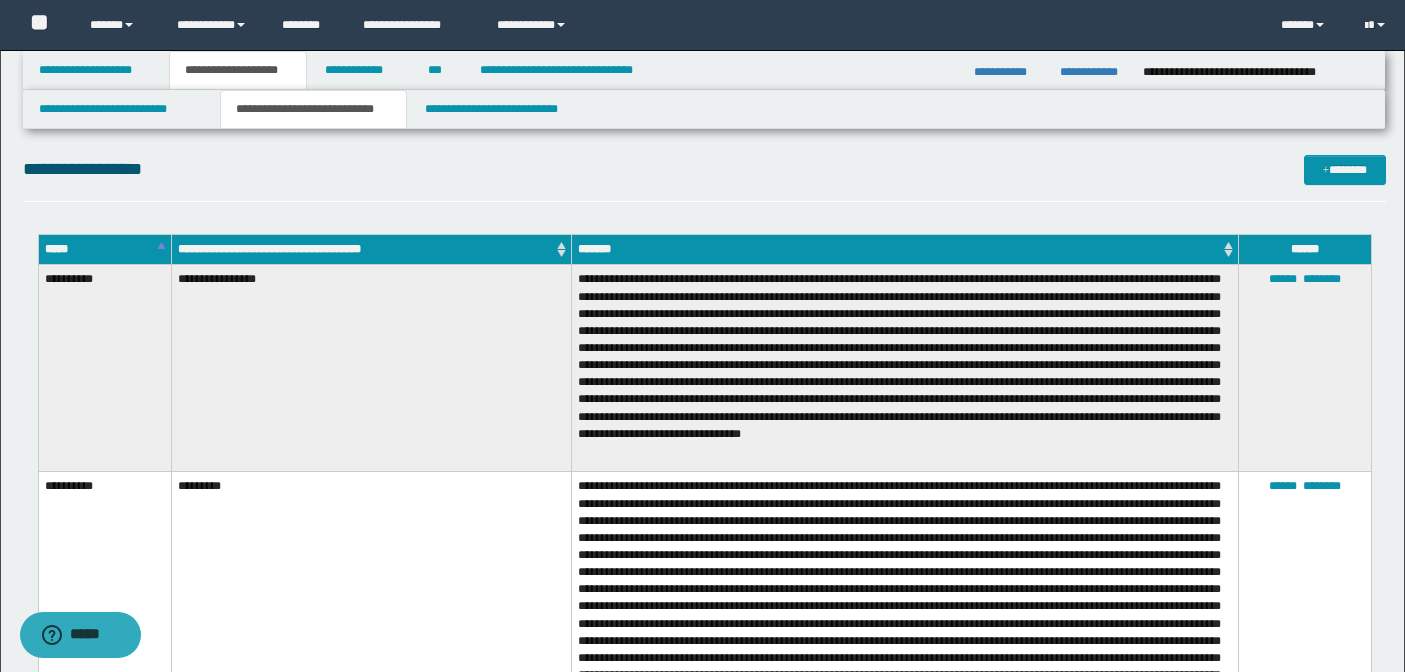 scroll, scrollTop: 0, scrollLeft: 0, axis: both 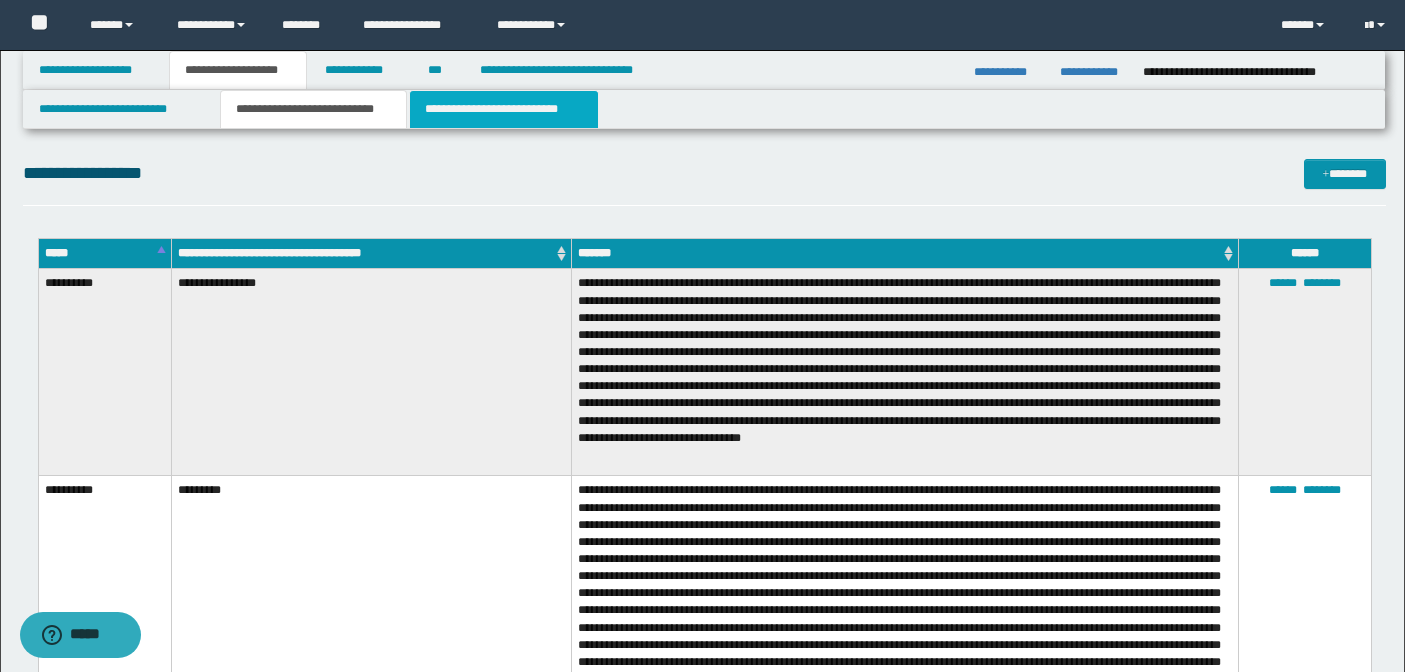 click on "**********" at bounding box center [504, 109] 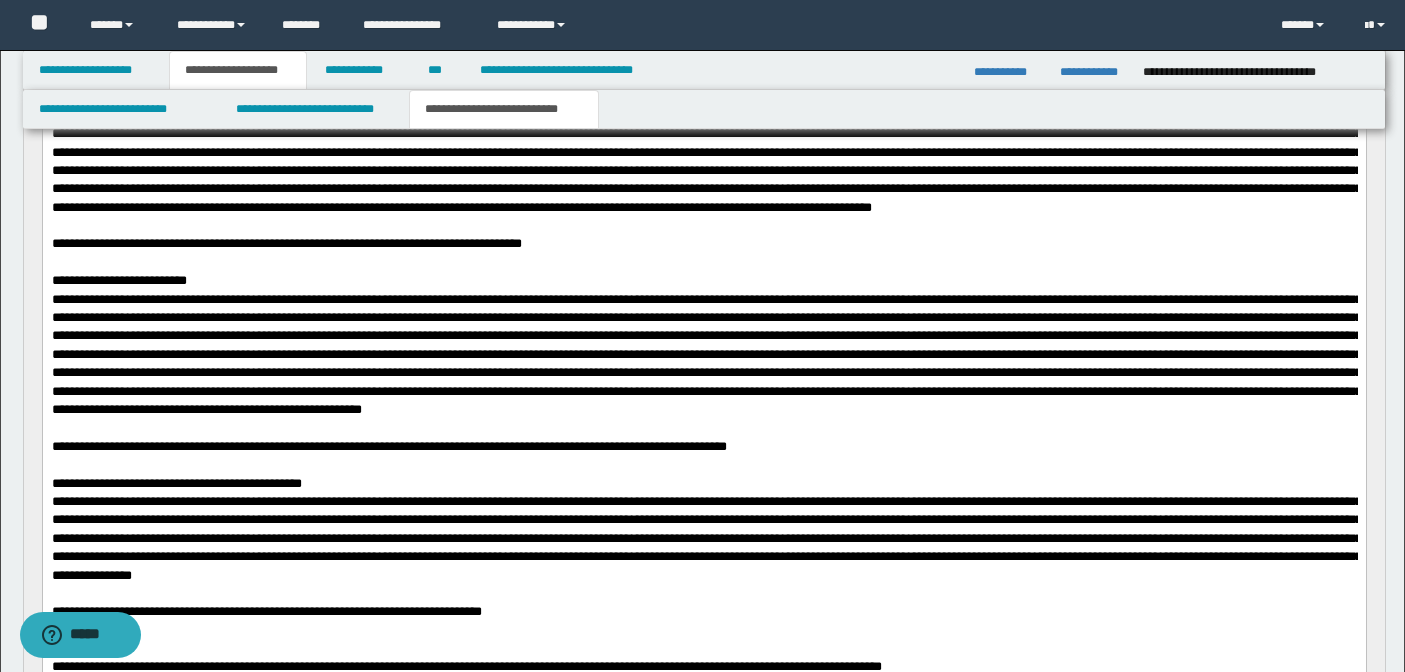 scroll, scrollTop: 399, scrollLeft: 0, axis: vertical 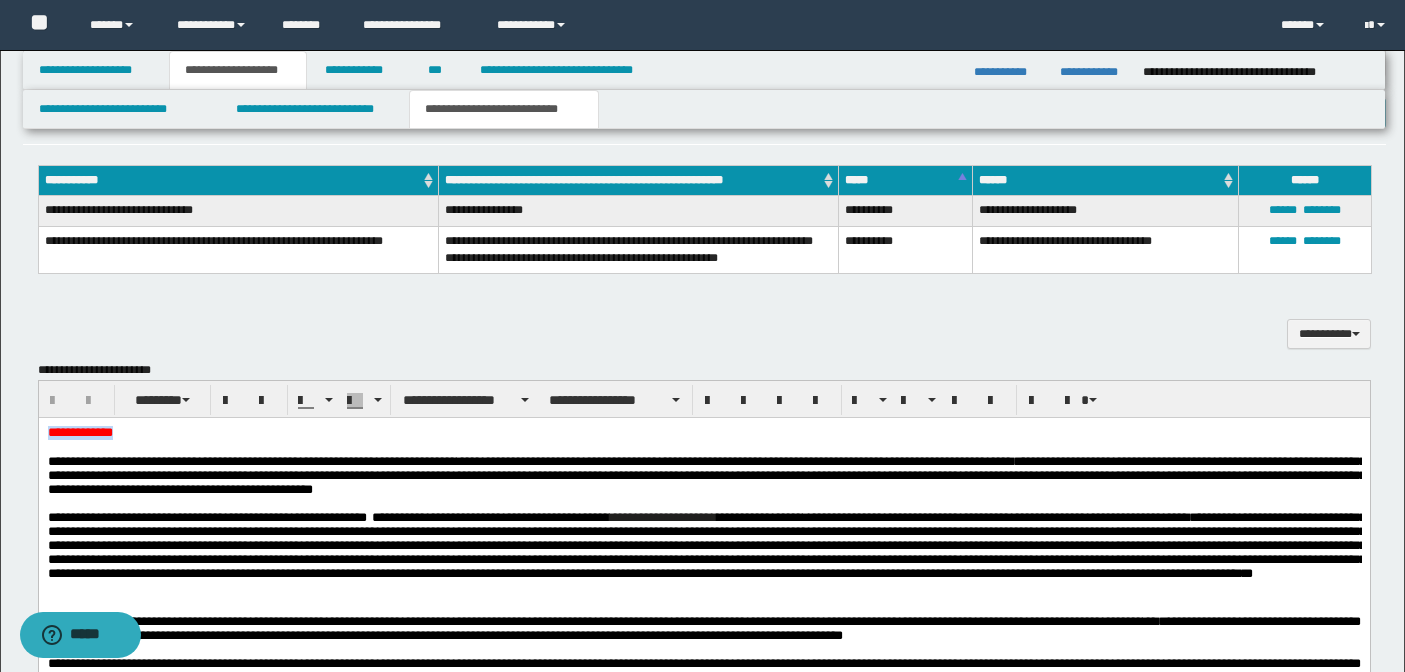 drag, startPoint x: 163, startPoint y: 433, endPoint x: -1, endPoint y: 431, distance: 164.01219 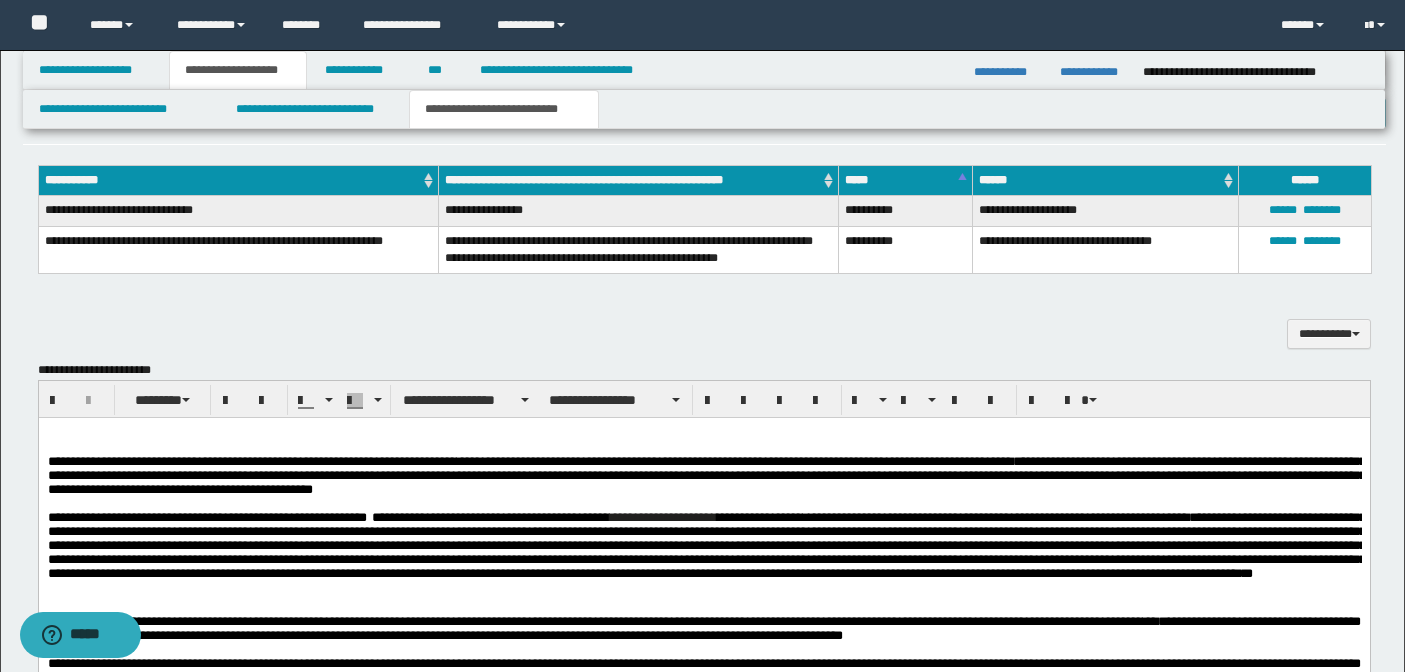 click on "**********" at bounding box center [251, 461] 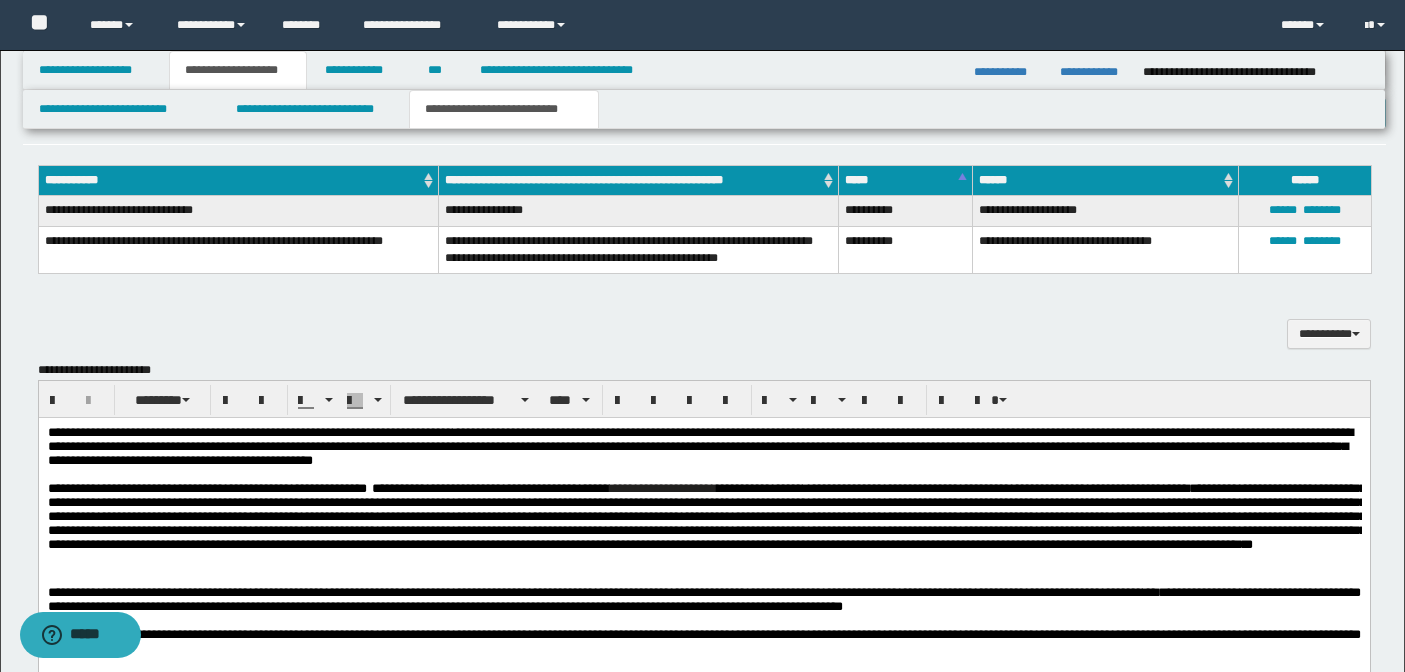 click on "**********" at bounding box center [662, 488] 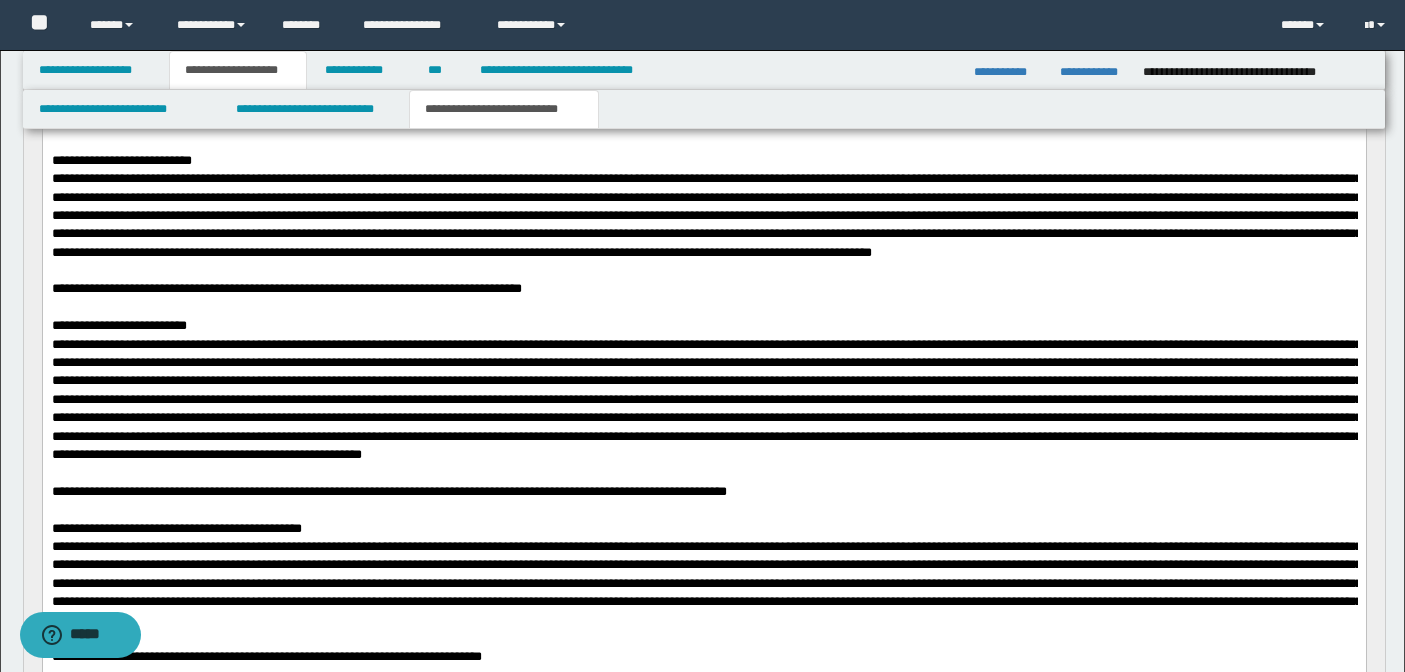scroll, scrollTop: 186, scrollLeft: 0, axis: vertical 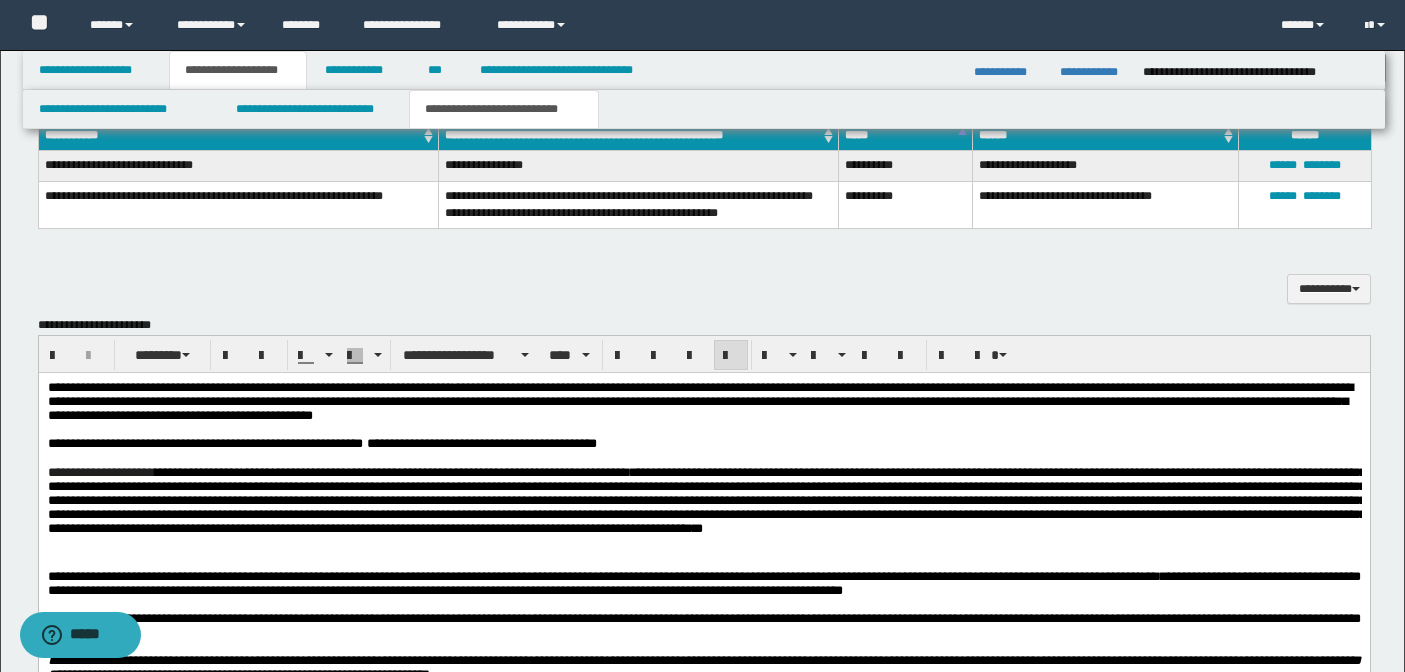click on "**********" at bounding box center (706, 500) 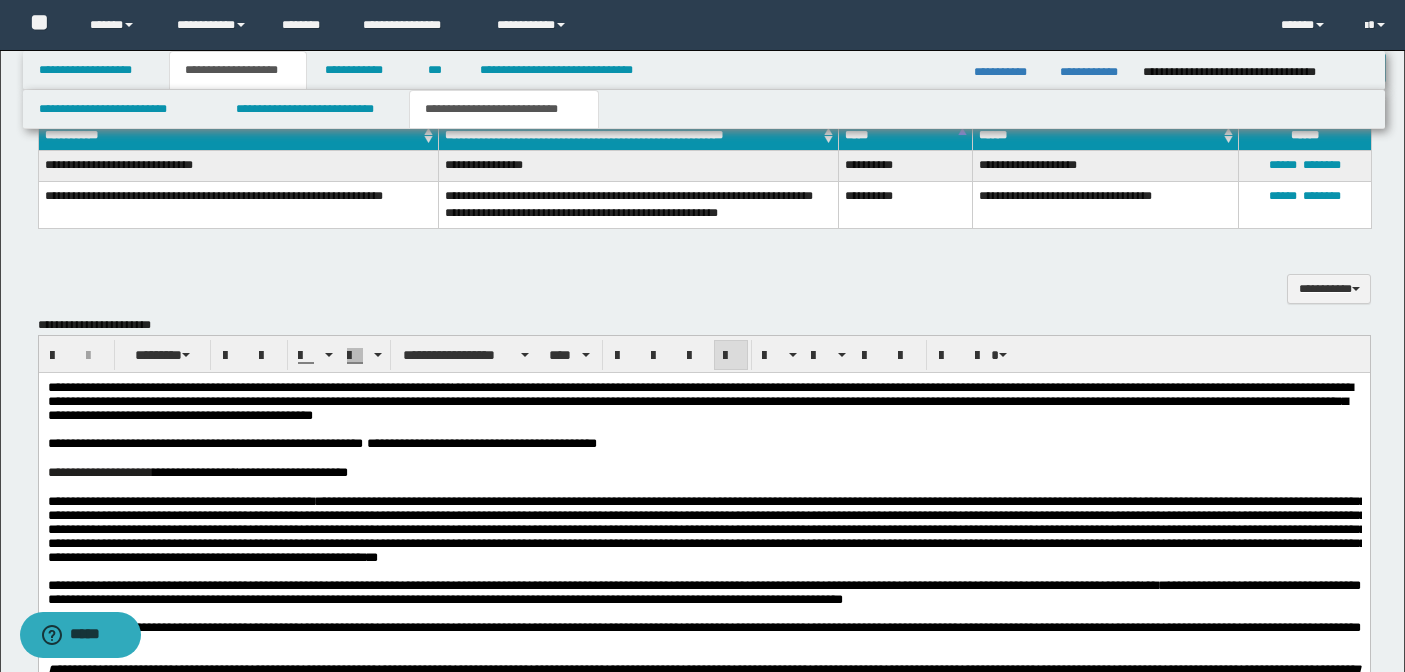 click on "**********" at bounding box center [703, 473] 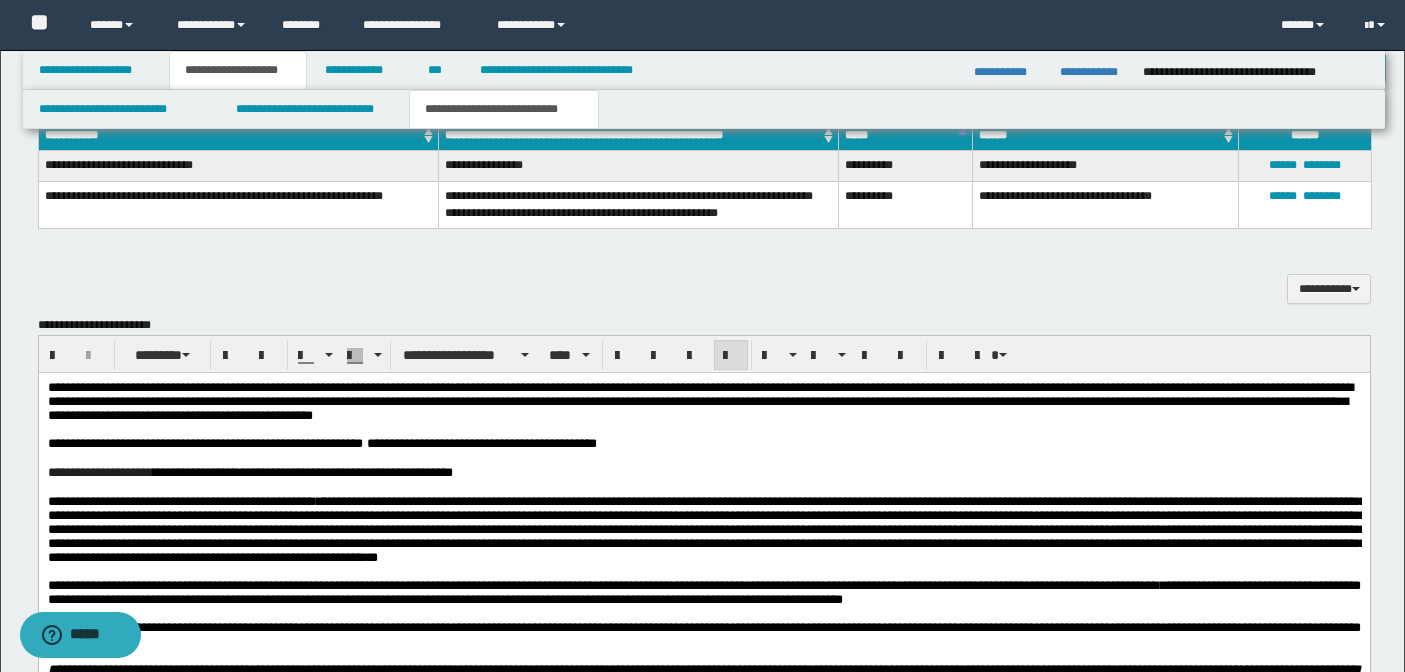 click on "**********" at bounding box center (706, 529) 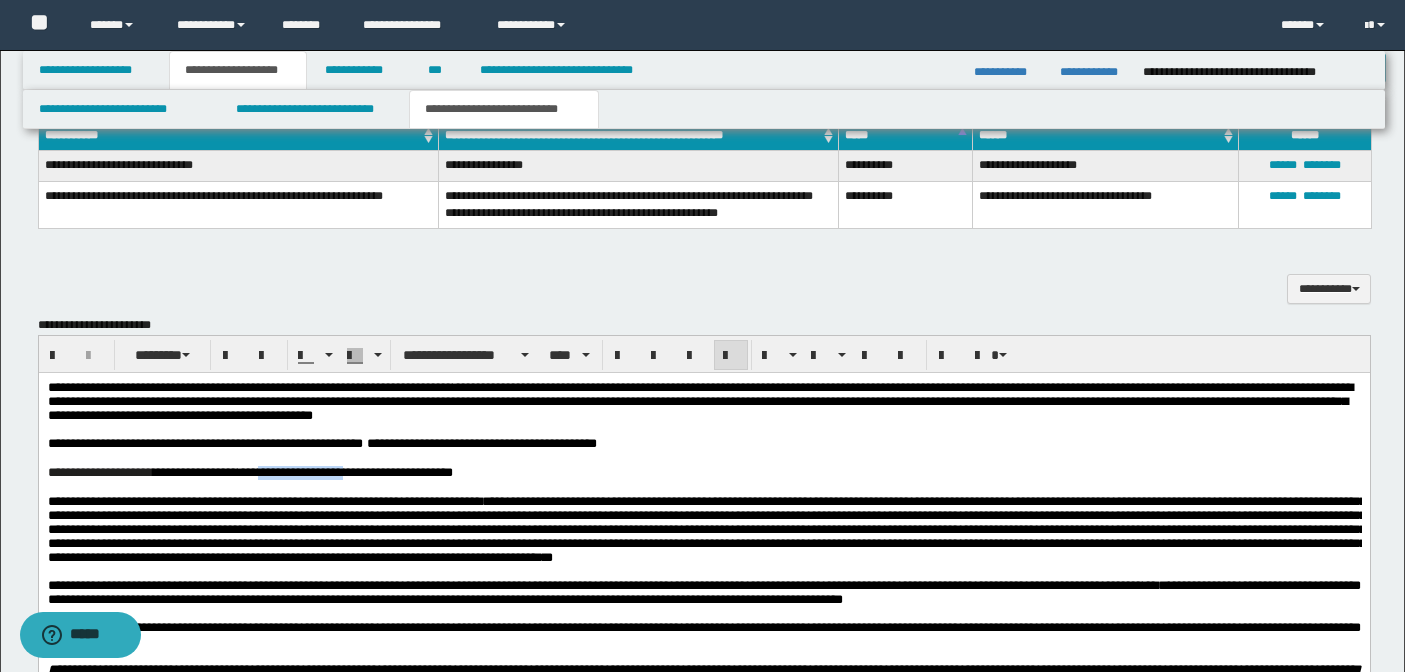 drag, startPoint x: 309, startPoint y: 475, endPoint x: 411, endPoint y: 477, distance: 102.01961 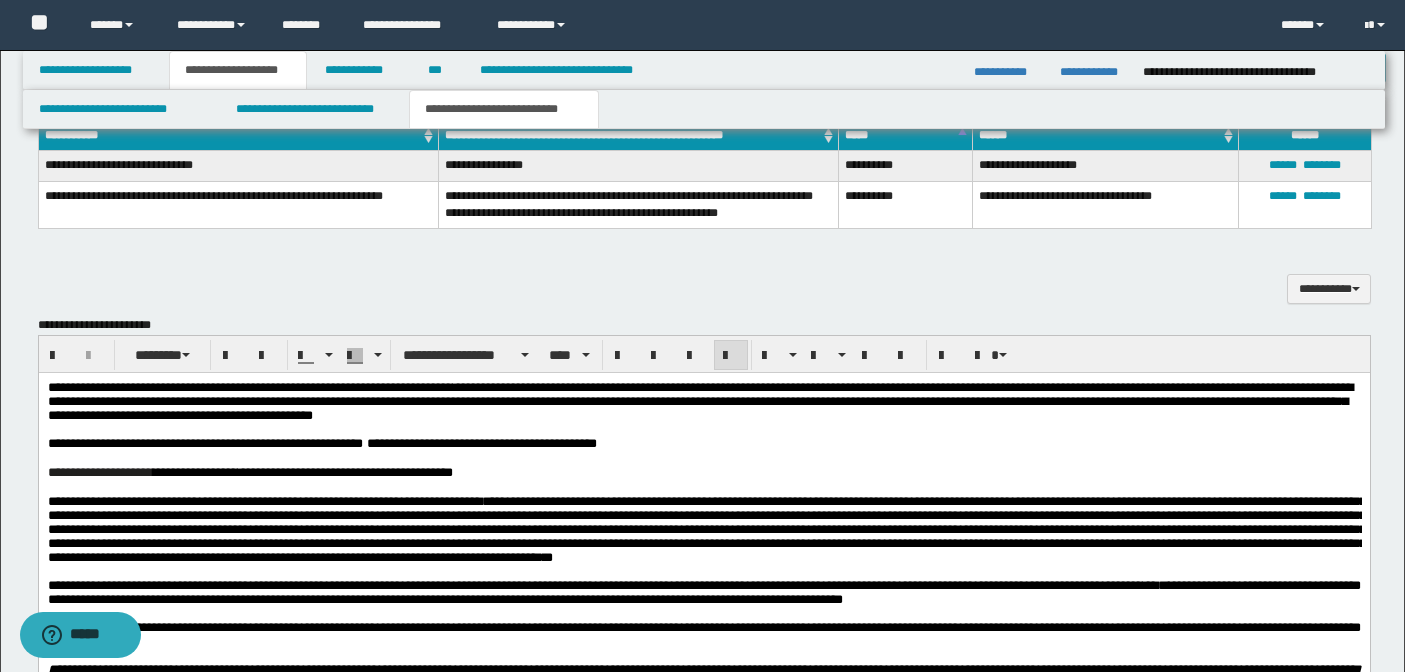 click on "**********" at bounding box center [706, 529] 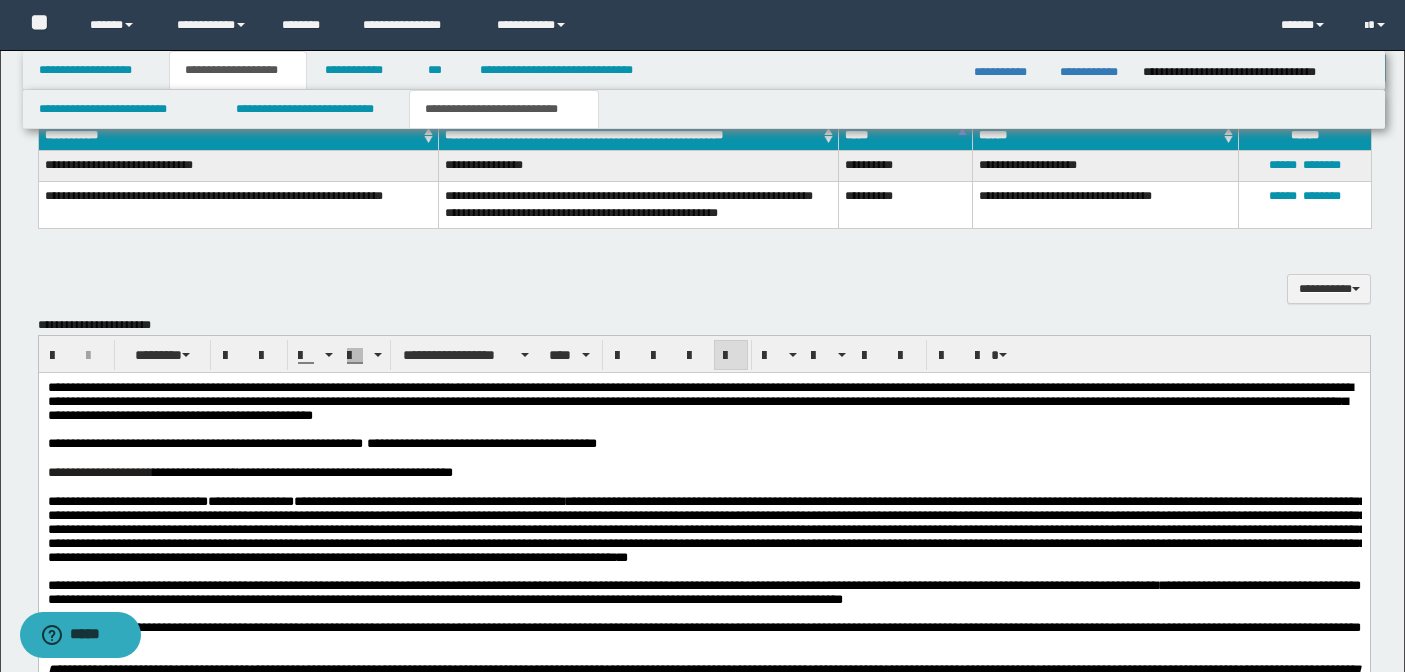 click on "**********" at bounding box center (249, 501) 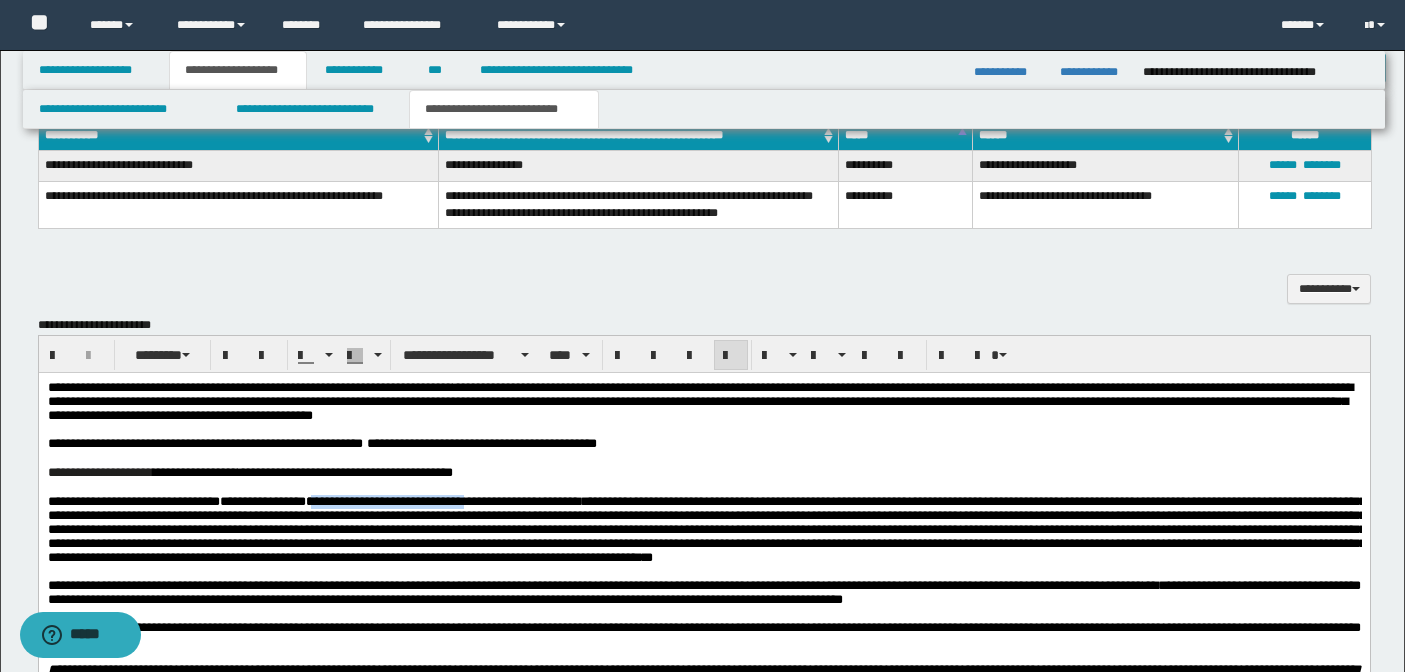drag, startPoint x: 353, startPoint y: 510, endPoint x: 525, endPoint y: 509, distance: 172.00291 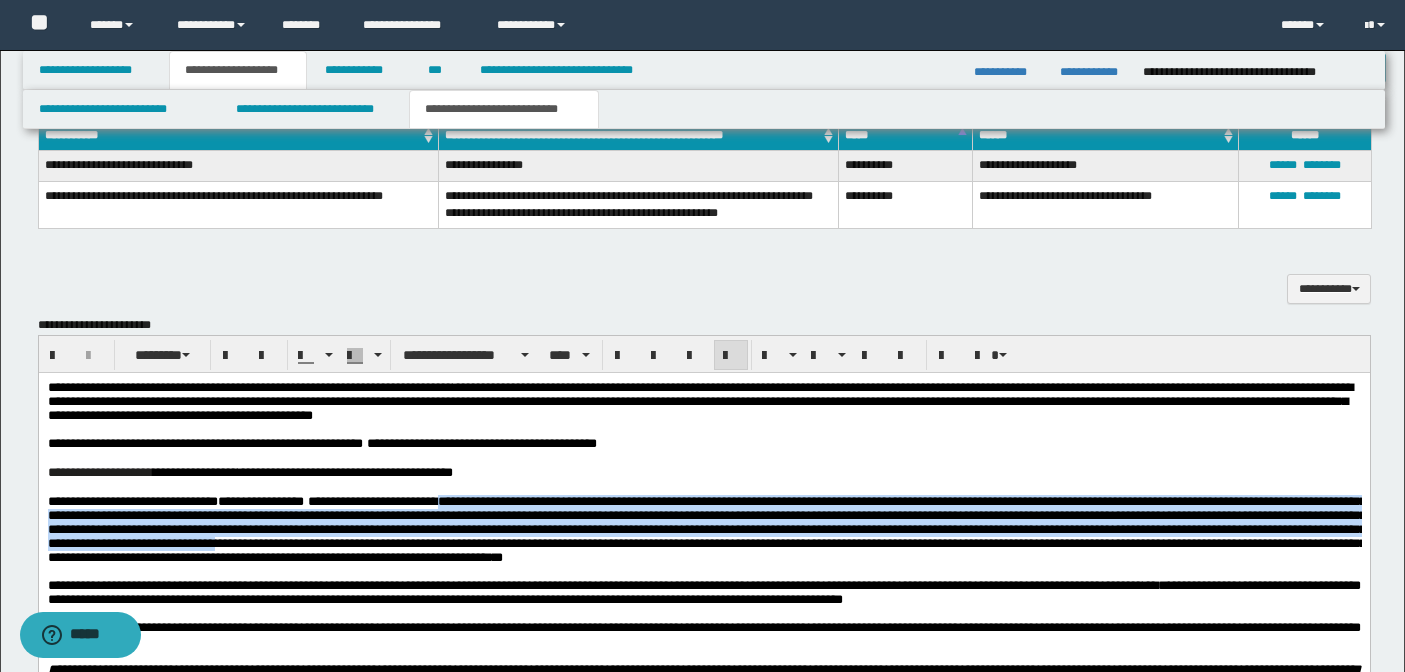 drag, startPoint x: 1072, startPoint y: 553, endPoint x: 536, endPoint y: 505, distance: 538.14496 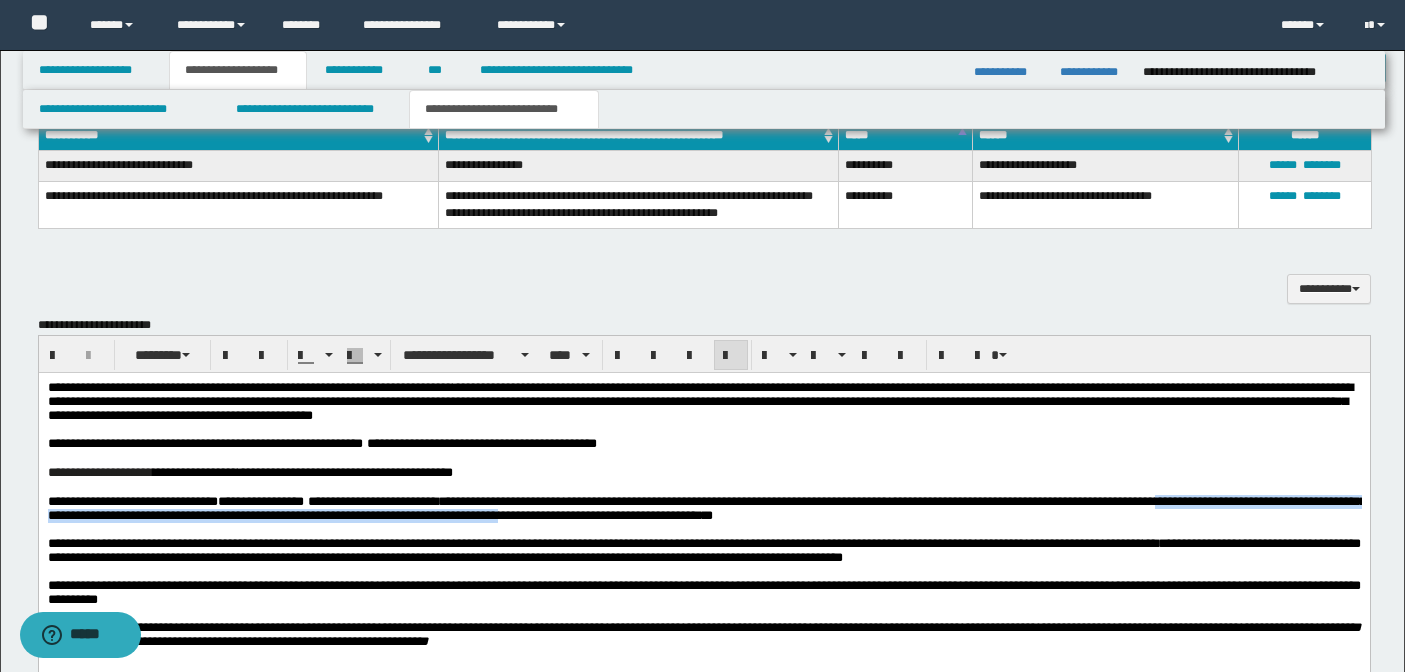 drag, startPoint x: 121, startPoint y: 524, endPoint x: 908, endPoint y: 522, distance: 787.00256 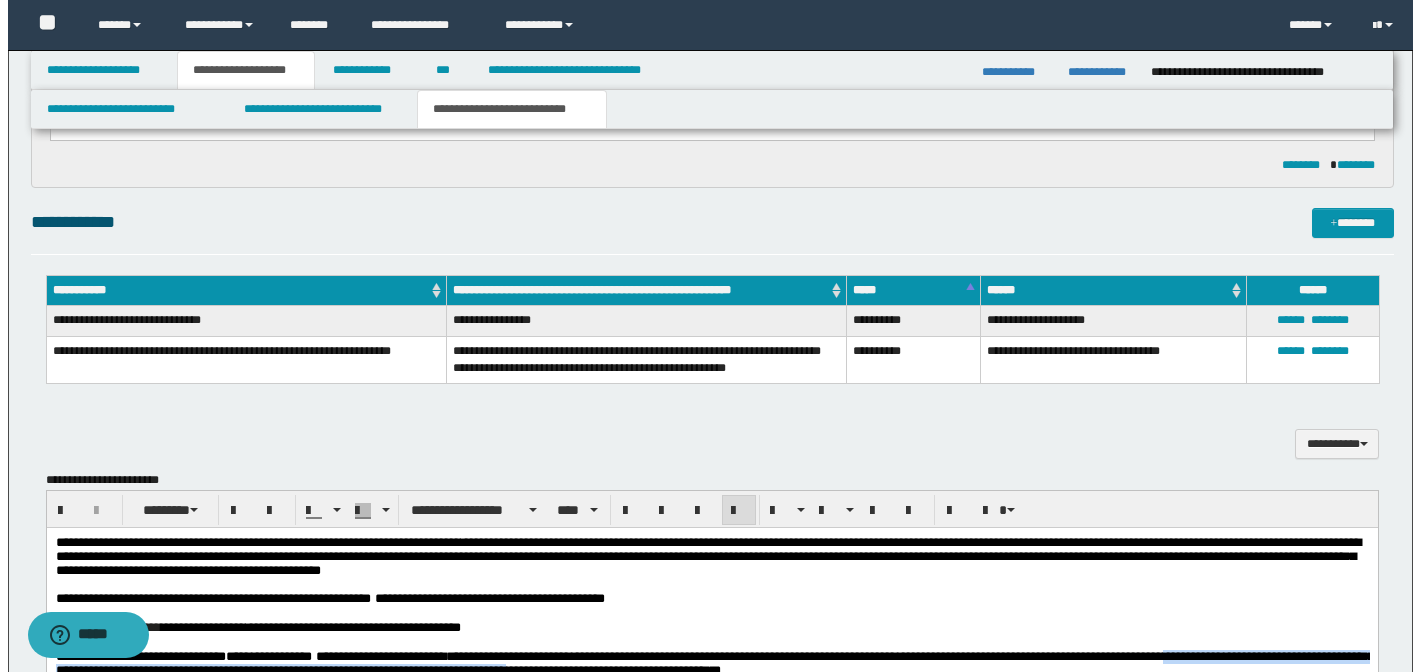scroll, scrollTop: 1116, scrollLeft: 0, axis: vertical 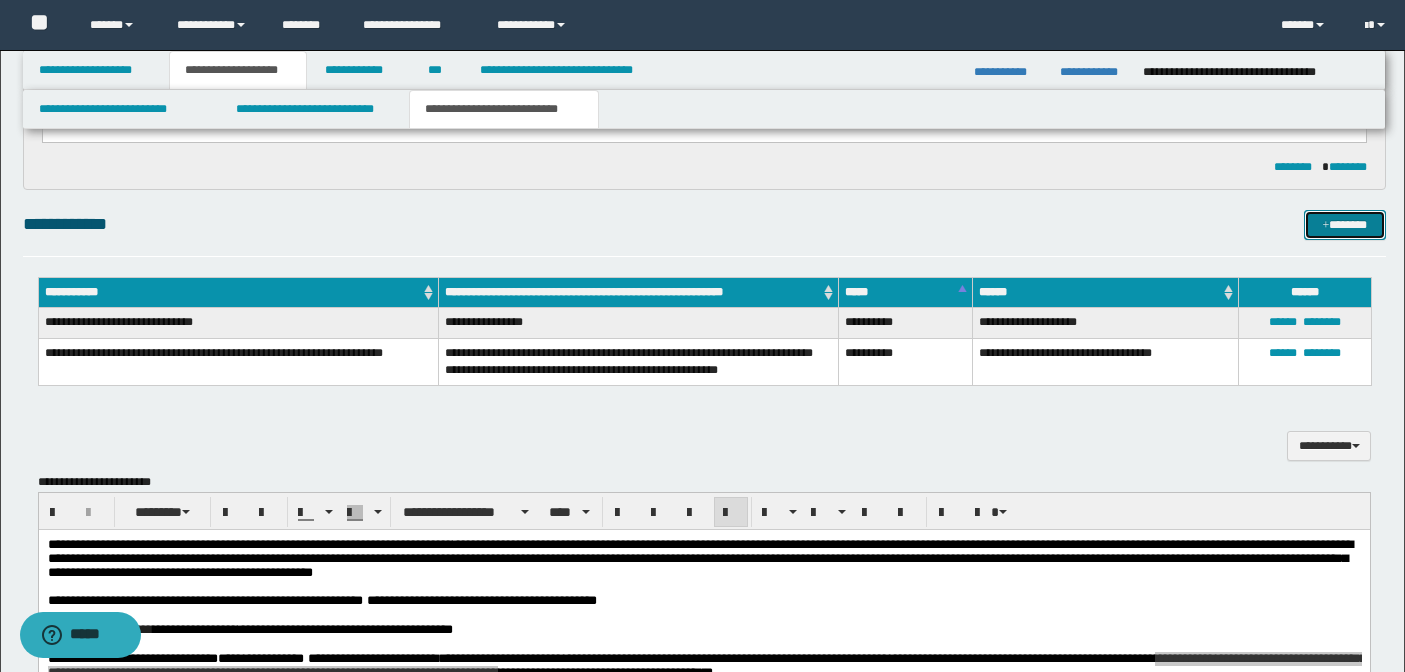 click on "*******" at bounding box center (1345, 225) 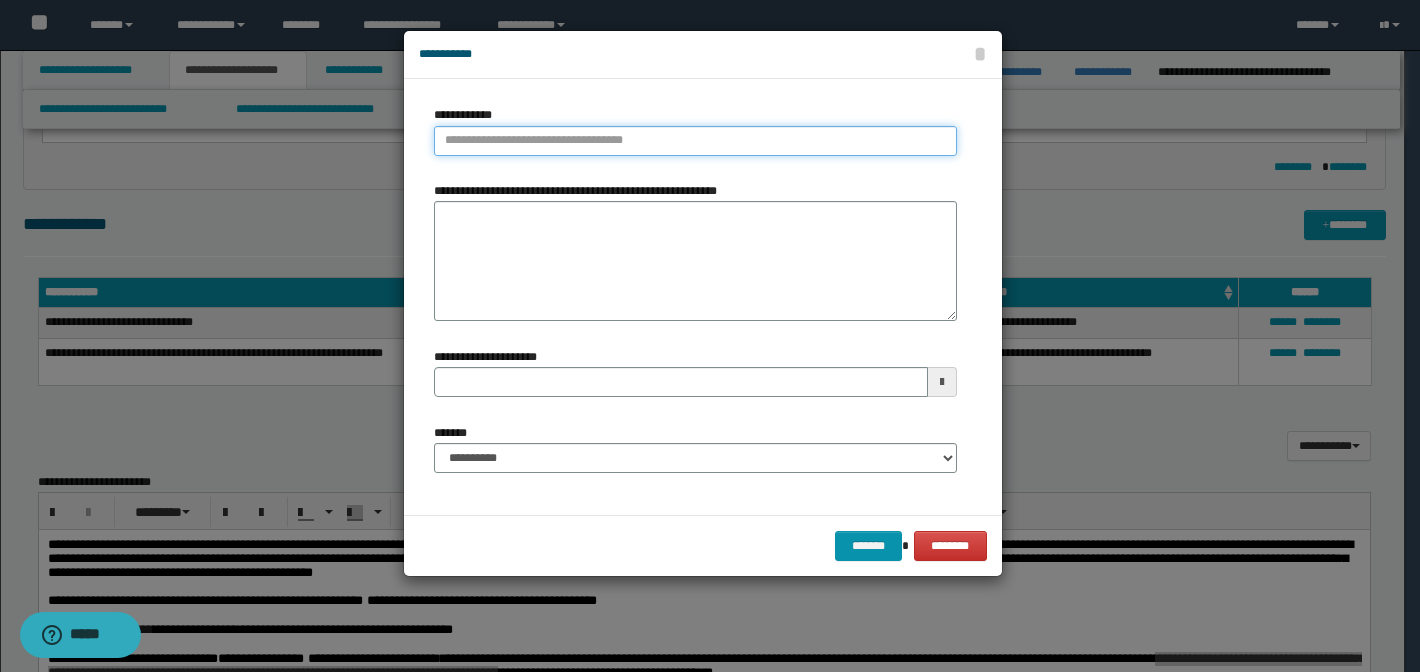 click on "**********" at bounding box center [695, 141] 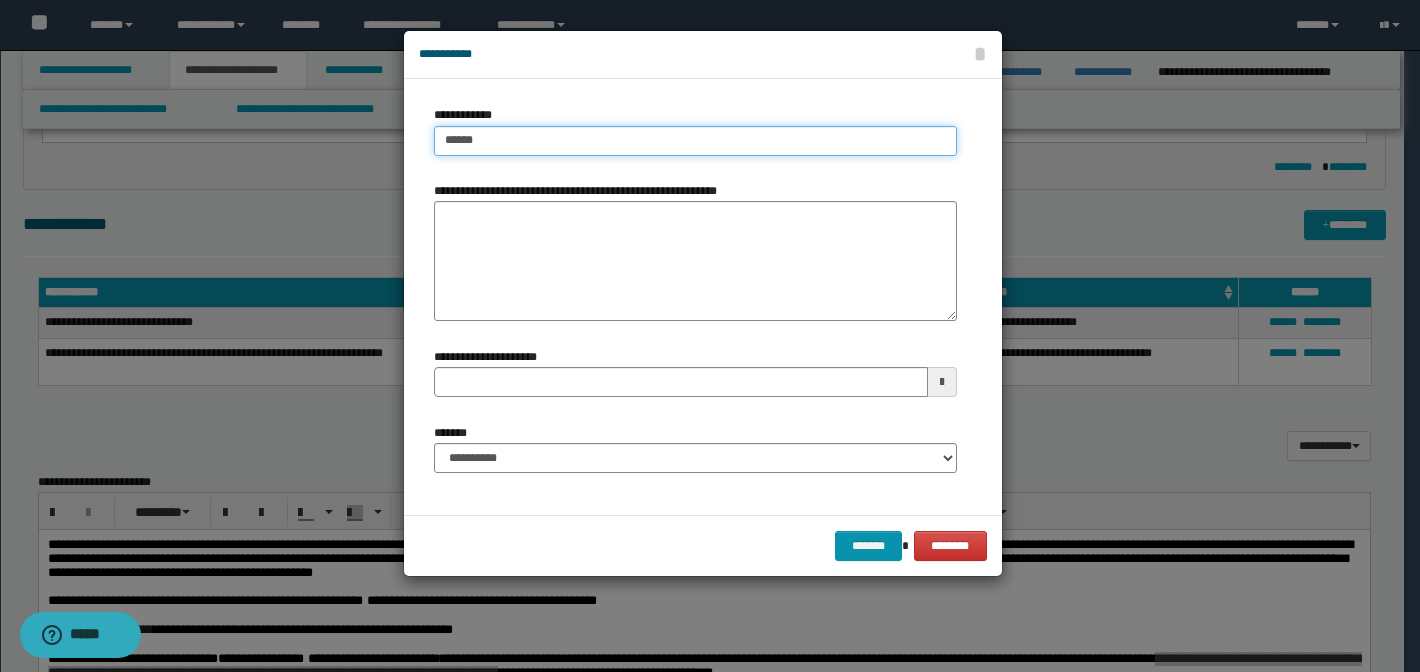 type on "*******" 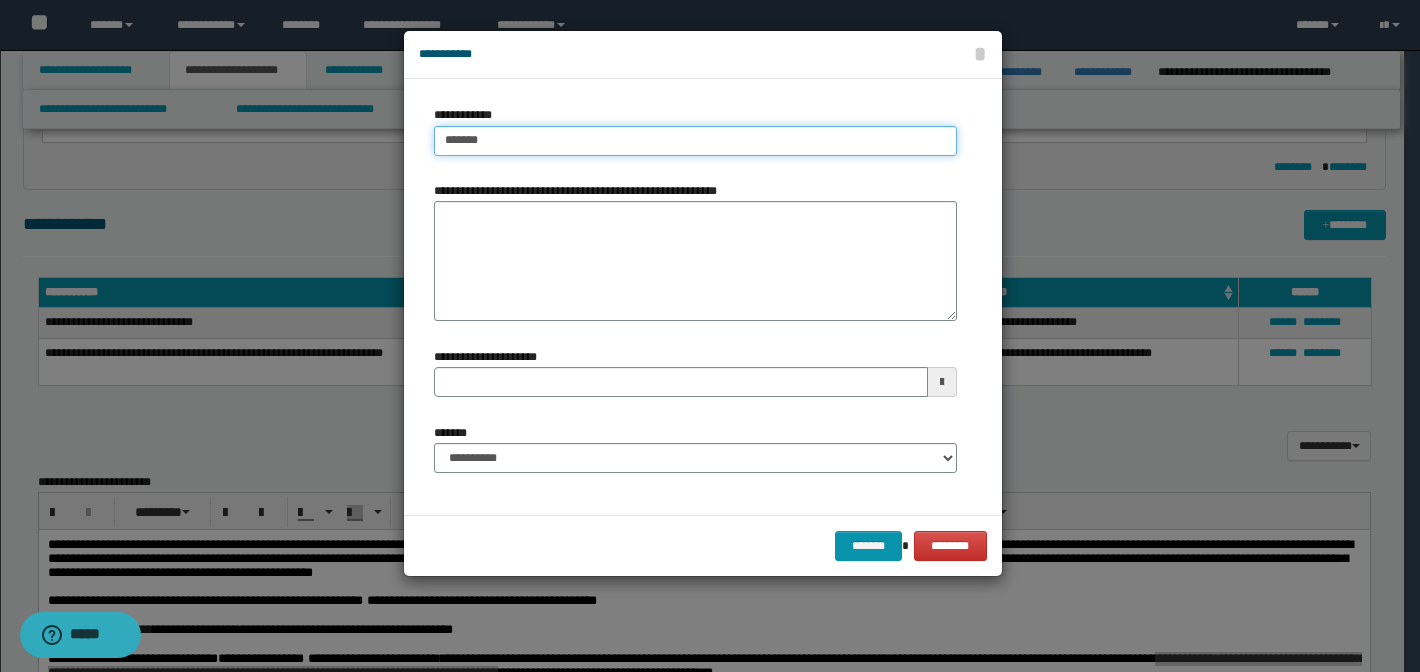 type on "*******" 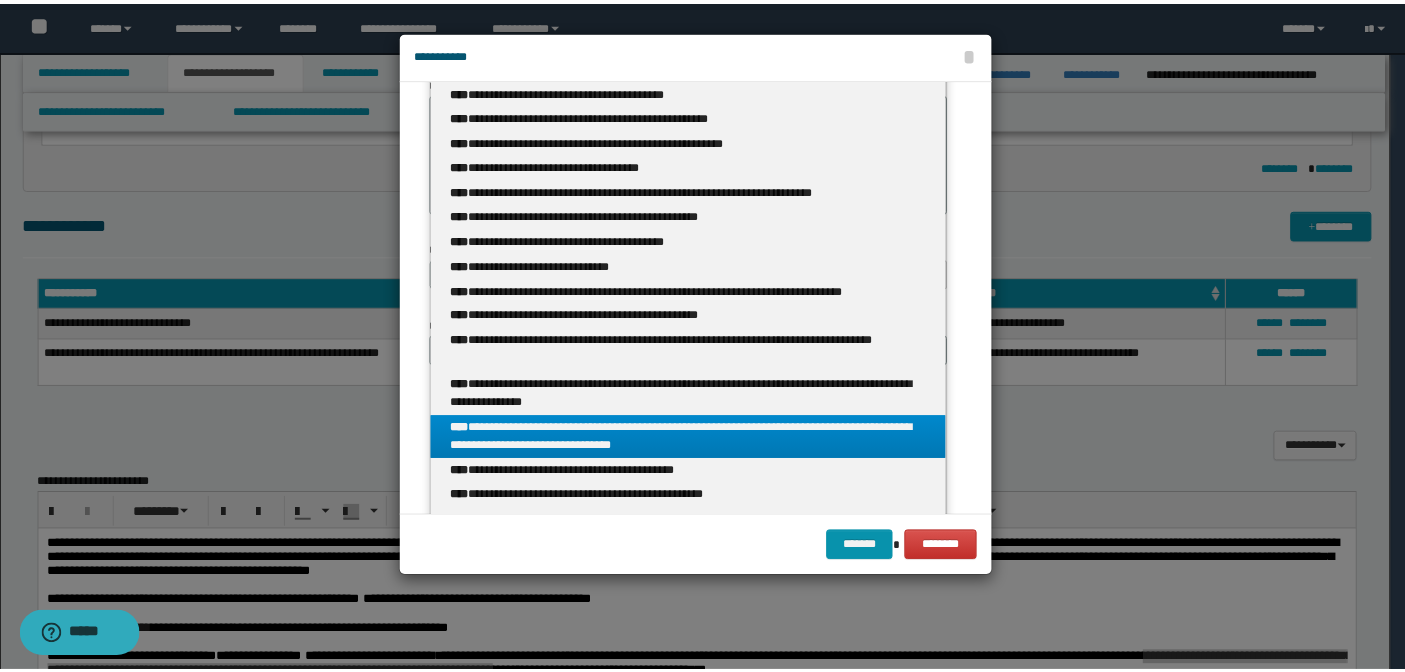 scroll, scrollTop: 0, scrollLeft: 0, axis: both 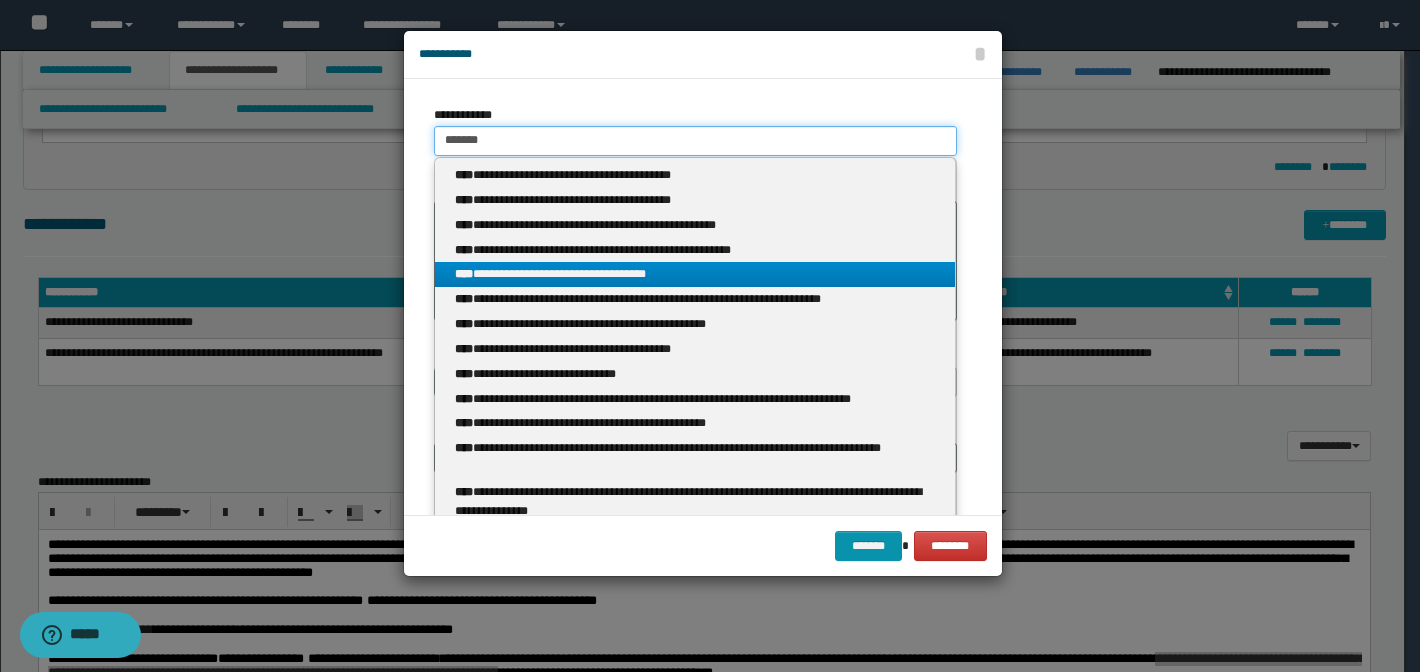 type on "*******" 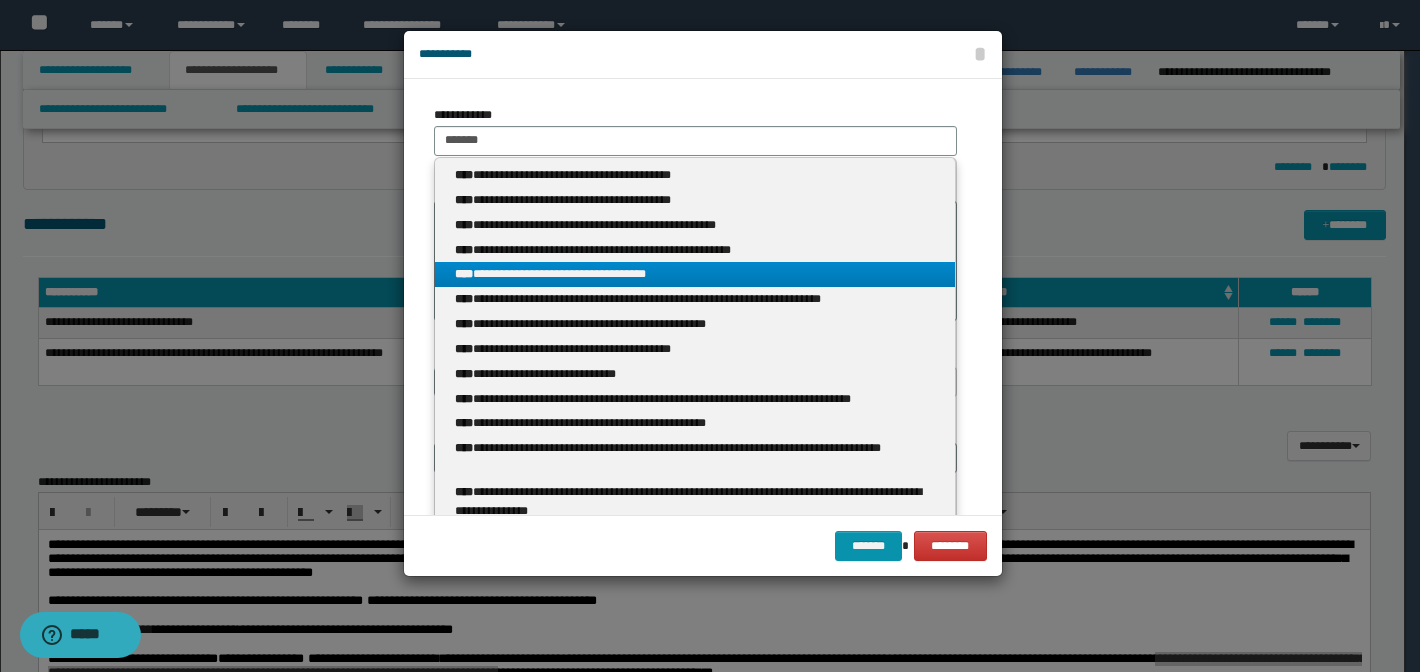 click on "**********" at bounding box center [695, 274] 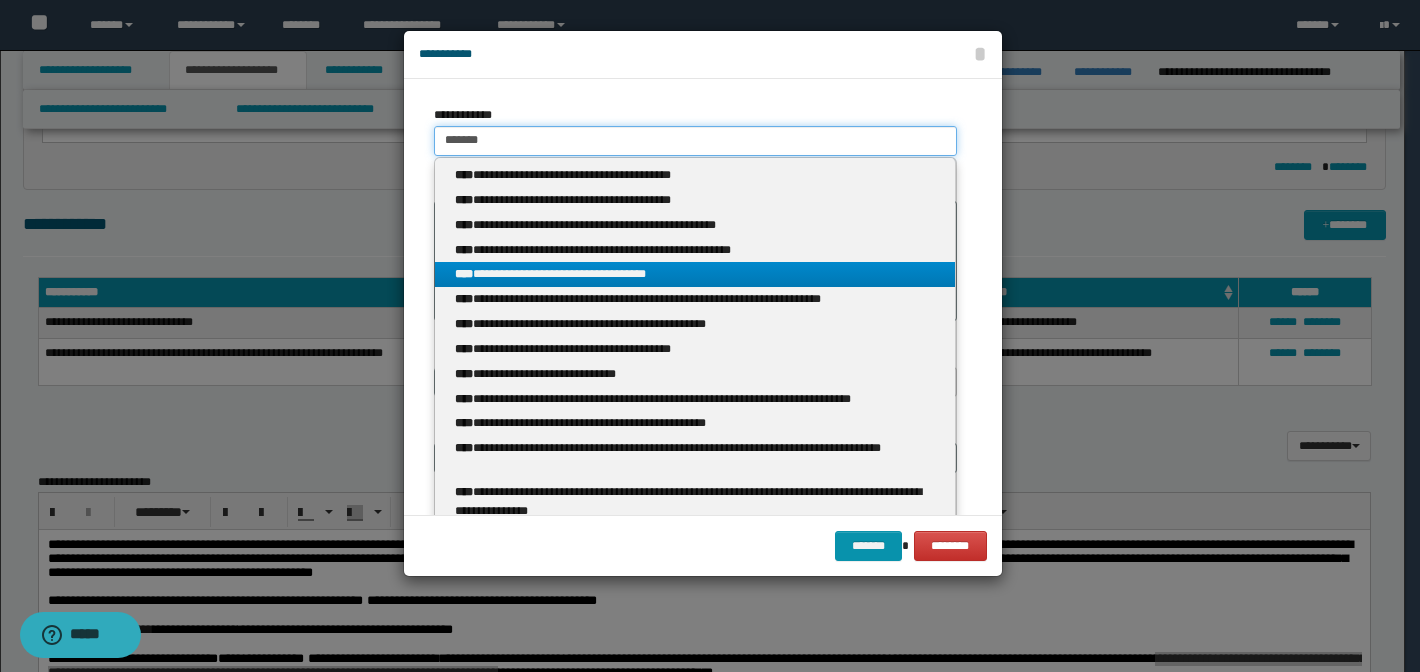 type 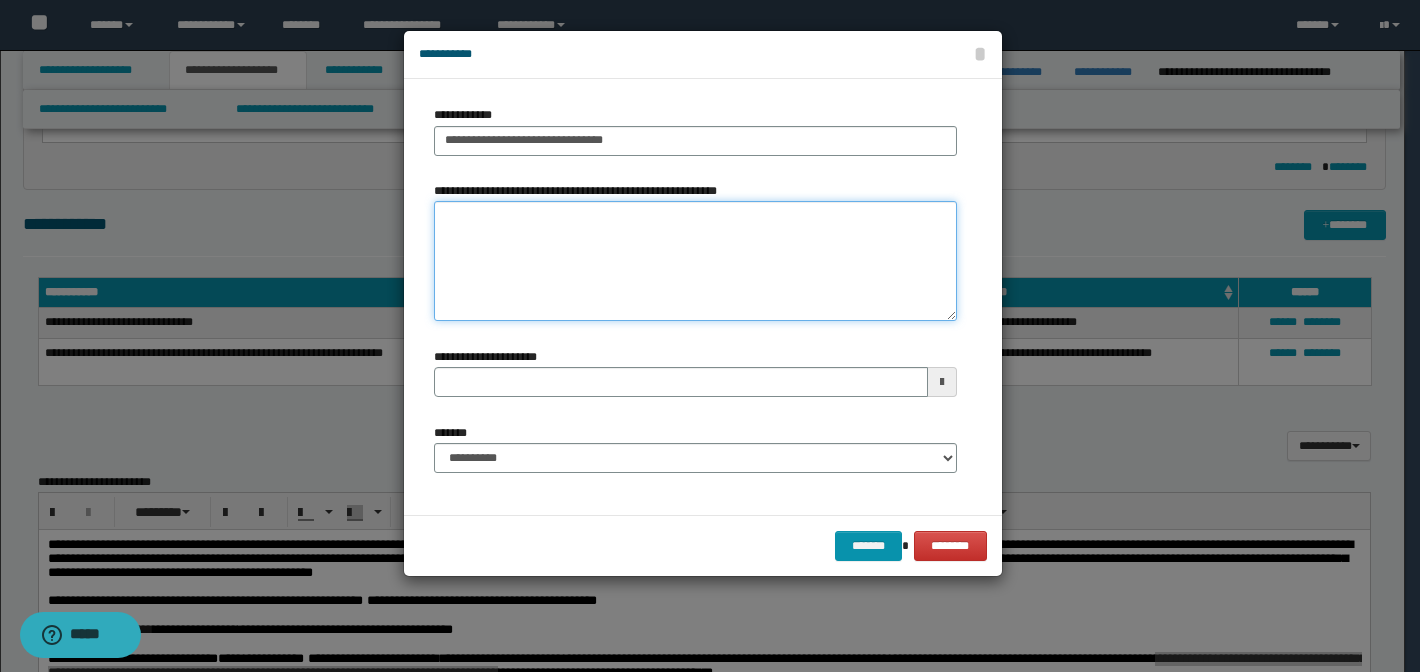 click on "**********" at bounding box center (695, 261) 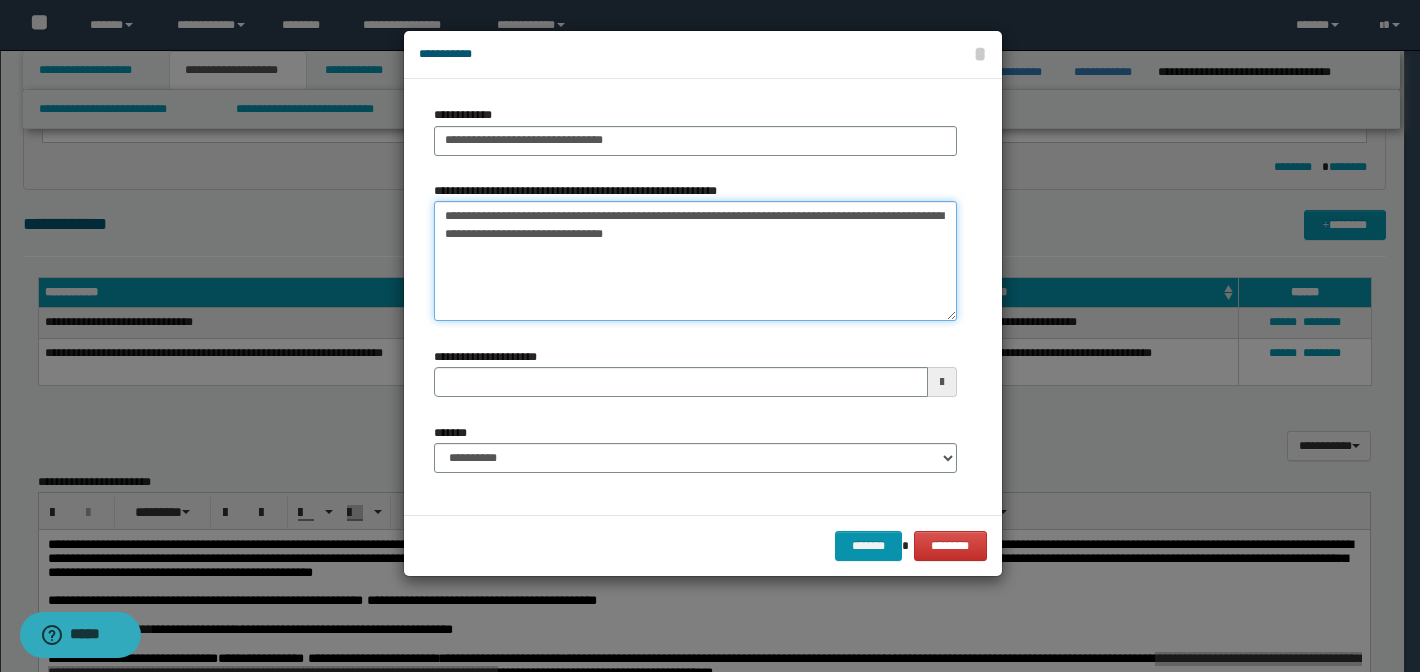 type 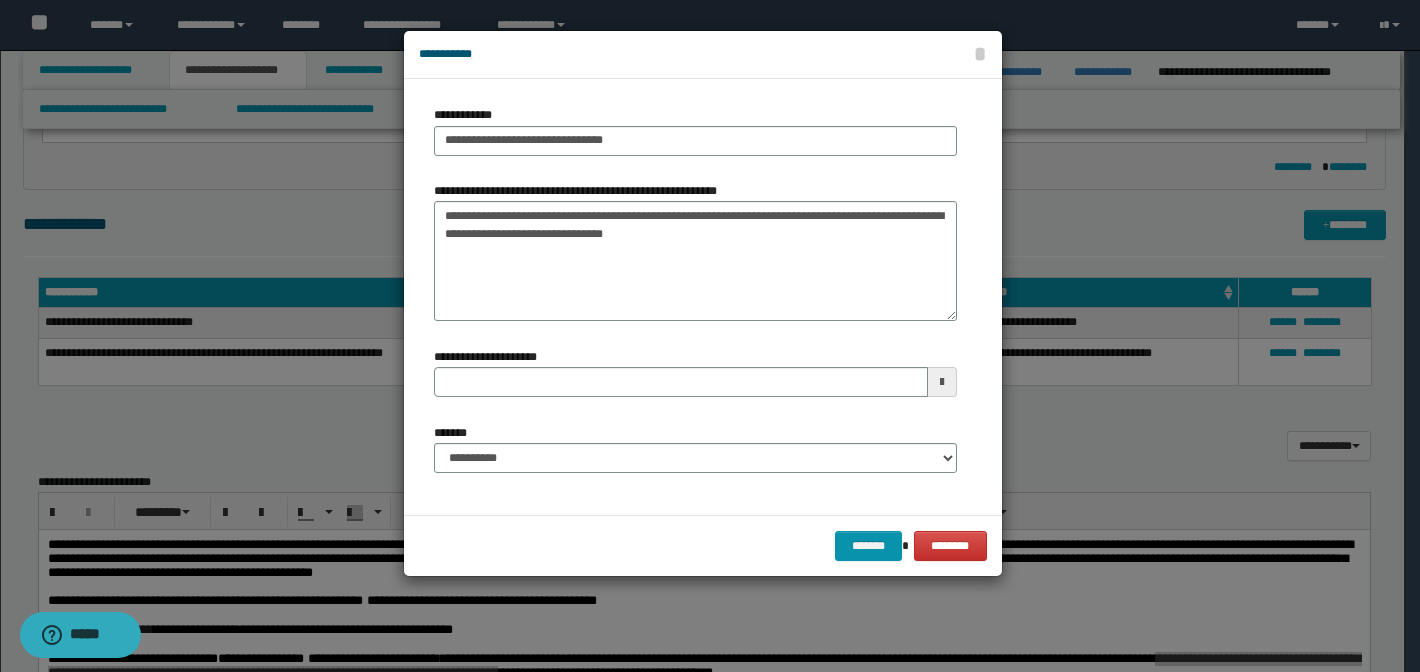 click at bounding box center (942, 382) 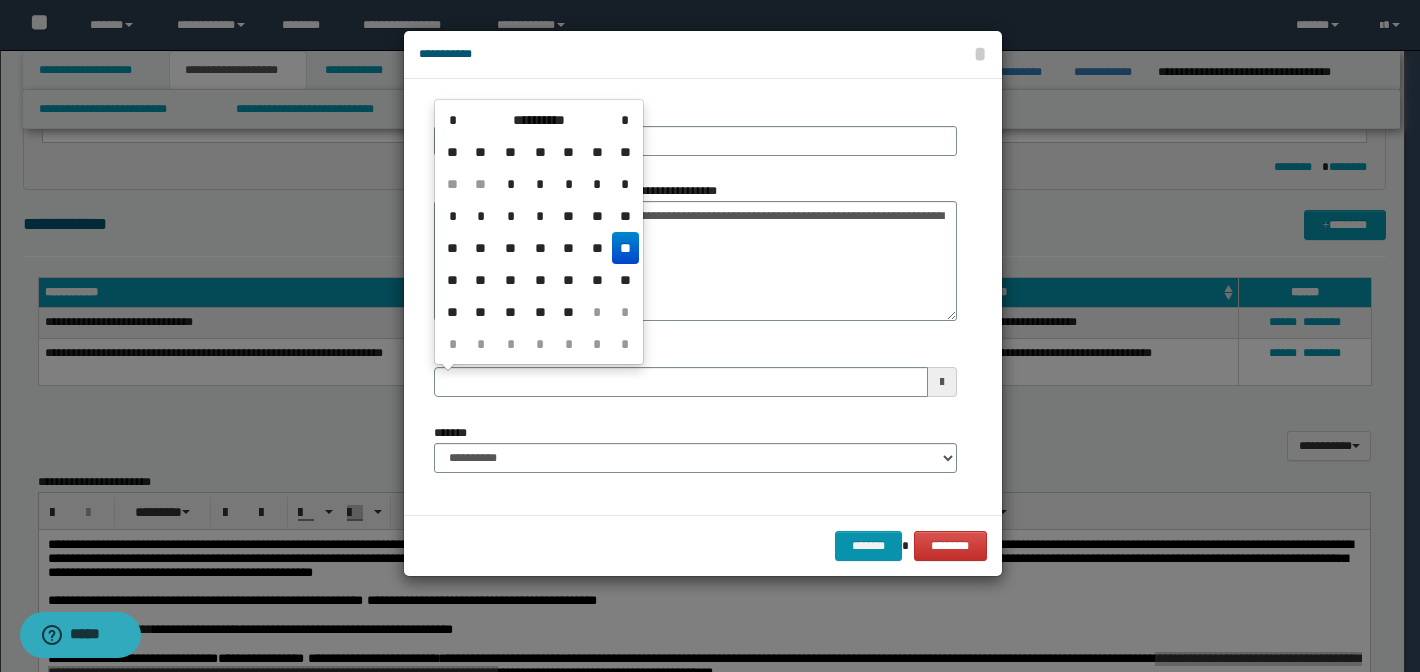 click on "**" at bounding box center (625, 248) 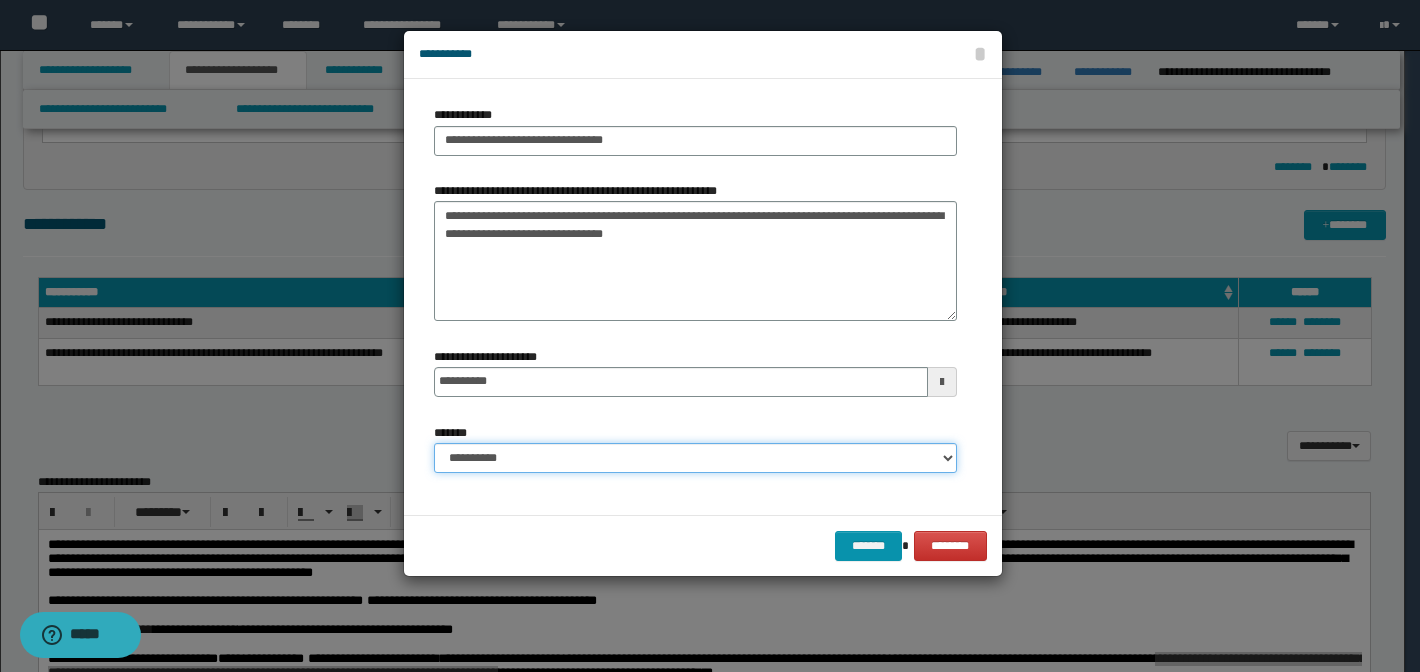 click on "**********" at bounding box center [695, 458] 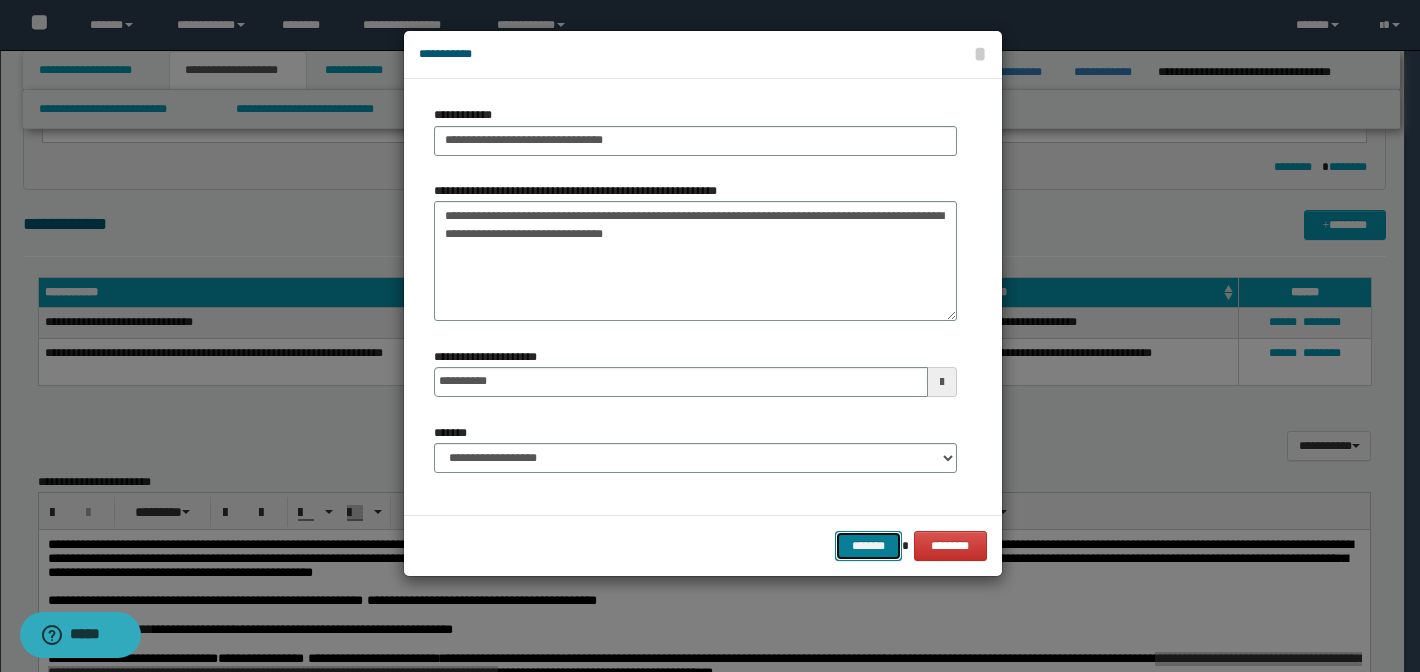 click on "*******" at bounding box center [869, 546] 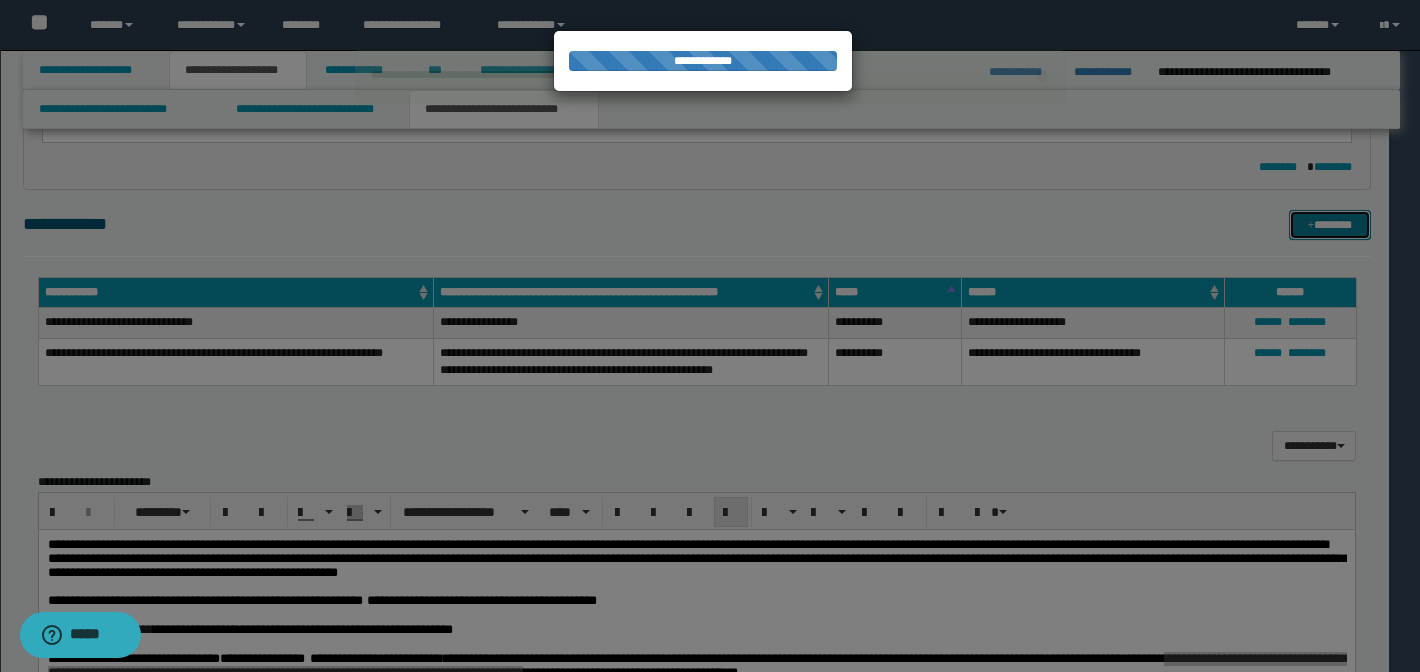 type 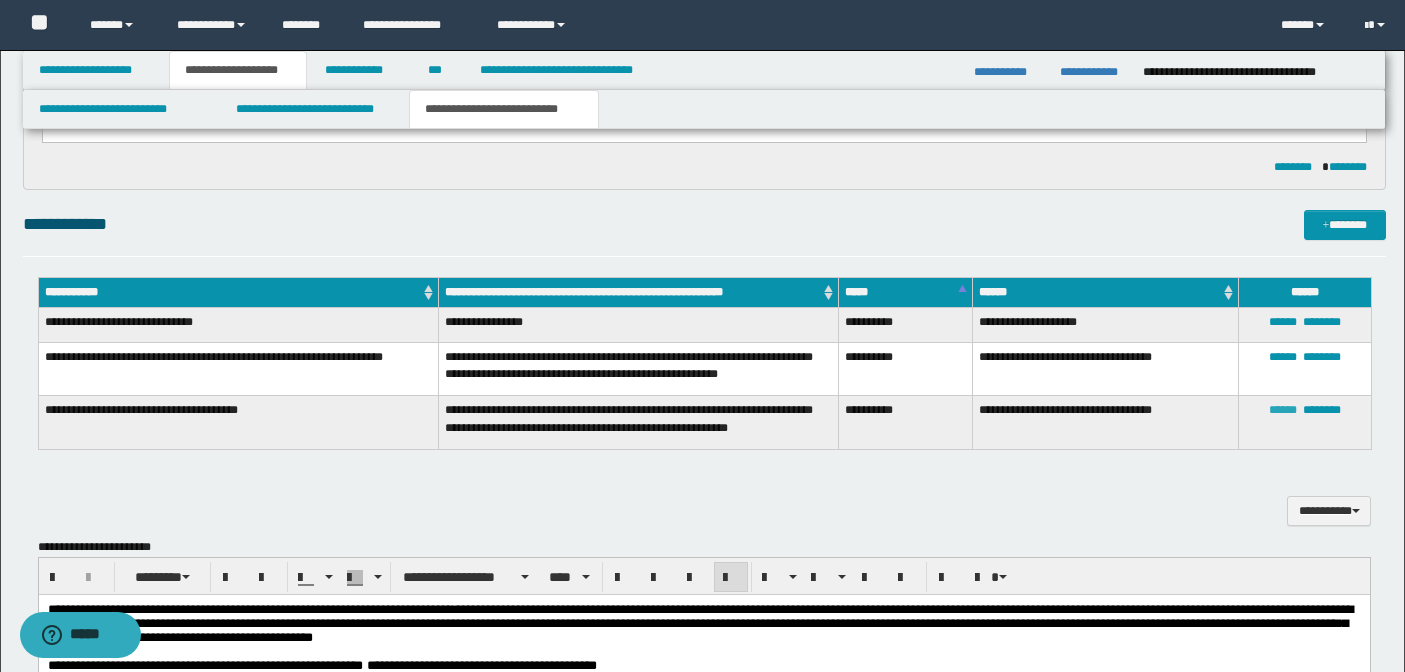 click on "******" at bounding box center (1283, 410) 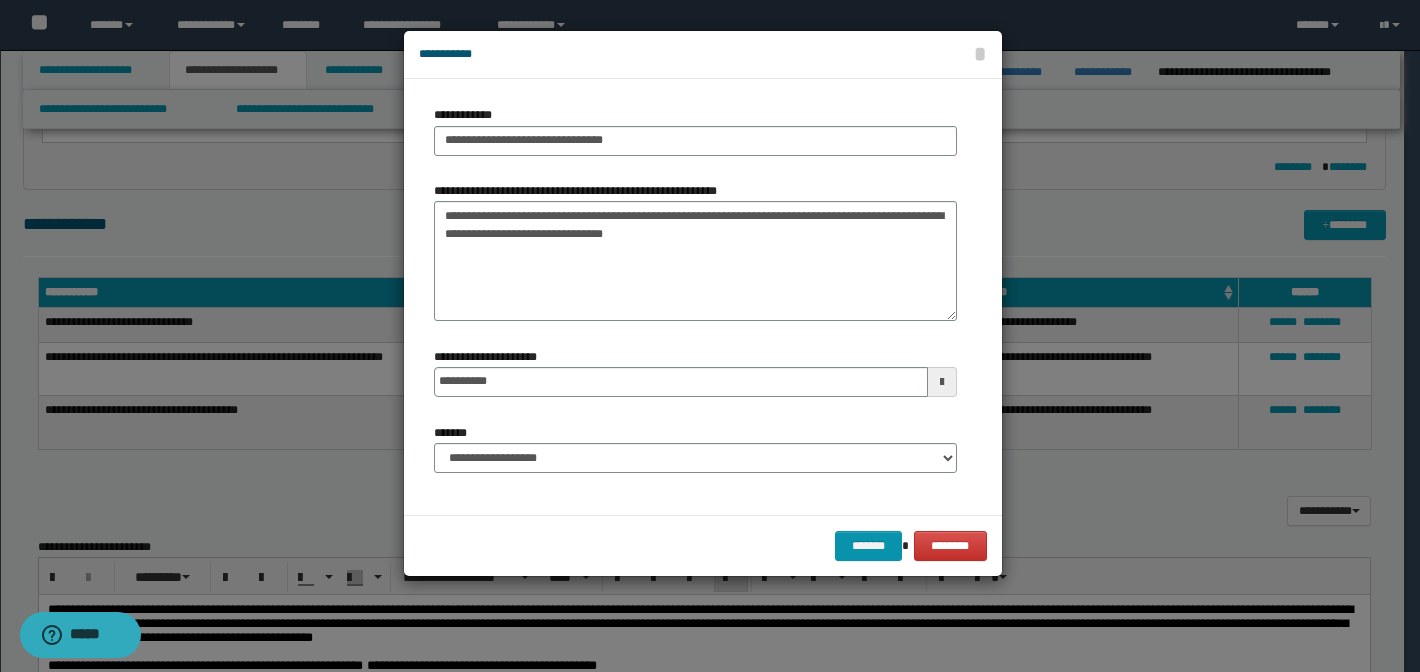 click at bounding box center [942, 382] 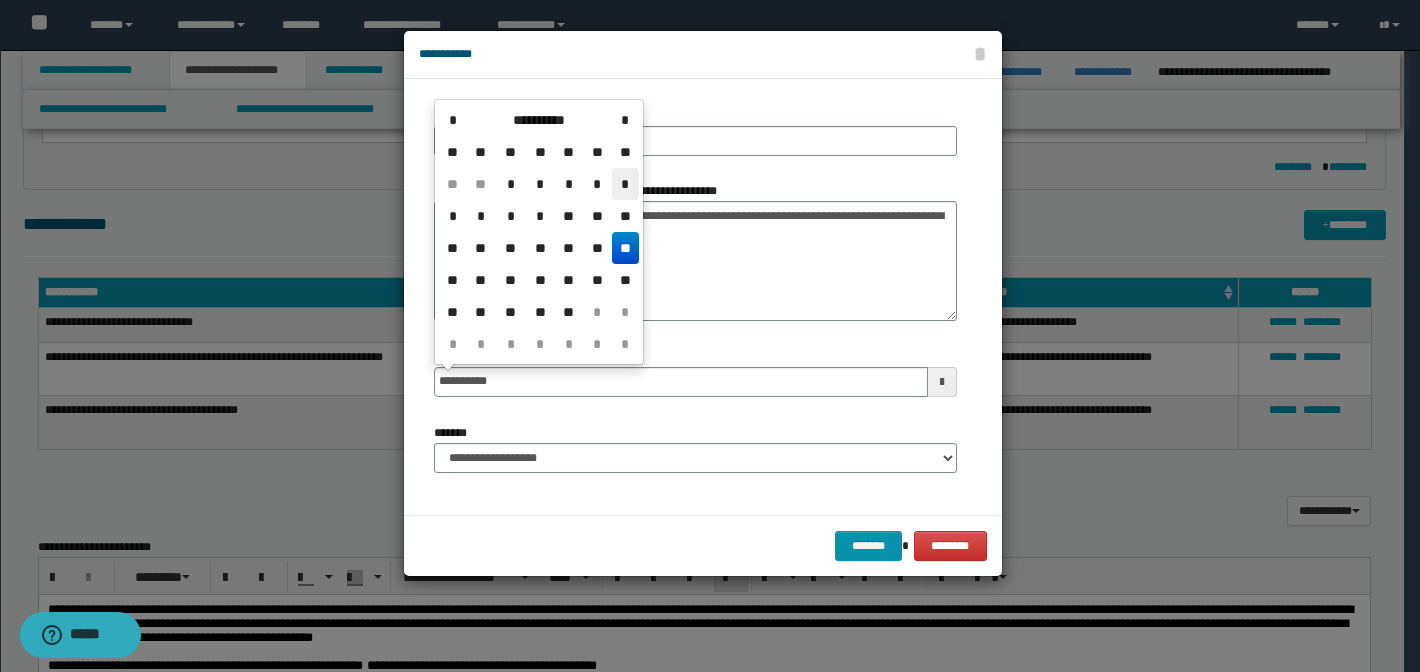 click on "*" at bounding box center (625, 184) 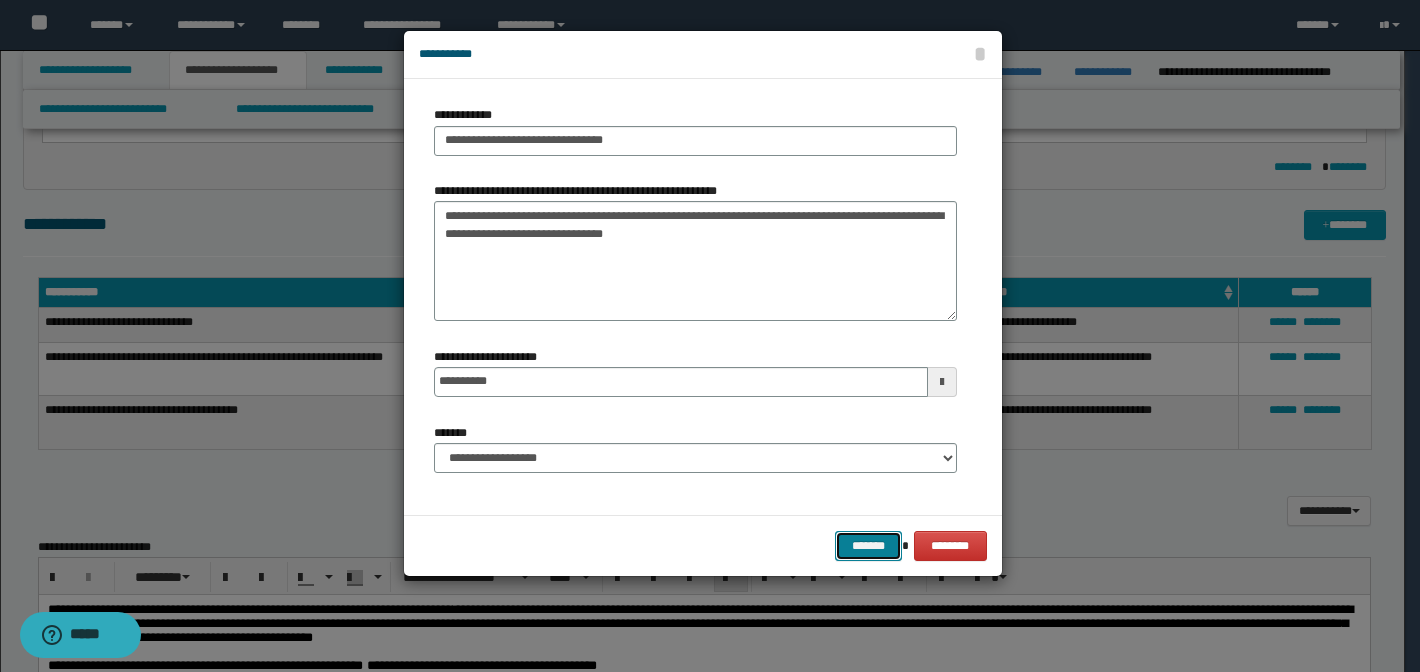 click on "*******" at bounding box center [869, 546] 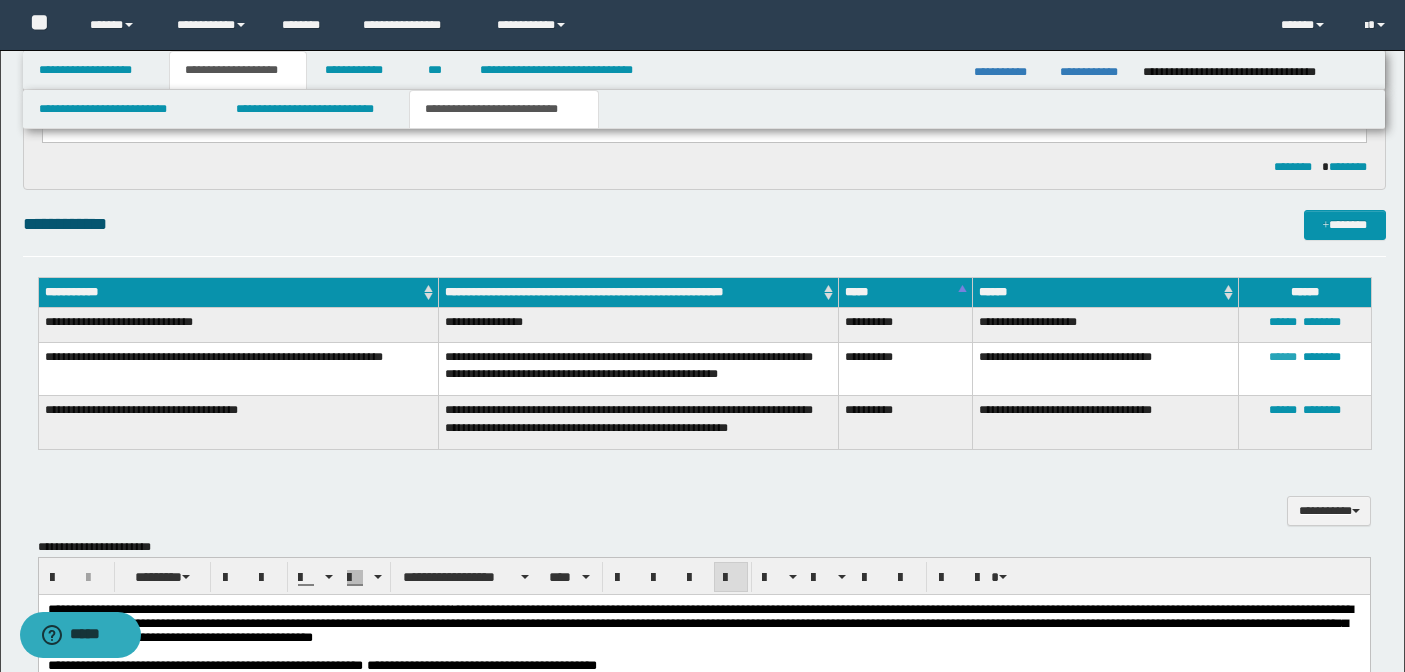 click on "******" at bounding box center [1283, 357] 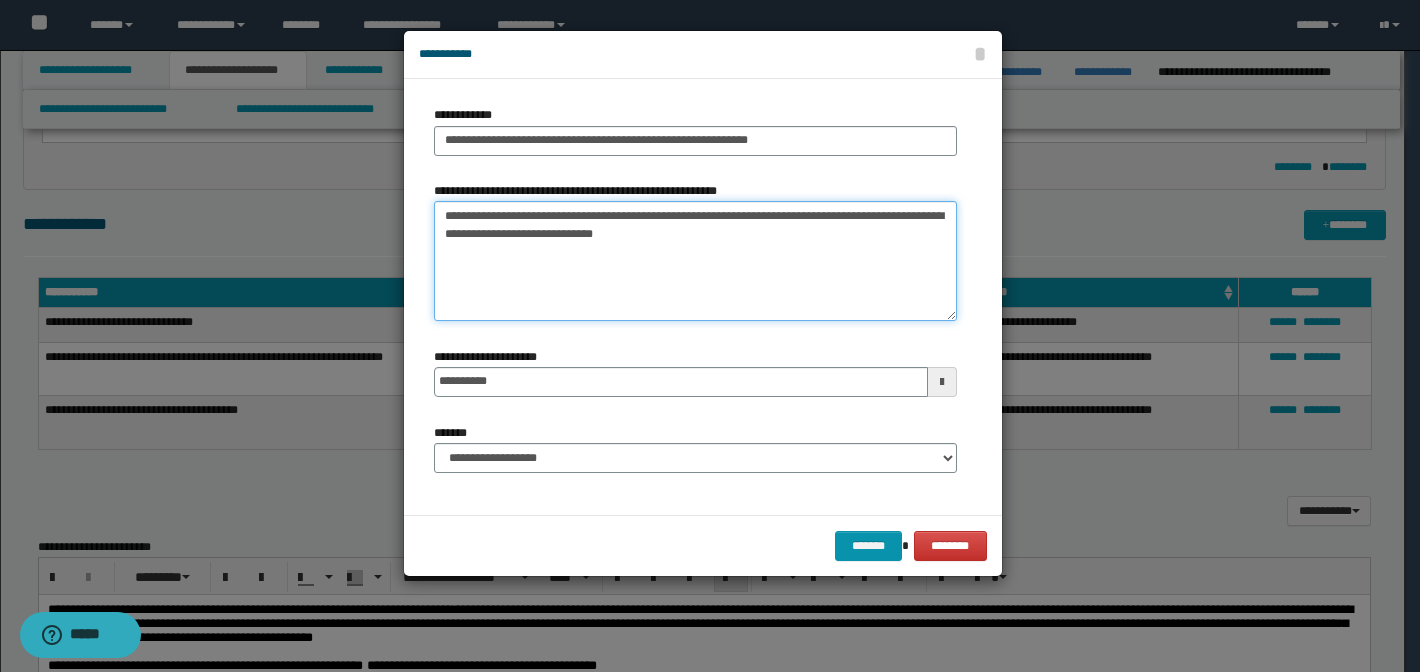 drag, startPoint x: 827, startPoint y: 217, endPoint x: 848, endPoint y: 233, distance: 26.400757 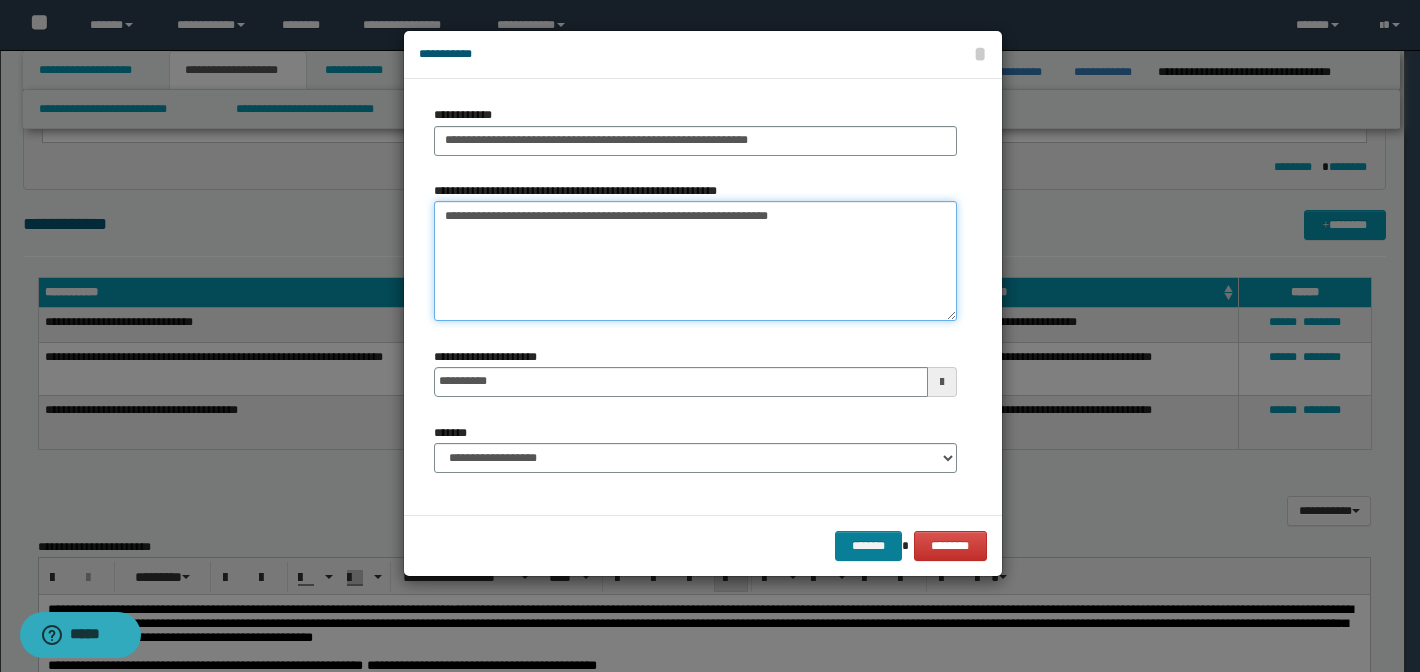 type on "**********" 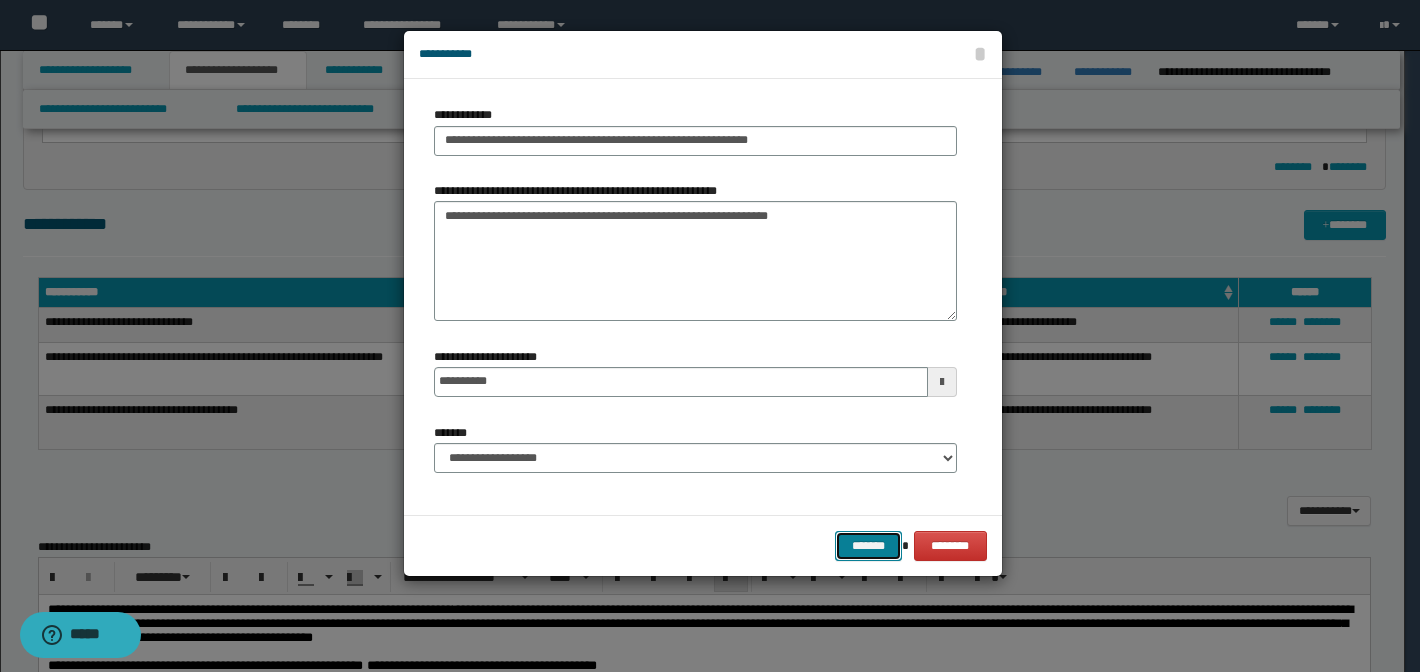 click on "*******" at bounding box center (869, 546) 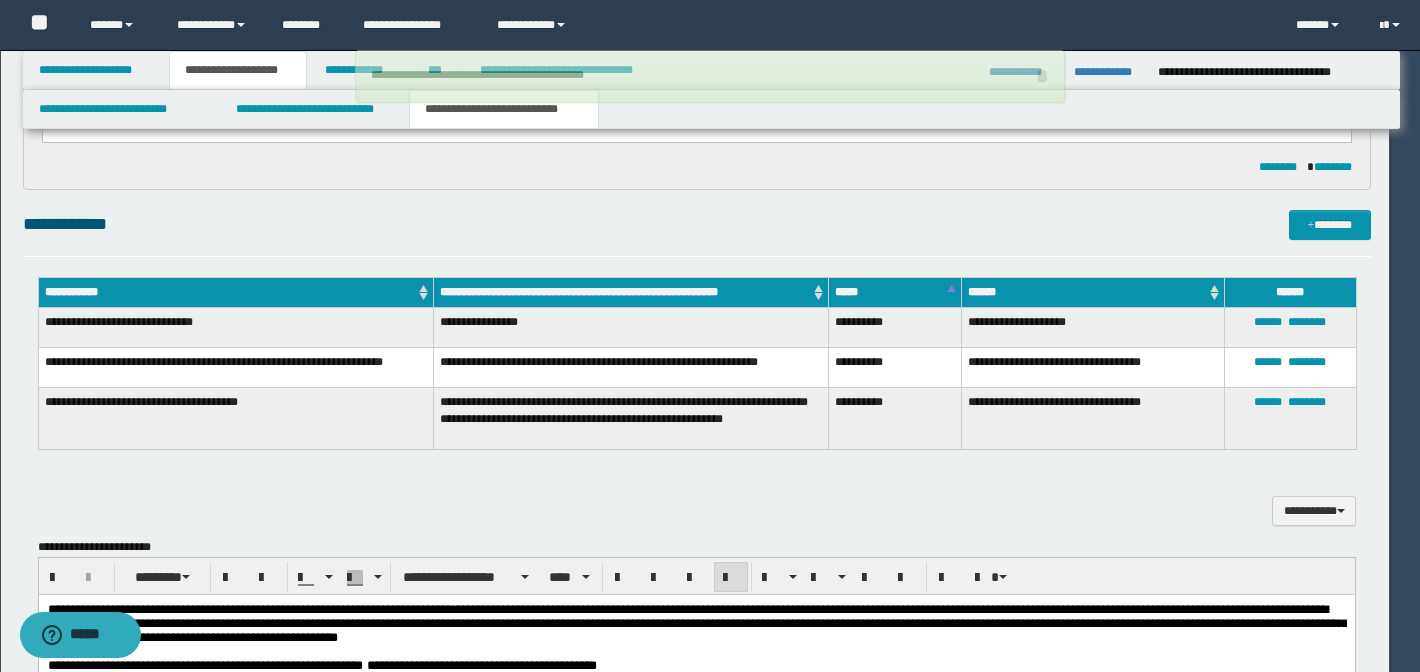 type 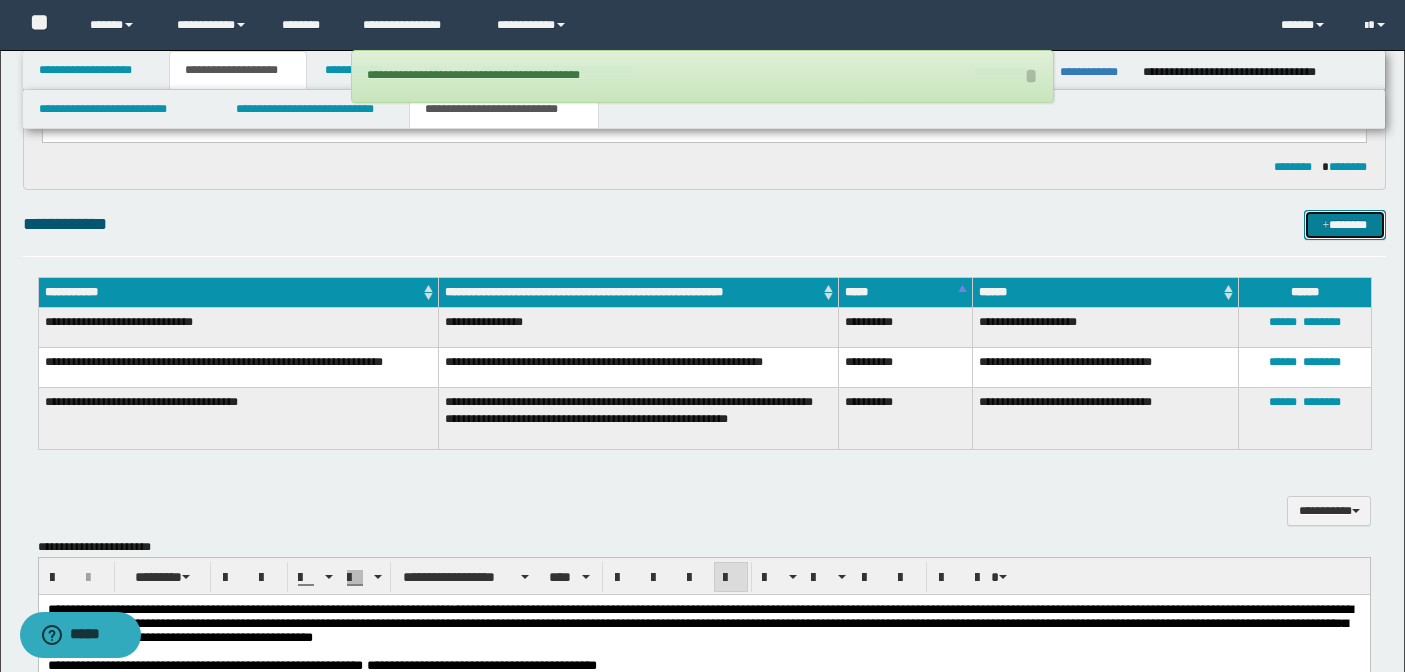 click on "*******" at bounding box center (1345, 225) 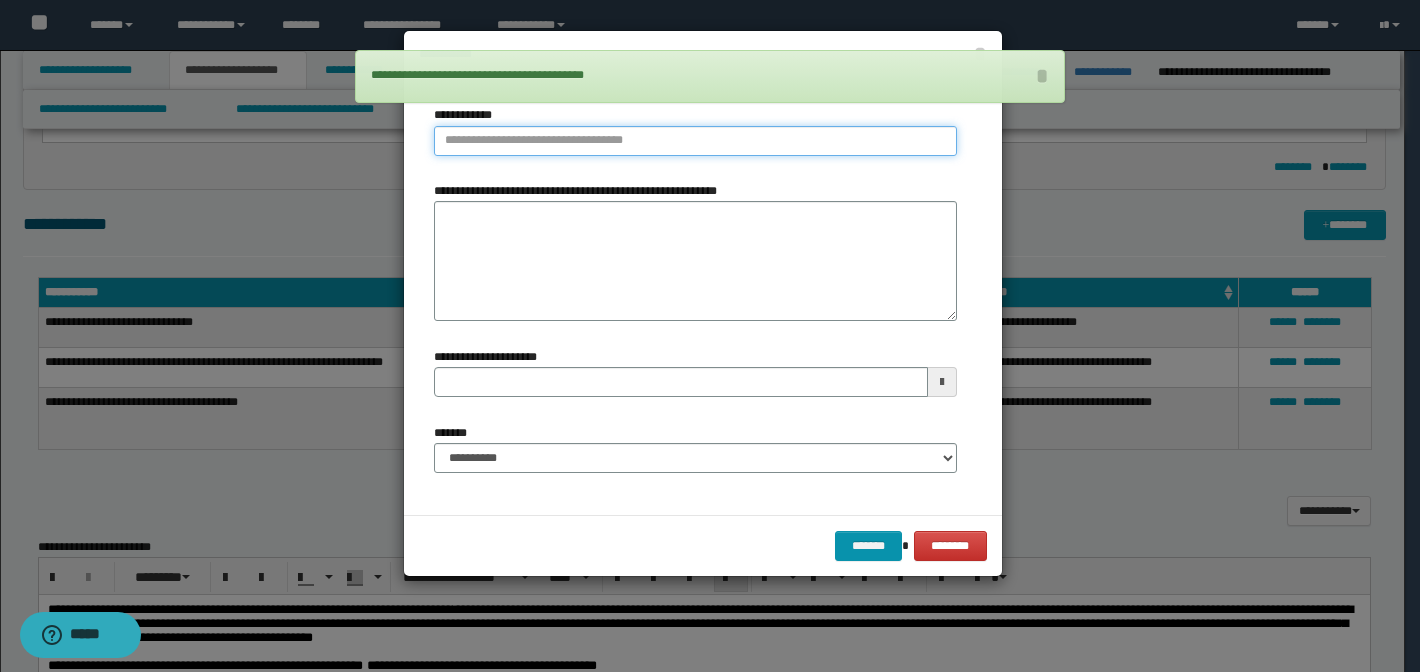 type on "**********" 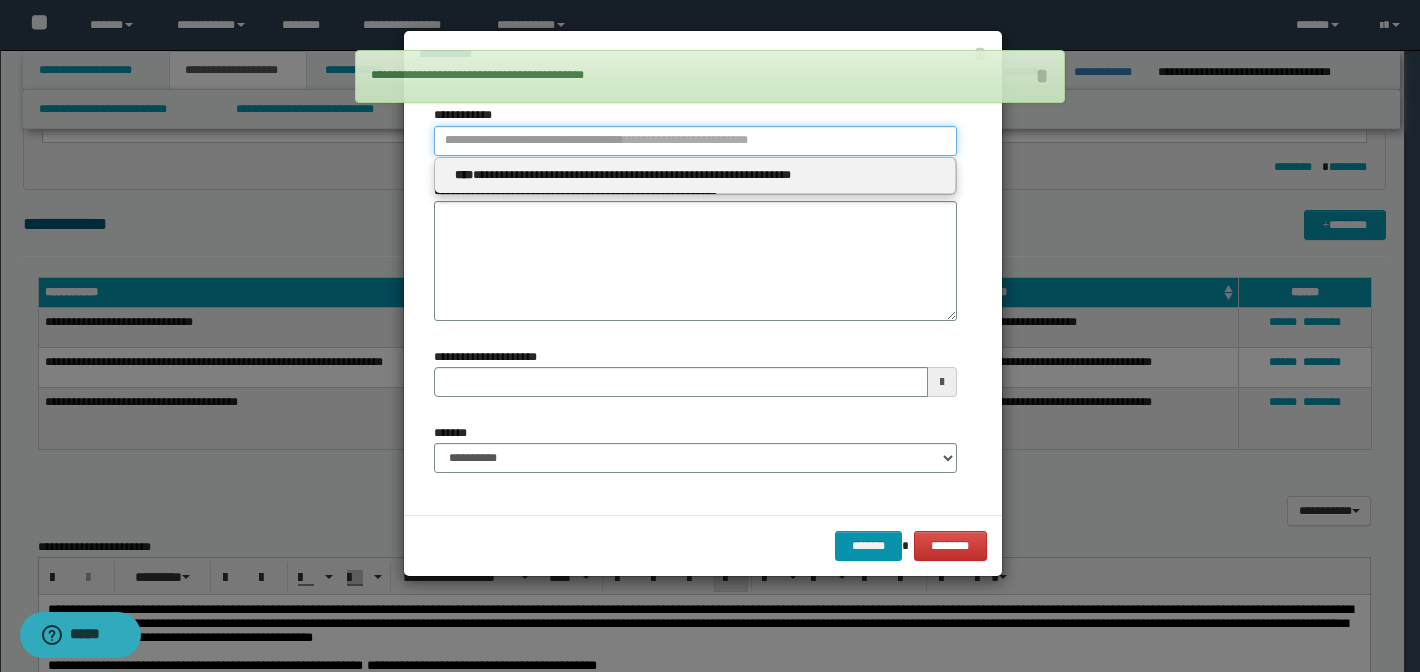 click on "**********" at bounding box center (695, 141) 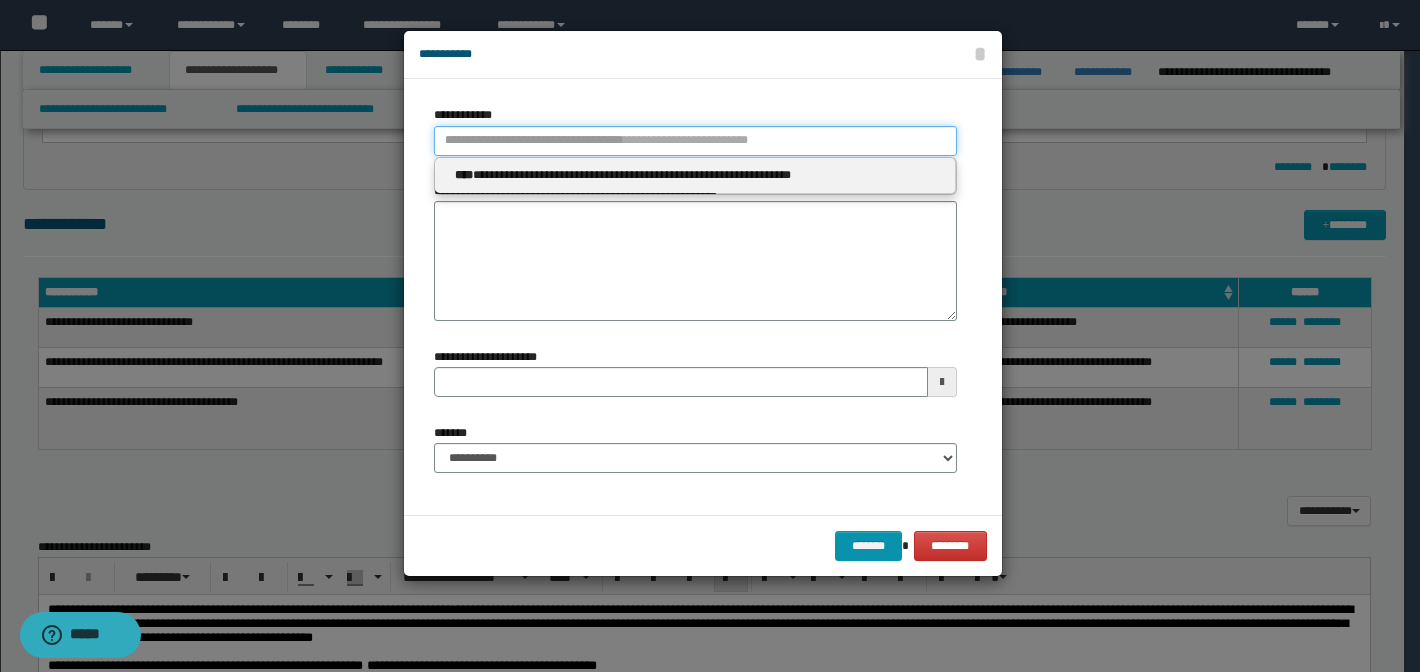 type 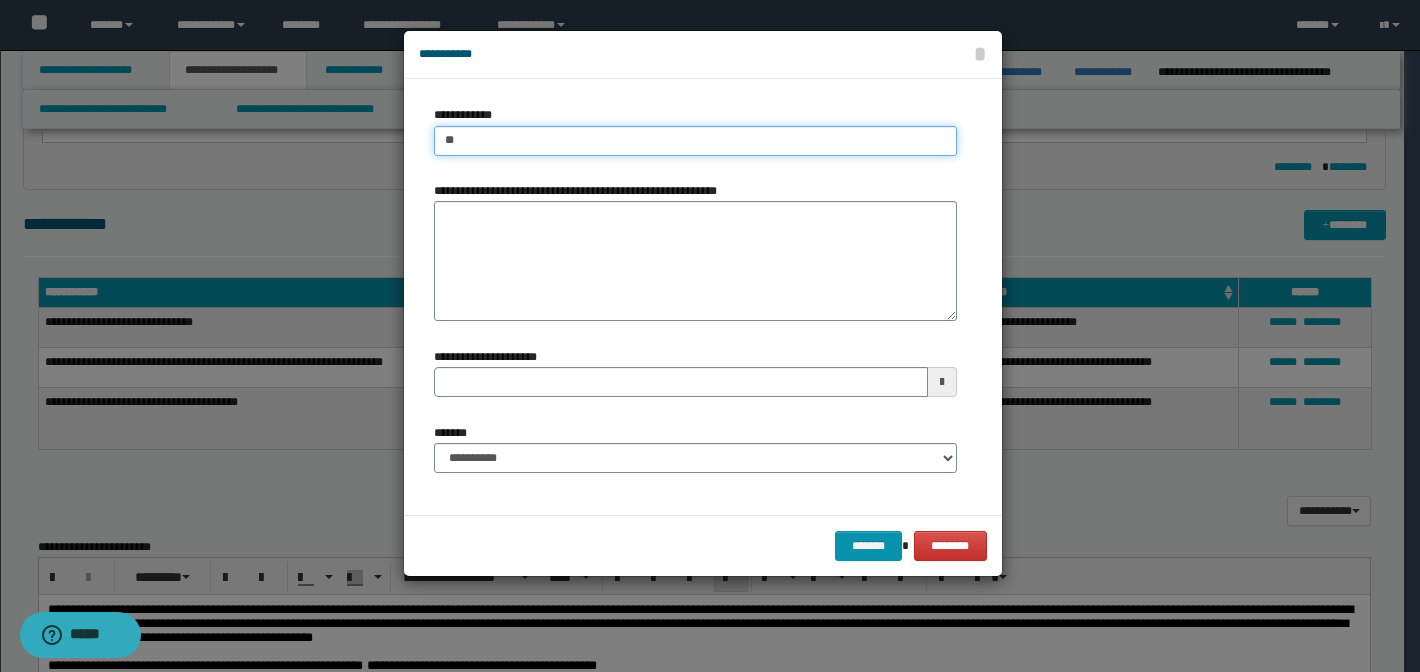 type on "***" 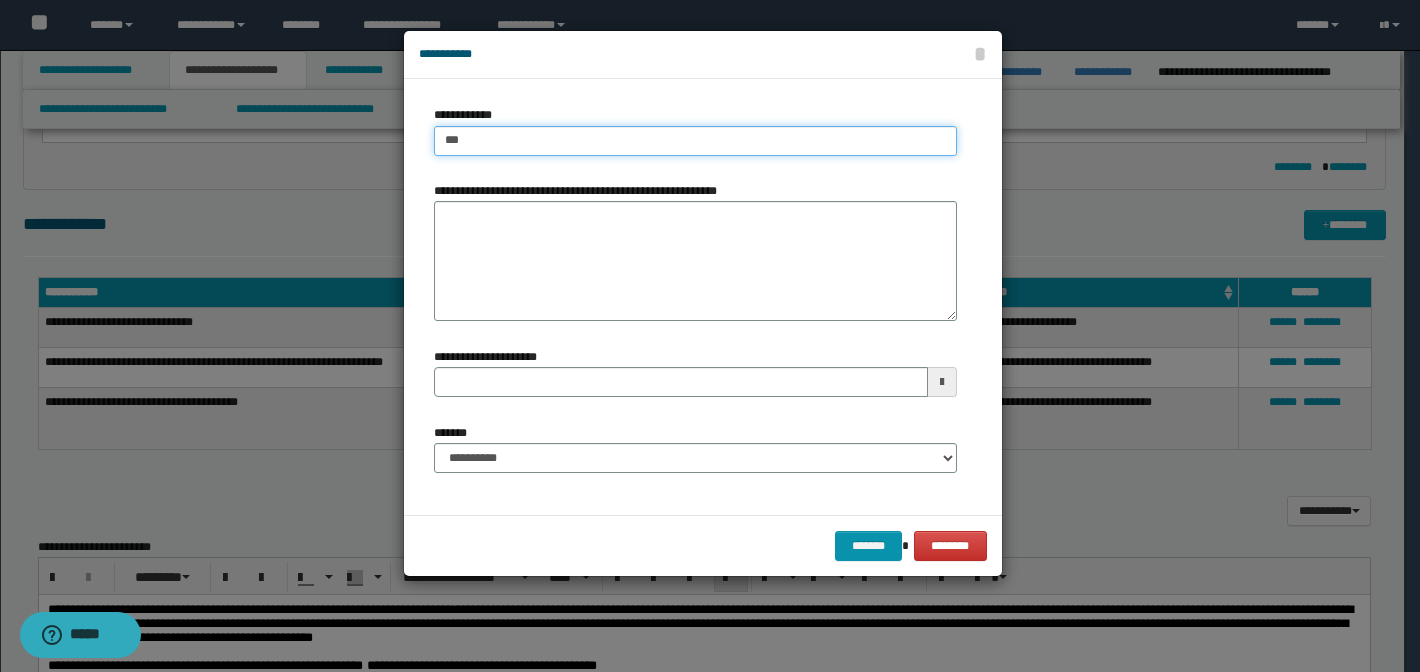type on "***" 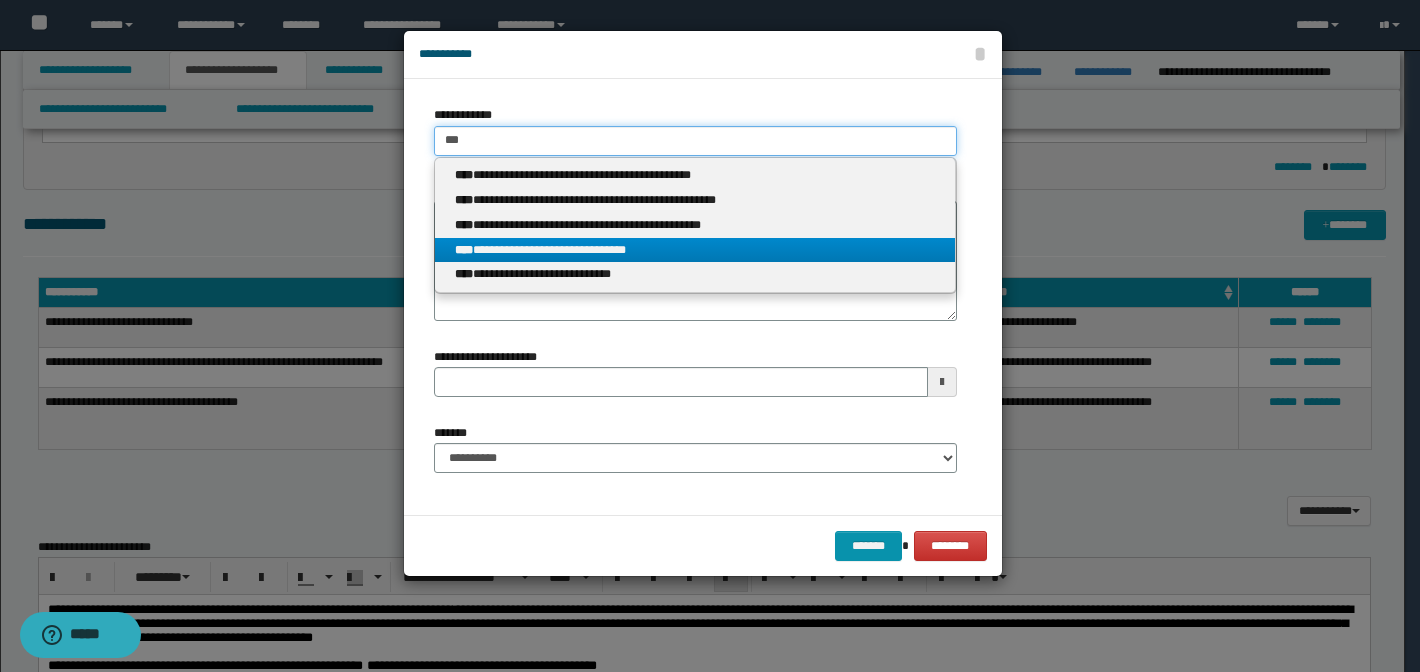 type on "***" 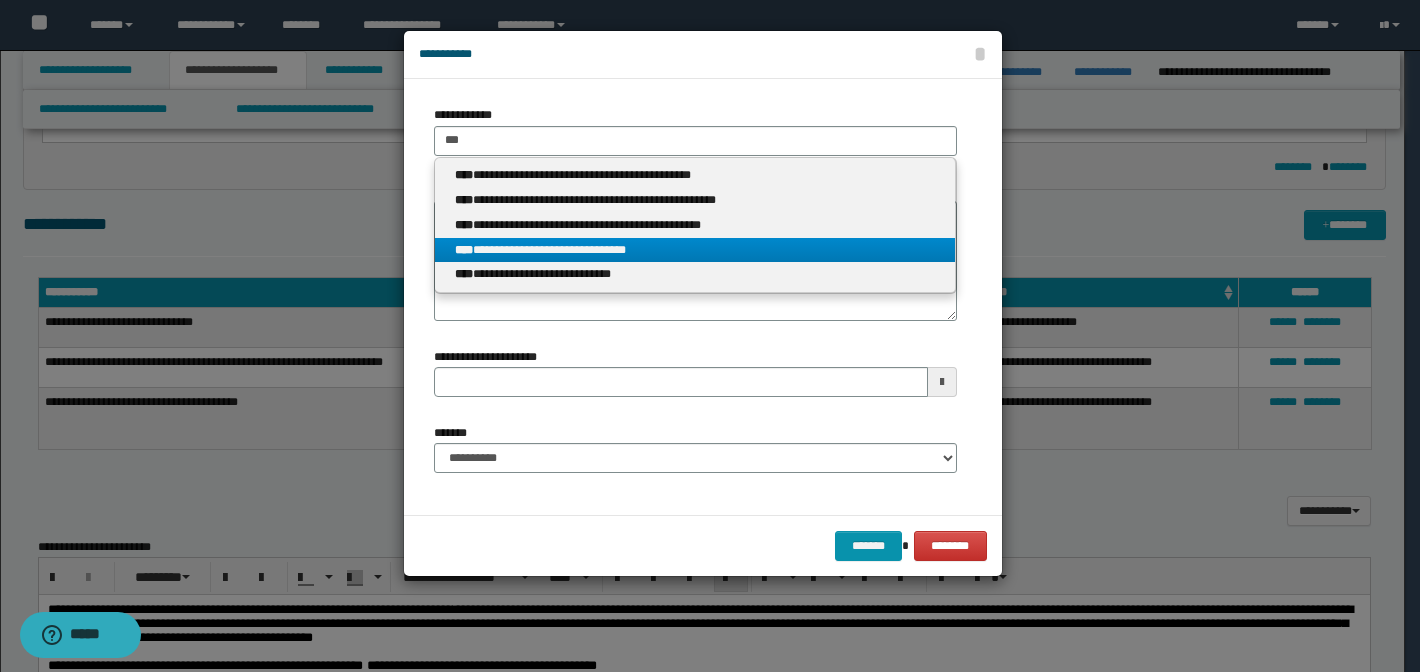 click on "**********" at bounding box center (695, 250) 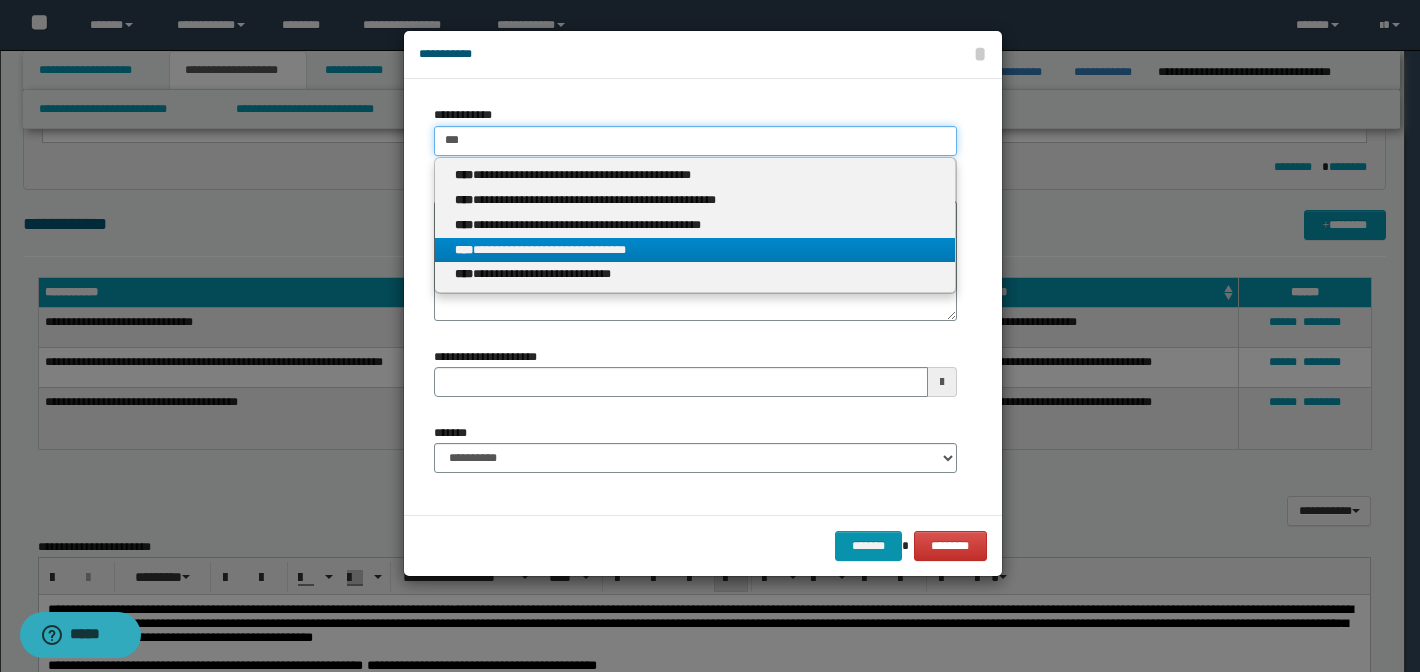 type 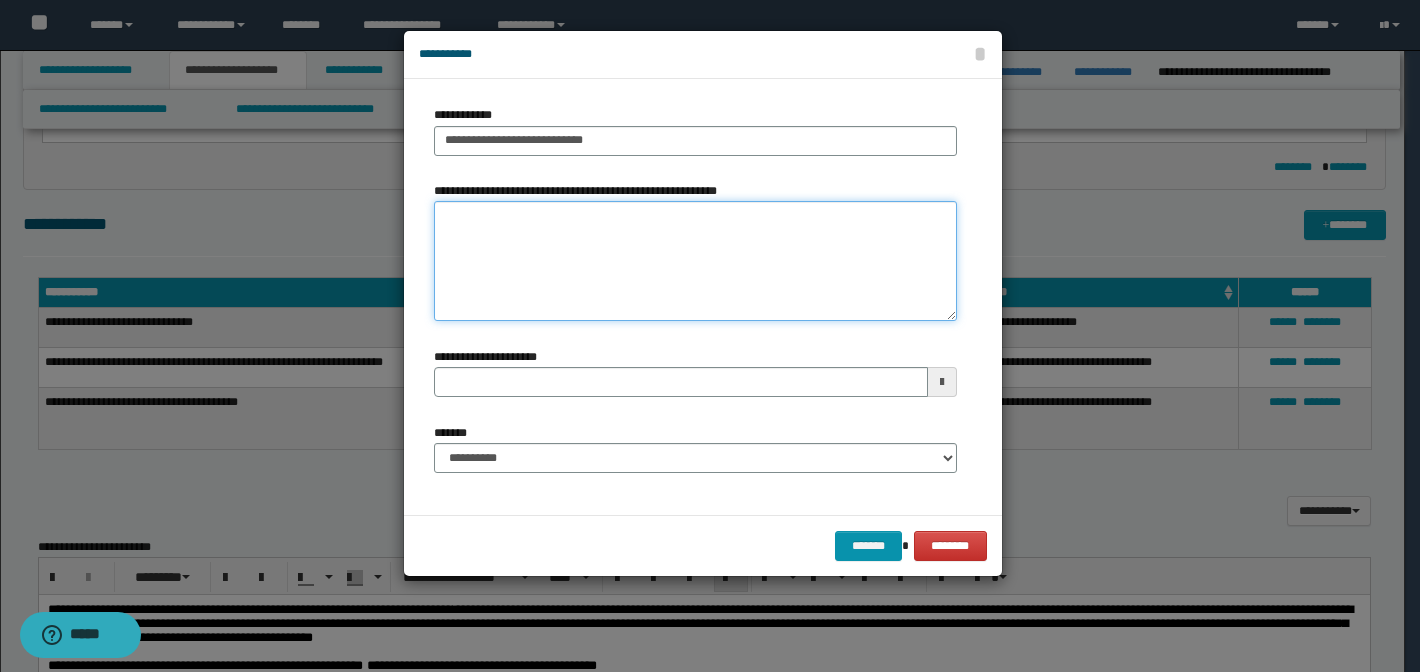 click on "**********" at bounding box center (695, 261) 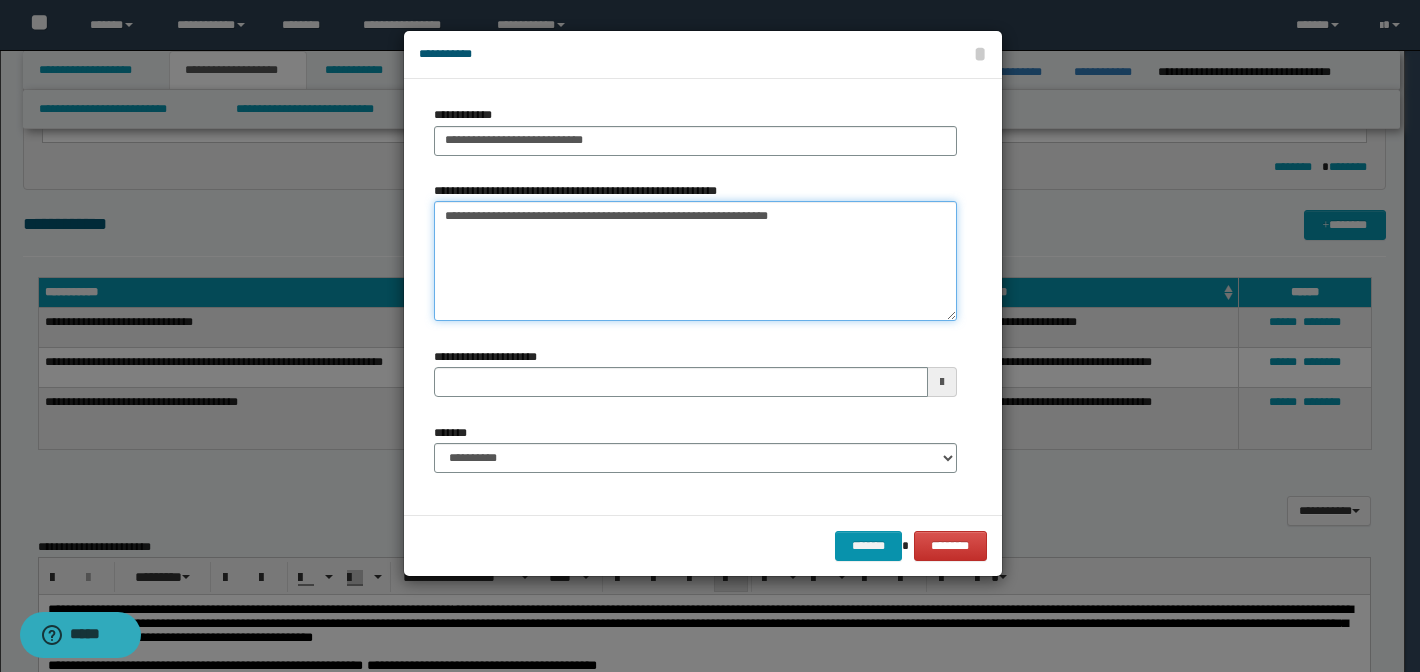 drag, startPoint x: 826, startPoint y: 220, endPoint x: 603, endPoint y: 212, distance: 223.14345 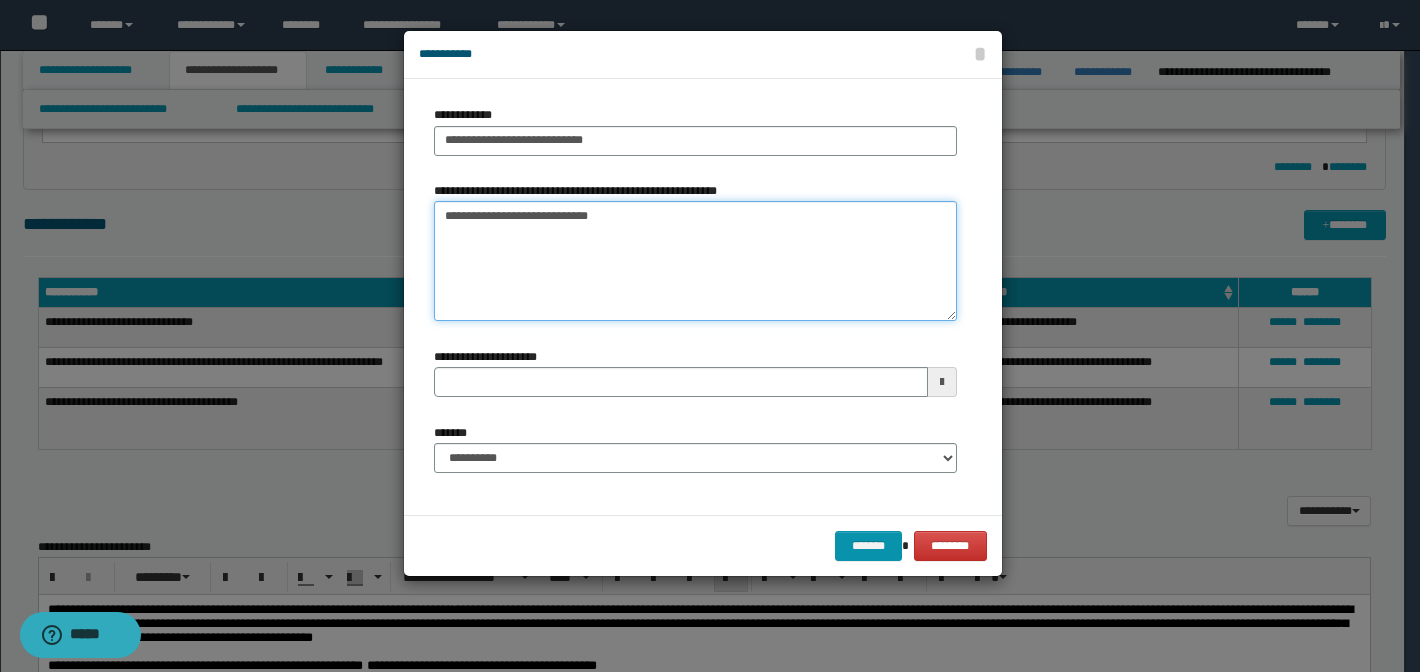 type 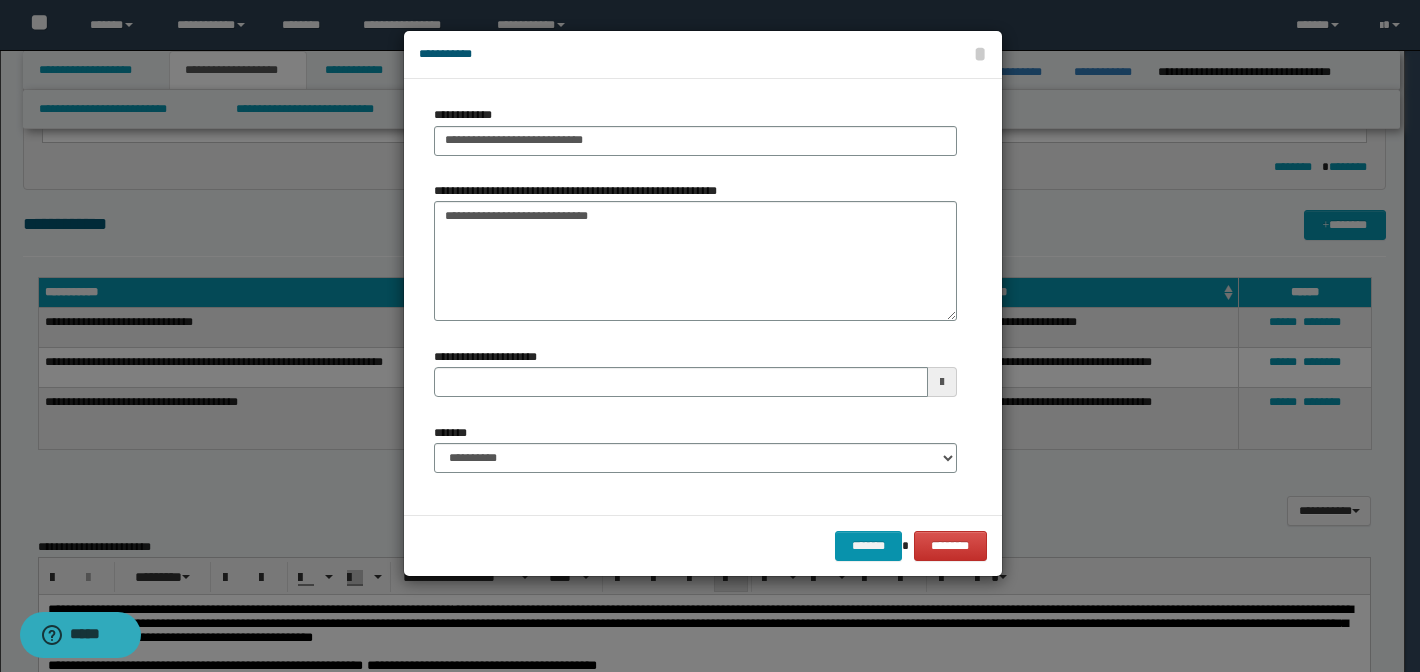 click at bounding box center [942, 382] 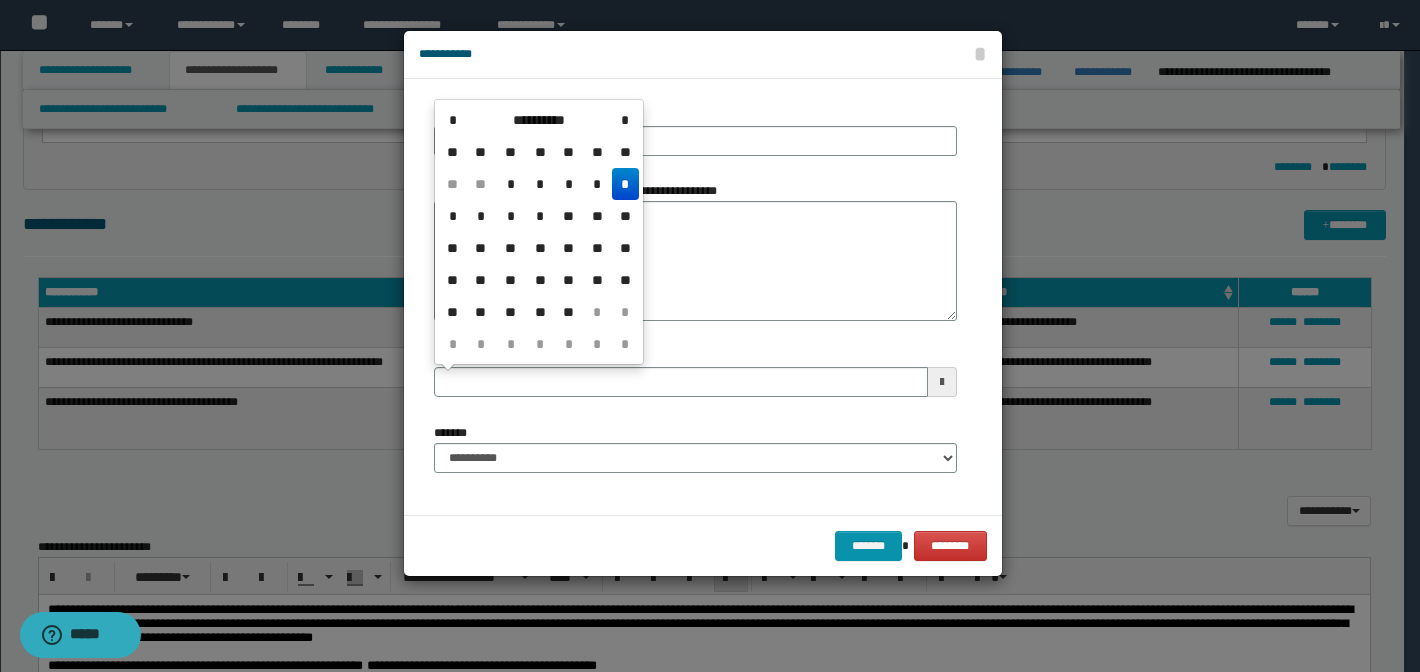click on "*" at bounding box center (625, 184) 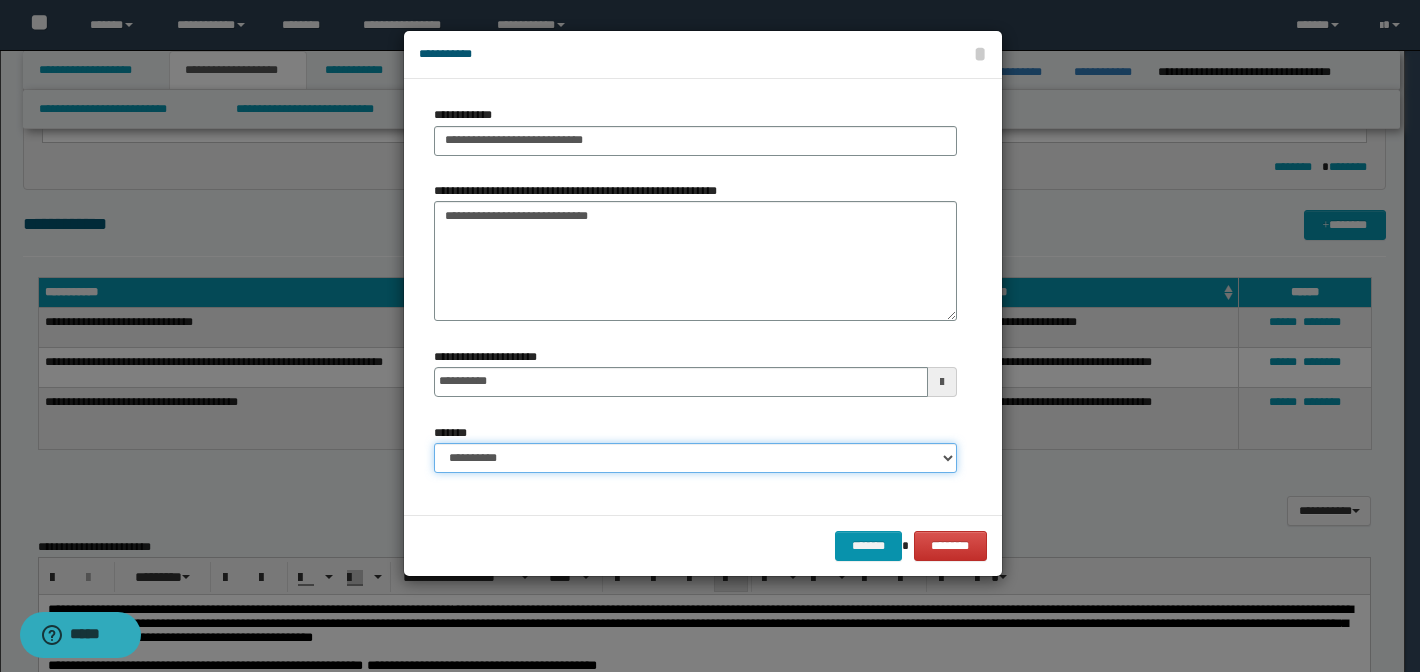 click on "**********" at bounding box center [695, 458] 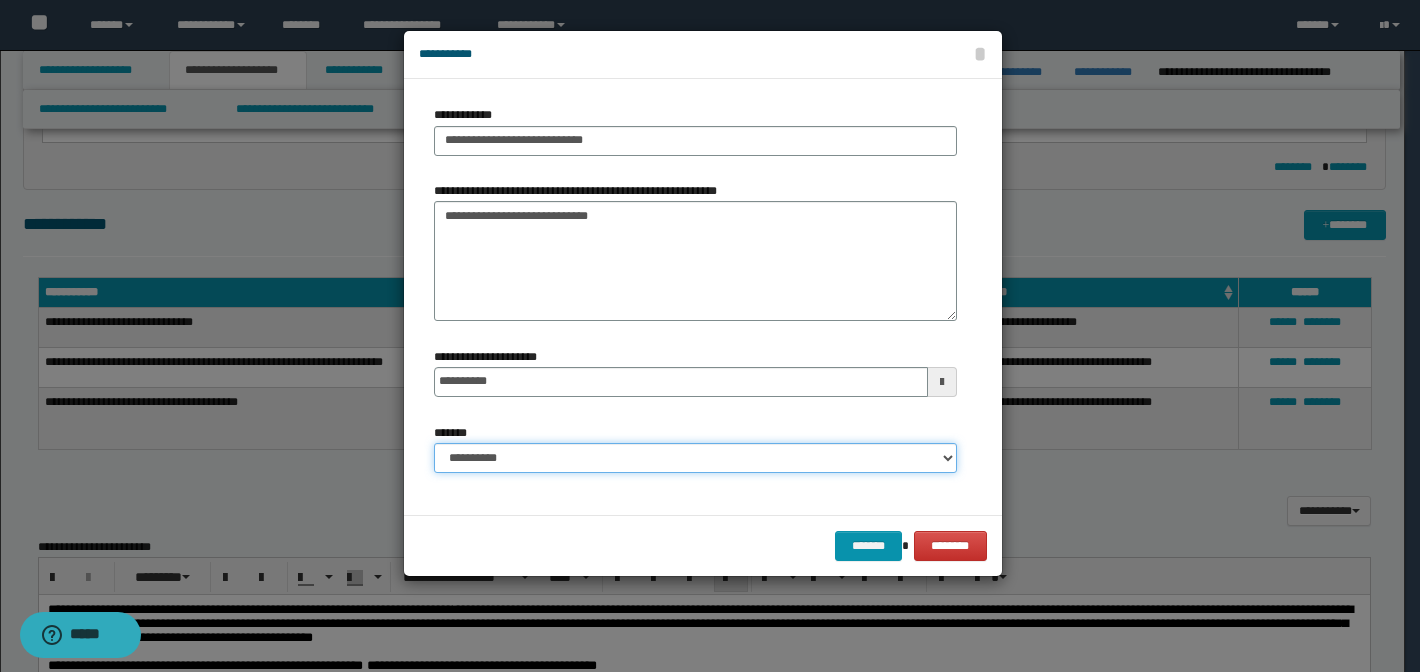 select on "*" 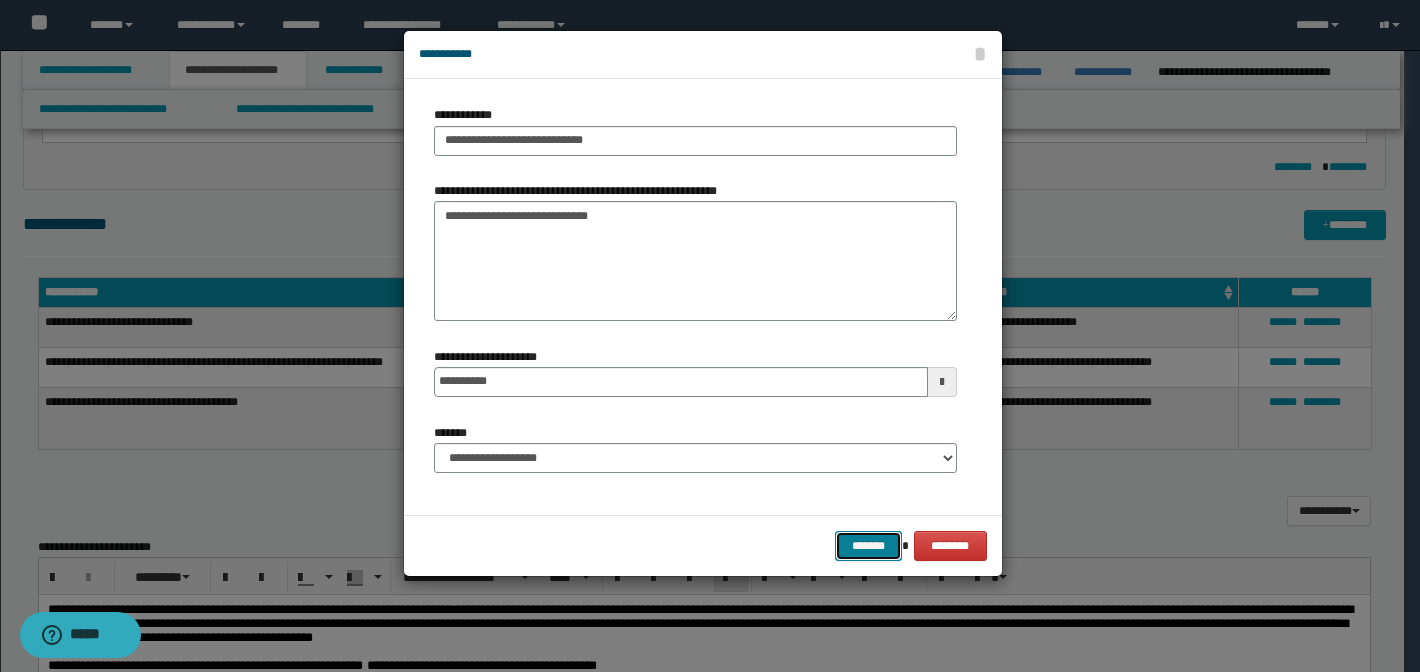 click on "*******" at bounding box center (869, 546) 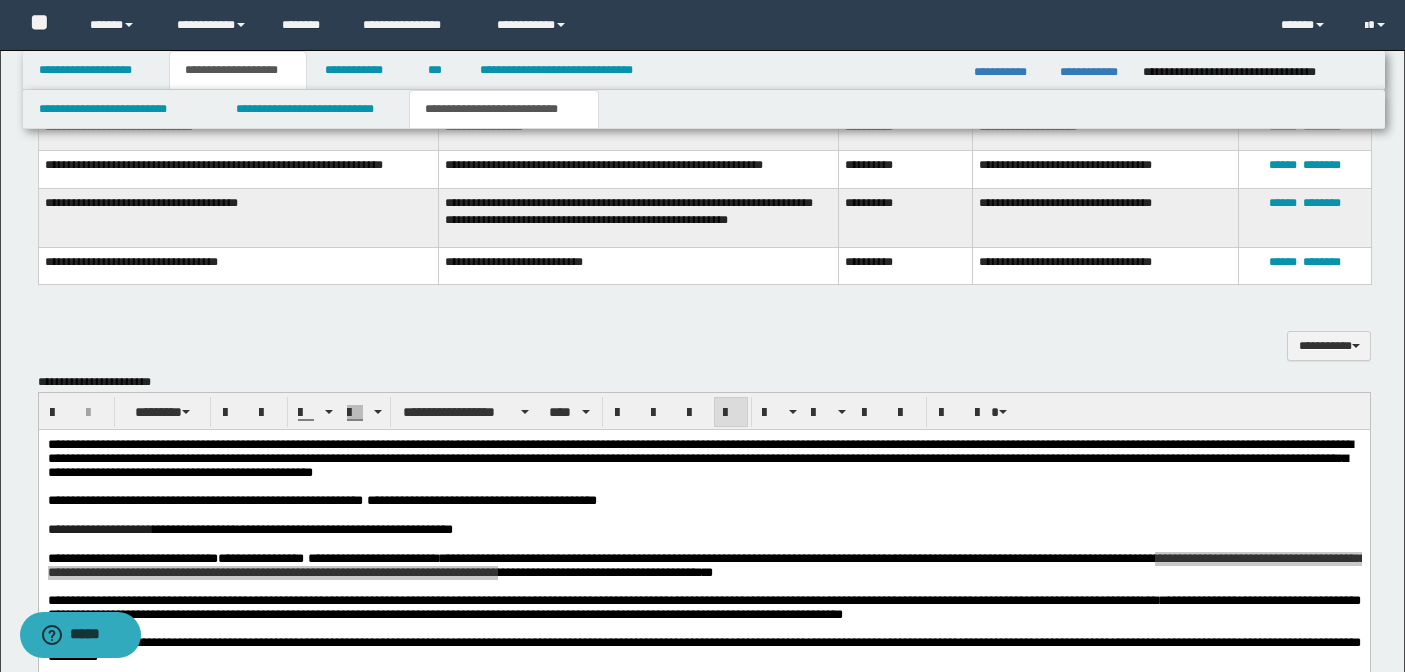 scroll, scrollTop: 1350, scrollLeft: 0, axis: vertical 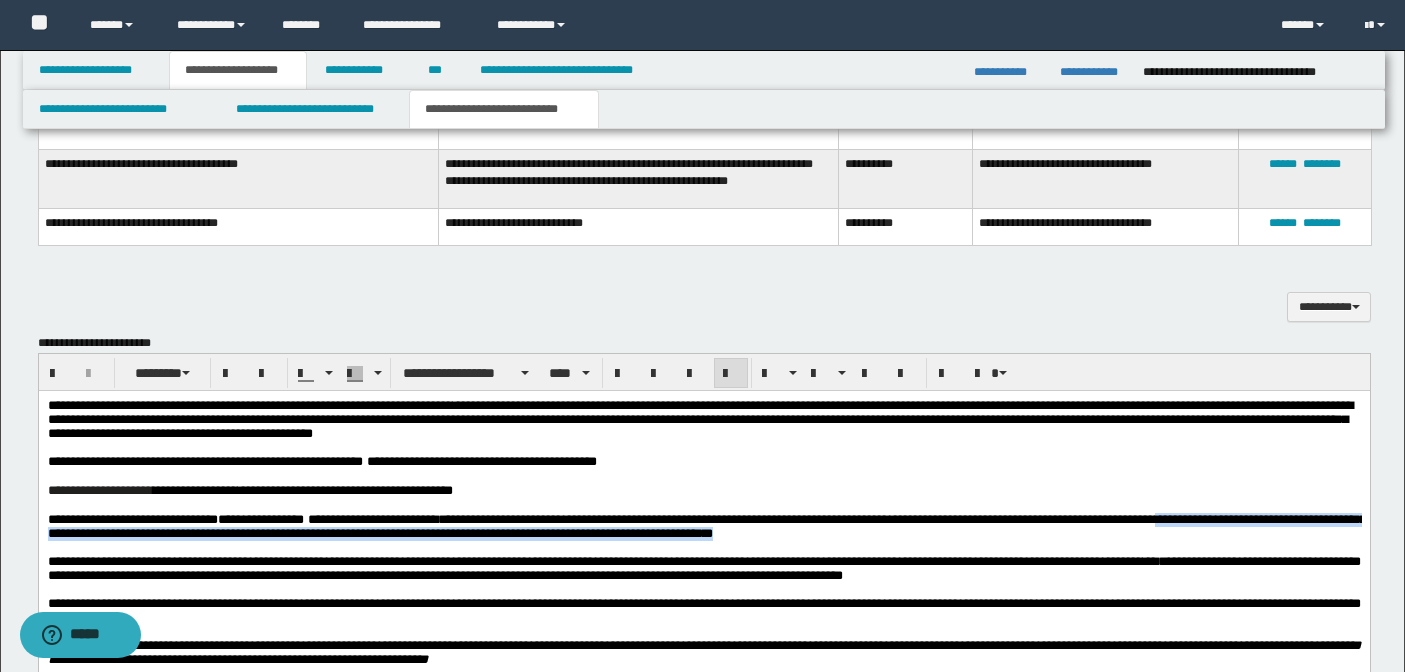 click on "**********" at bounding box center (703, 526) 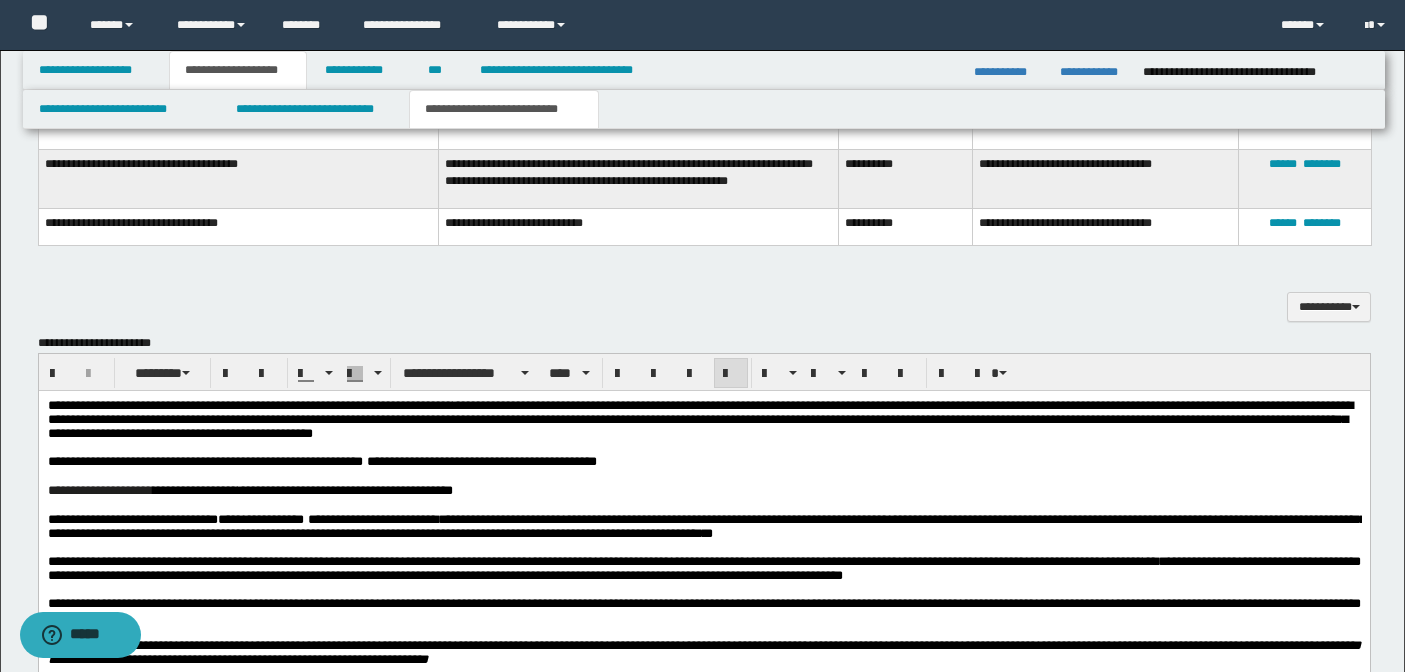 click on "**********" at bounding box center [703, 526] 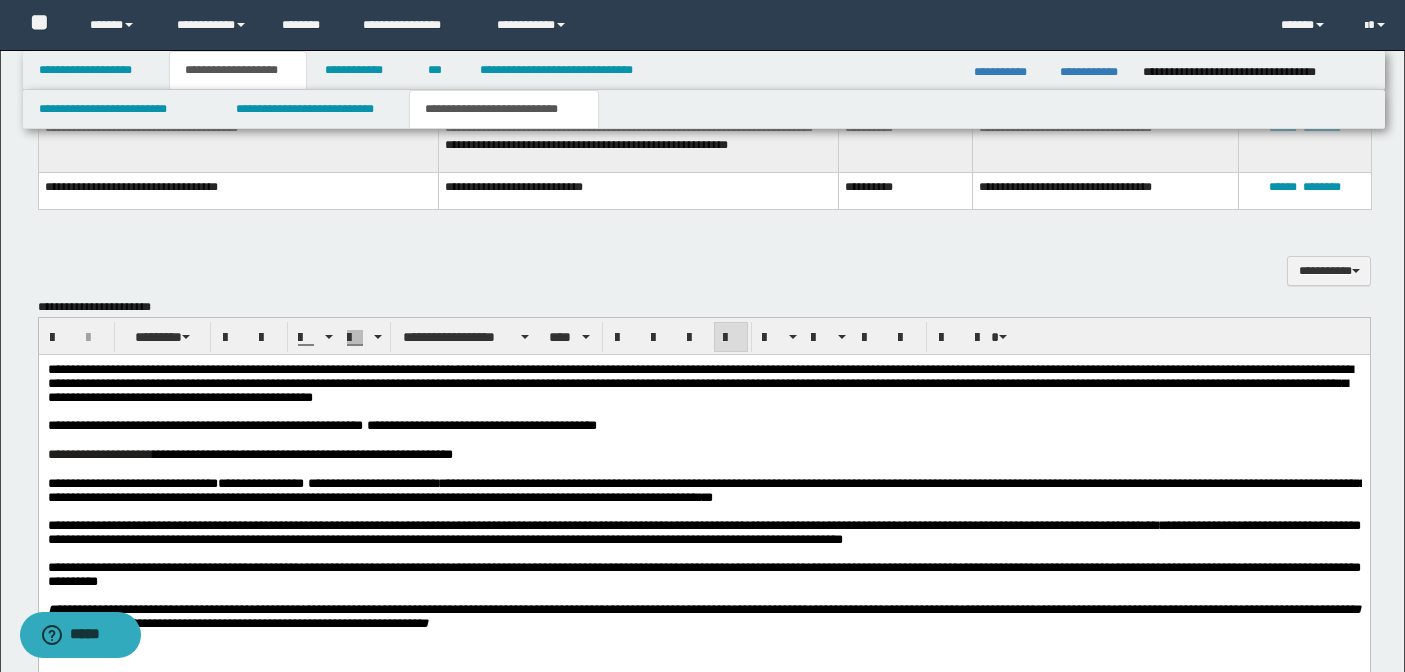 scroll, scrollTop: 1388, scrollLeft: 0, axis: vertical 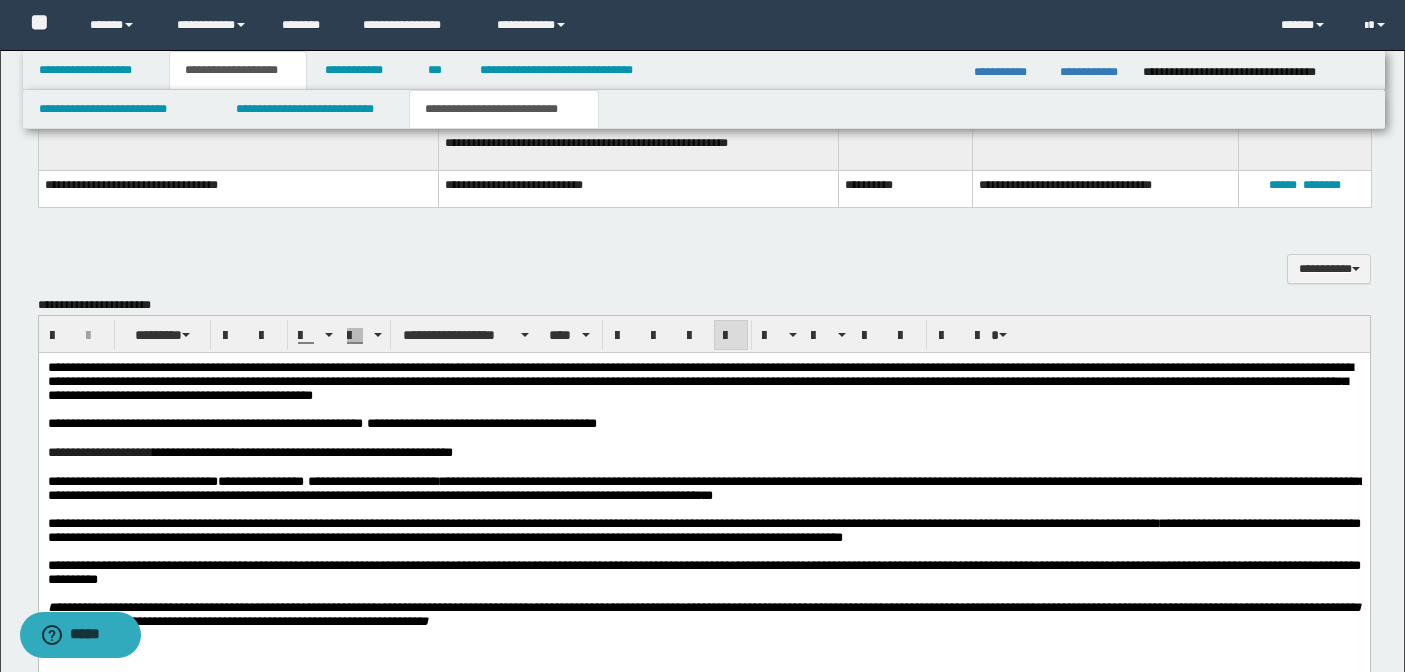 click on "**********" at bounding box center (703, 529) 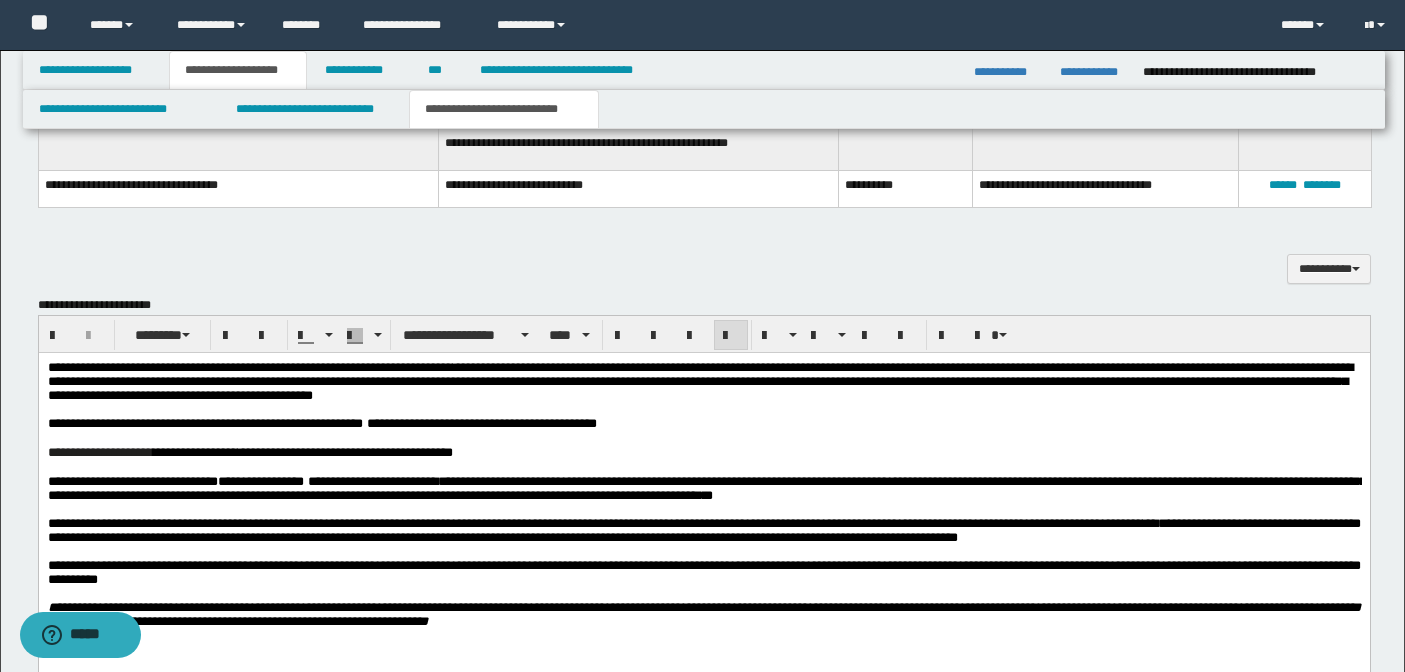 click on "**********" at bounding box center [703, 530] 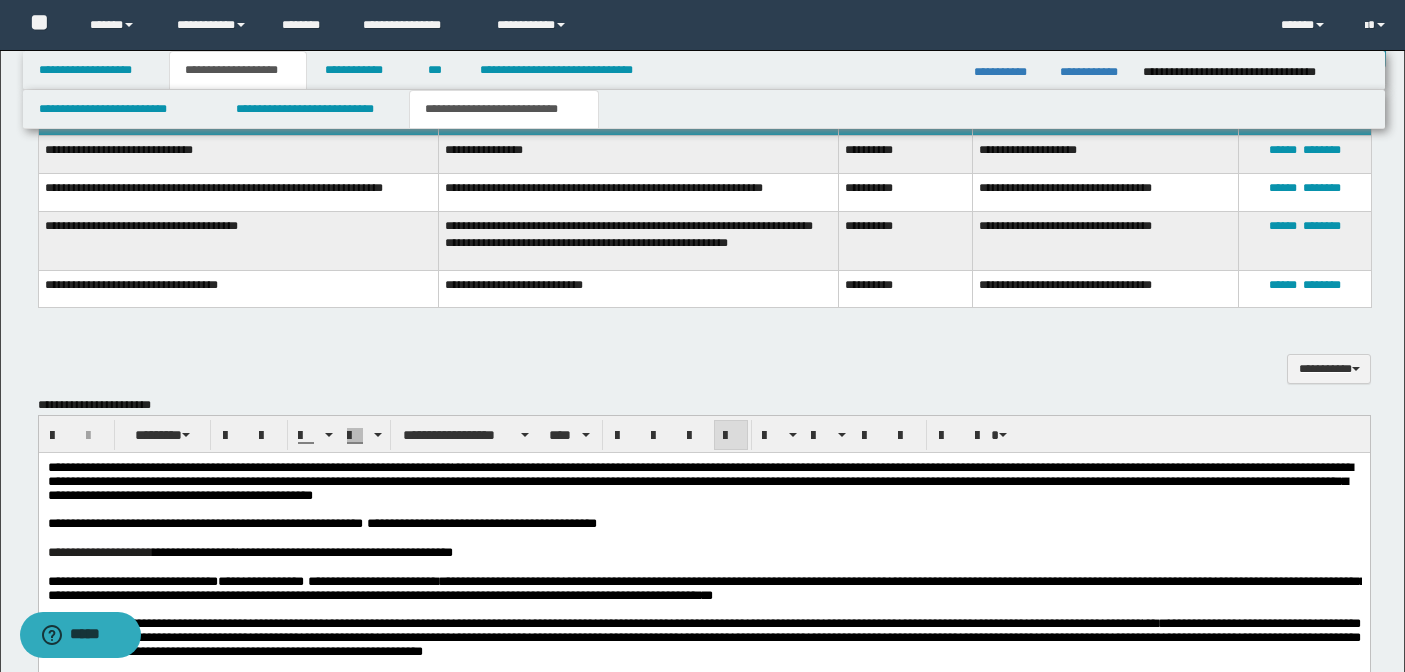 scroll, scrollTop: 1096, scrollLeft: 0, axis: vertical 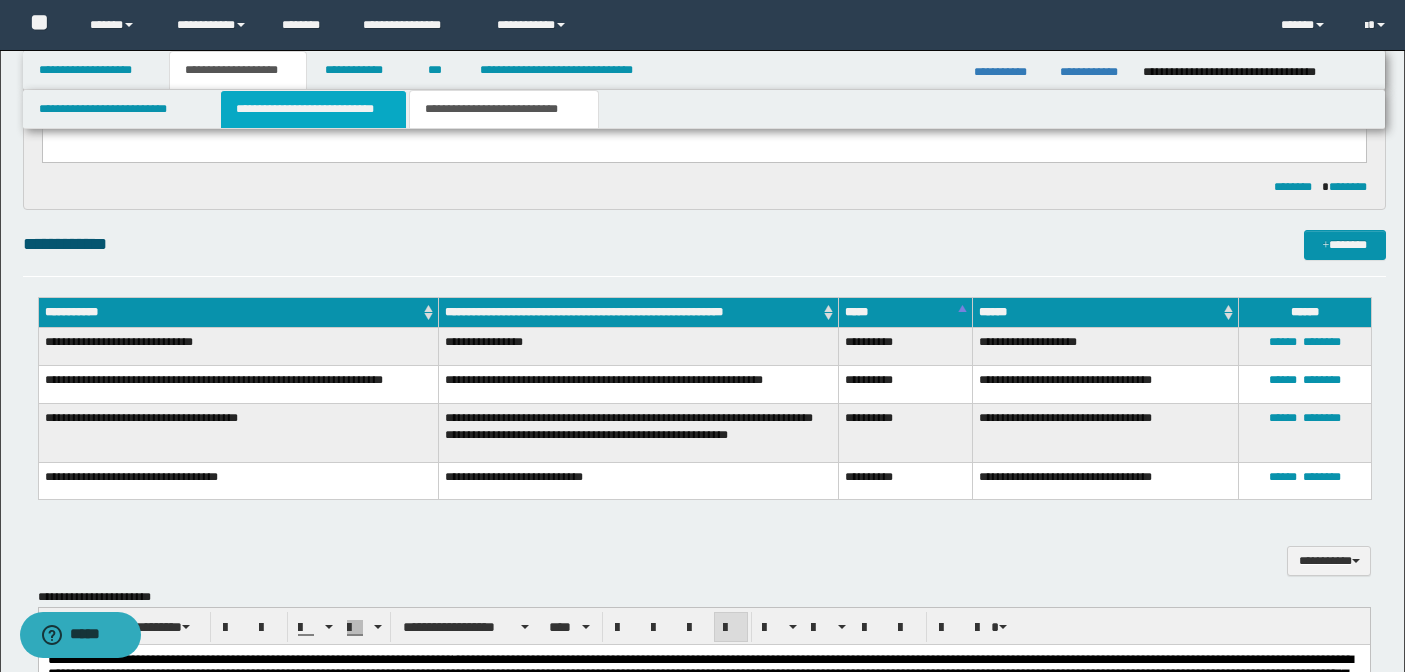 click on "**********" at bounding box center (314, 109) 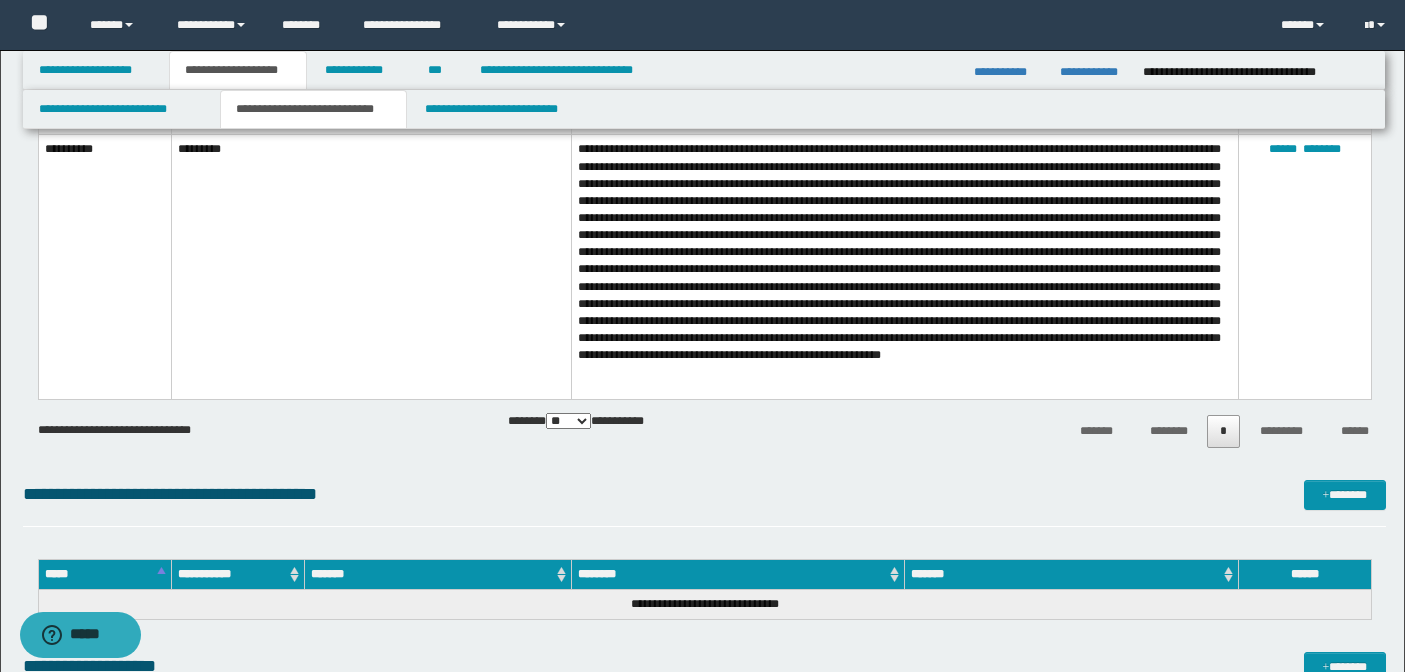 scroll, scrollTop: 0, scrollLeft: 0, axis: both 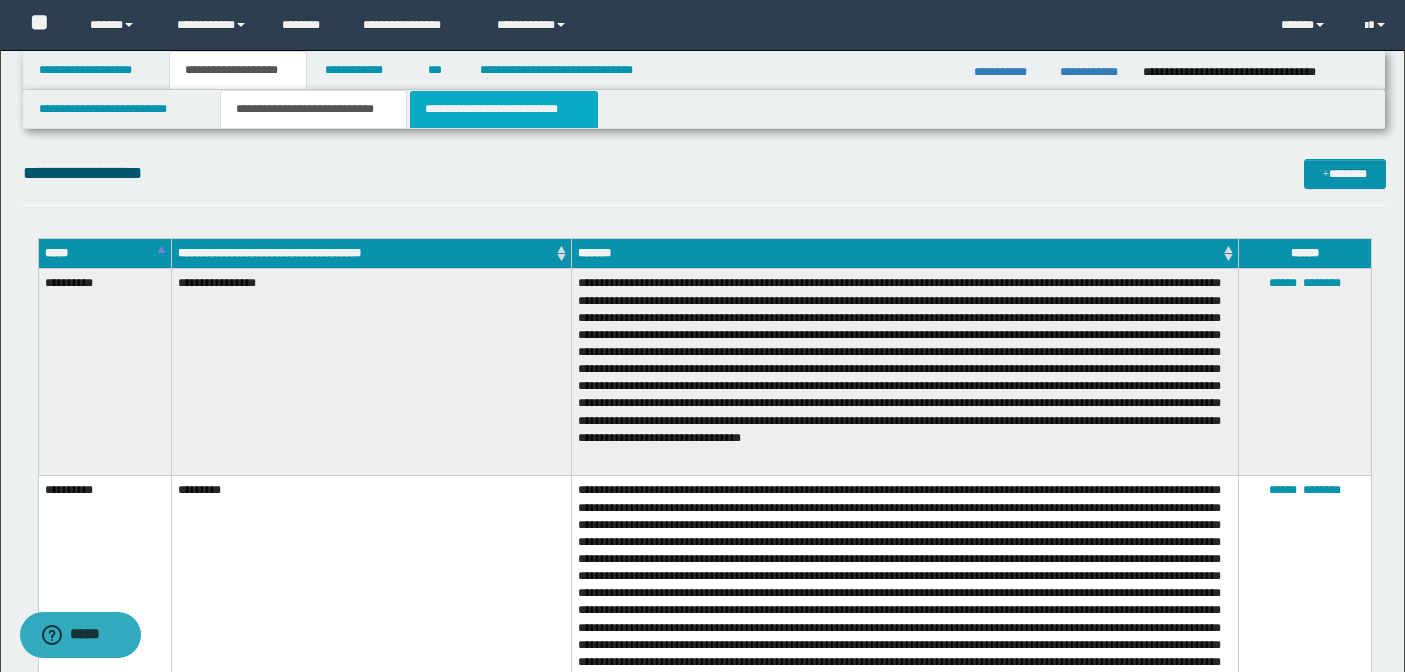 click on "**********" at bounding box center [504, 109] 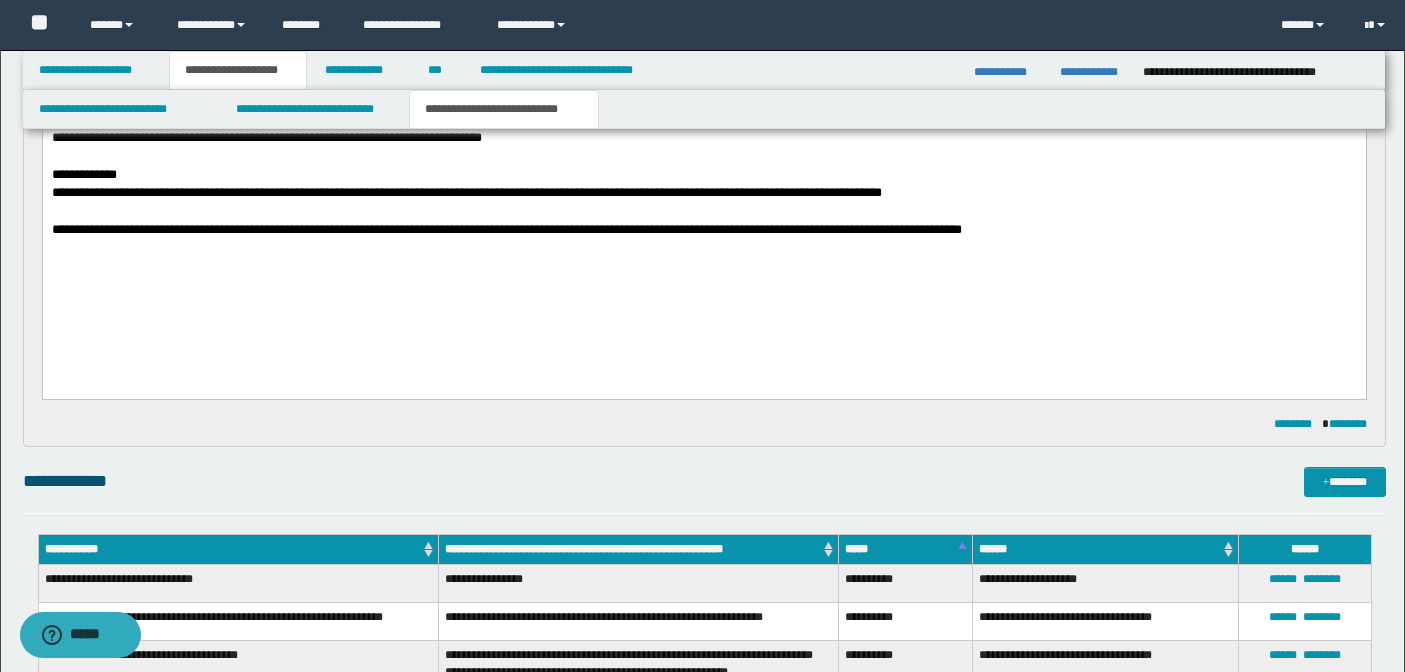 scroll, scrollTop: 674, scrollLeft: 0, axis: vertical 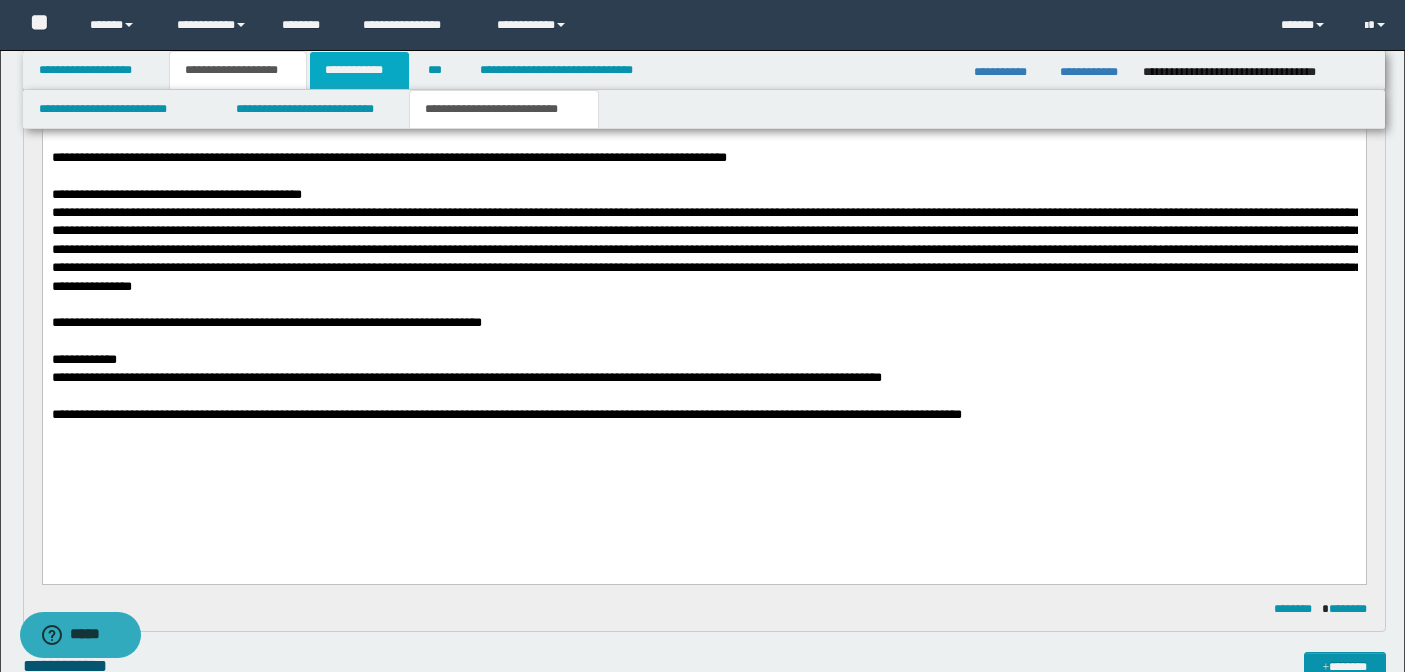 click on "**********" at bounding box center [359, 70] 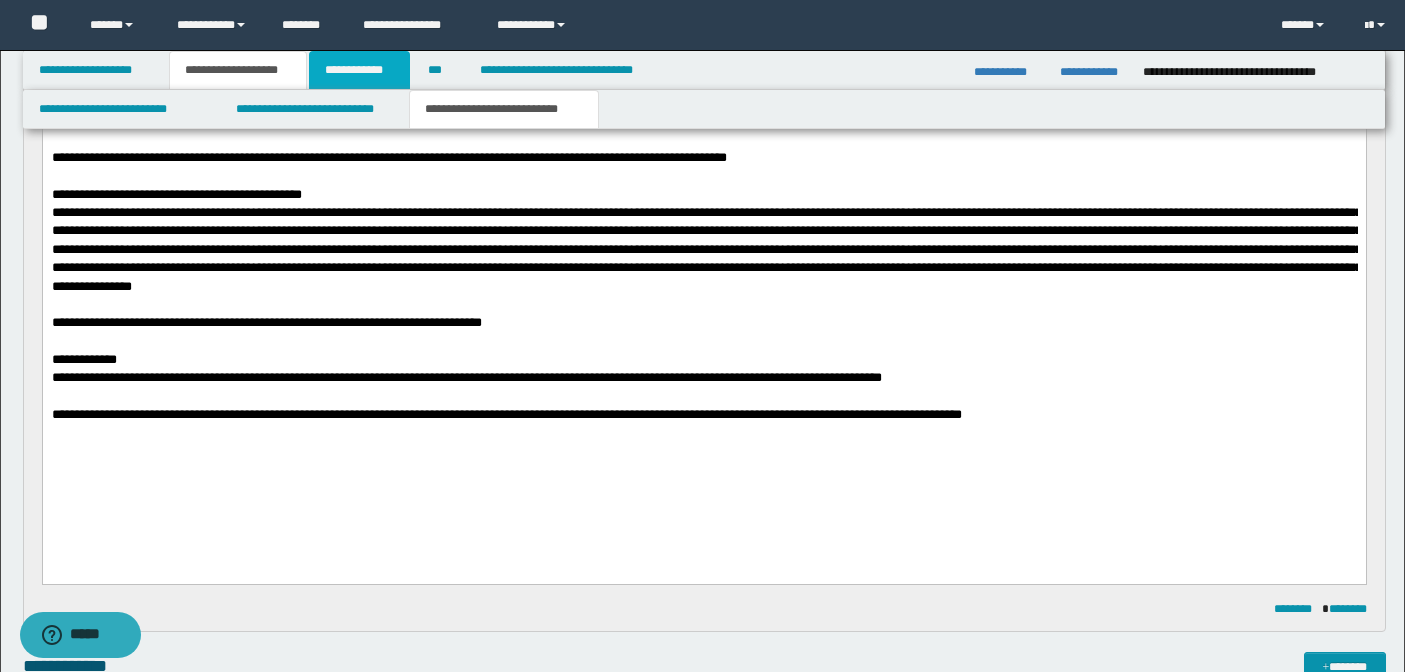 scroll, scrollTop: 477, scrollLeft: 0, axis: vertical 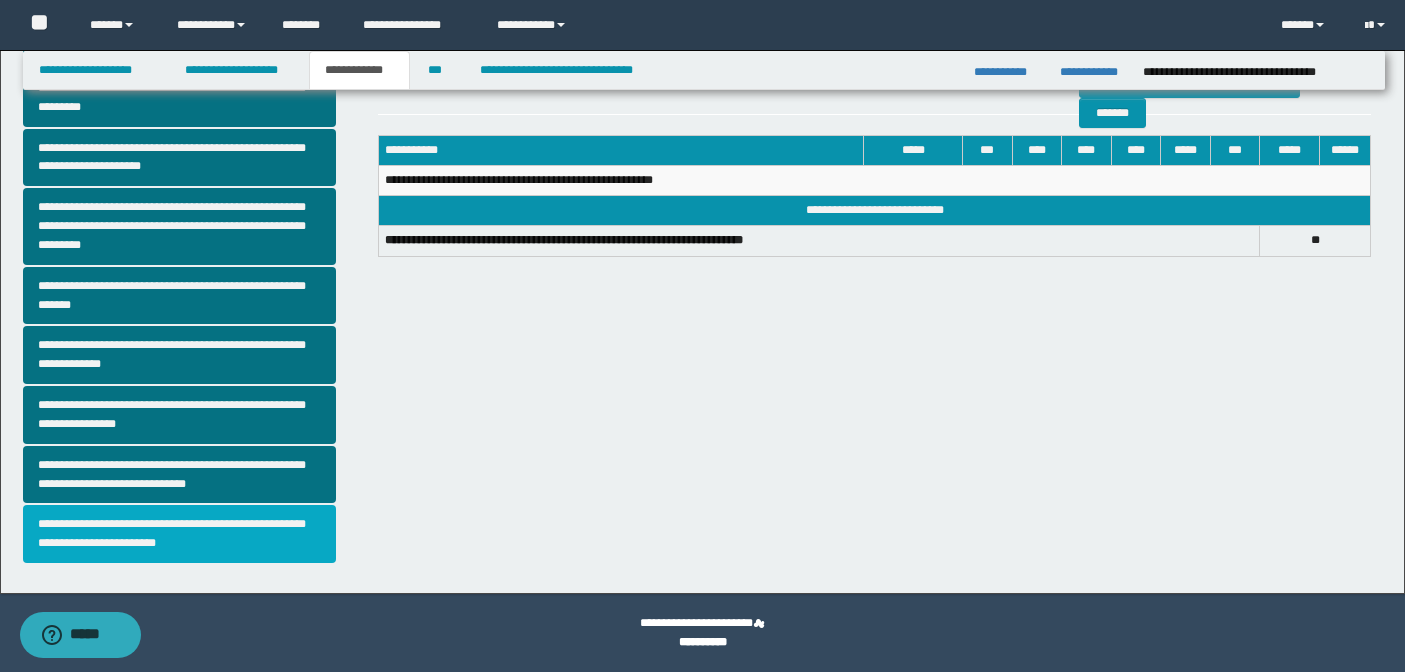 click on "**********" at bounding box center [180, 534] 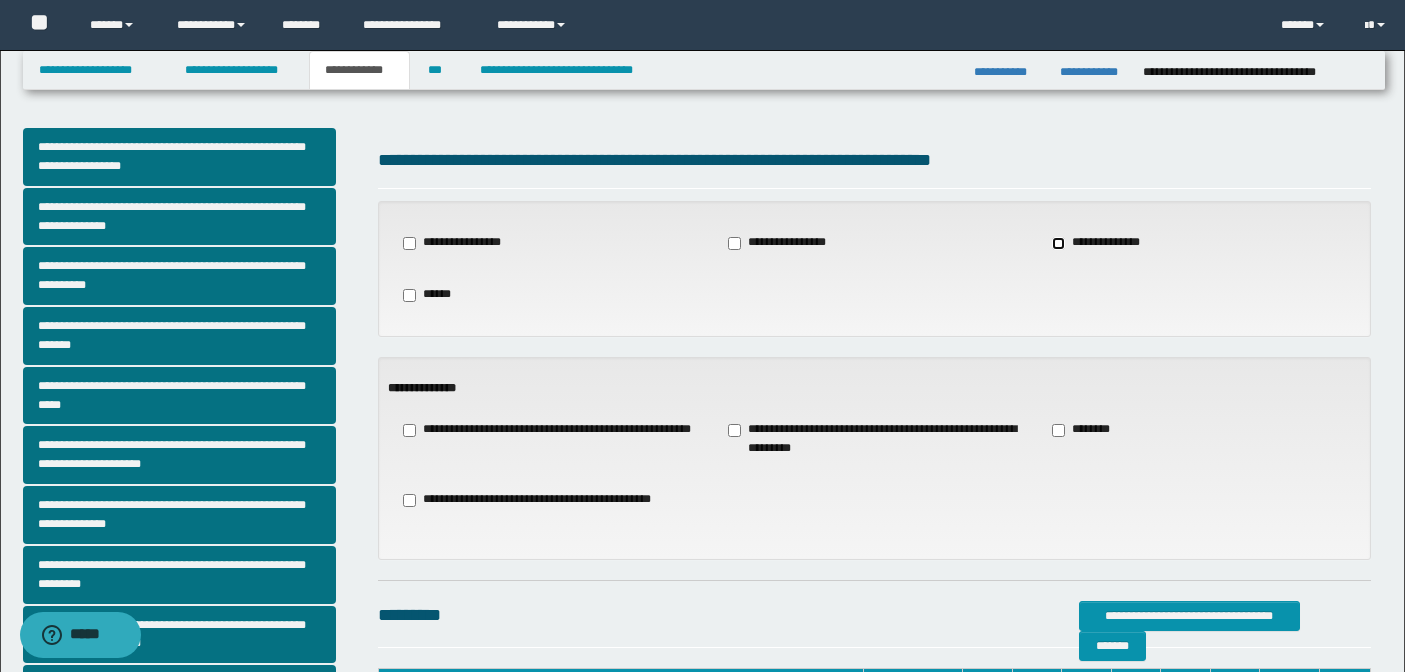 scroll, scrollTop: 39, scrollLeft: 0, axis: vertical 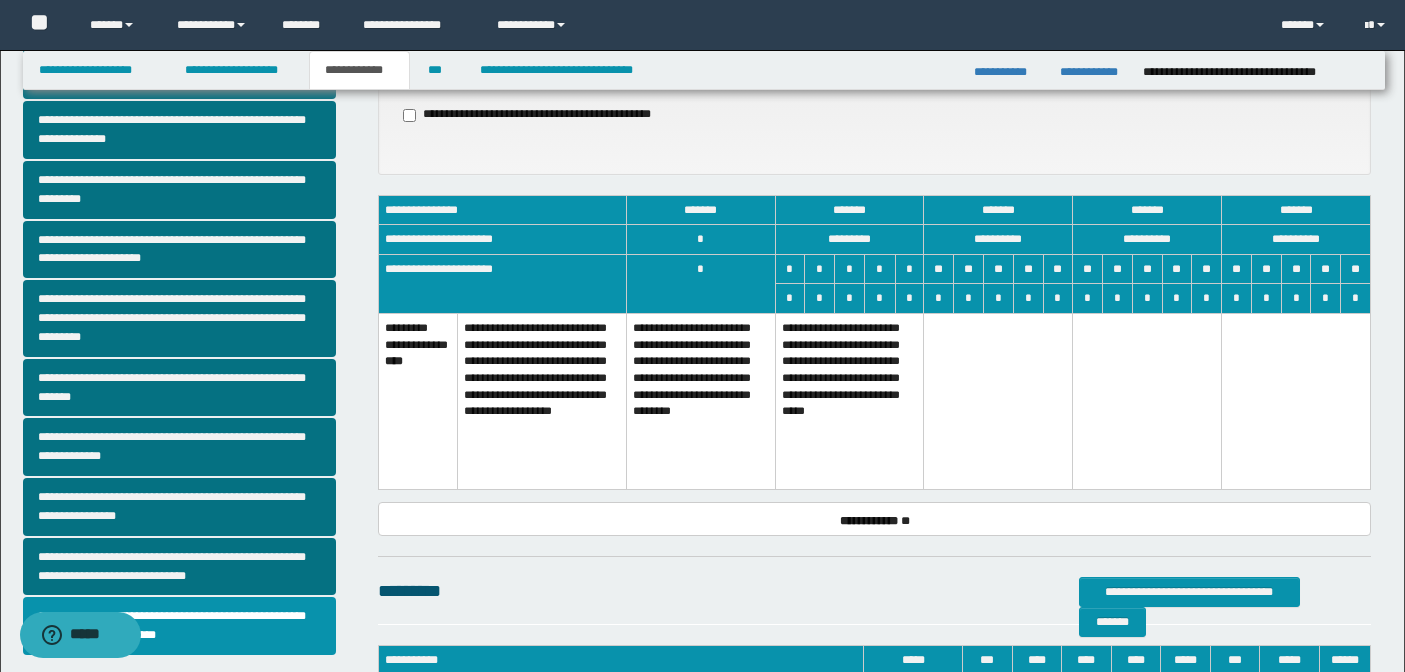 click on "**********" at bounding box center (849, 402) 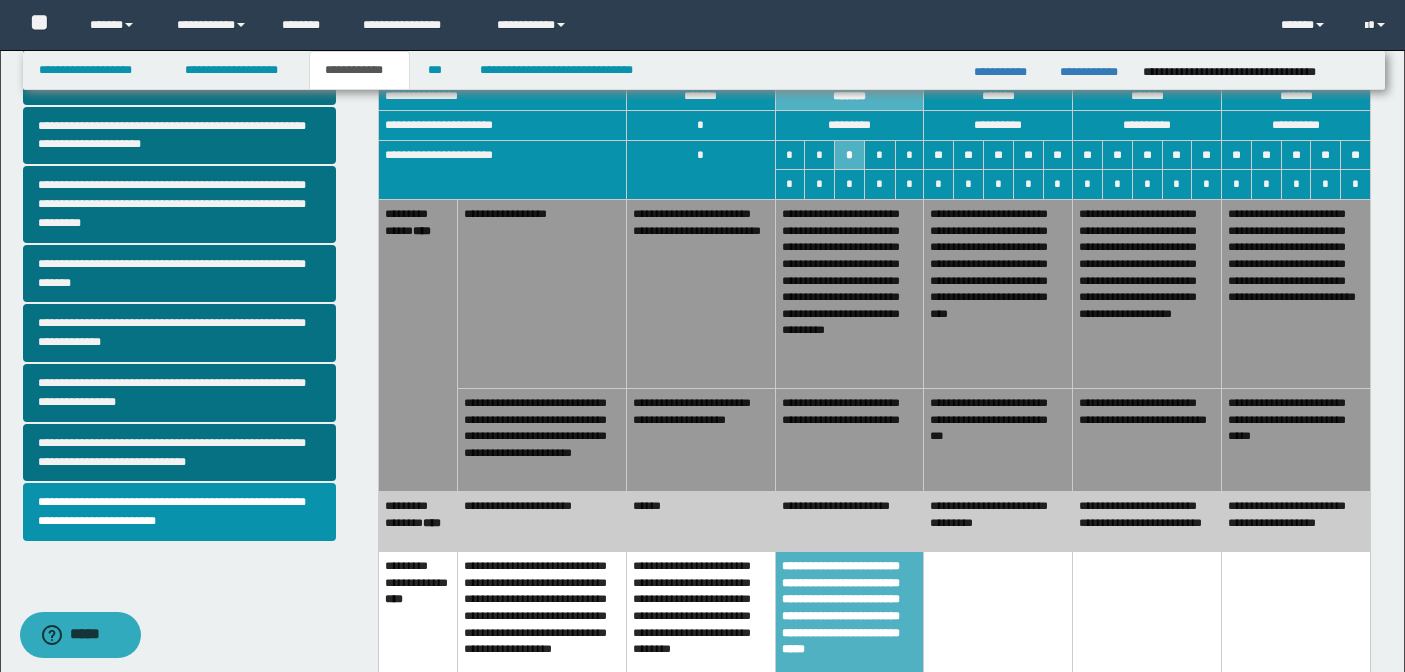scroll, scrollTop: 548, scrollLeft: 0, axis: vertical 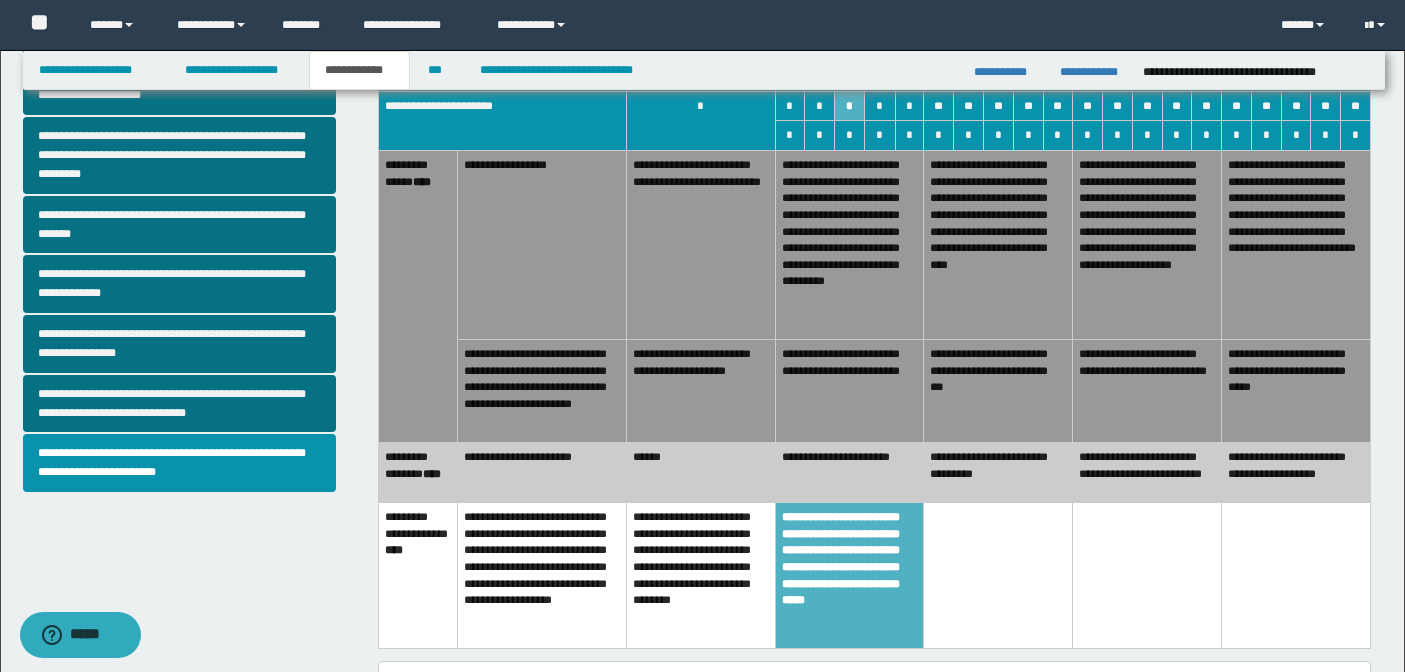 click on "**********" at bounding box center (541, 576) 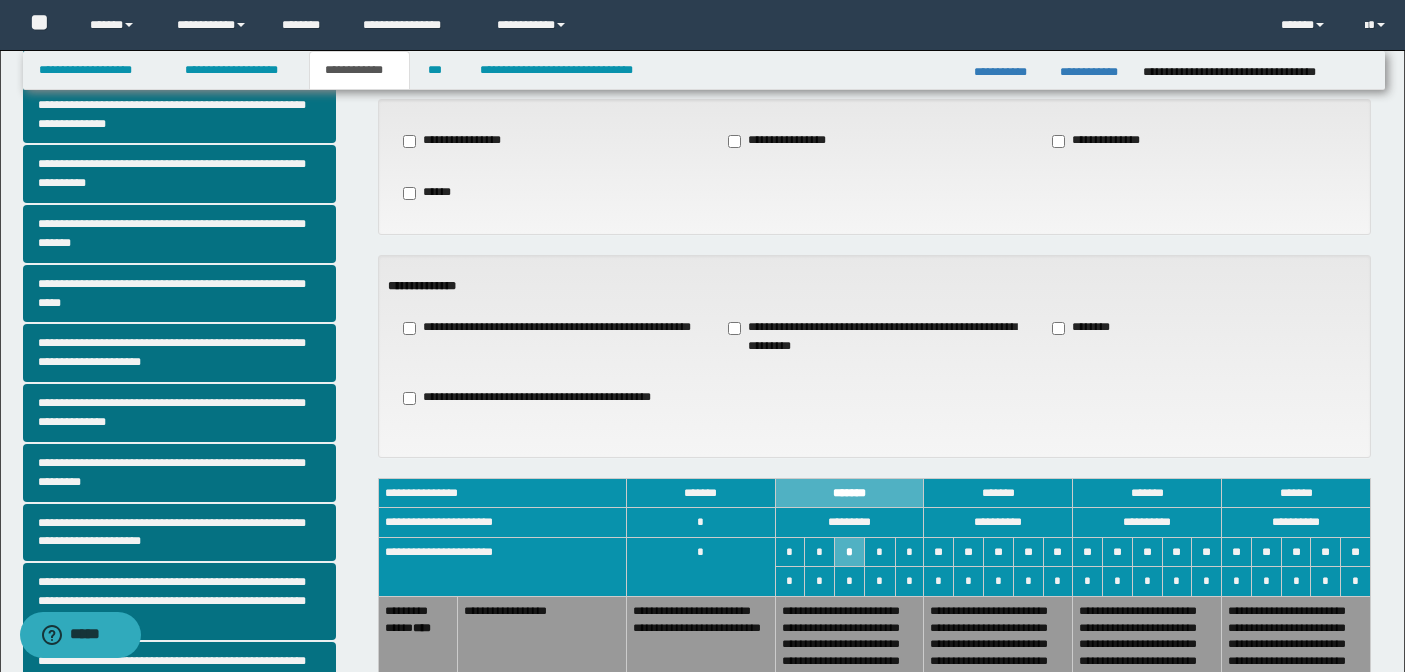 scroll, scrollTop: 0, scrollLeft: 0, axis: both 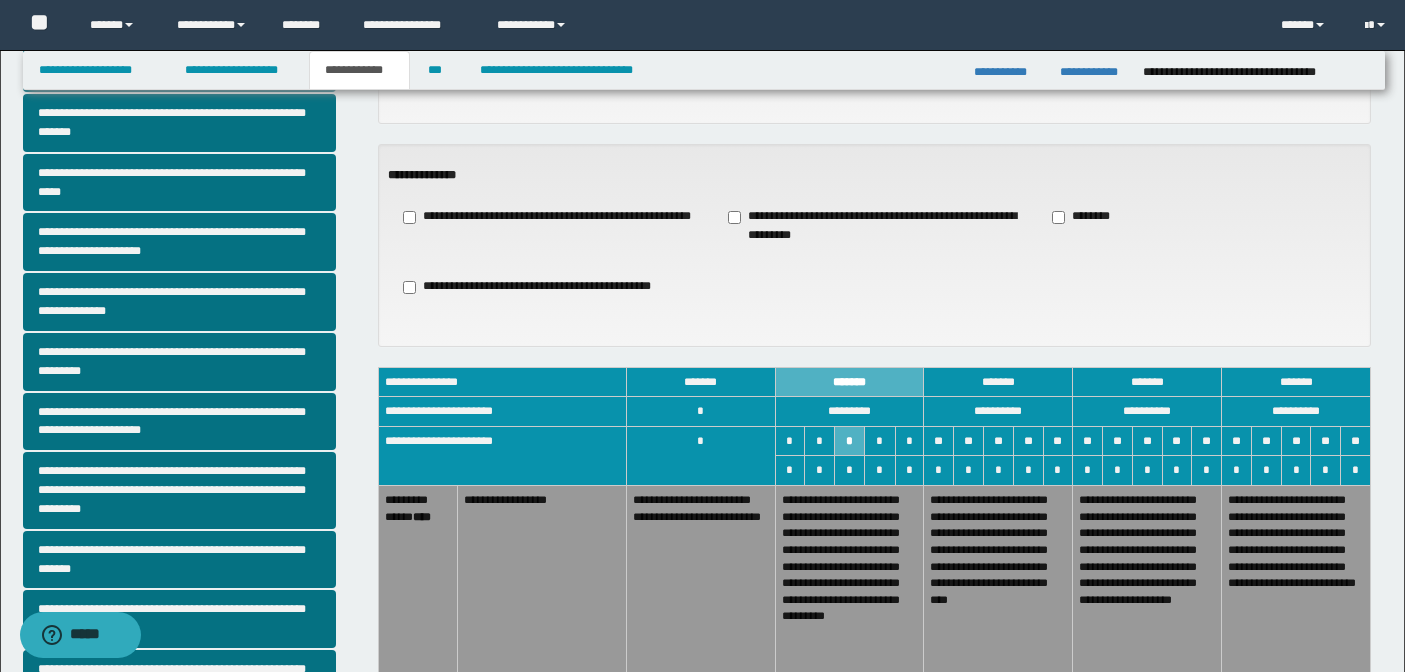 click on "**********" at bounding box center (700, 580) 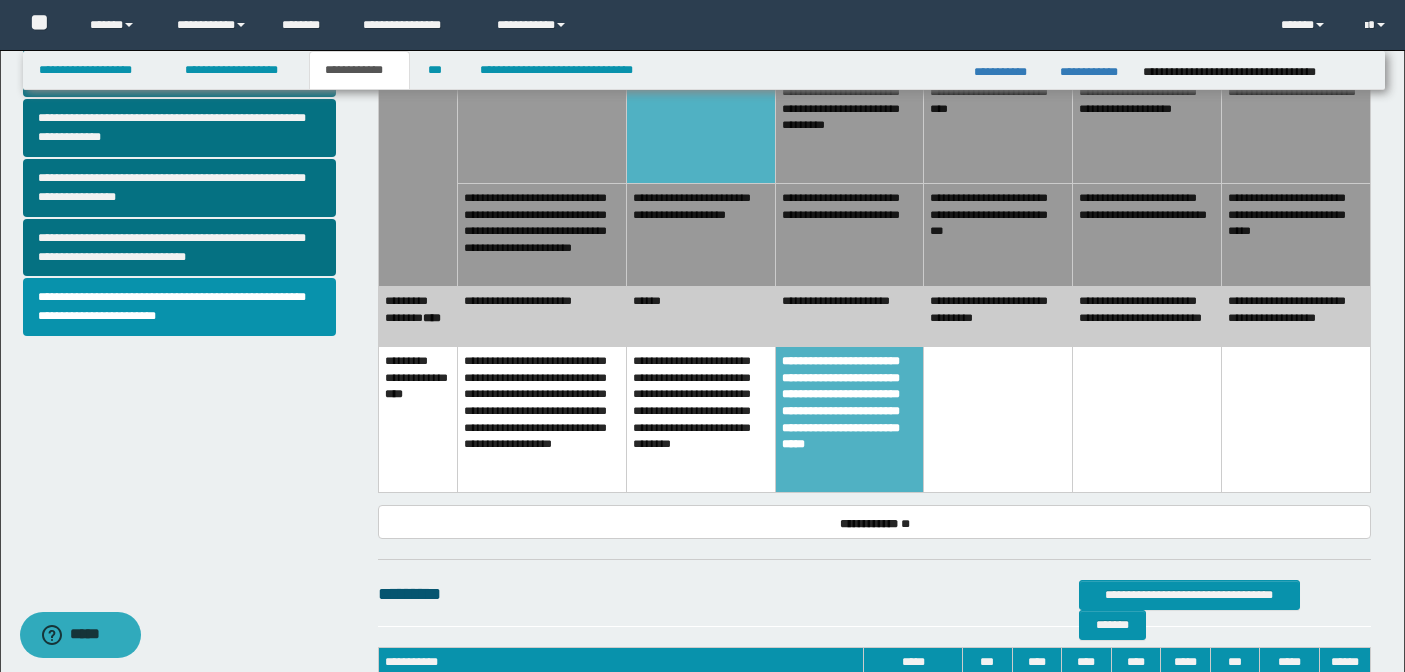scroll, scrollTop: 703, scrollLeft: 0, axis: vertical 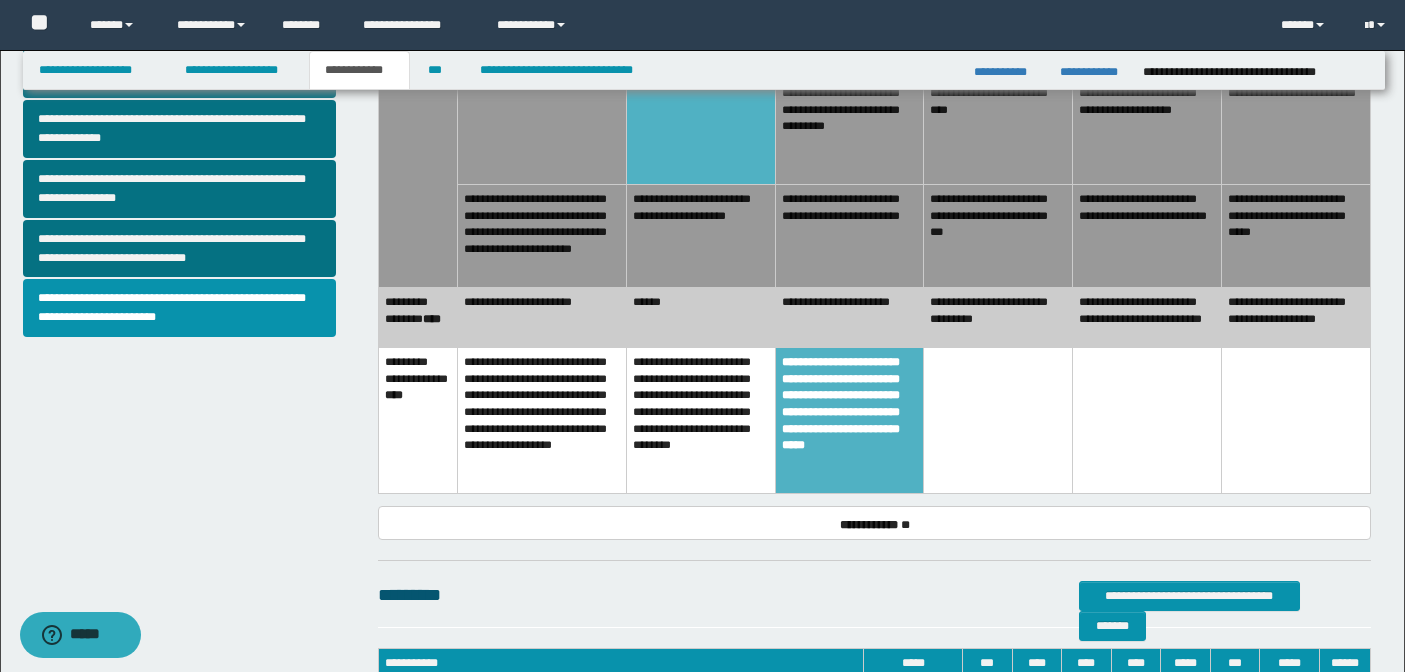 click on "**********" at bounding box center (541, 421) 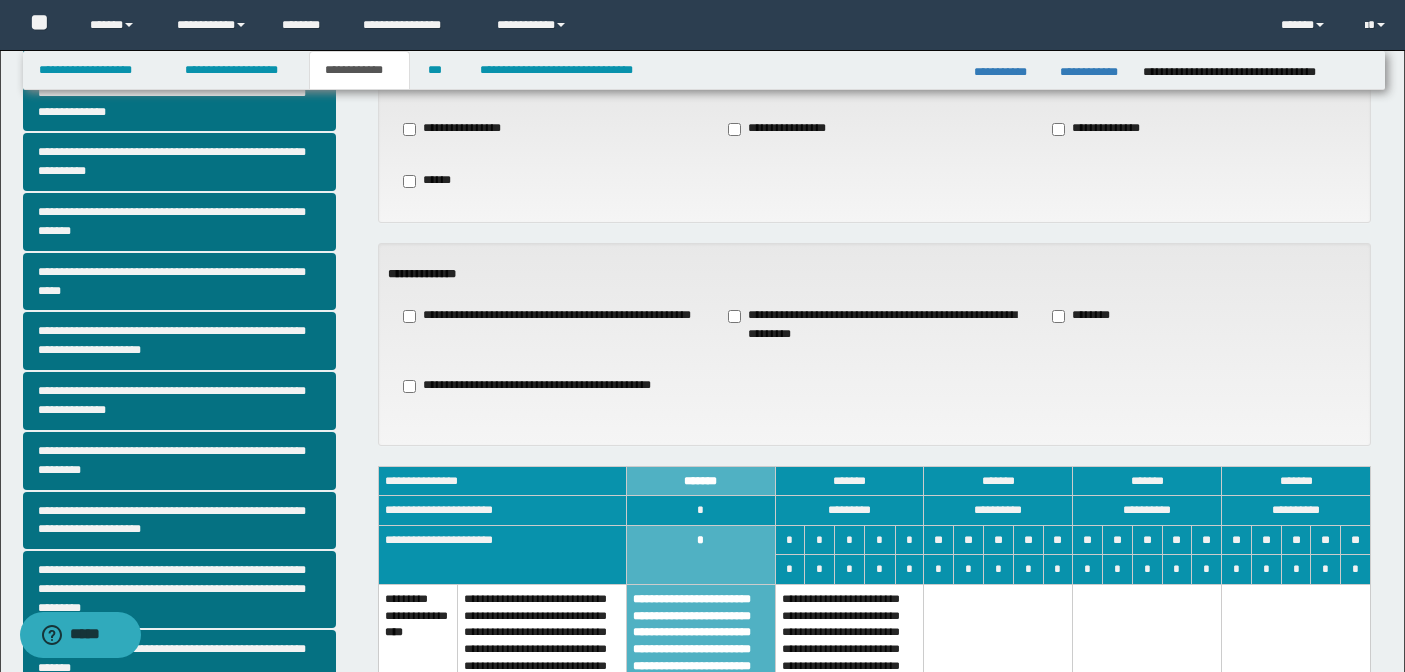 scroll, scrollTop: 20, scrollLeft: 0, axis: vertical 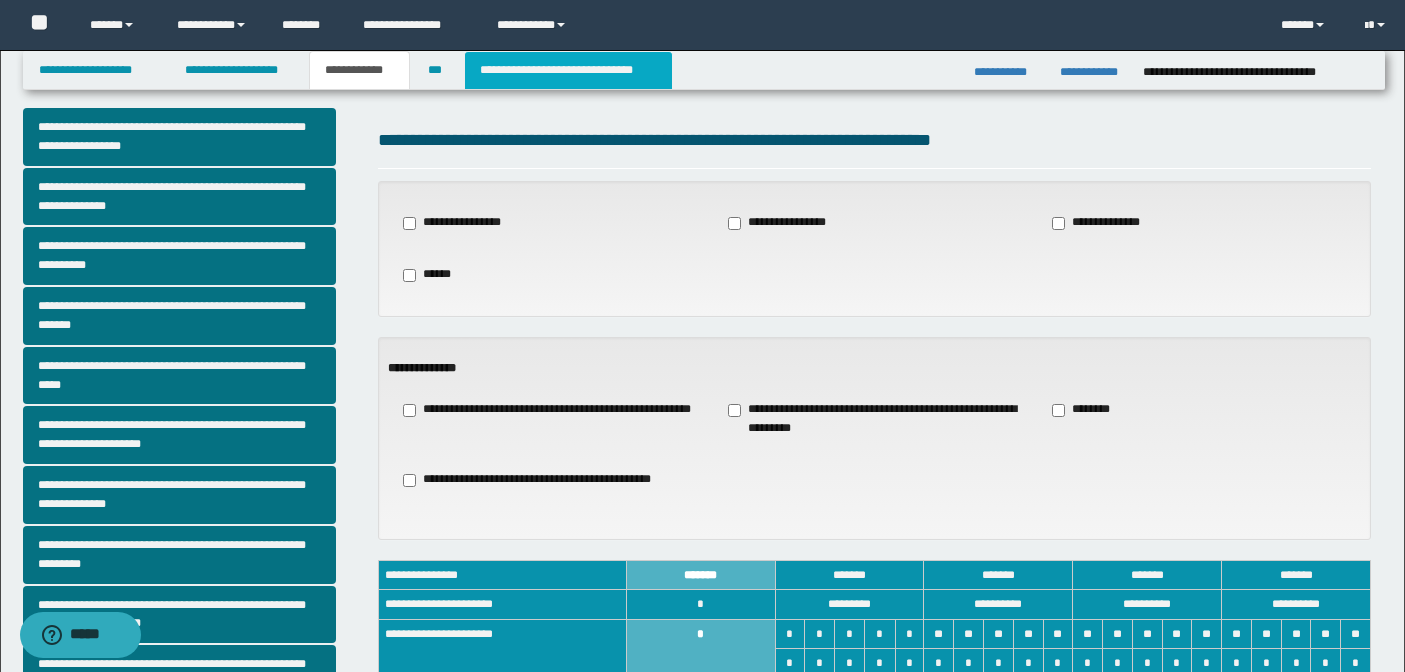 click on "**********" at bounding box center [568, 70] 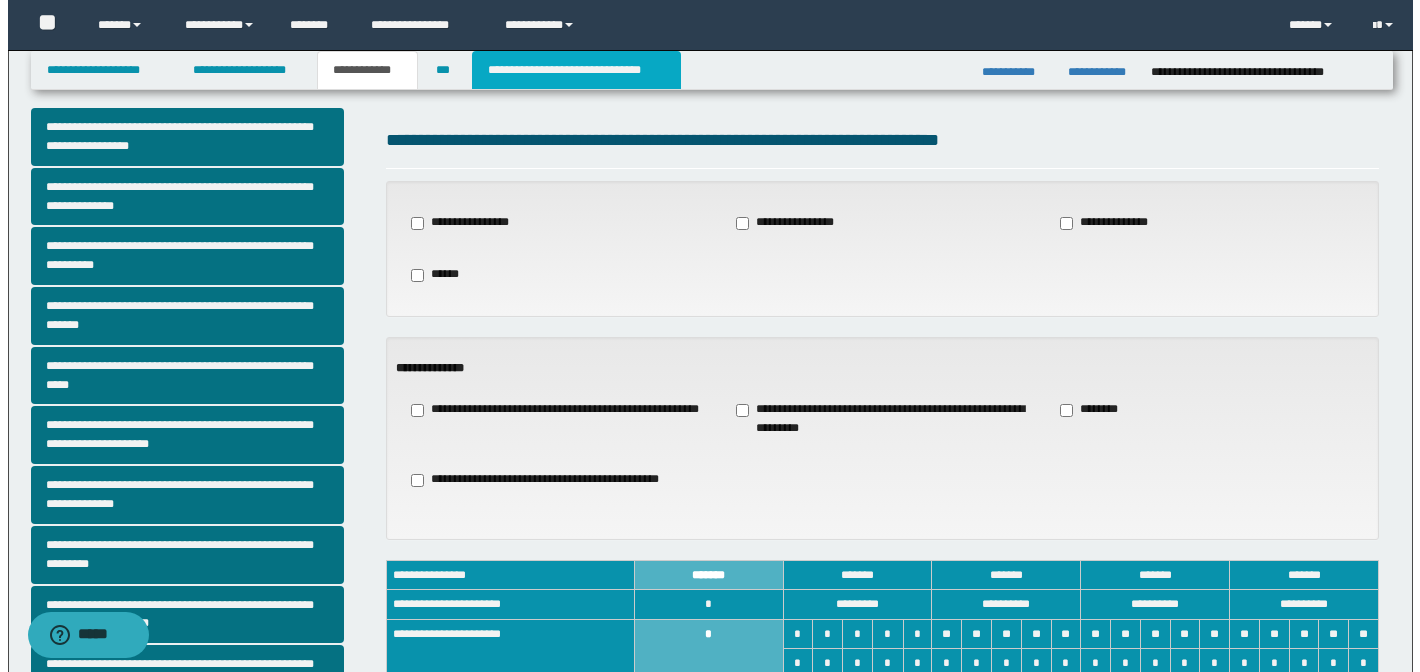 scroll, scrollTop: 0, scrollLeft: 0, axis: both 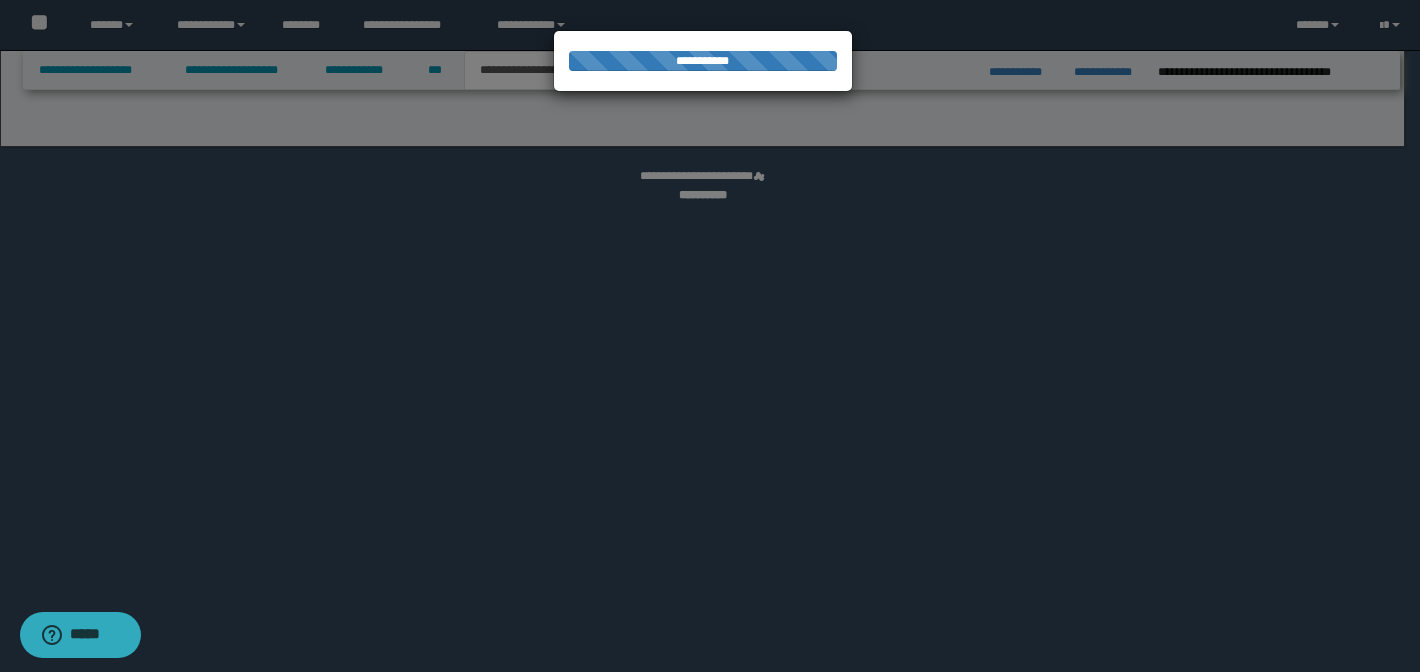 select on "*" 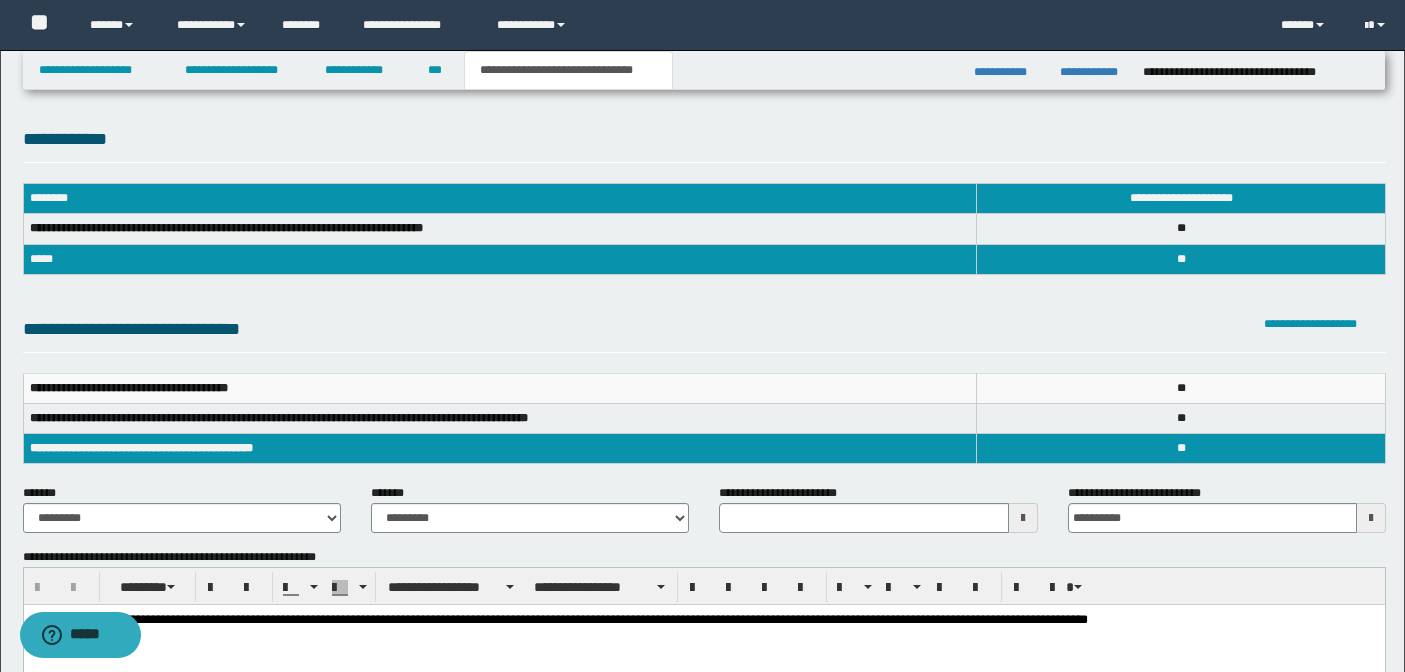 scroll, scrollTop: 2, scrollLeft: 0, axis: vertical 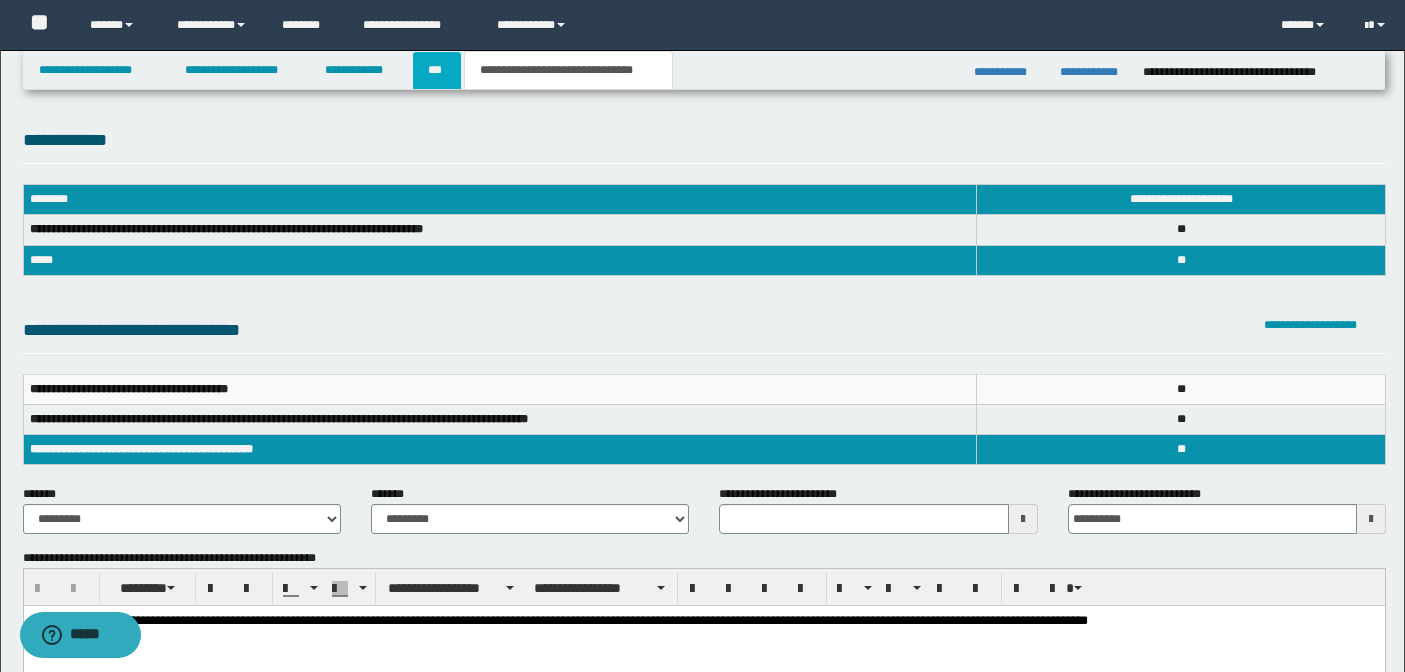 click on "***" at bounding box center [437, 70] 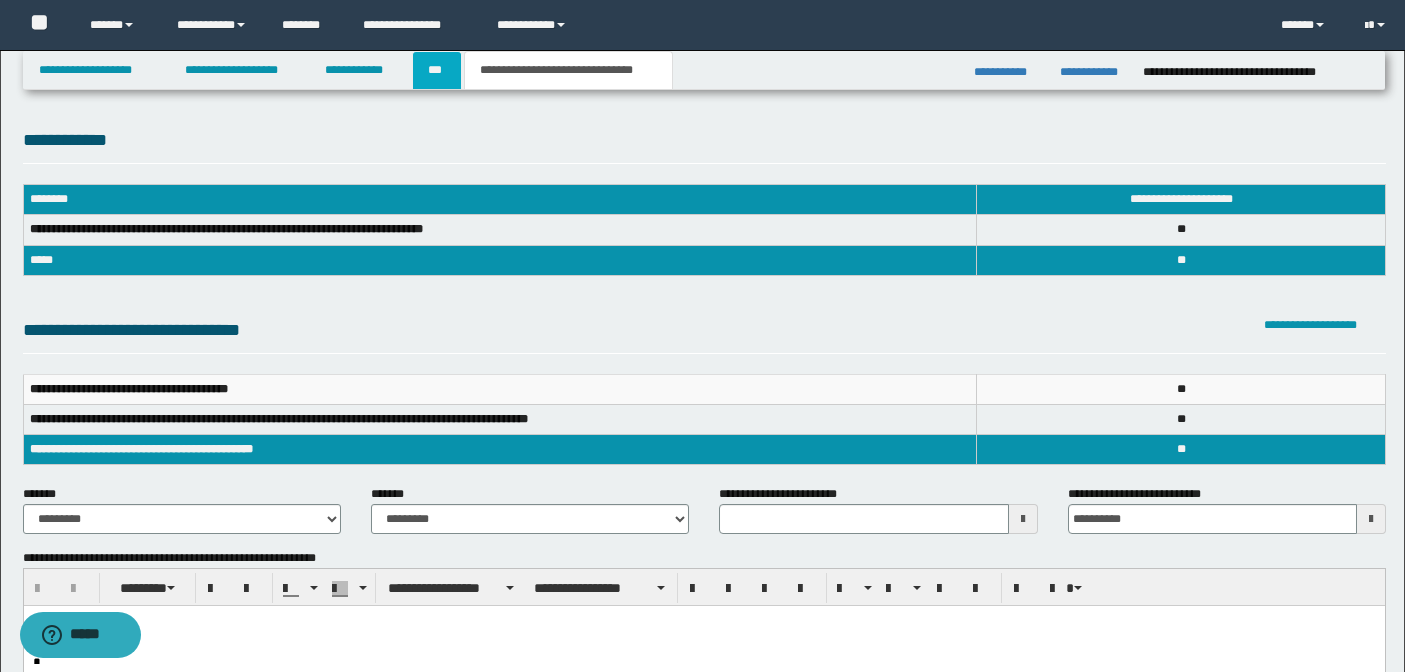 scroll, scrollTop: 0, scrollLeft: 0, axis: both 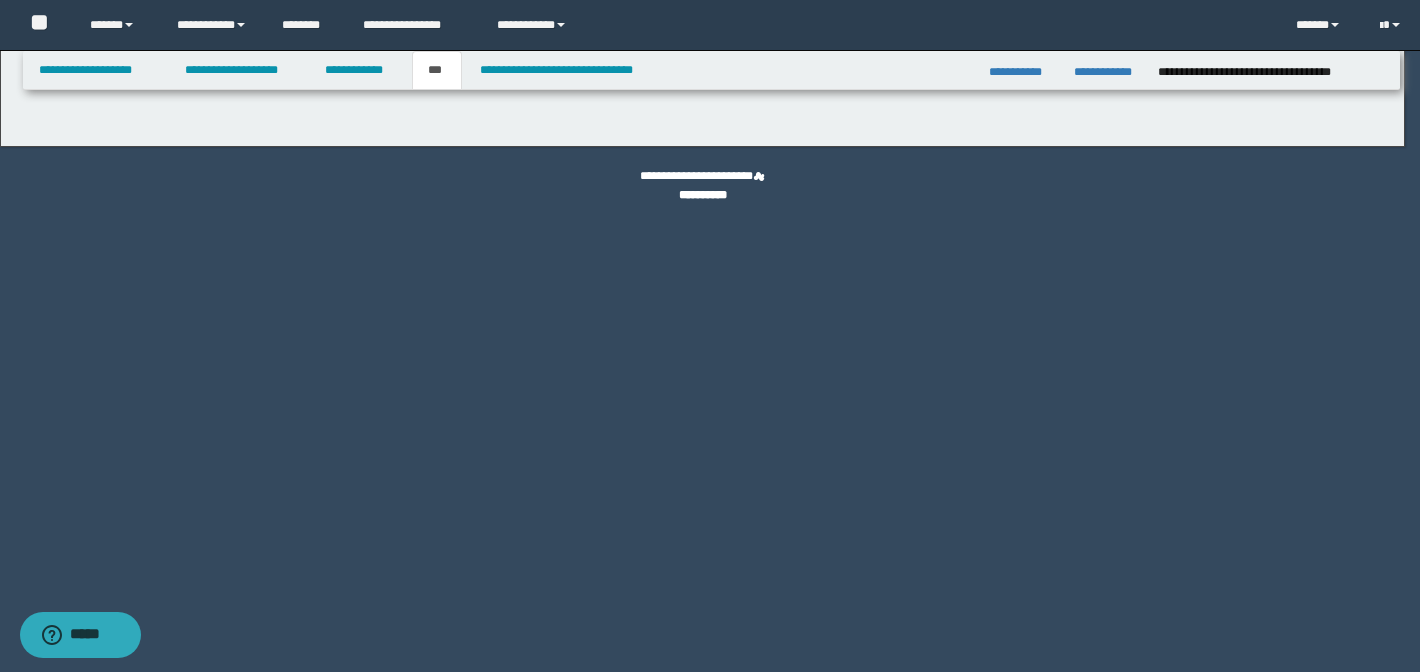 select on "***" 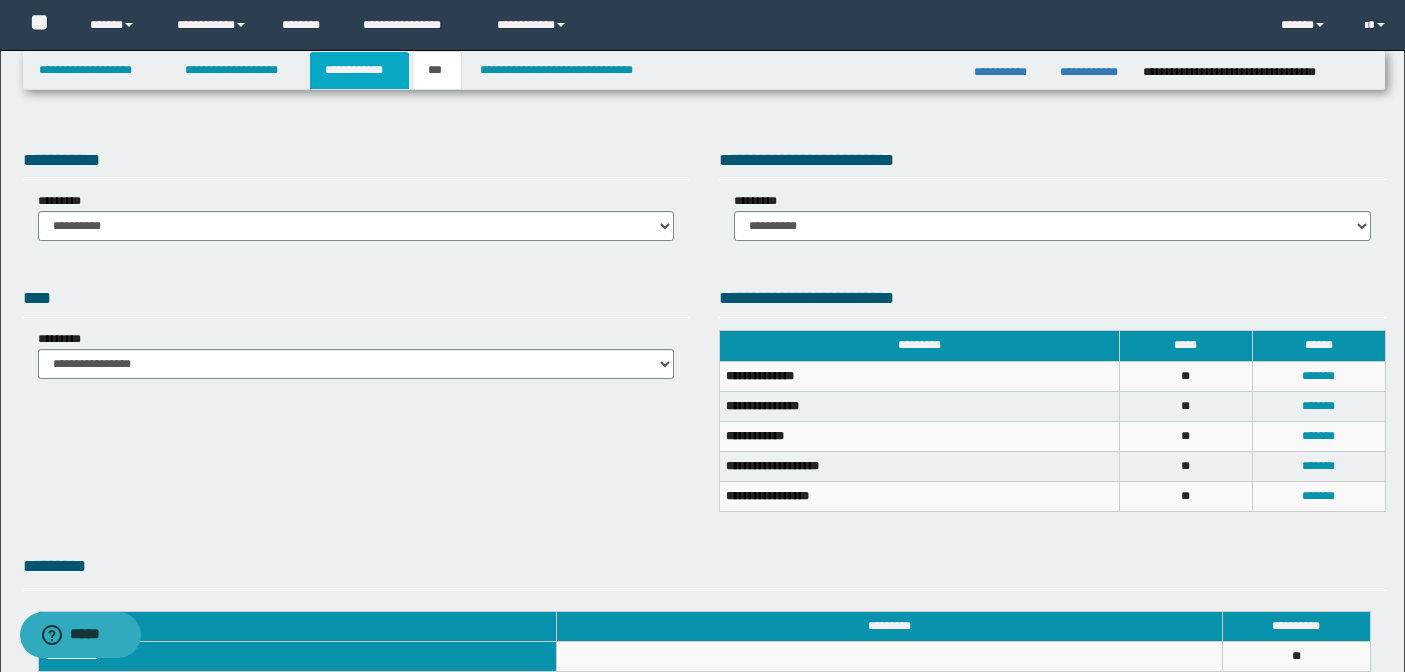 click on "**********" at bounding box center [359, 70] 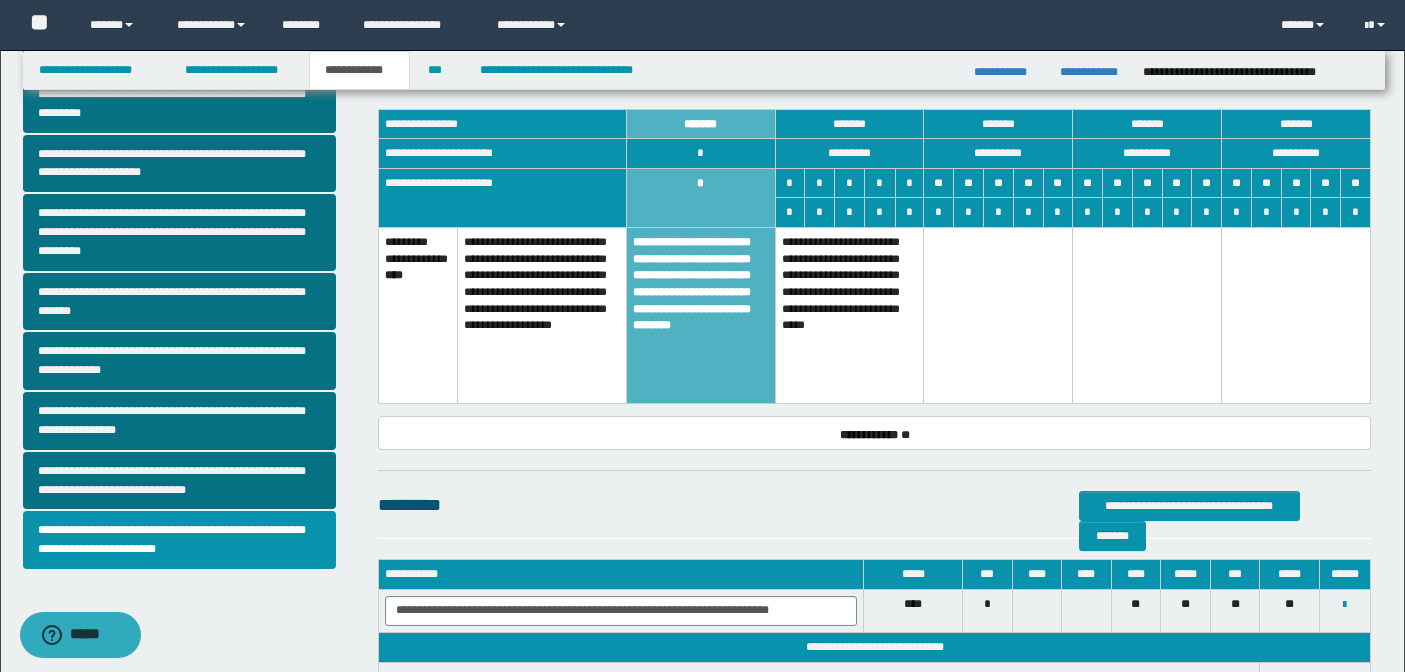 scroll, scrollTop: 0, scrollLeft: 0, axis: both 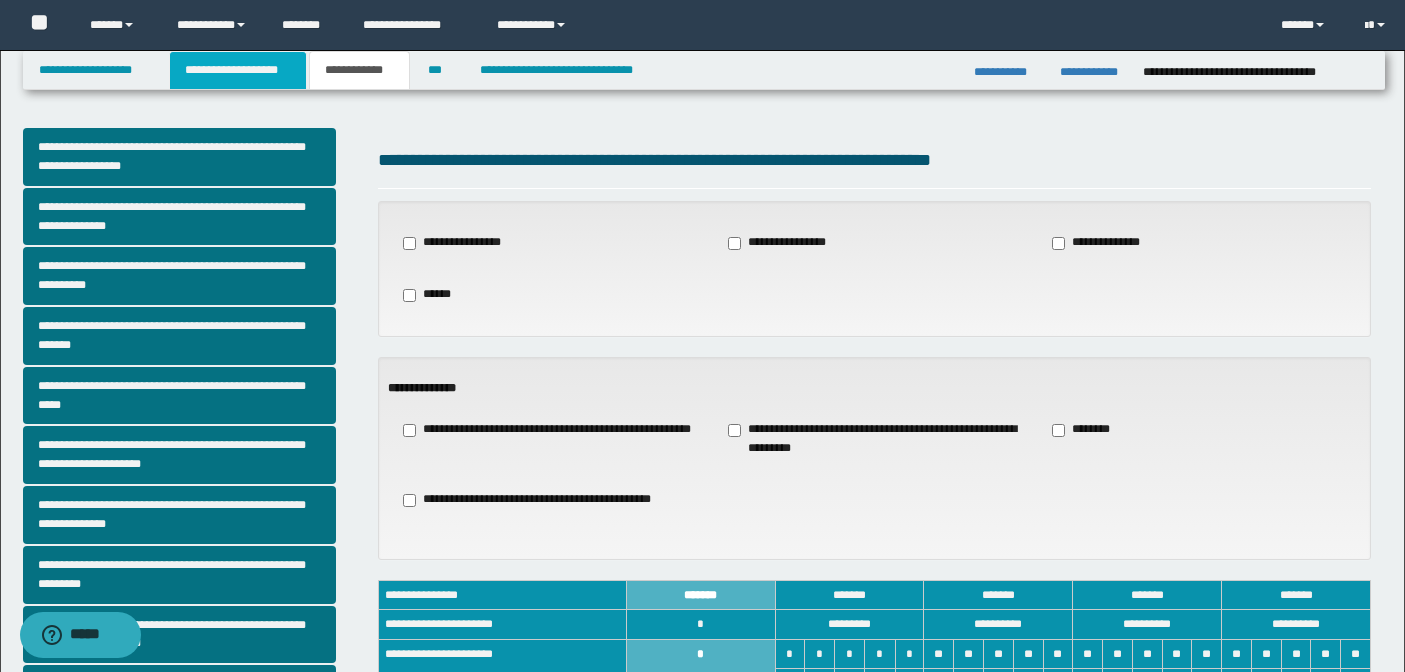 click on "**********" at bounding box center (238, 70) 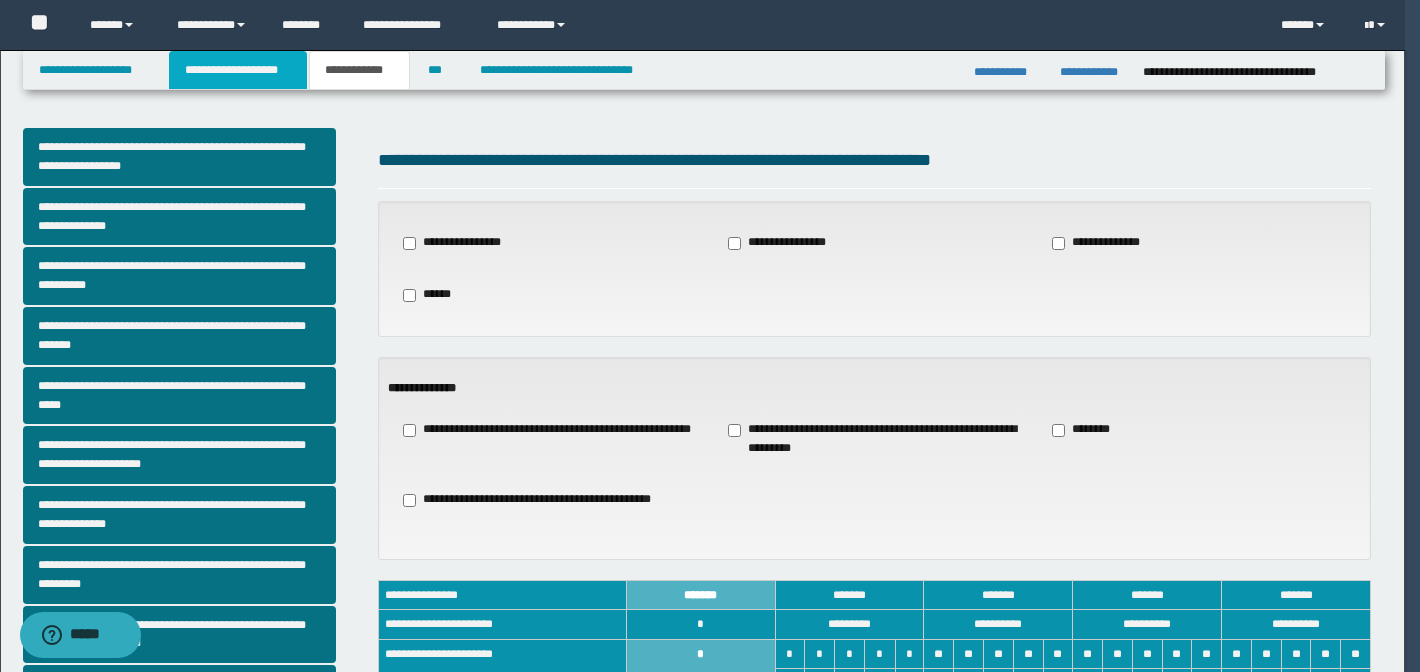 type 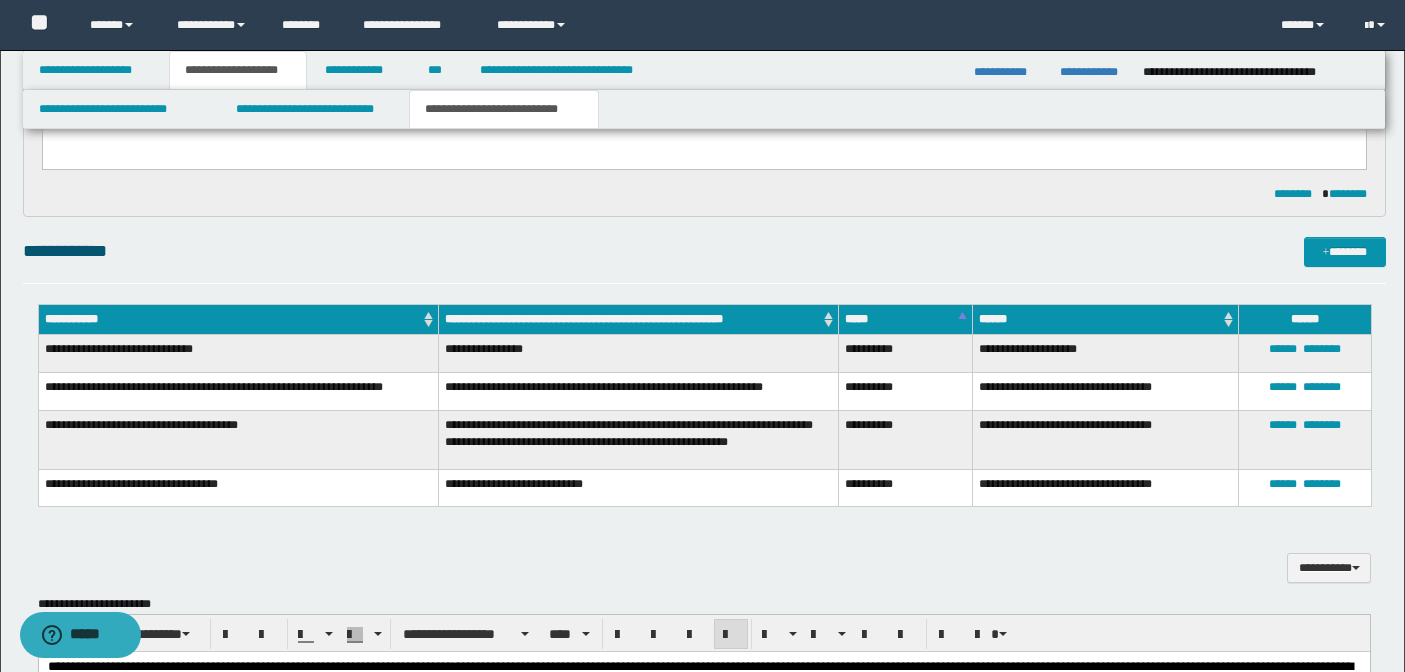 scroll, scrollTop: 1149, scrollLeft: 0, axis: vertical 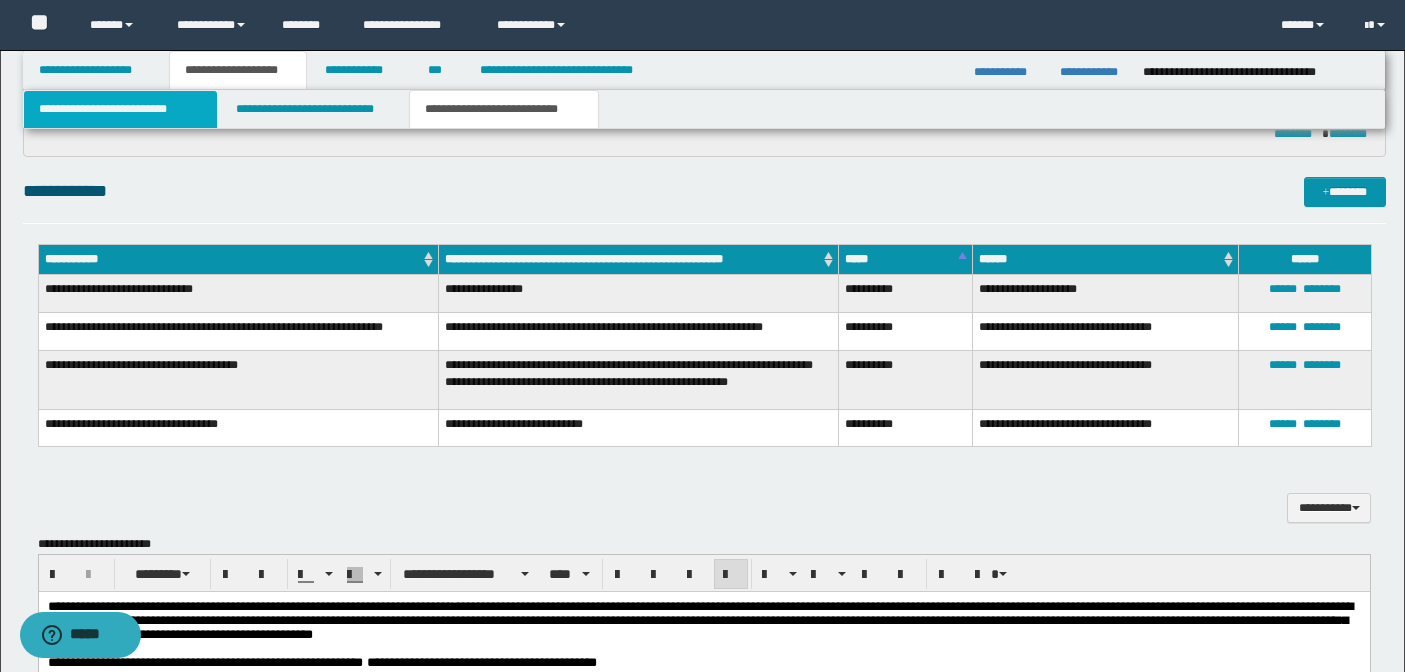 click on "**********" at bounding box center [120, 109] 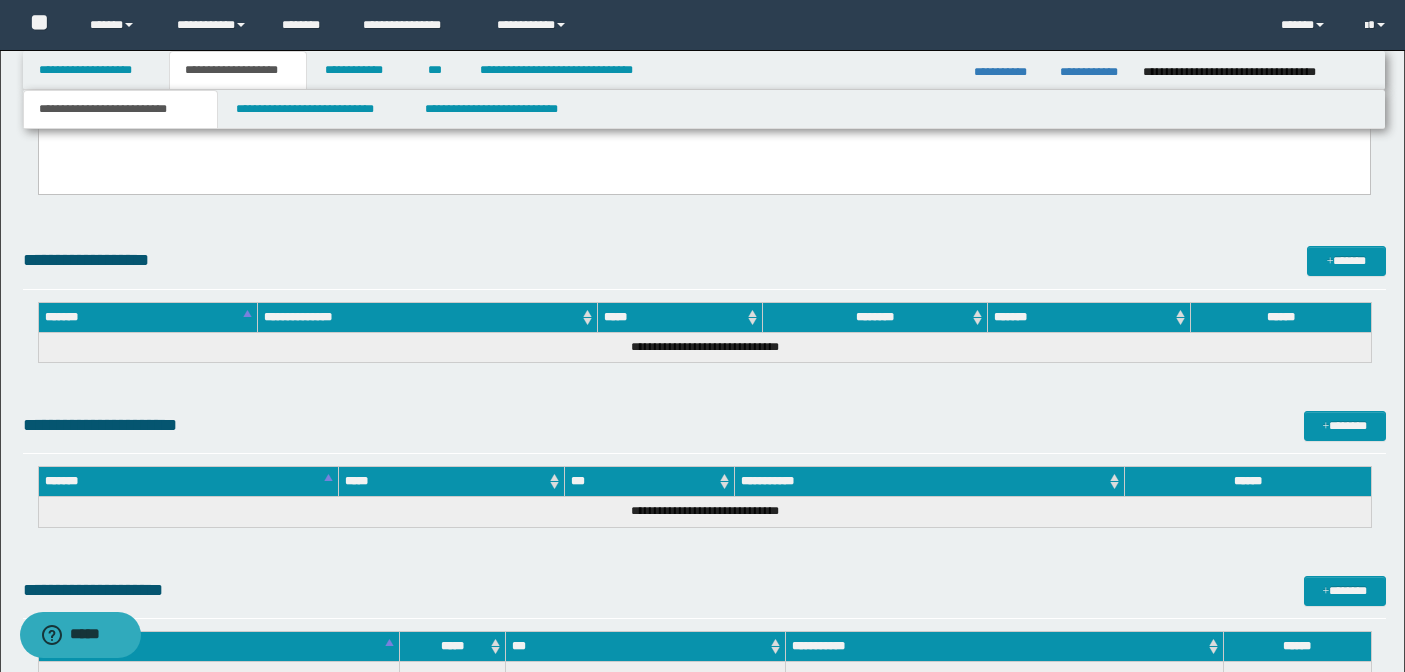 scroll, scrollTop: 1228, scrollLeft: 0, axis: vertical 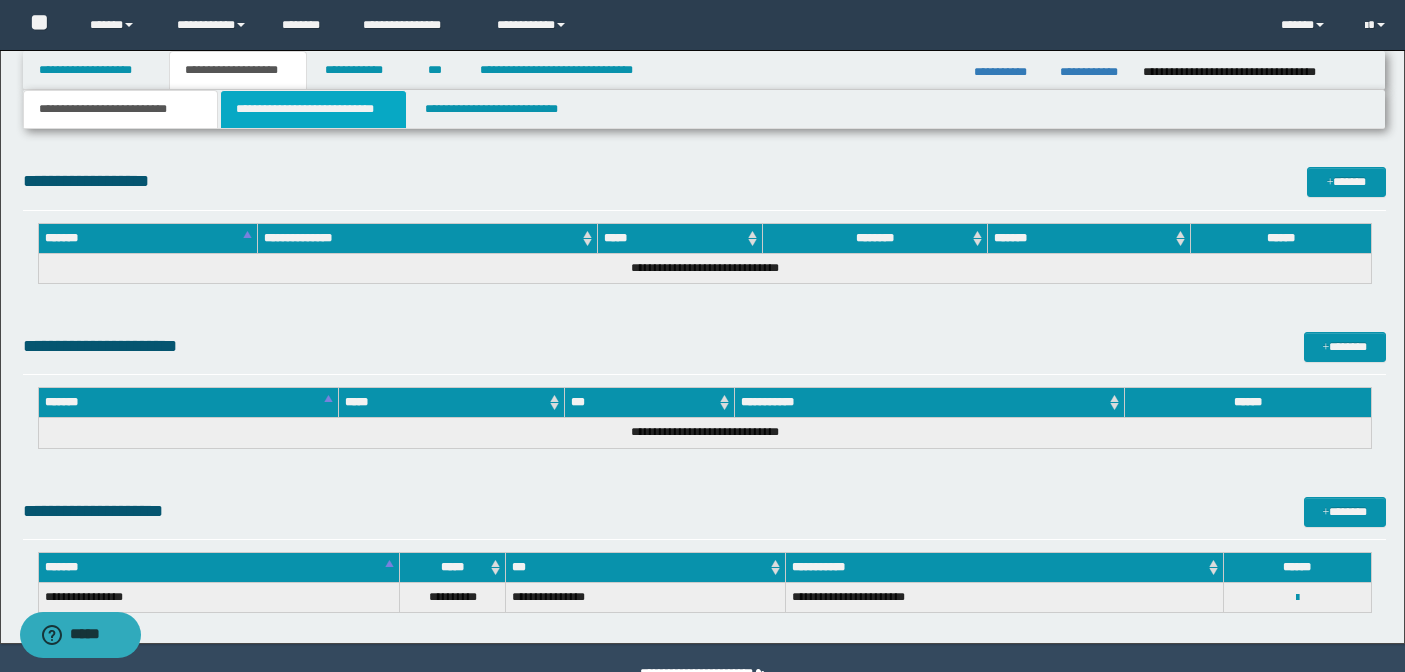 click on "**********" at bounding box center [314, 109] 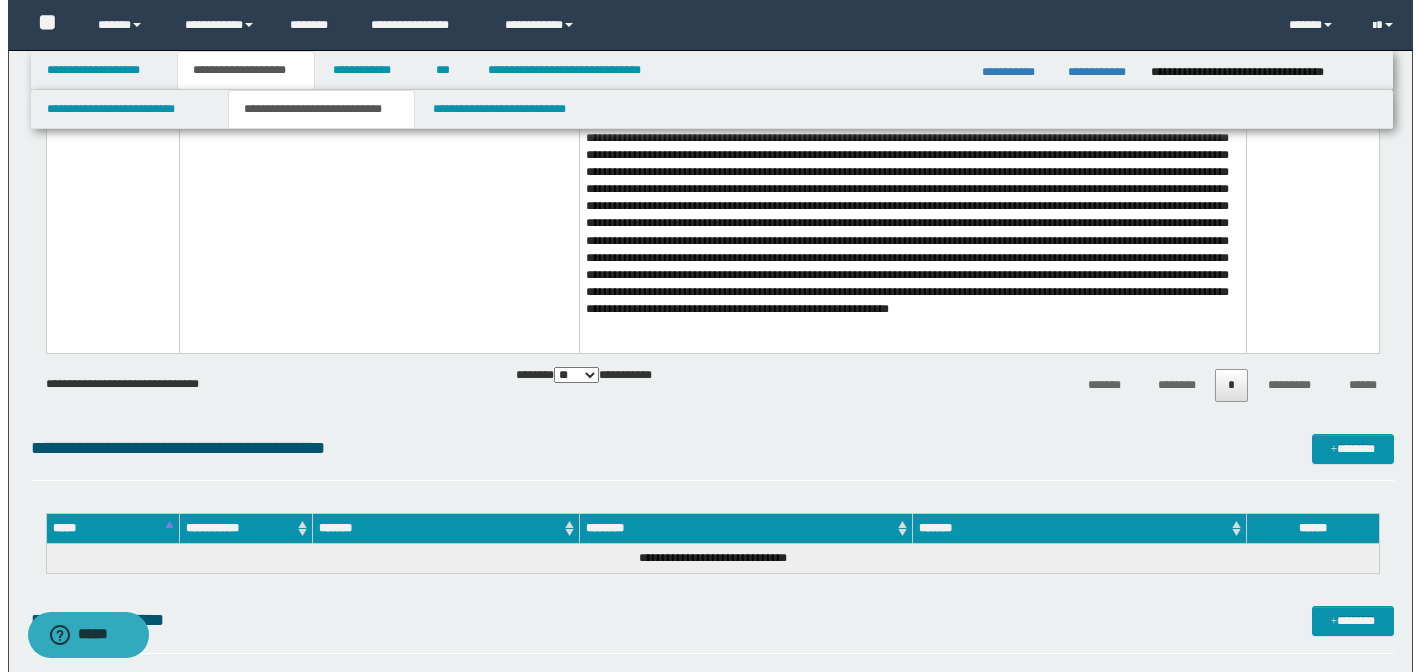 scroll, scrollTop: 652, scrollLeft: 0, axis: vertical 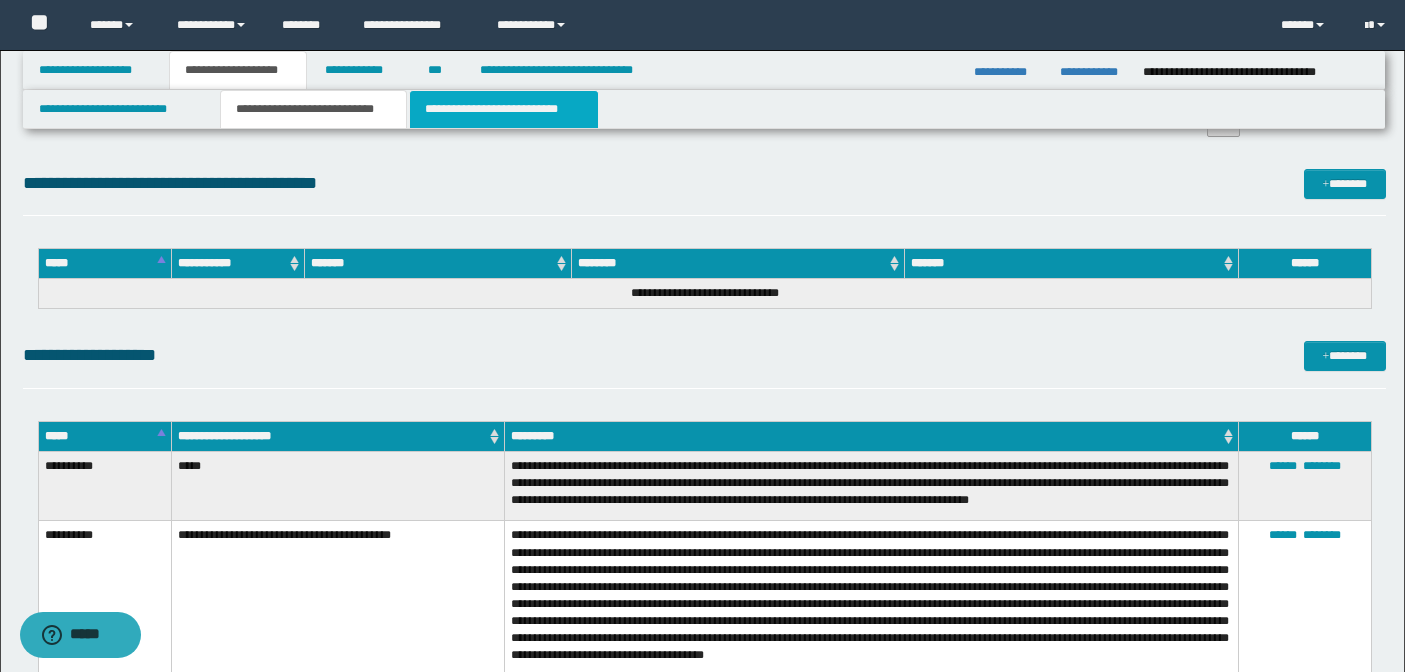 click on "**********" at bounding box center [504, 109] 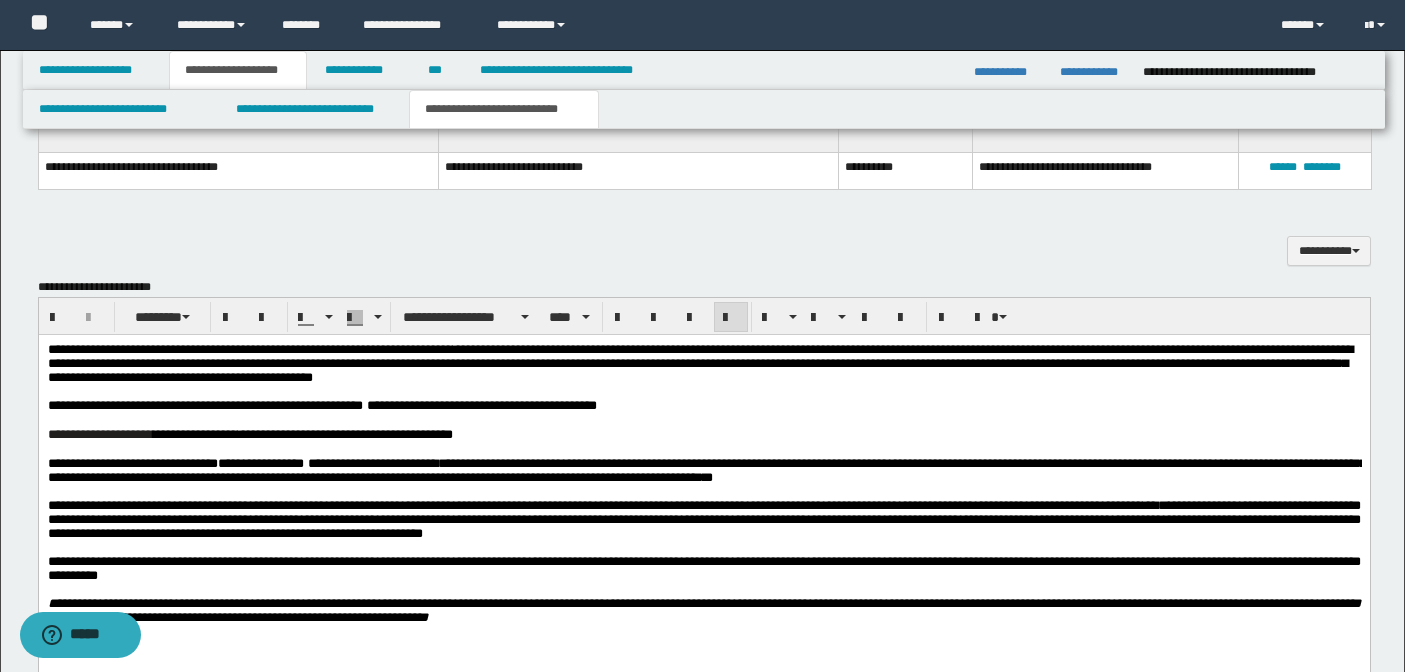 scroll, scrollTop: 1410, scrollLeft: 0, axis: vertical 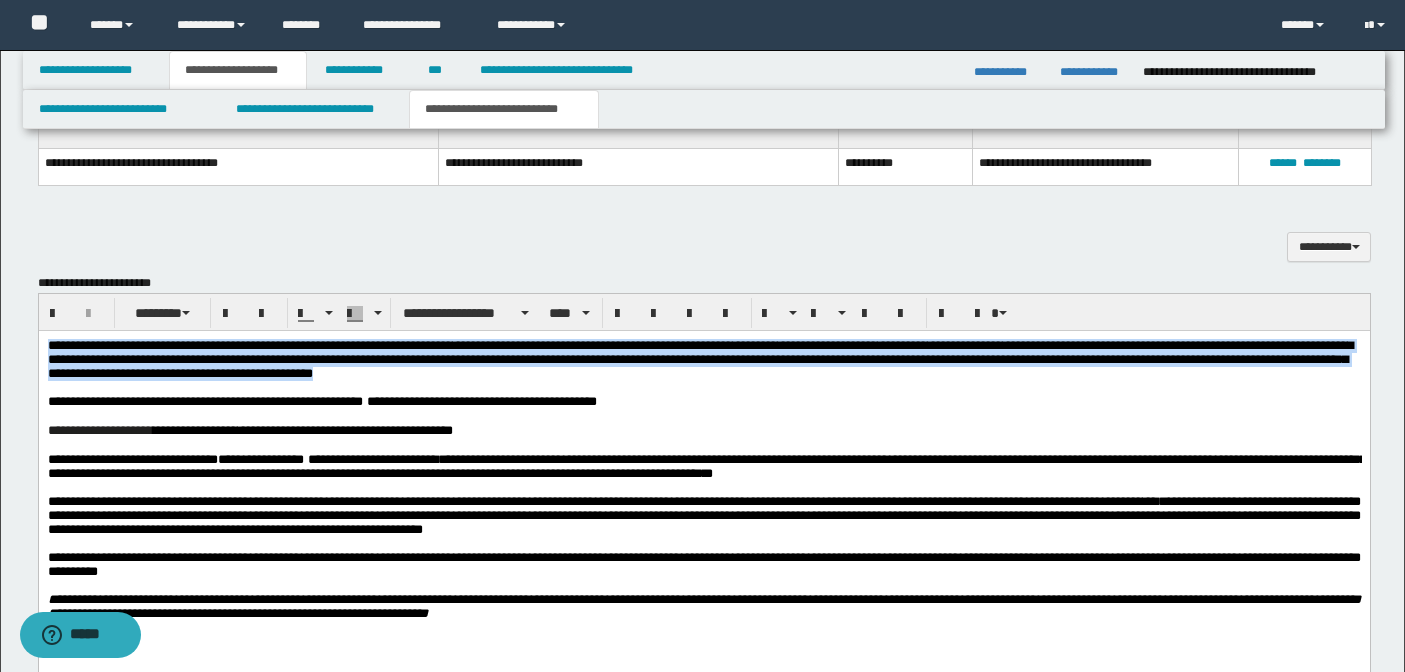 drag, startPoint x: 918, startPoint y: 376, endPoint x: -1, endPoint y: 328, distance: 920.2527 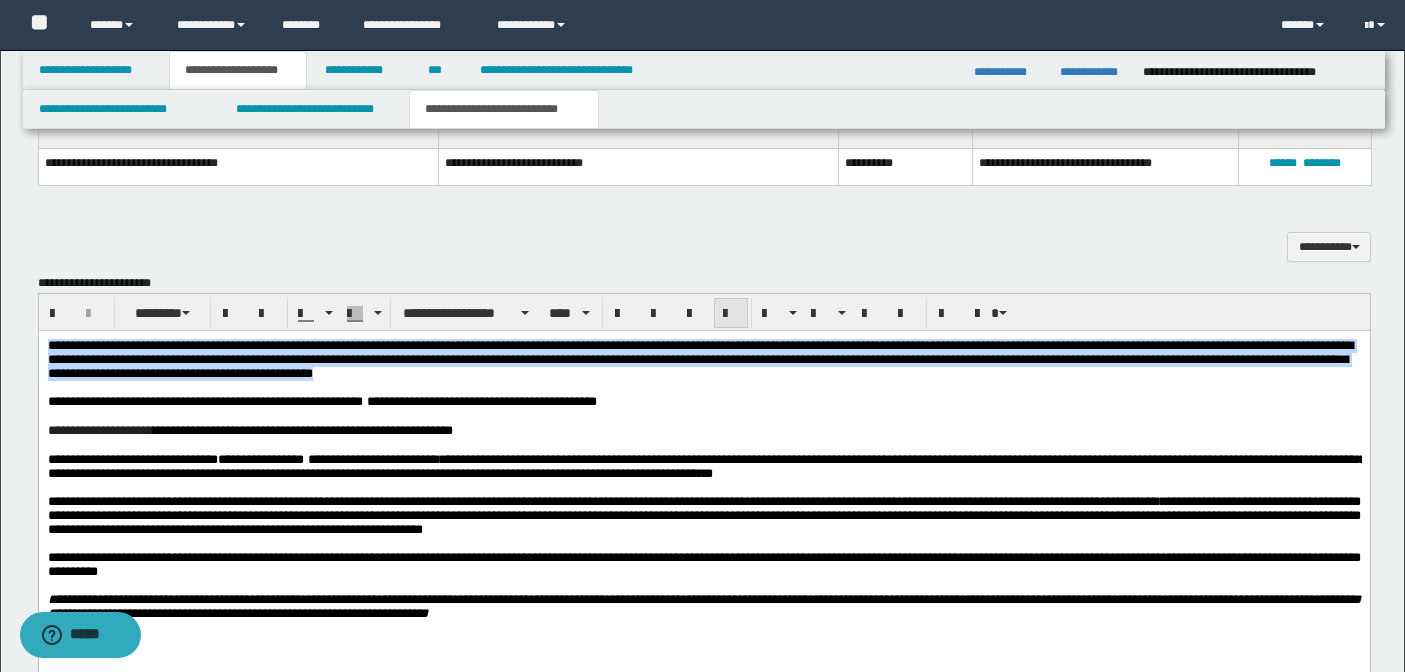 click at bounding box center [731, 314] 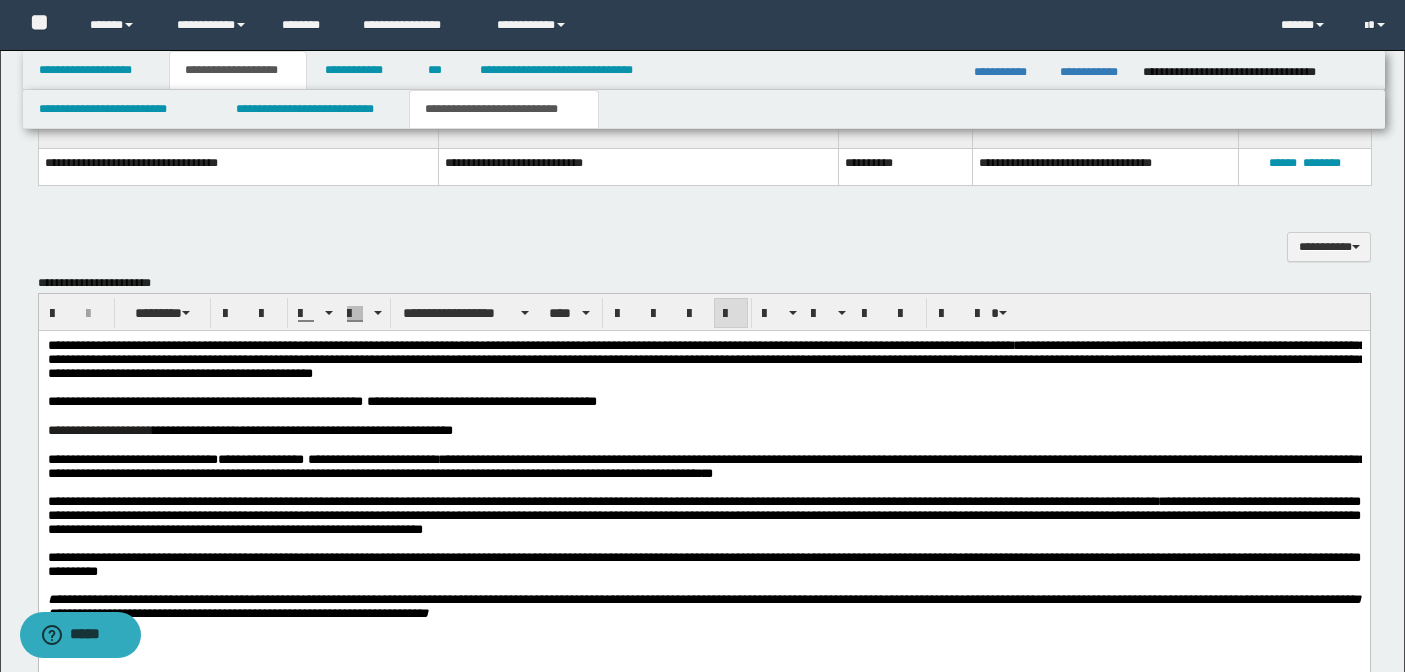 click on "**********" at bounding box center [703, 401] 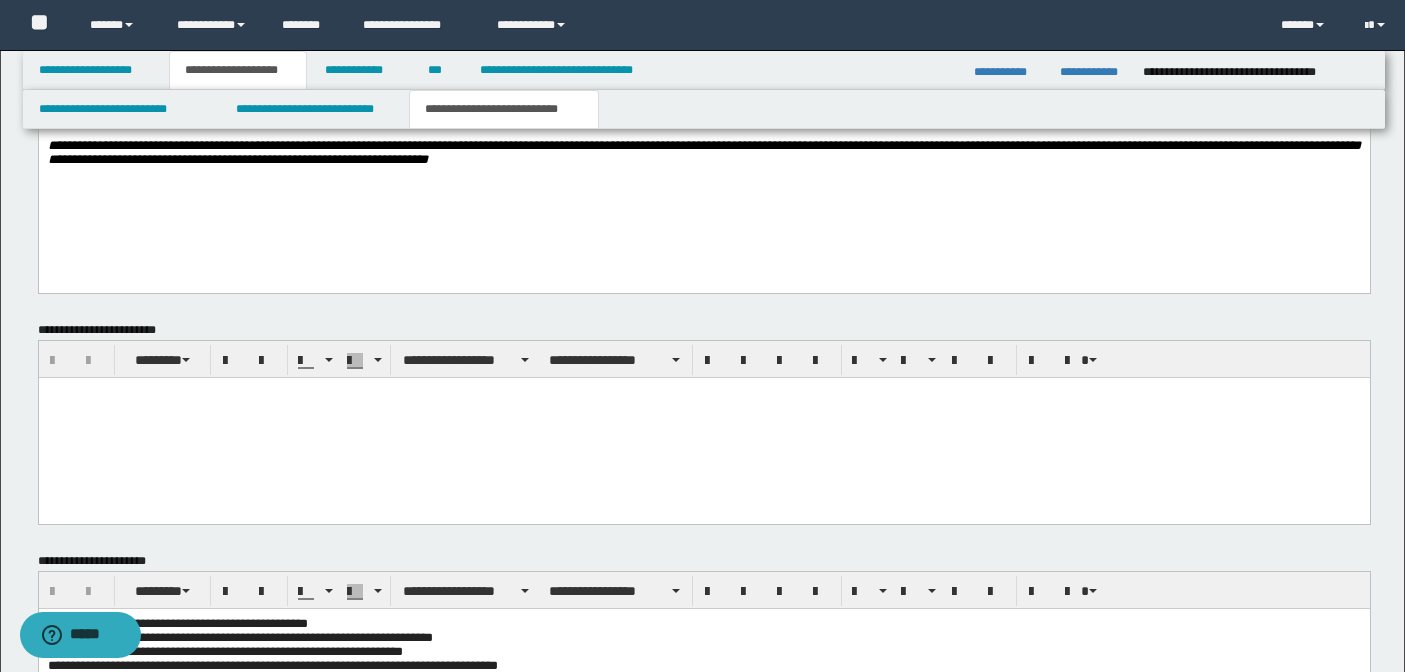 scroll, scrollTop: 2009, scrollLeft: 0, axis: vertical 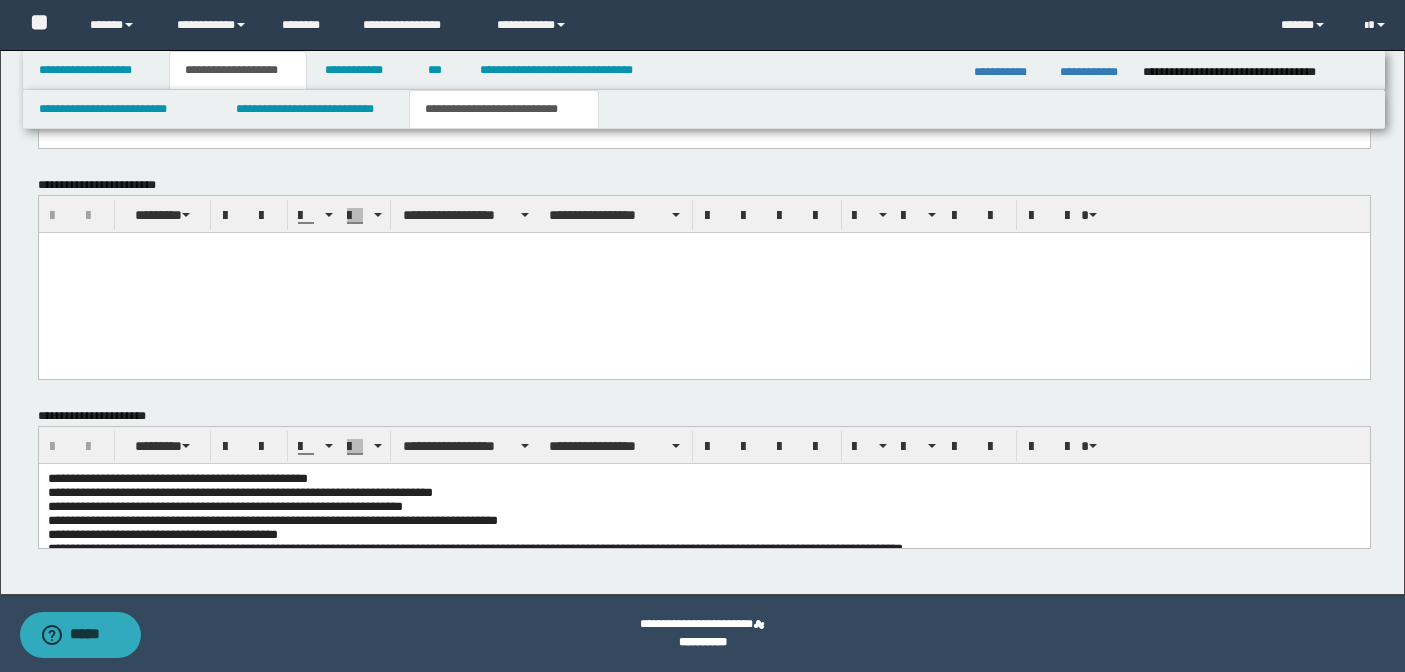 click on "**********" at bounding box center [703, 492] 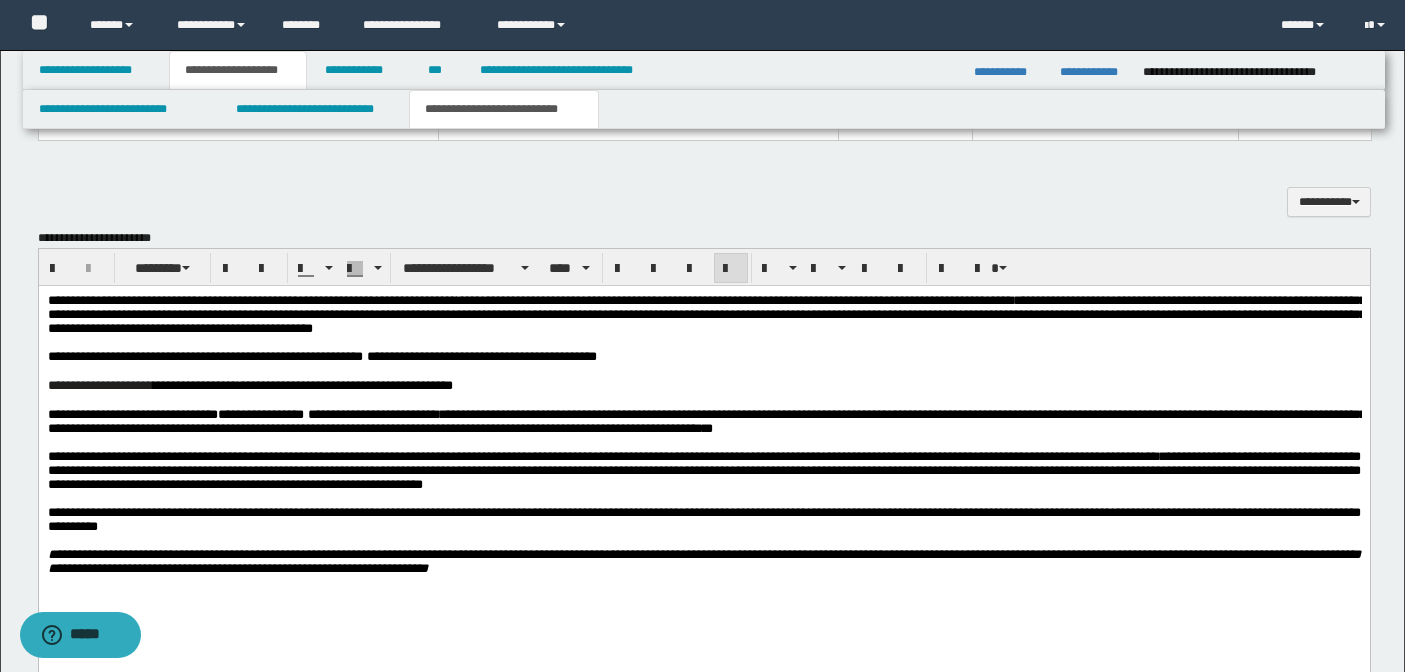 scroll, scrollTop: 1153, scrollLeft: 0, axis: vertical 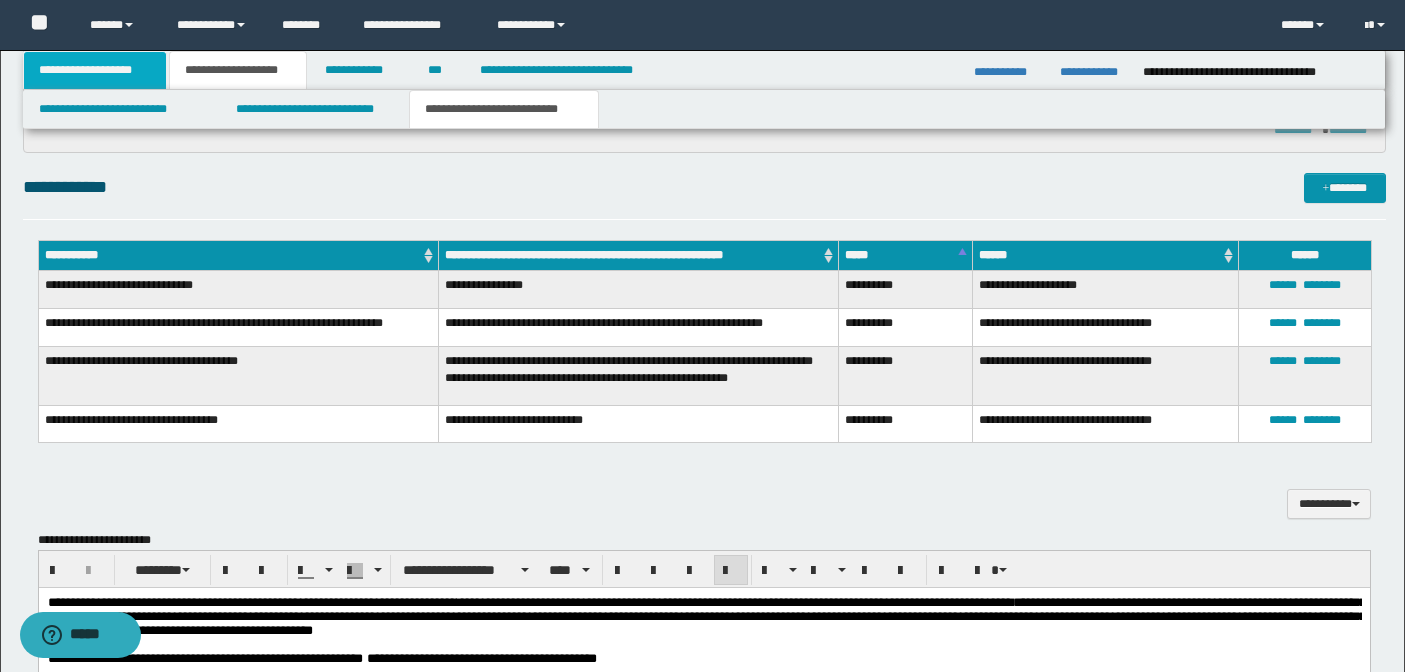 click on "**********" at bounding box center [95, 70] 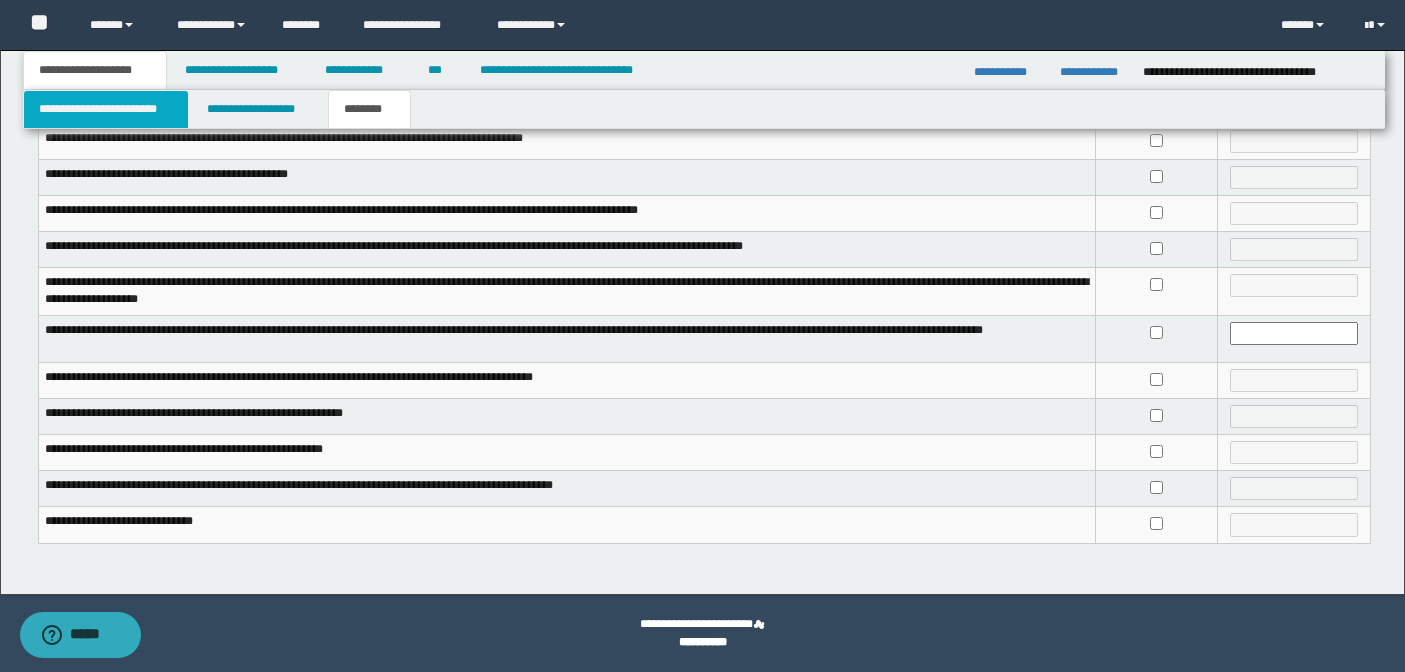 click on "**********" at bounding box center [106, 109] 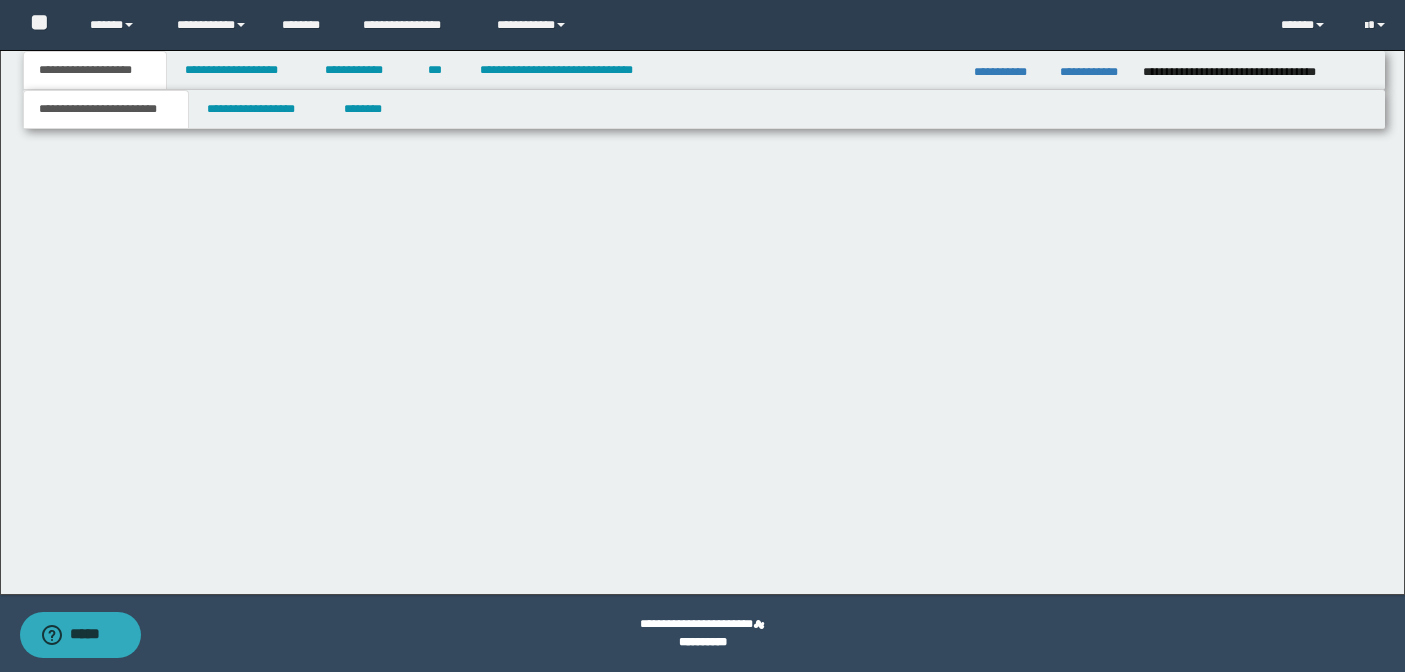 scroll, scrollTop: 73, scrollLeft: 0, axis: vertical 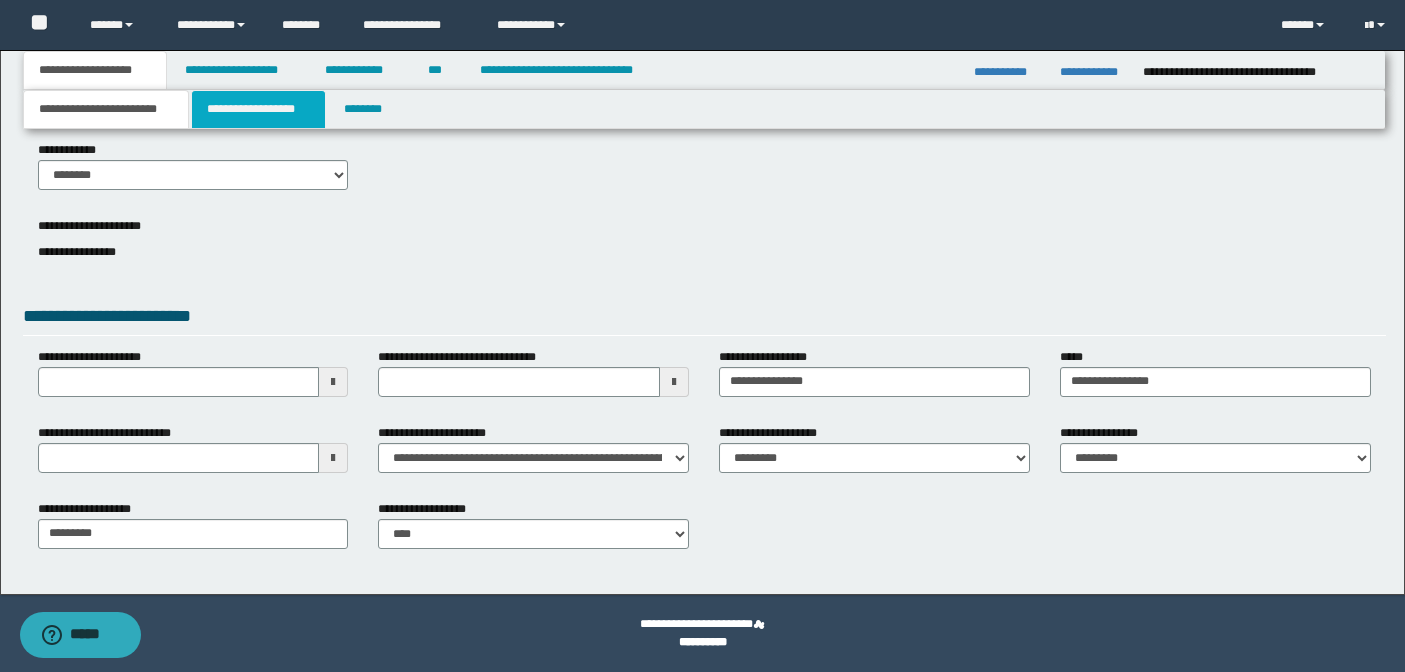 click on "**********" at bounding box center [258, 109] 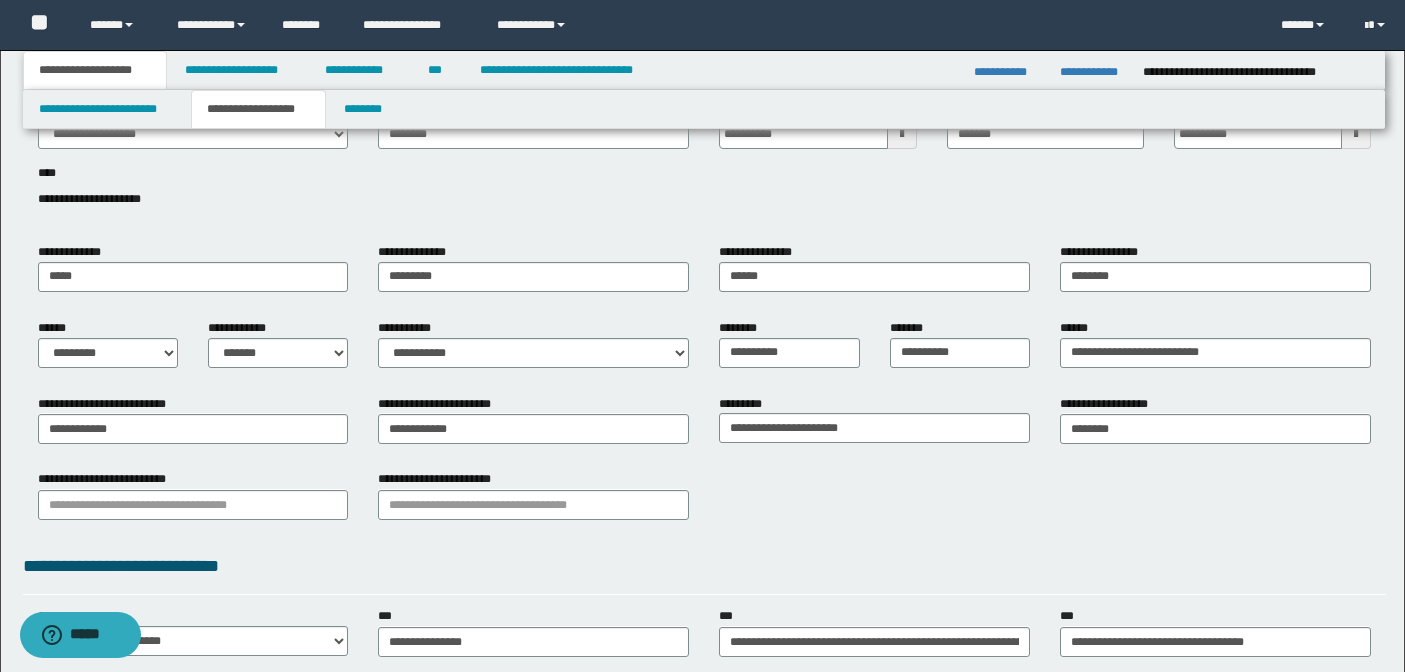 scroll, scrollTop: 0, scrollLeft: 0, axis: both 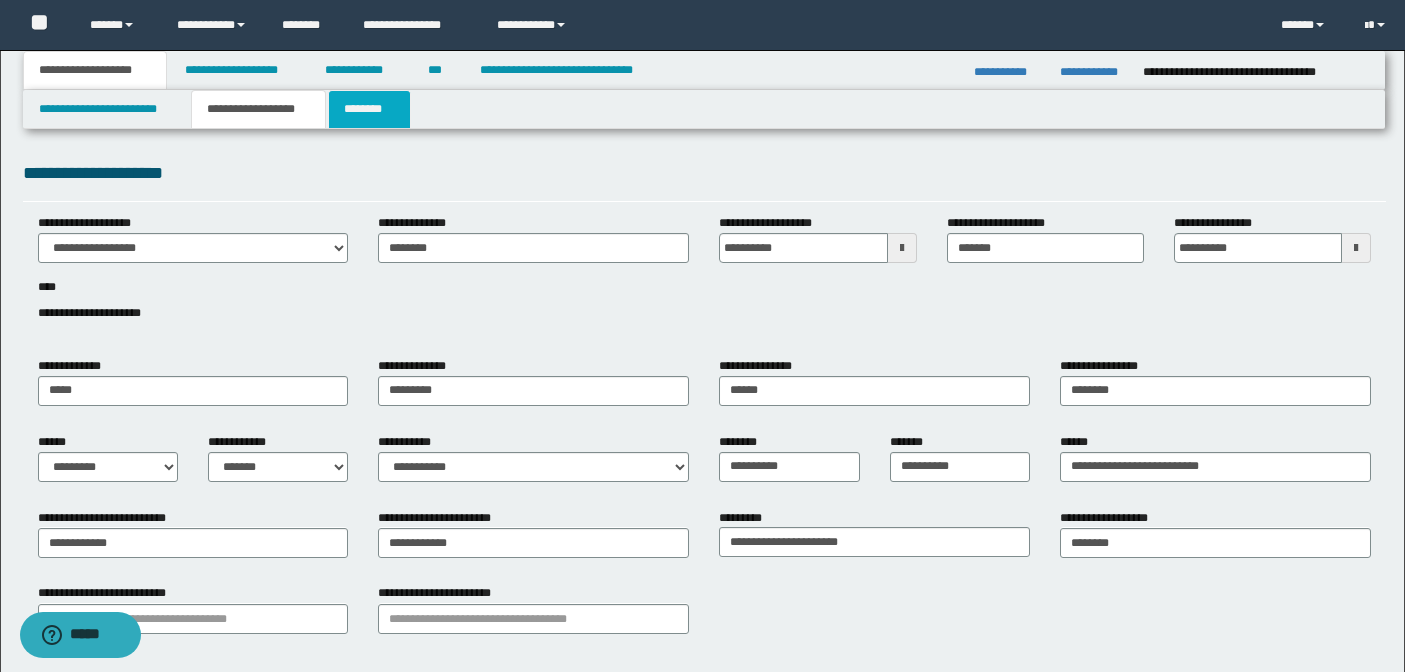 click on "********" at bounding box center (369, 109) 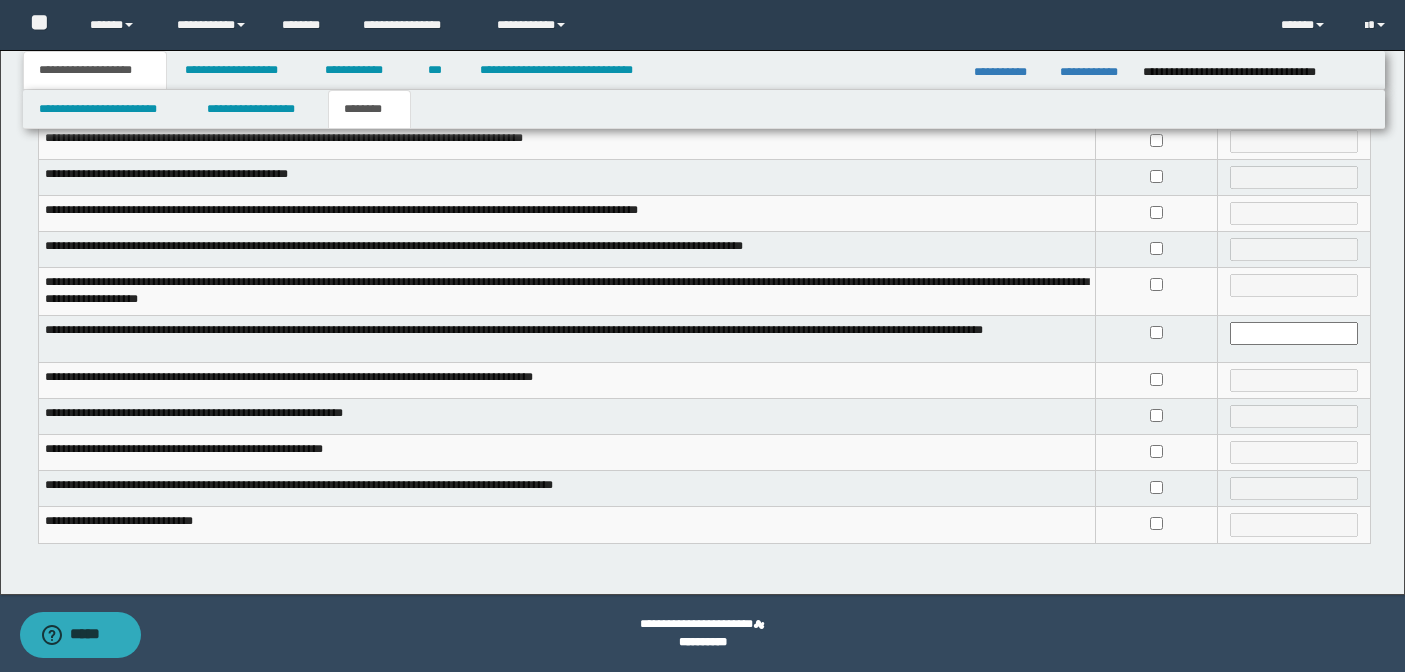 scroll, scrollTop: 0, scrollLeft: 0, axis: both 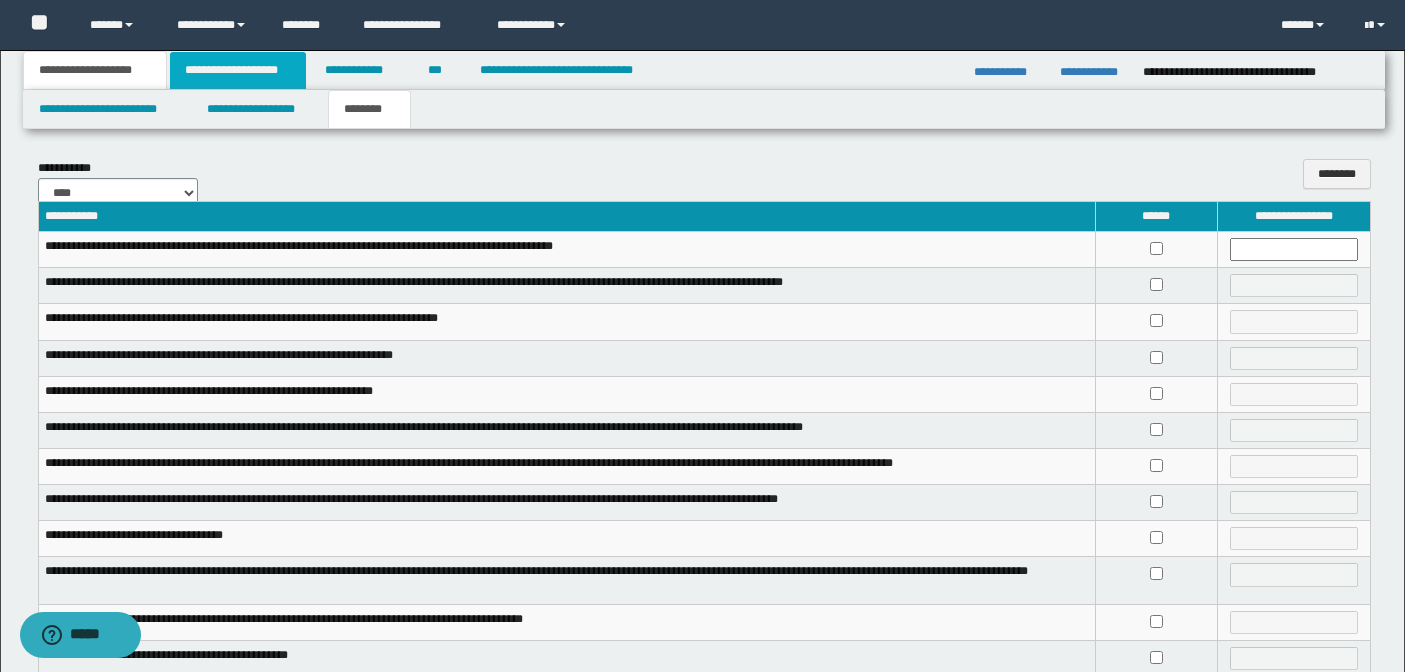 click on "**********" at bounding box center [238, 70] 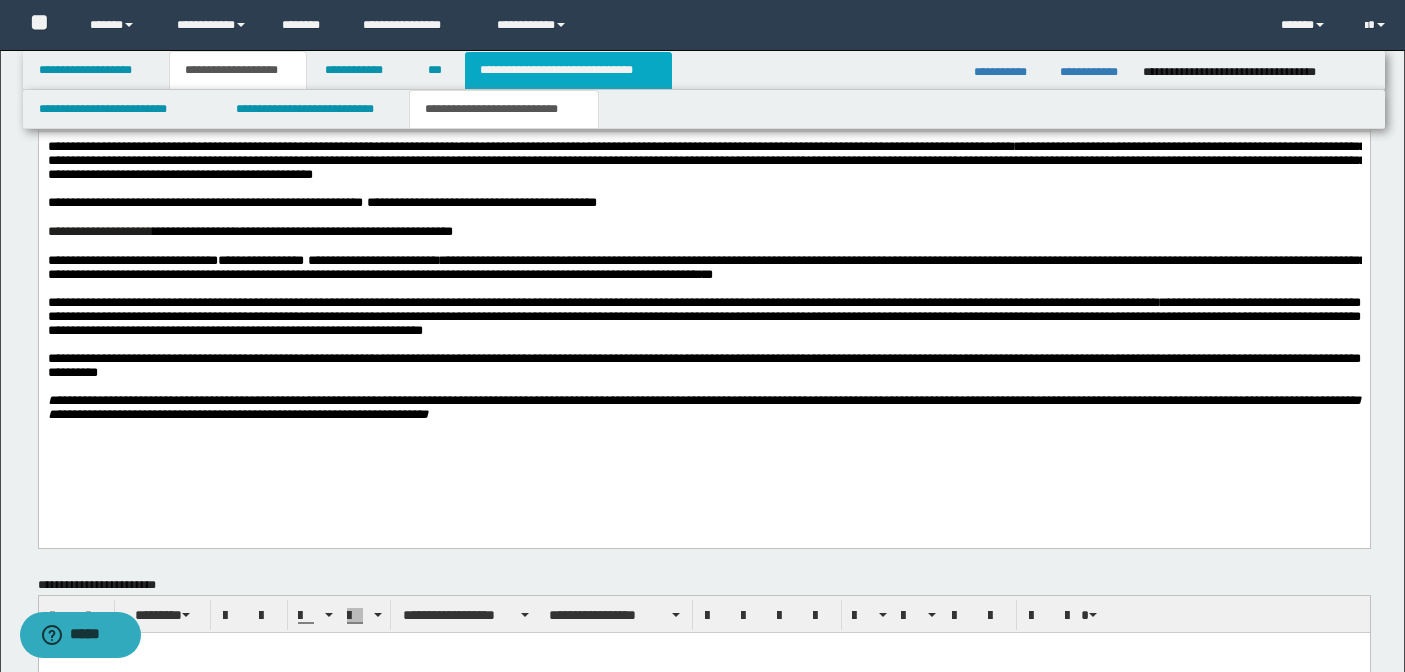 click on "**********" at bounding box center (568, 70) 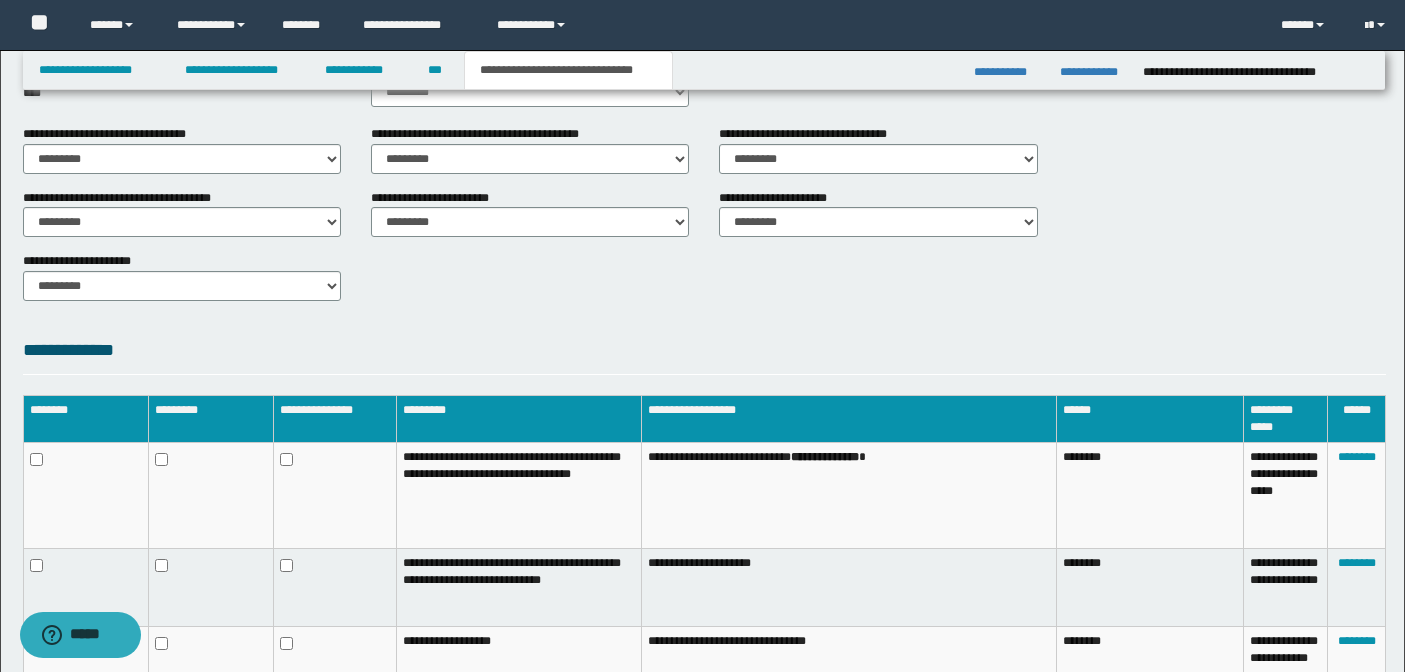 type 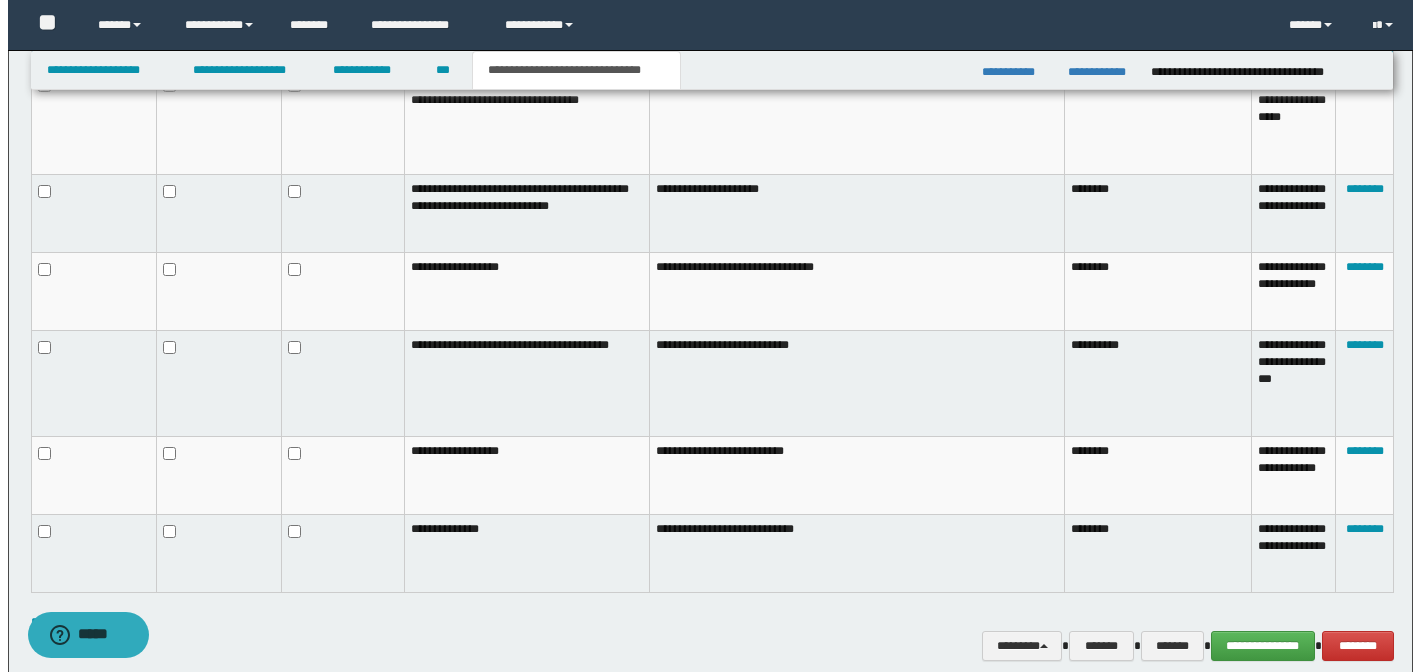scroll, scrollTop: 1181, scrollLeft: 0, axis: vertical 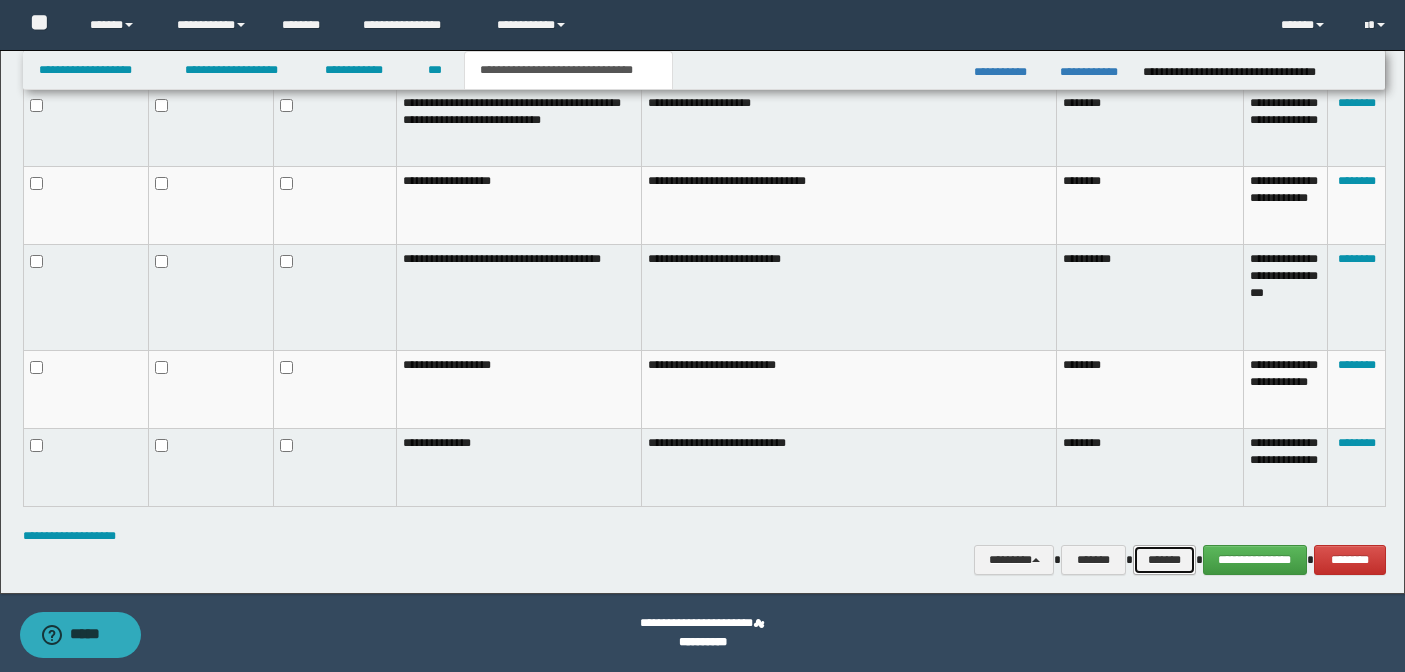 click on "*******" at bounding box center [1164, 560] 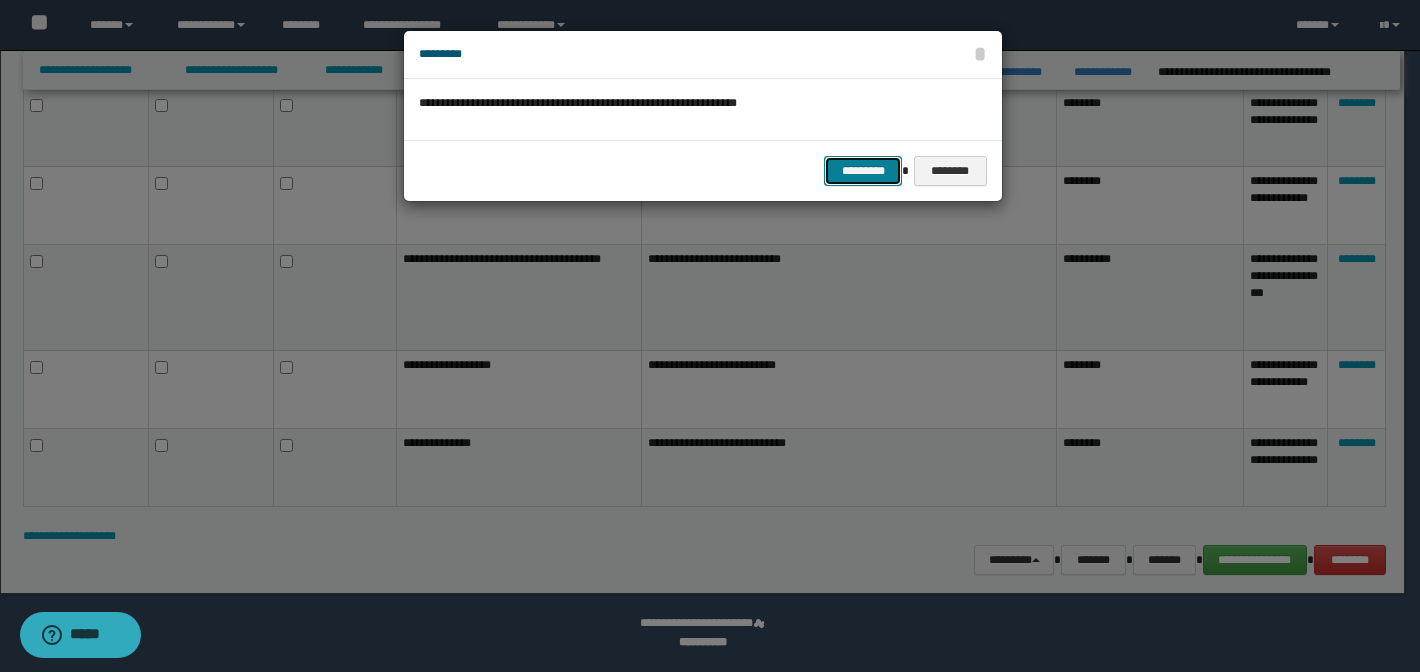 click on "*********" at bounding box center (863, 171) 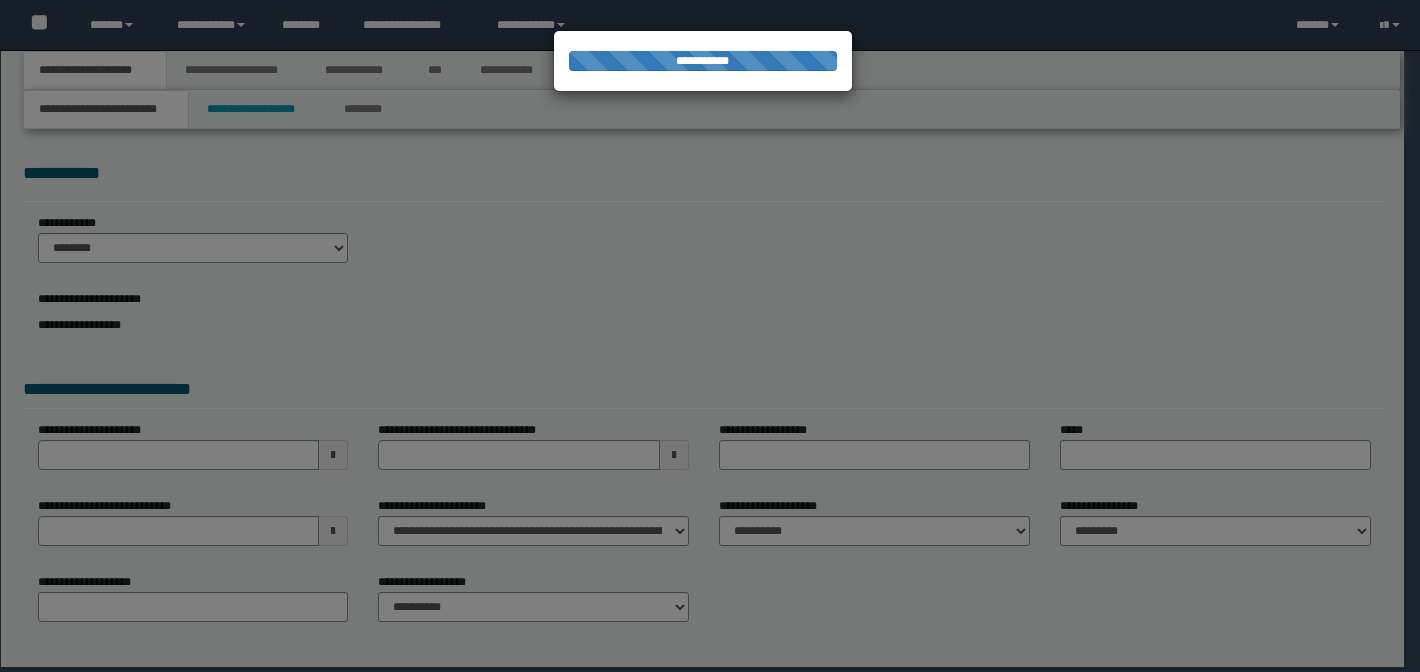 scroll, scrollTop: 0, scrollLeft: 0, axis: both 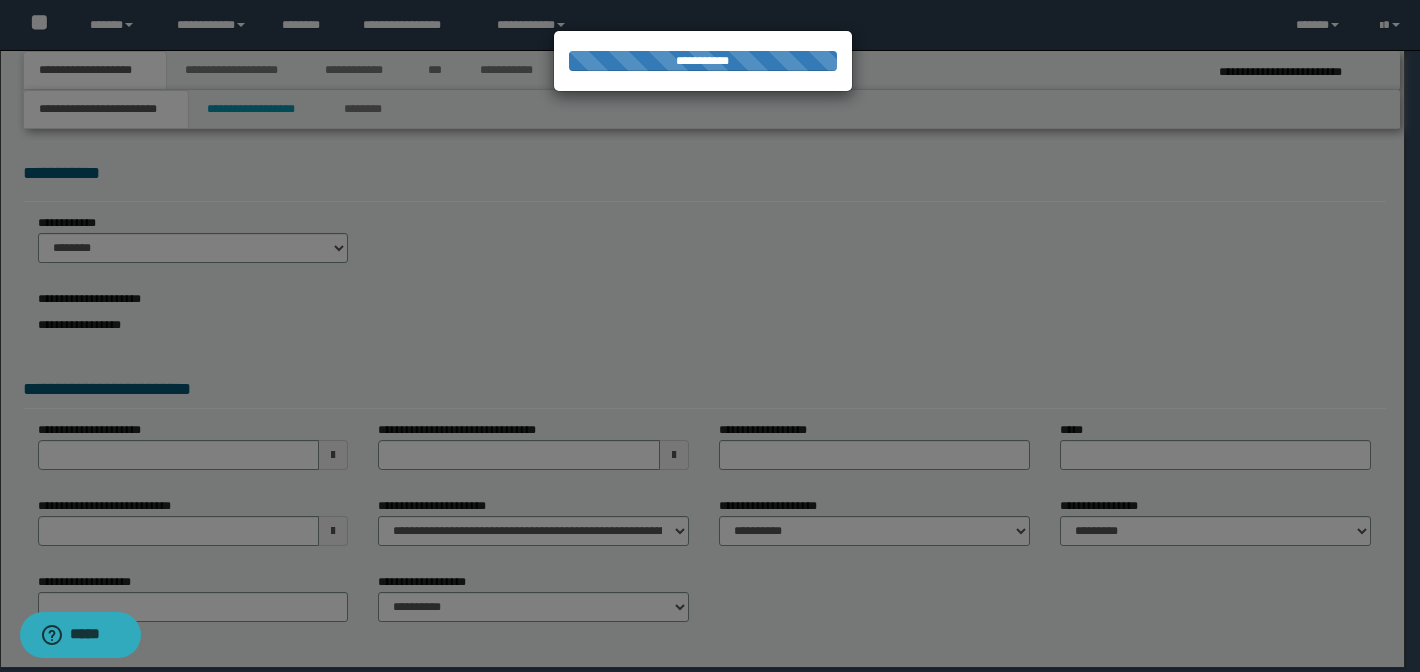 select on "*" 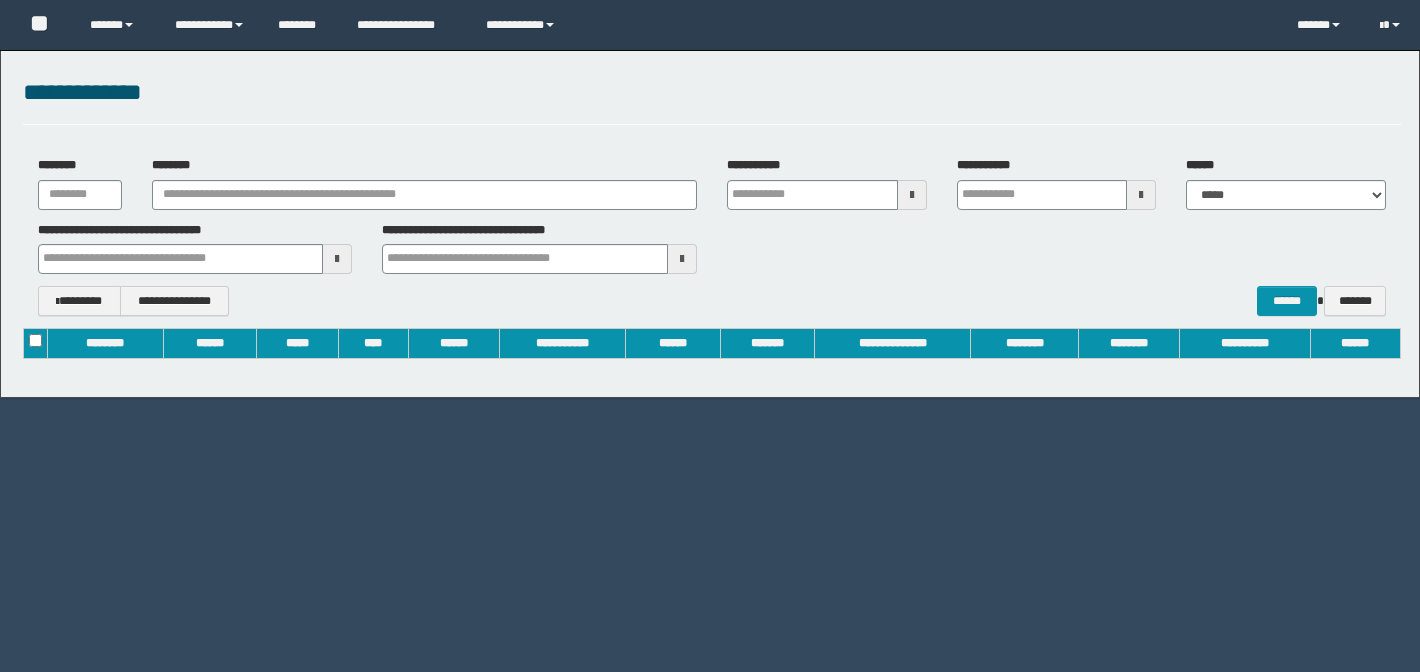 scroll, scrollTop: 0, scrollLeft: 0, axis: both 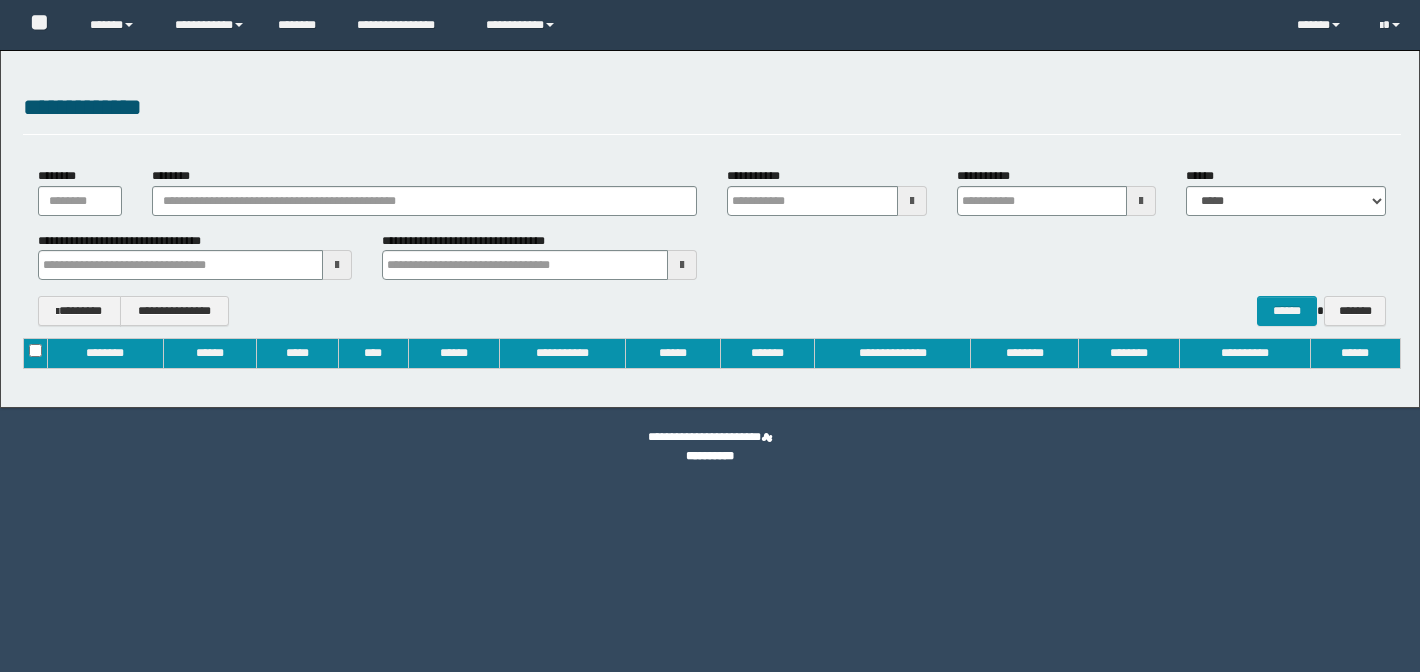 type on "**********" 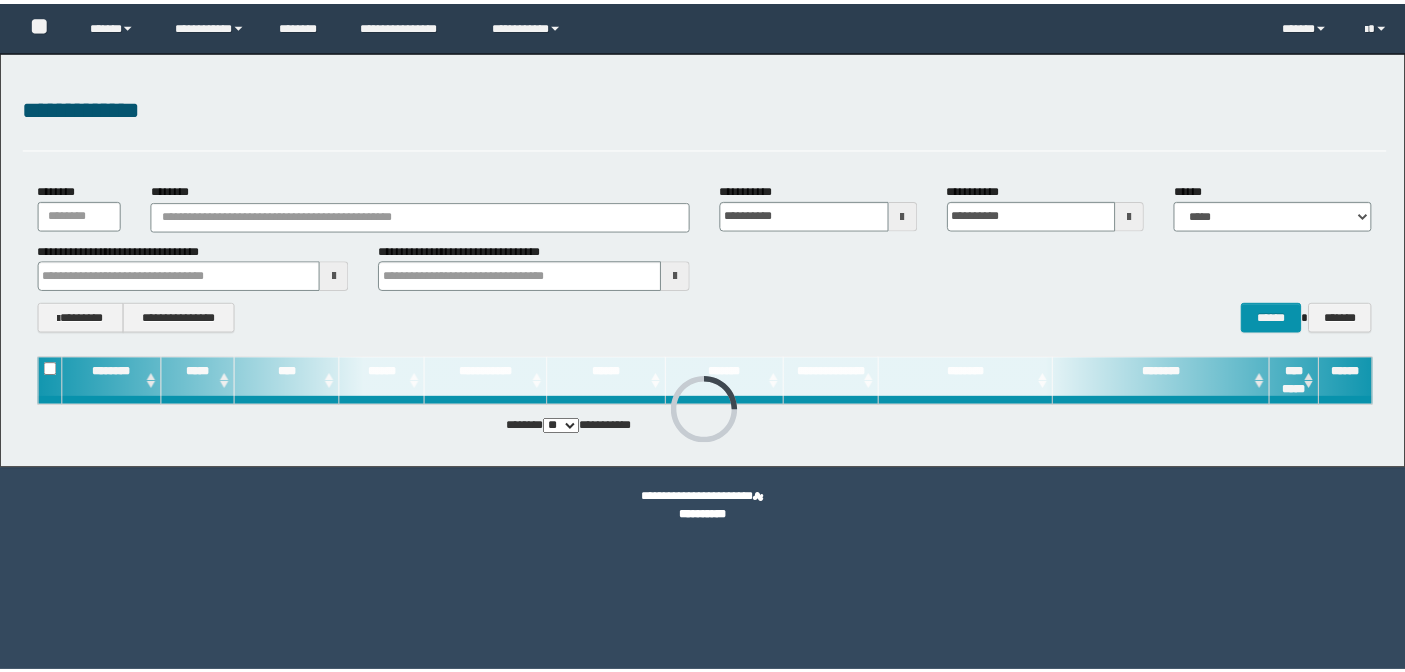 scroll, scrollTop: 0, scrollLeft: 0, axis: both 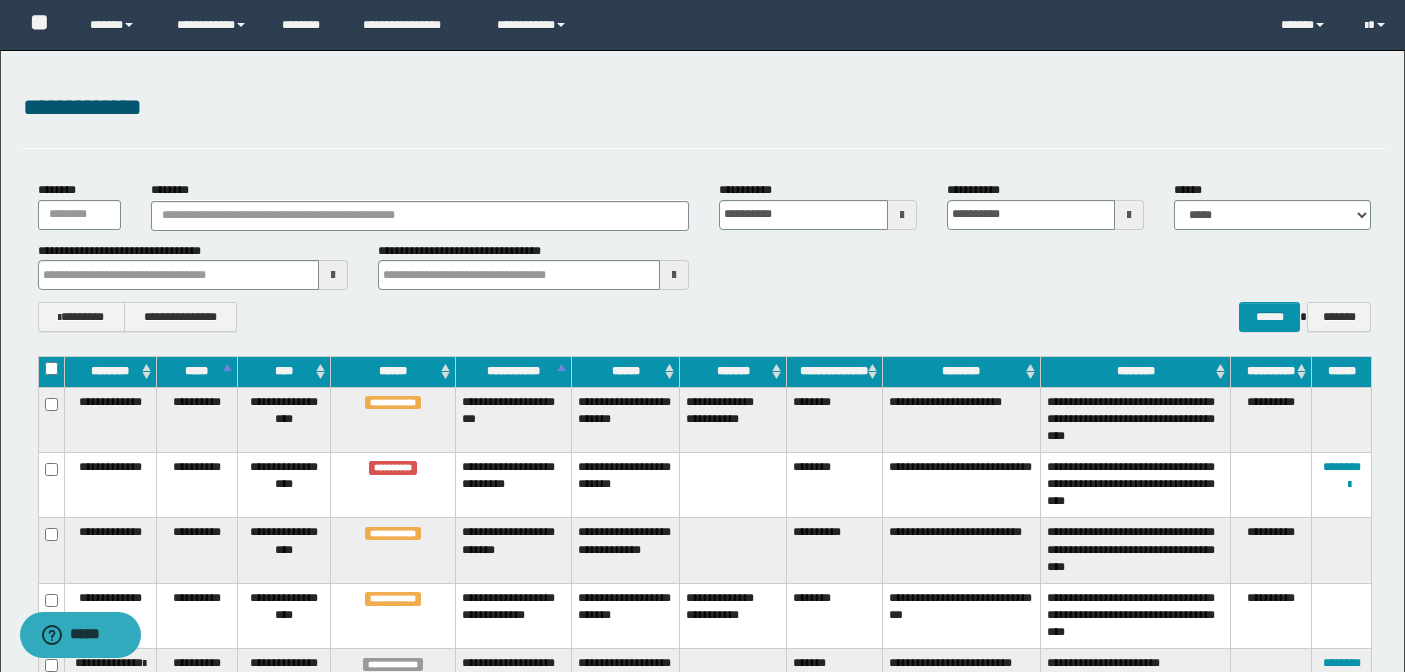 click on "******" at bounding box center [626, 372] 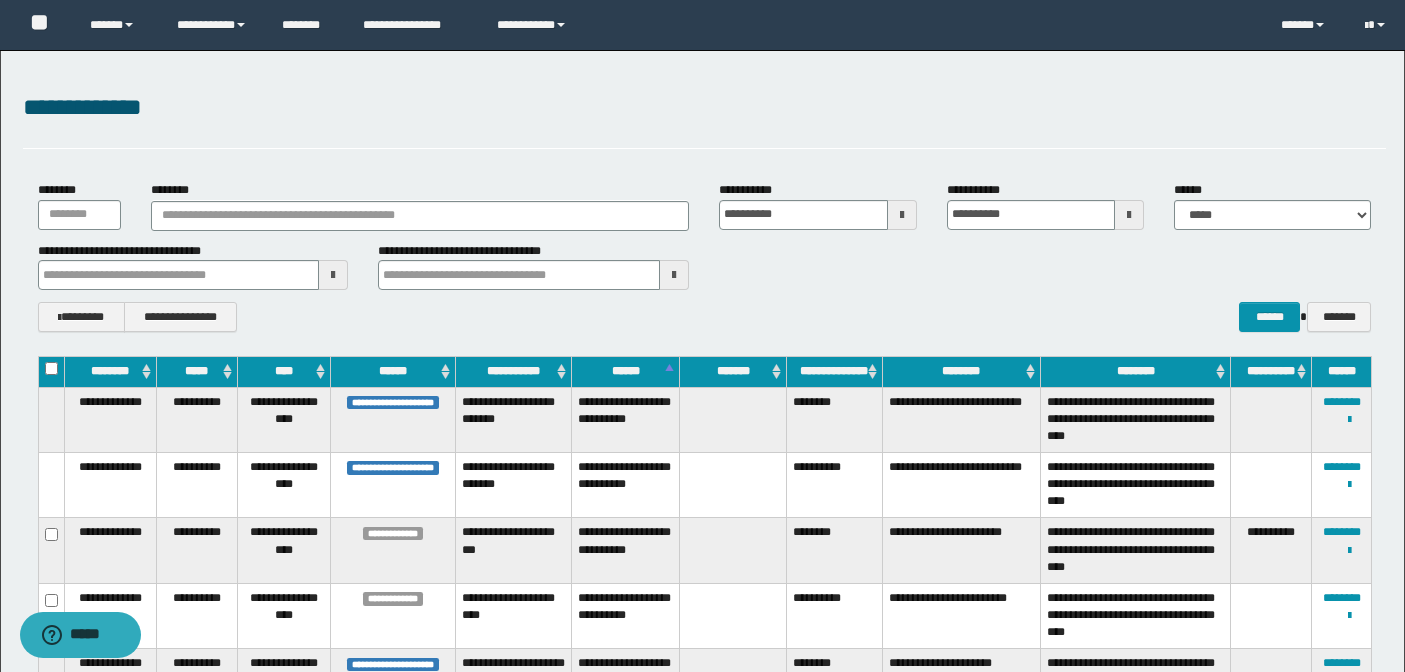 type 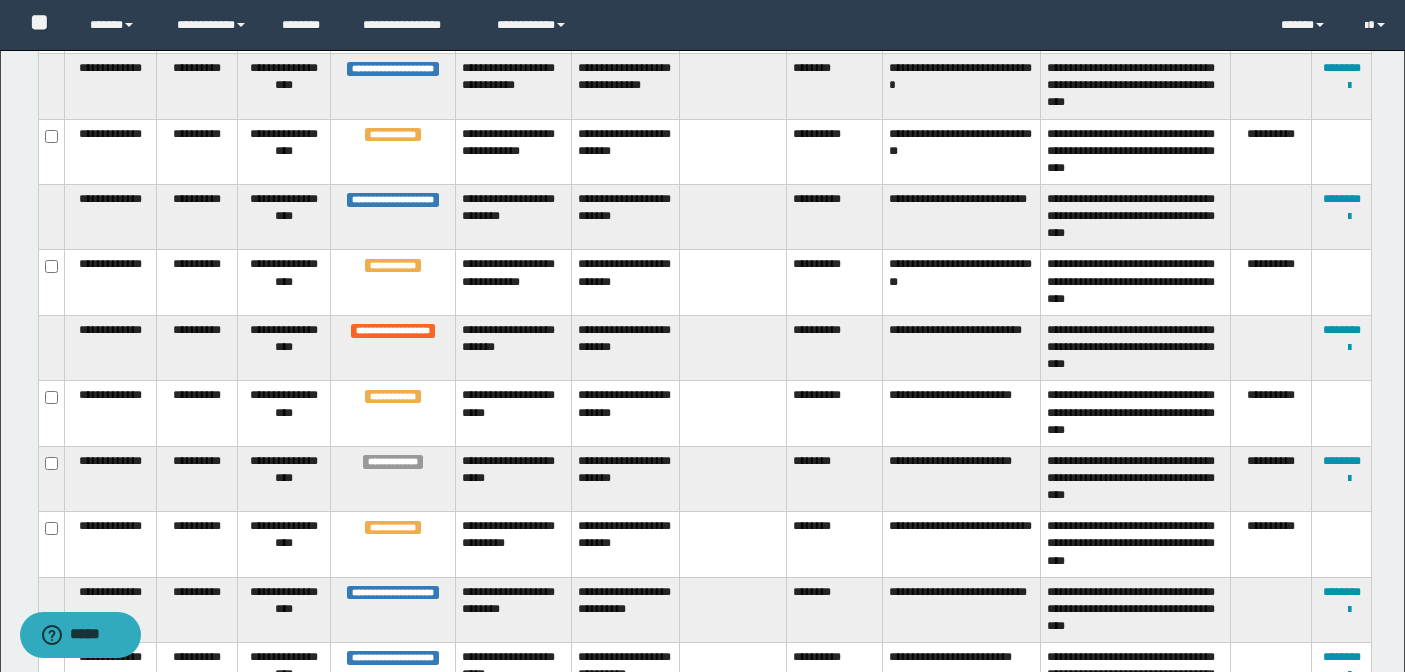 scroll, scrollTop: 1412, scrollLeft: 0, axis: vertical 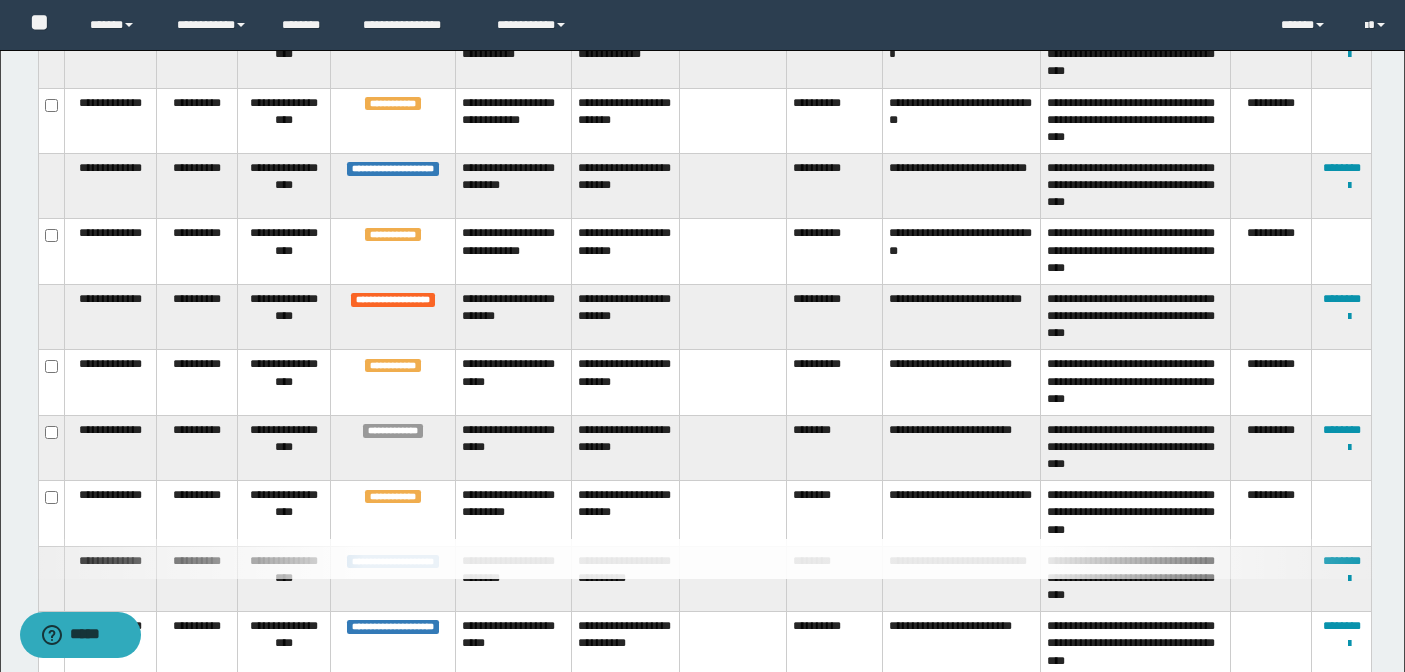 type 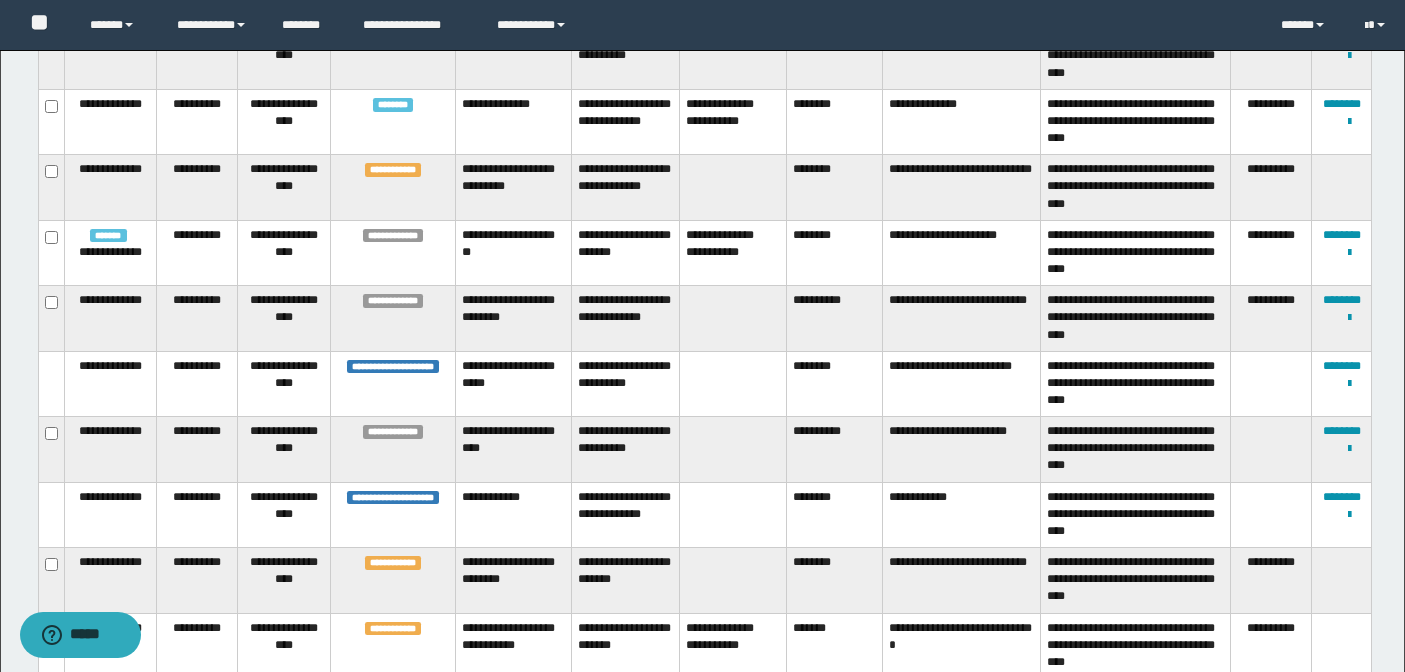 scroll, scrollTop: 0, scrollLeft: 0, axis: both 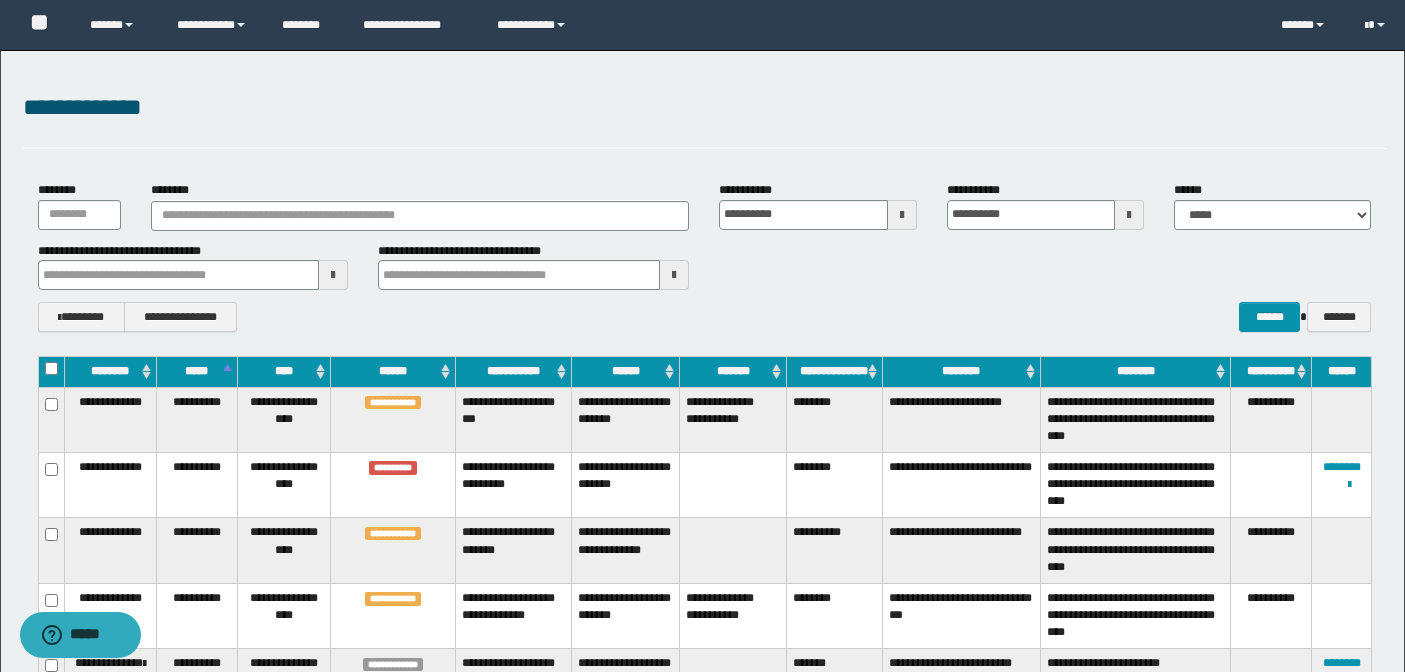 type 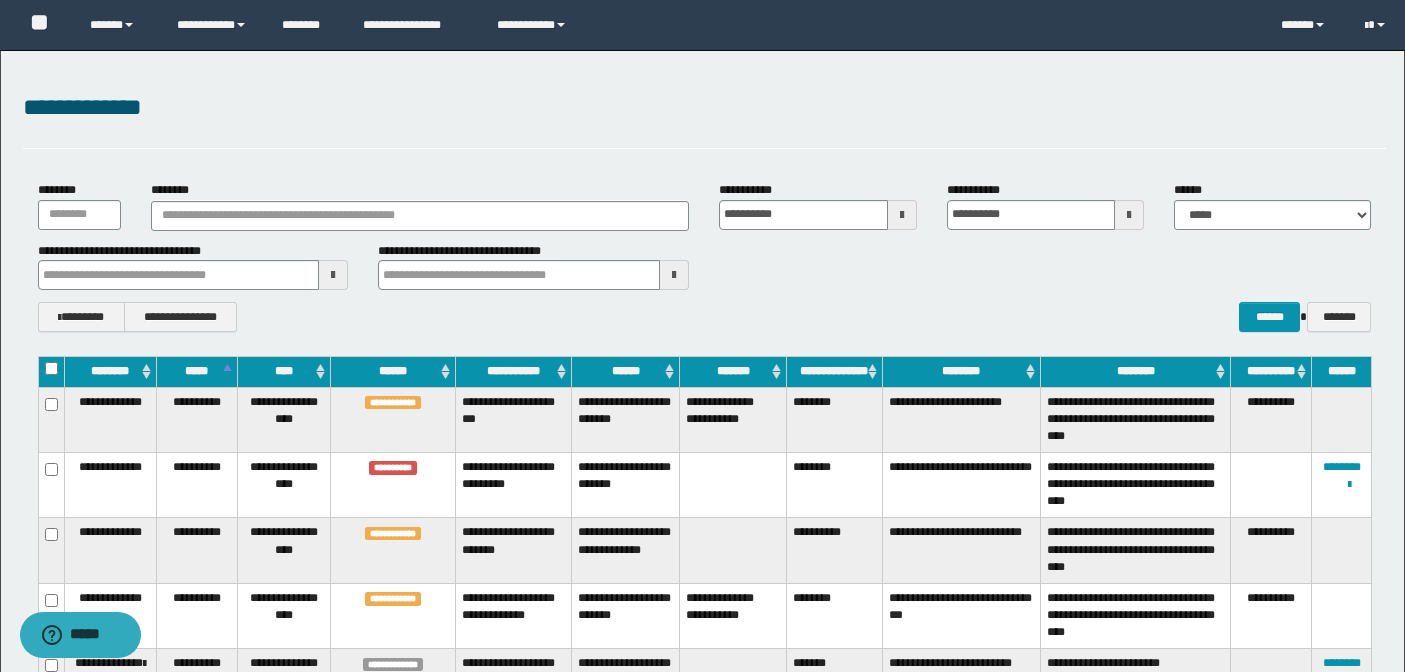 click on "******" at bounding box center (626, 372) 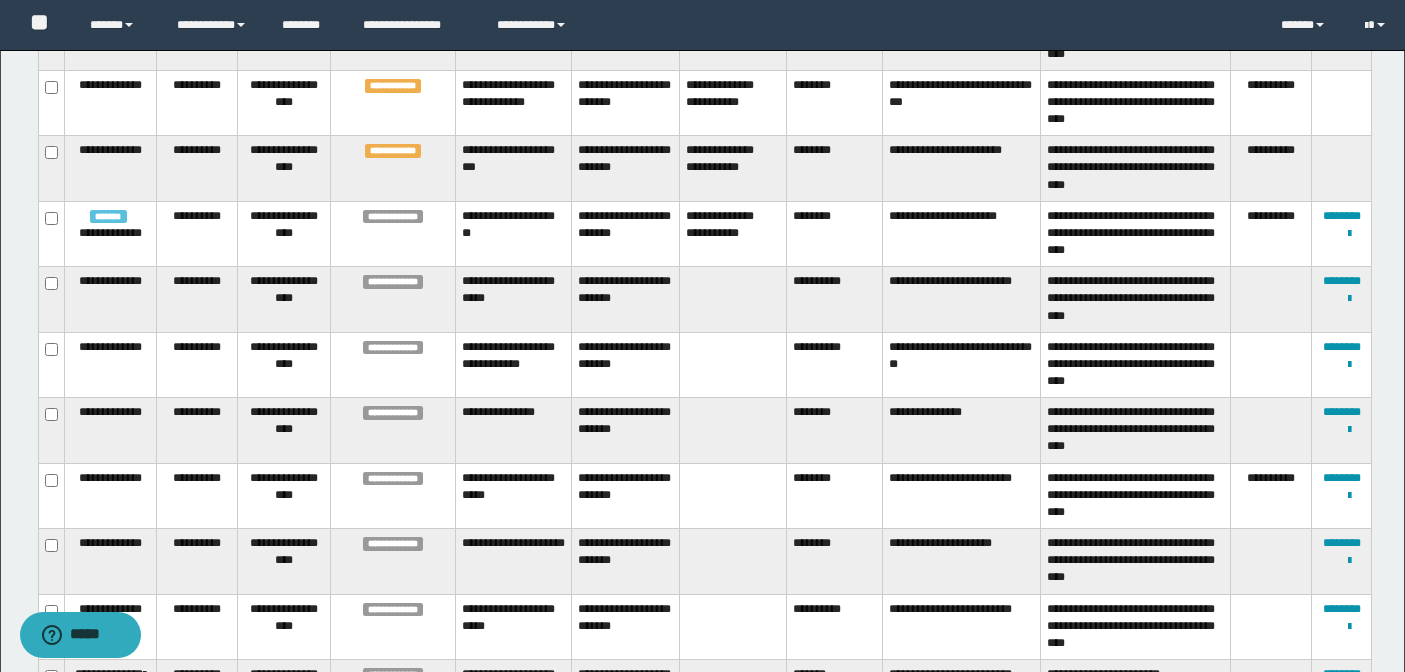 scroll, scrollTop: 3080, scrollLeft: 0, axis: vertical 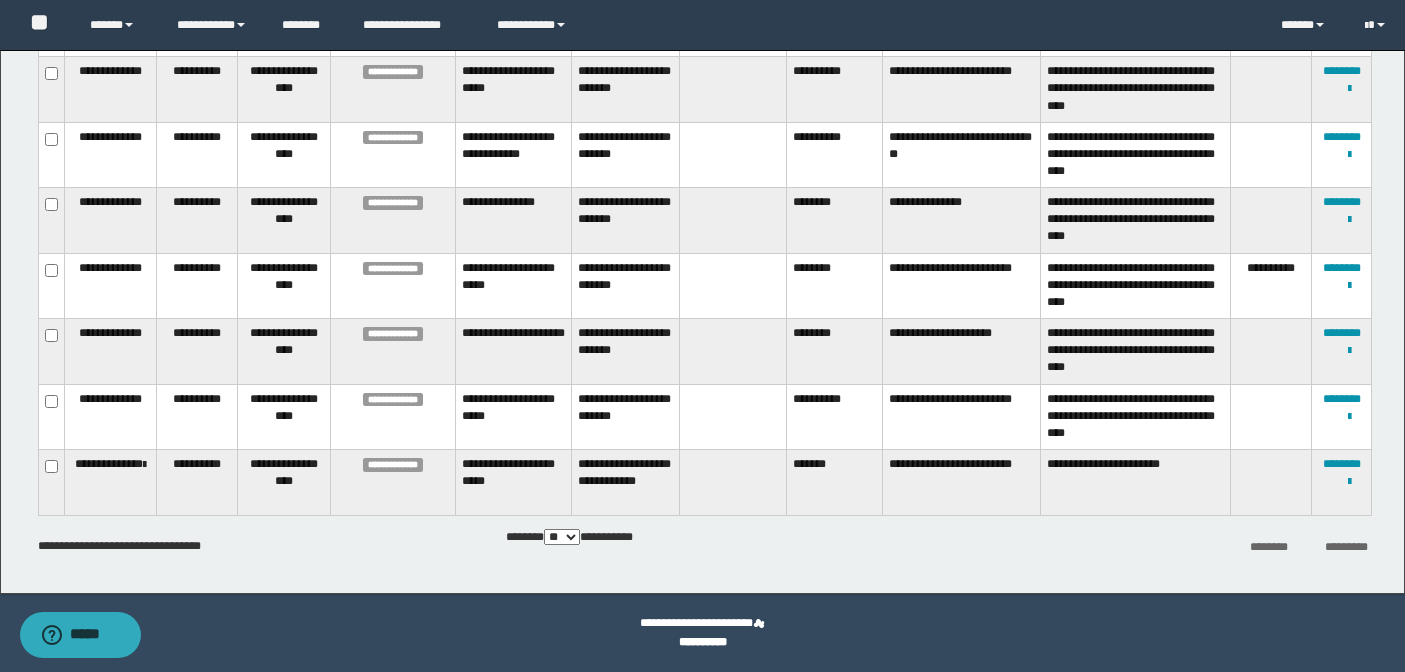 type 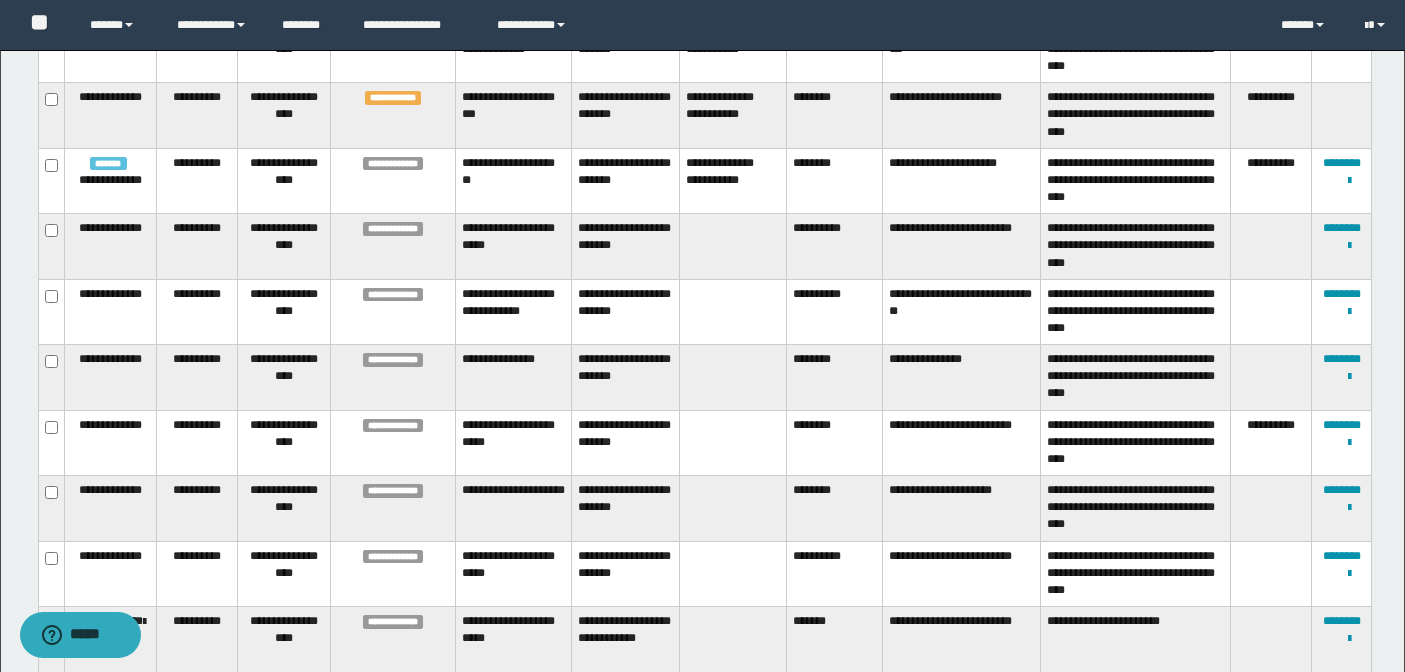 scroll, scrollTop: 2930, scrollLeft: 0, axis: vertical 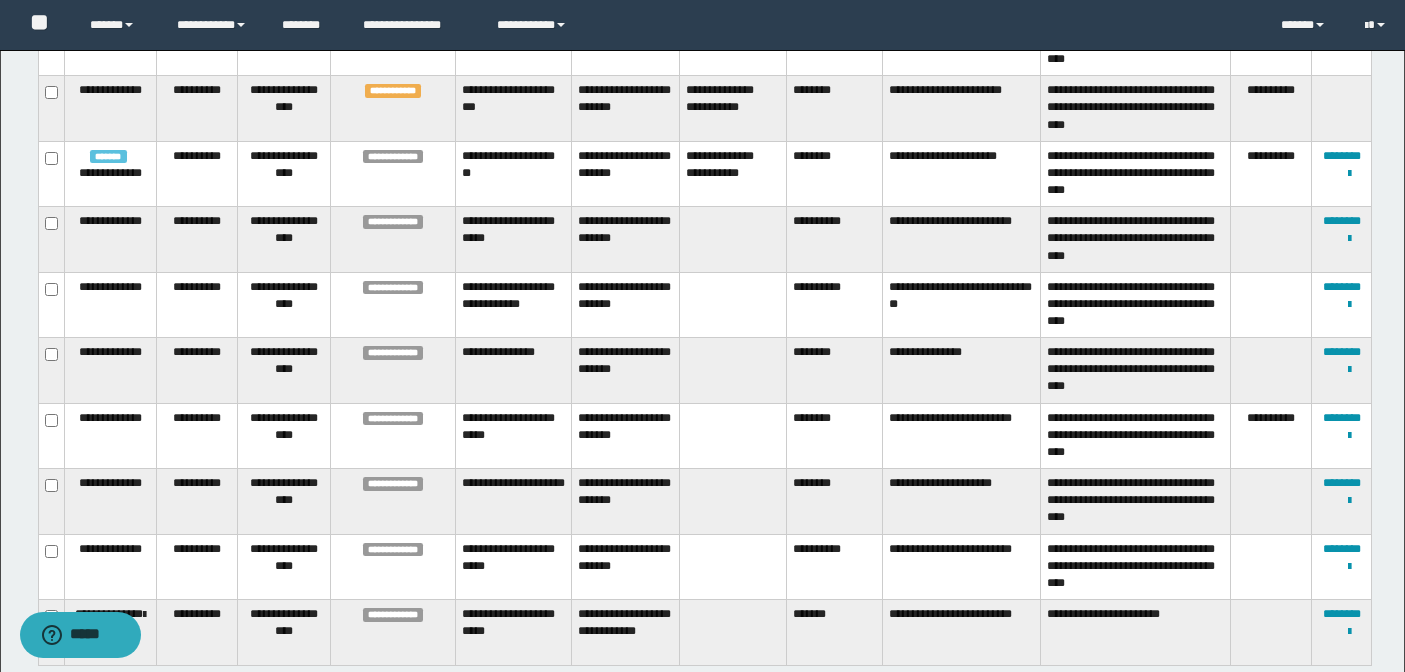 type 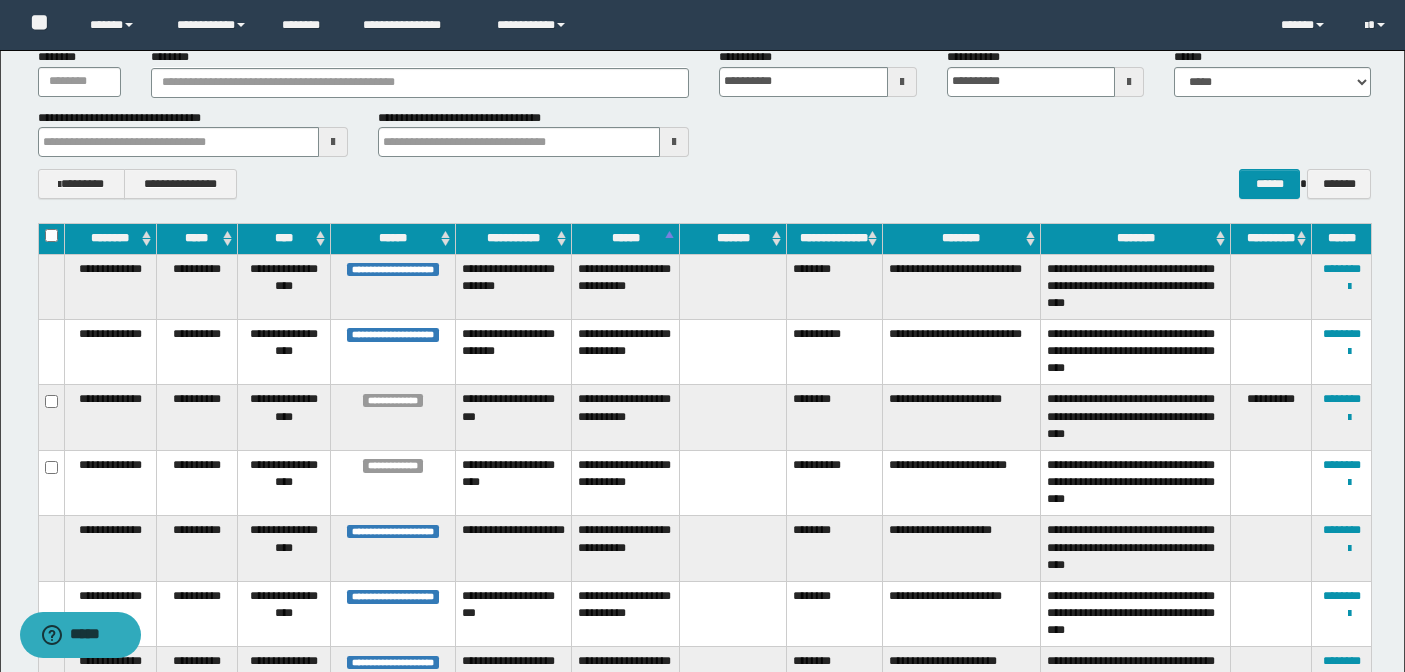 scroll, scrollTop: 0, scrollLeft: 0, axis: both 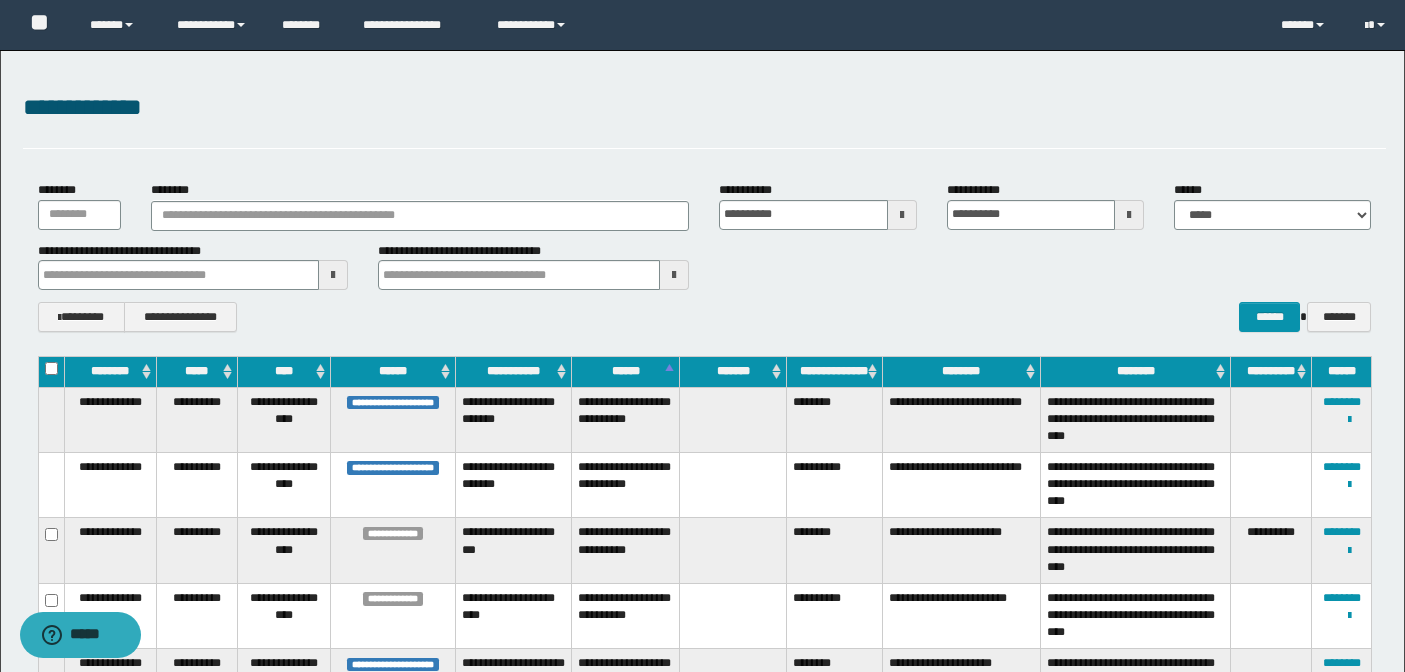 click at bounding box center [902, 215] 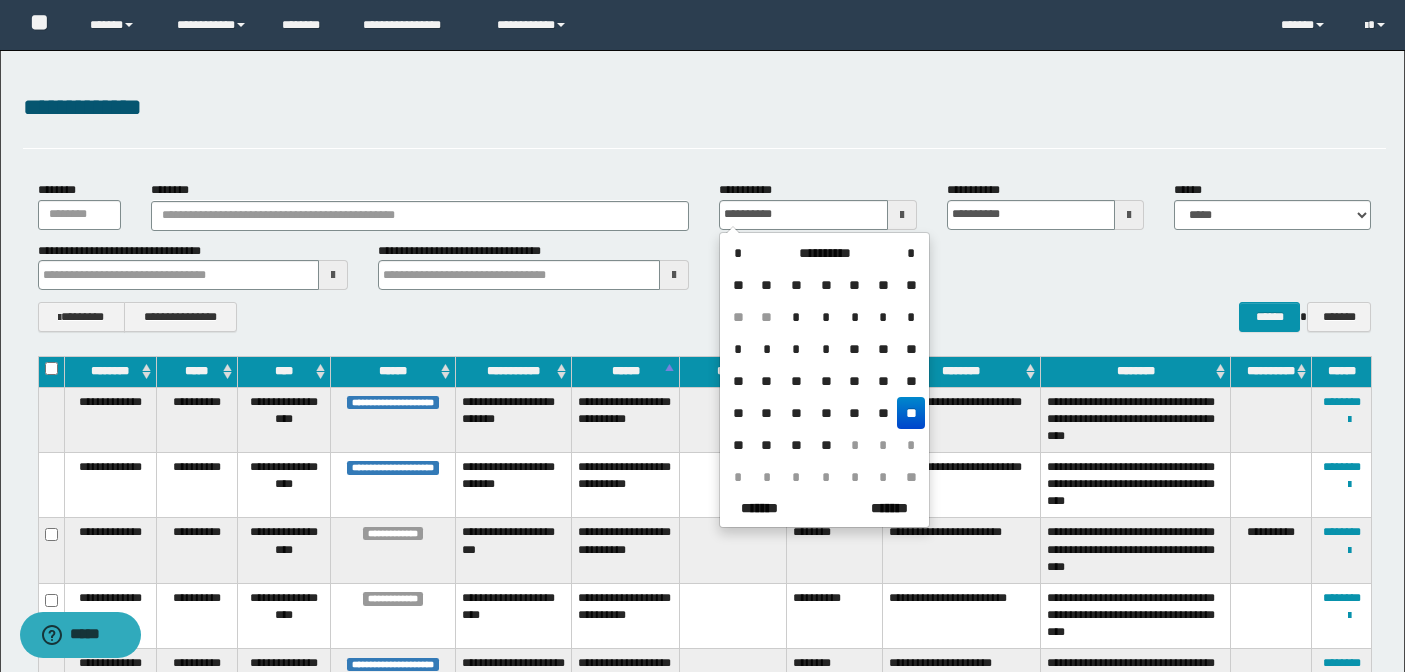 click on "**********" at bounding box center [704, 266] 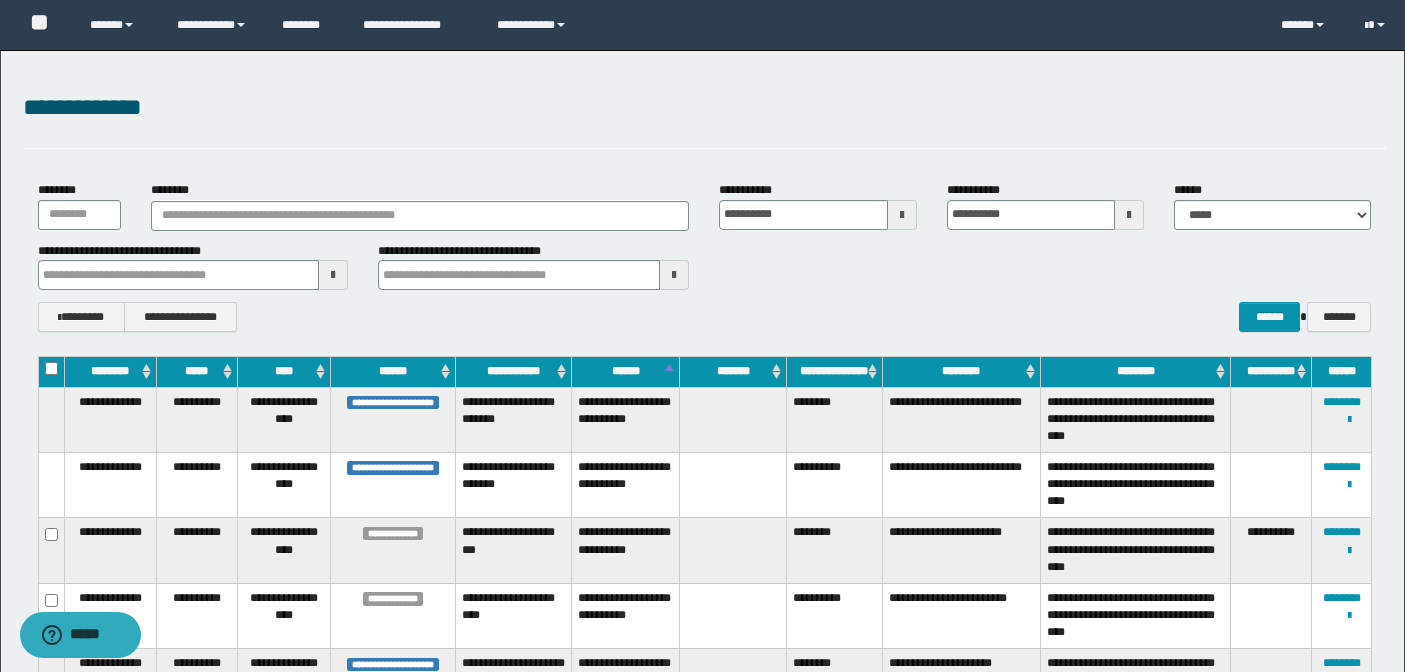 click at bounding box center (902, 215) 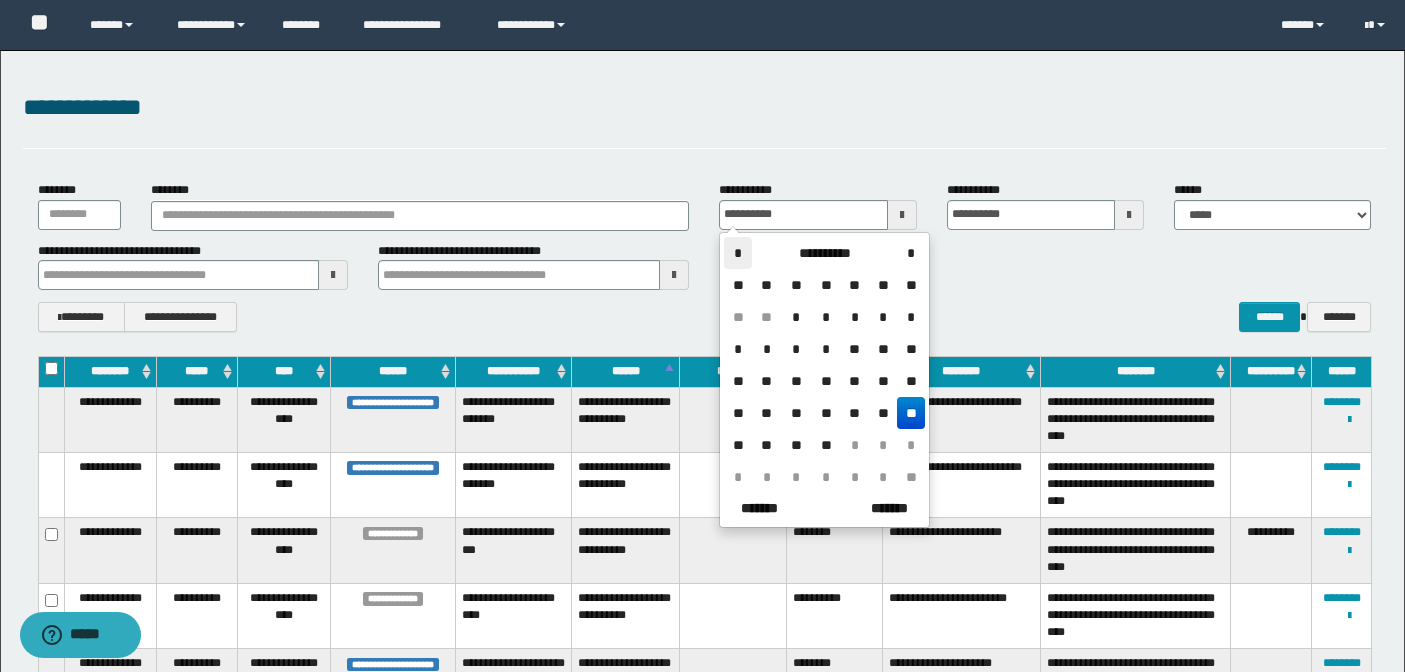 click on "*" at bounding box center (738, 253) 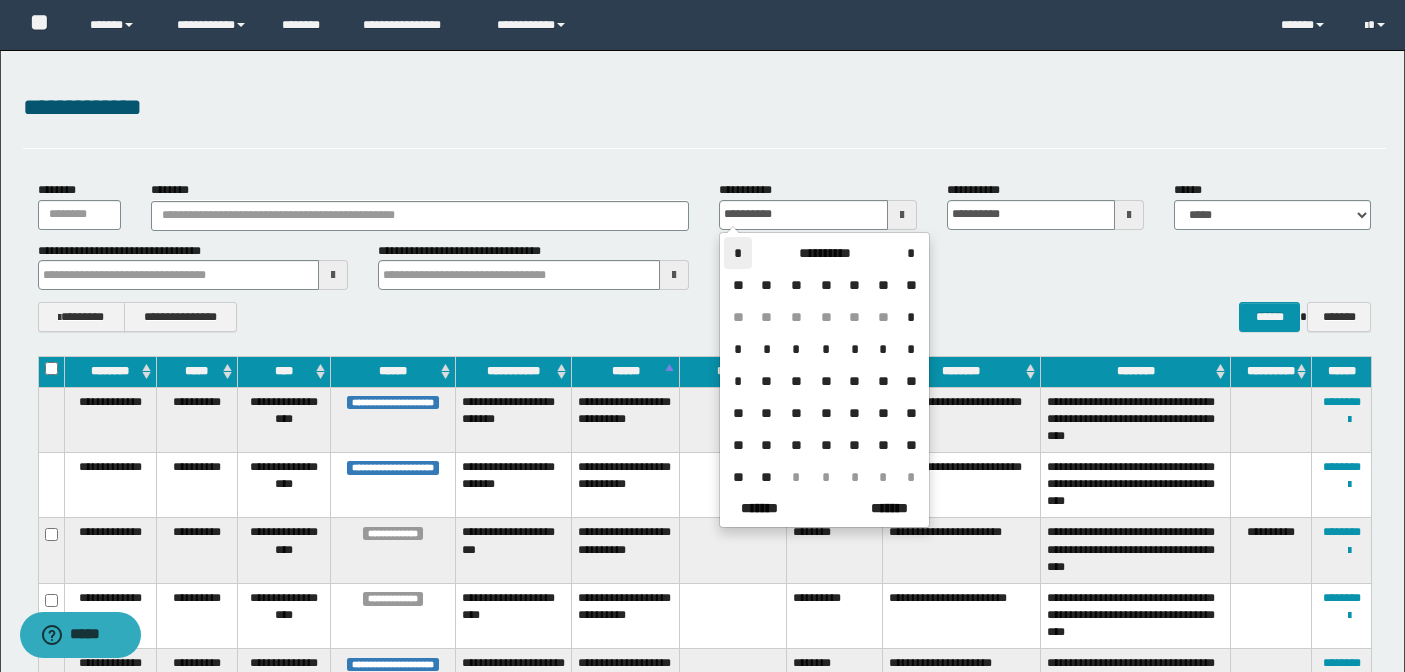 click on "*" at bounding box center [738, 253] 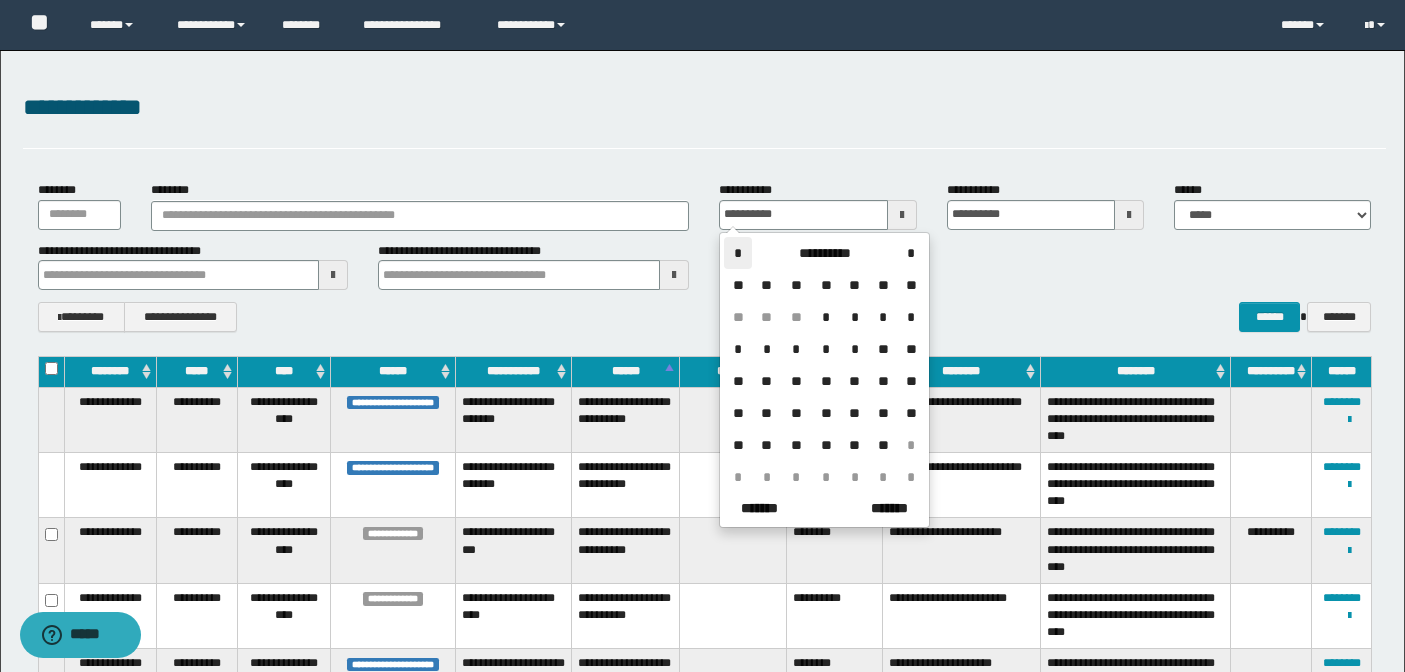 click on "*" at bounding box center [738, 253] 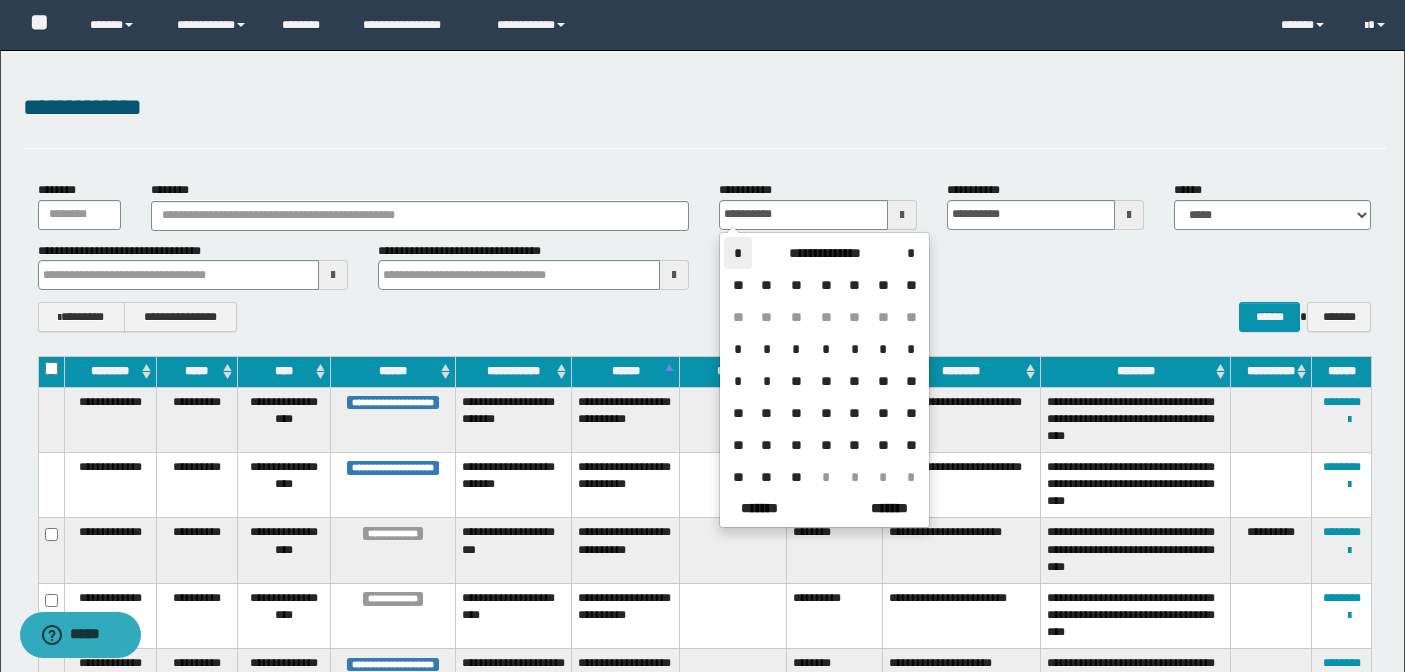 click on "*" at bounding box center [738, 253] 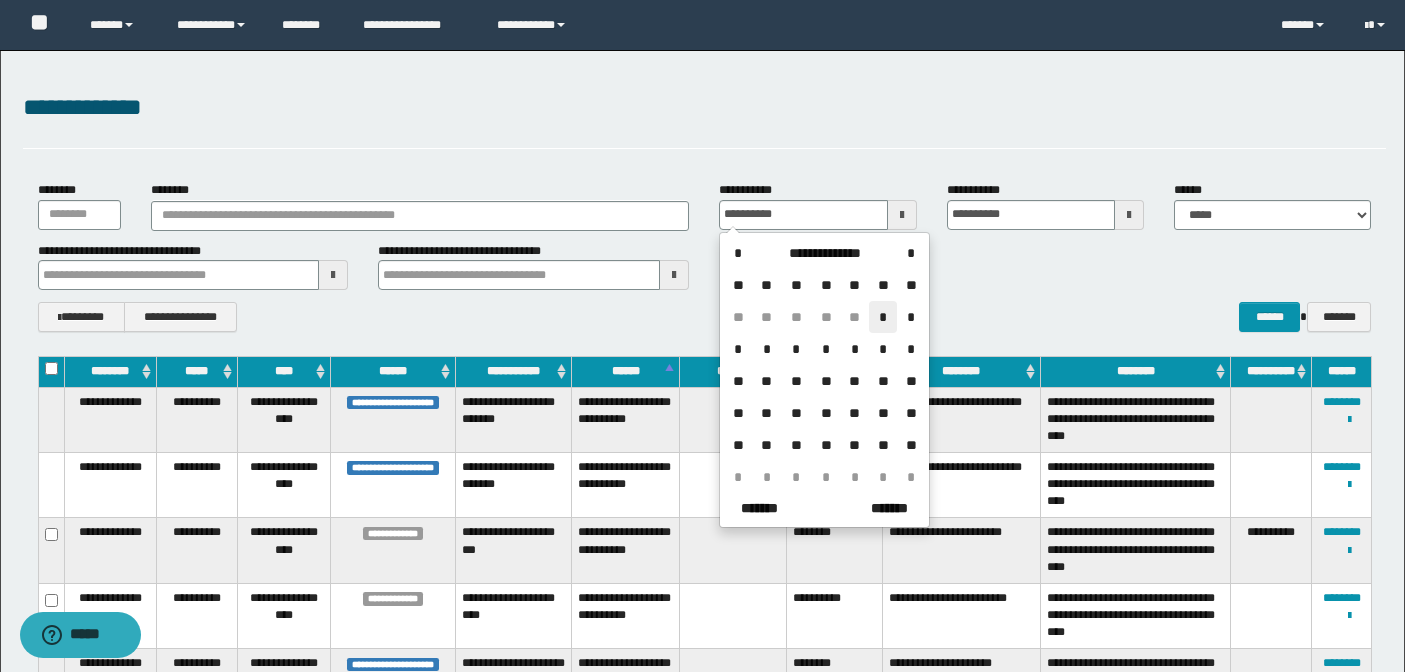 click on "*" at bounding box center [883, 317] 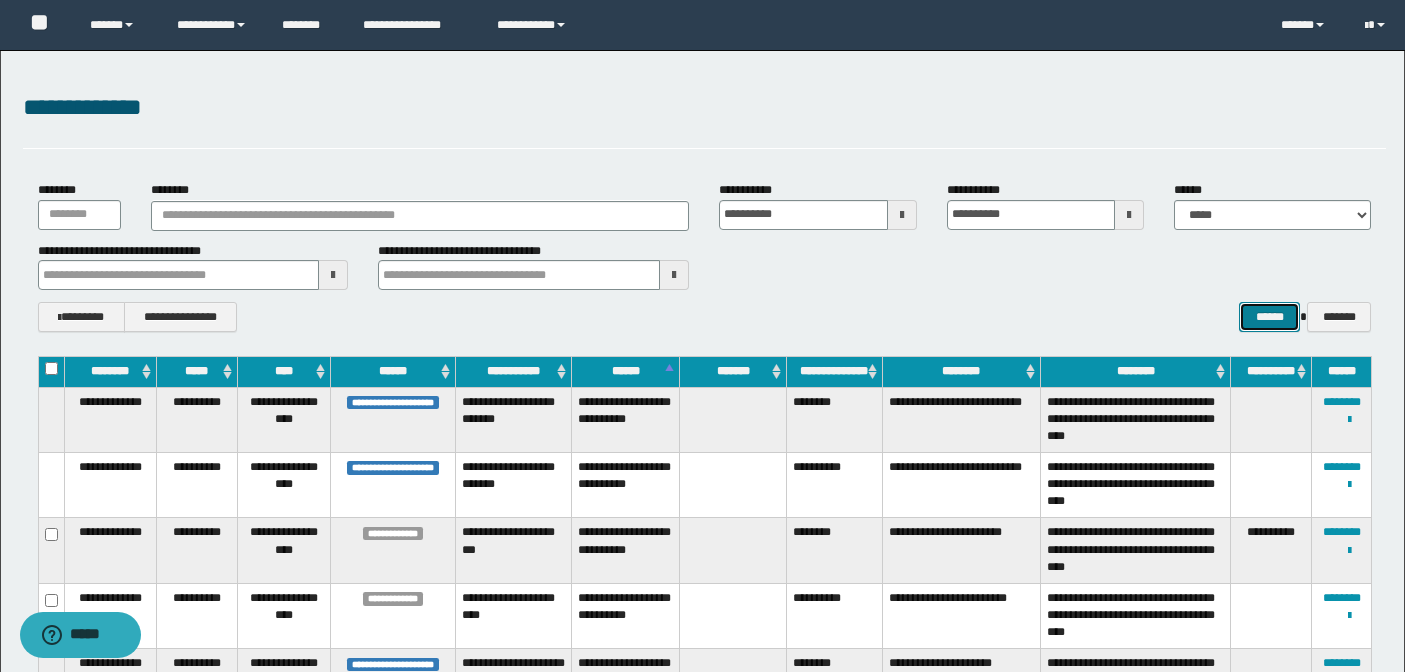 click on "******" at bounding box center (1269, 317) 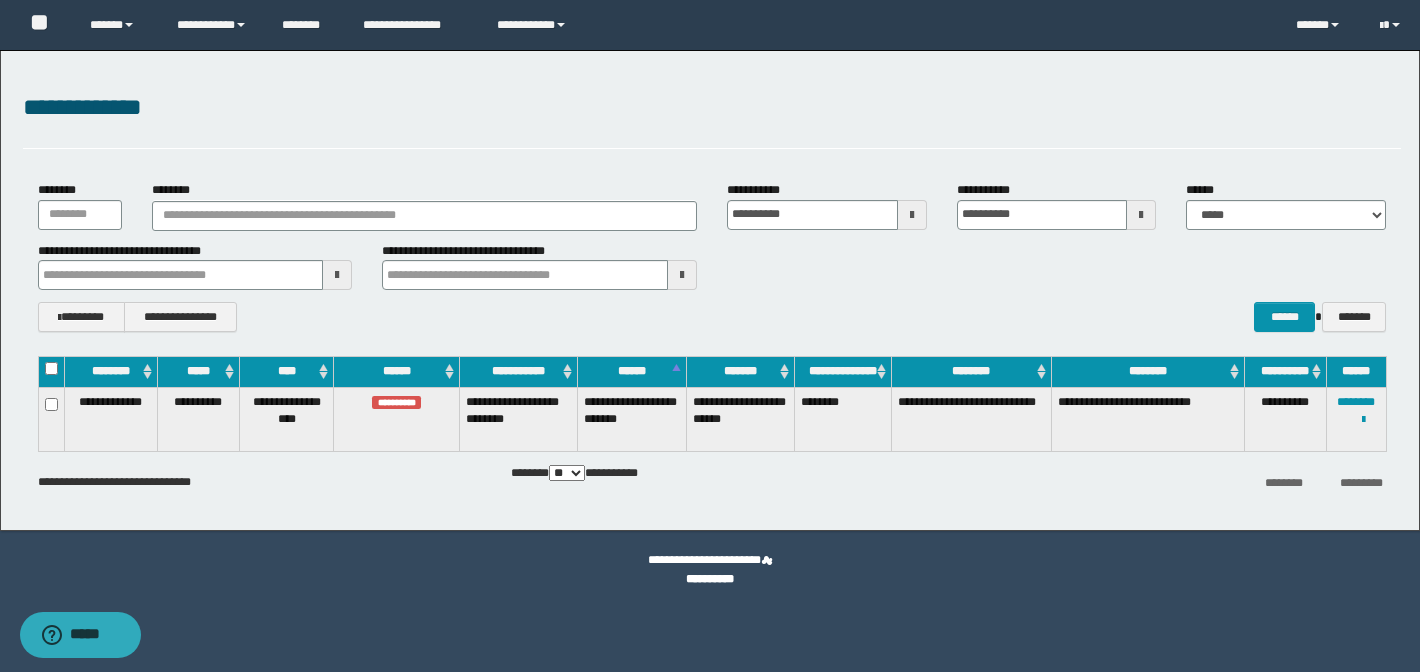 click at bounding box center (1141, 215) 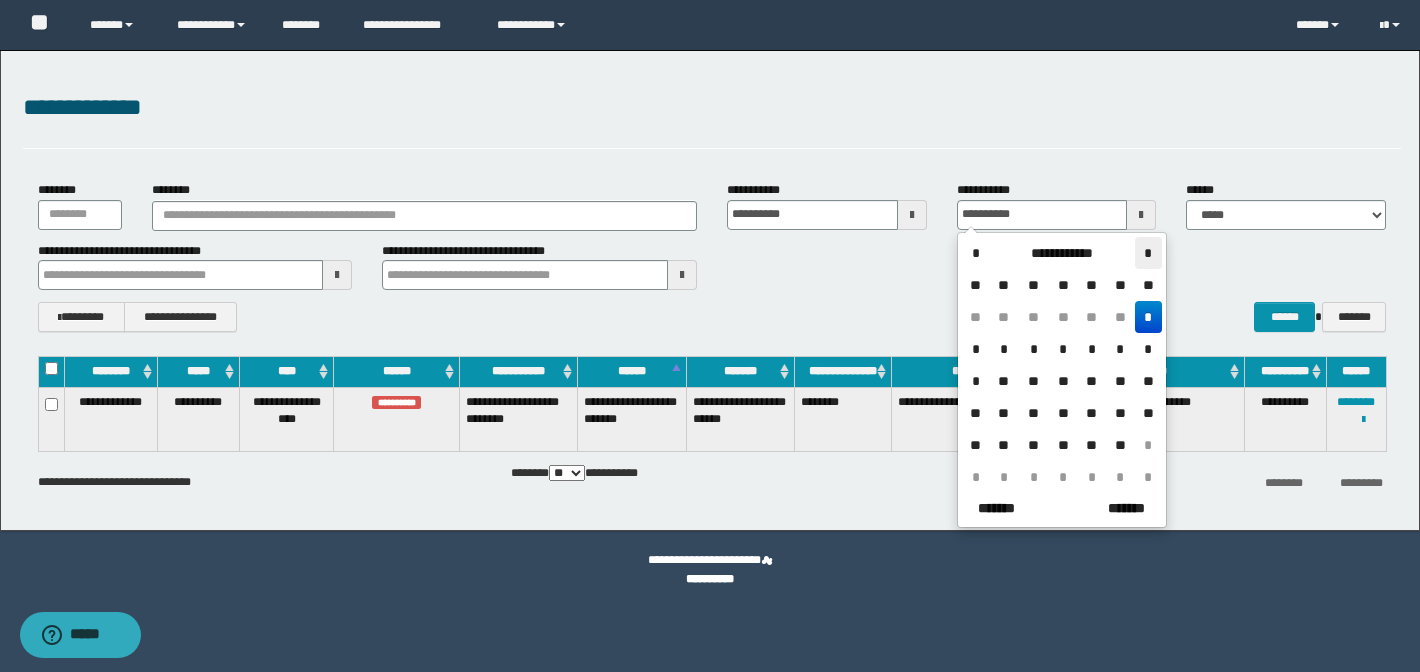 click on "*" at bounding box center [1148, 253] 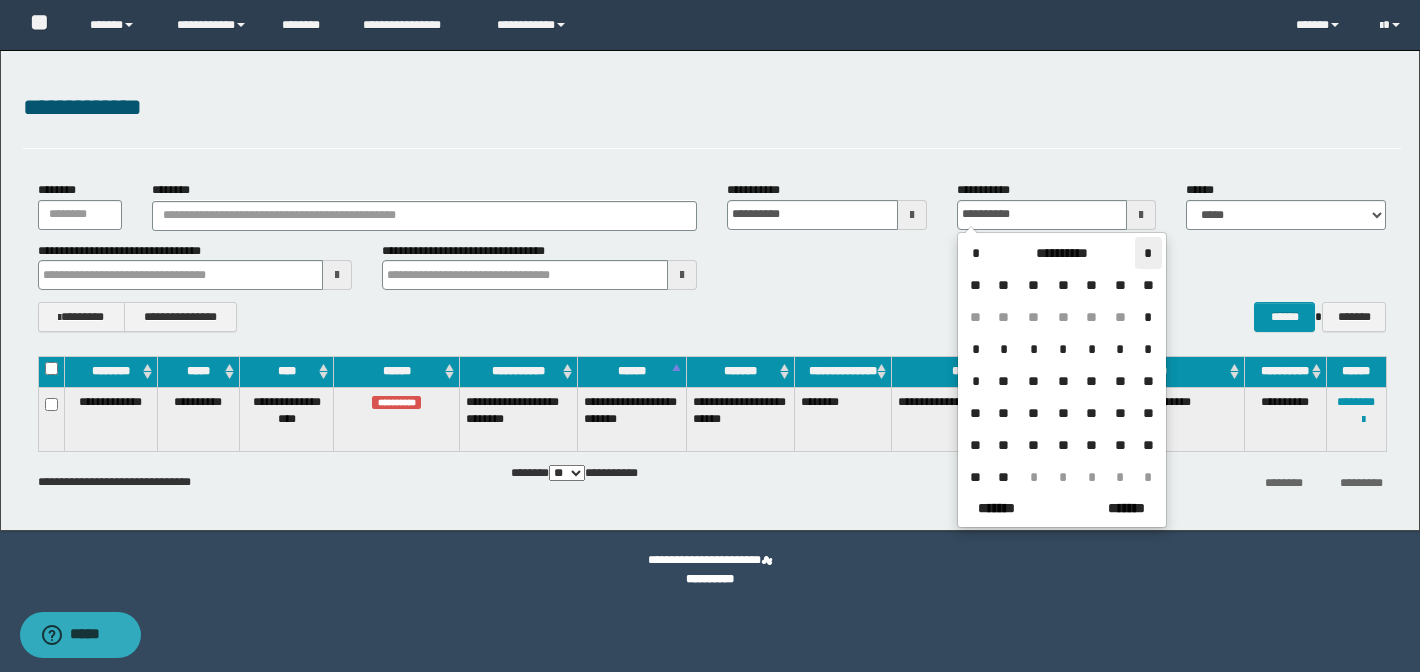 click on "*" at bounding box center [1148, 253] 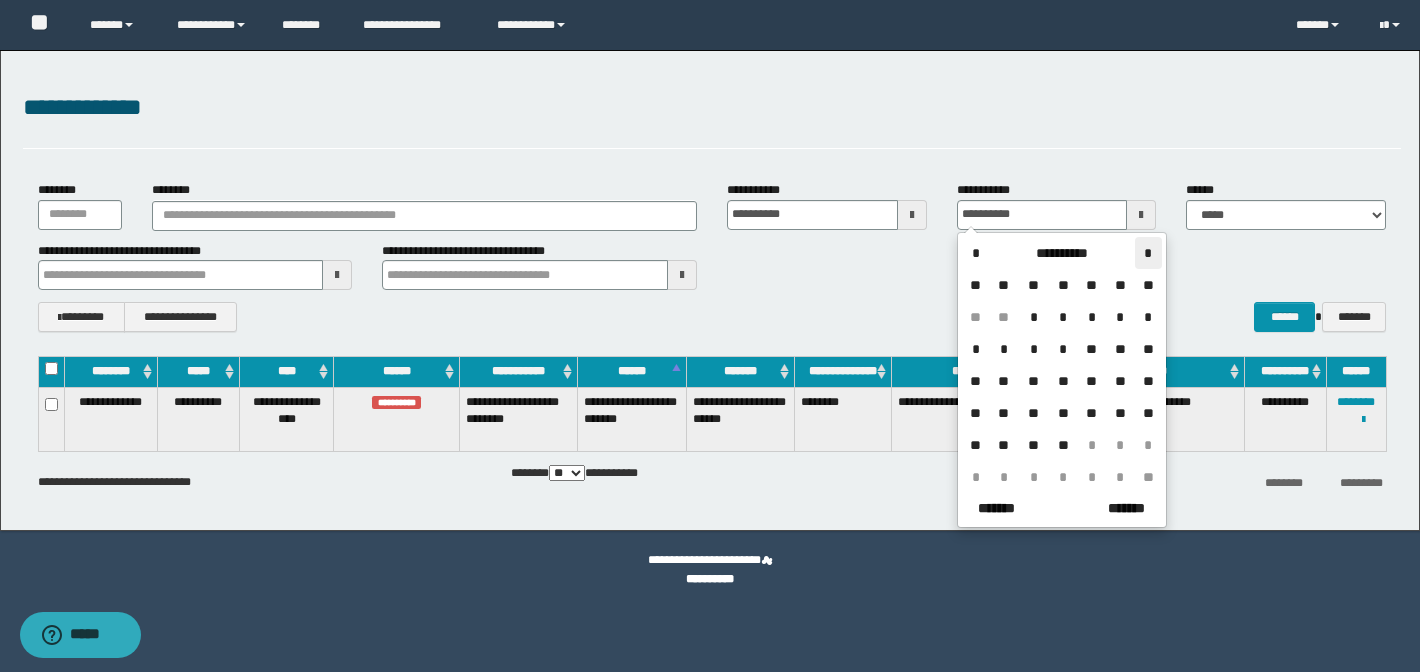 click on "*" at bounding box center [1148, 253] 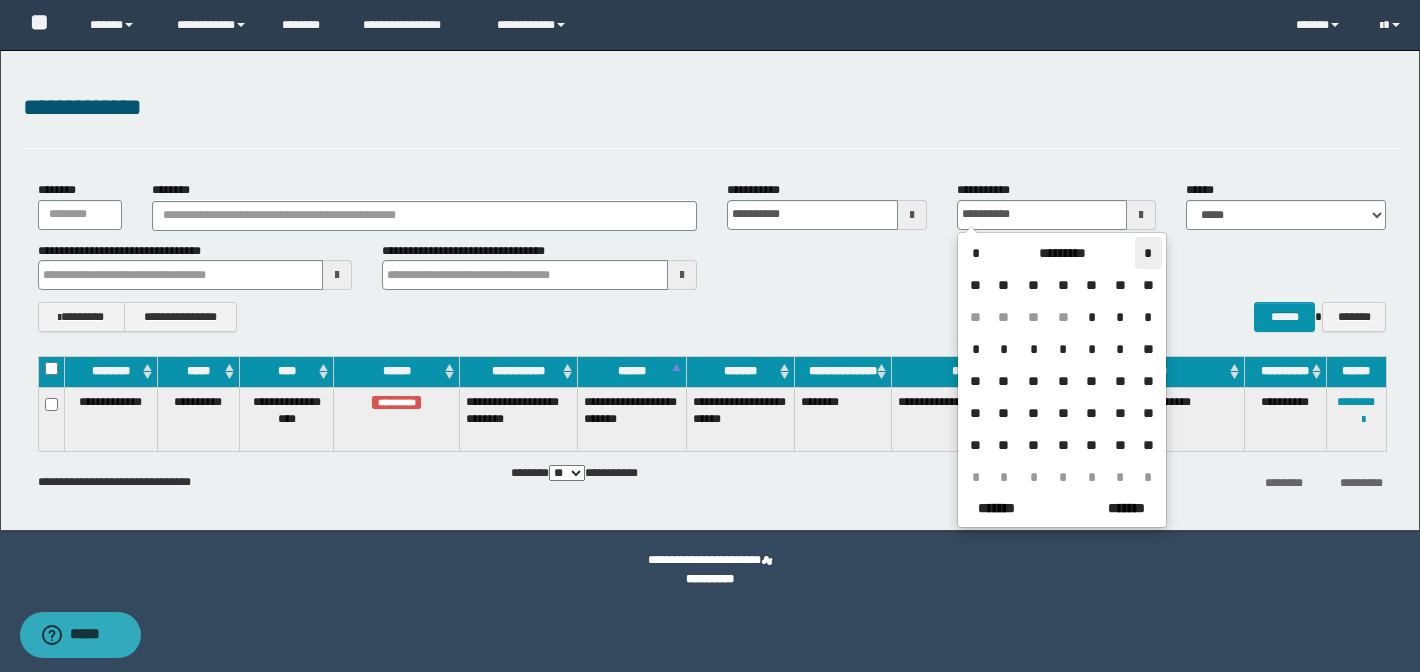 click on "*" at bounding box center [1148, 253] 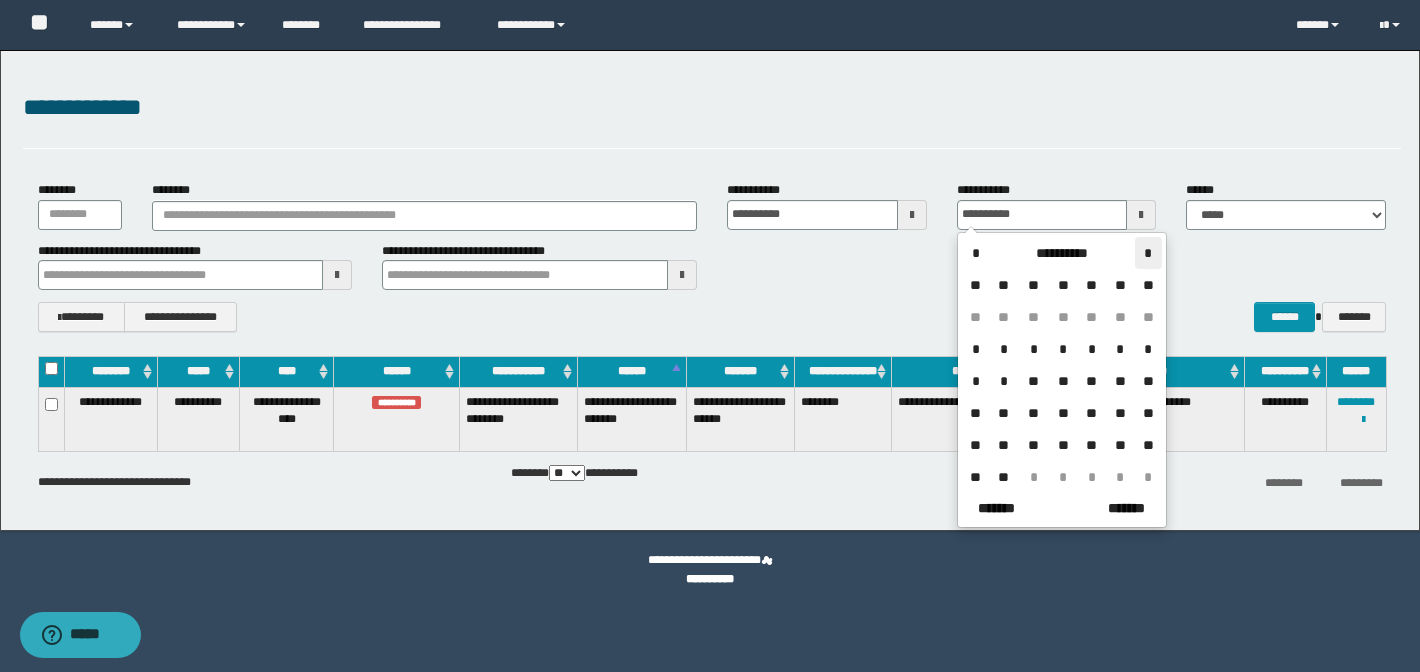 click on "*" at bounding box center [1148, 253] 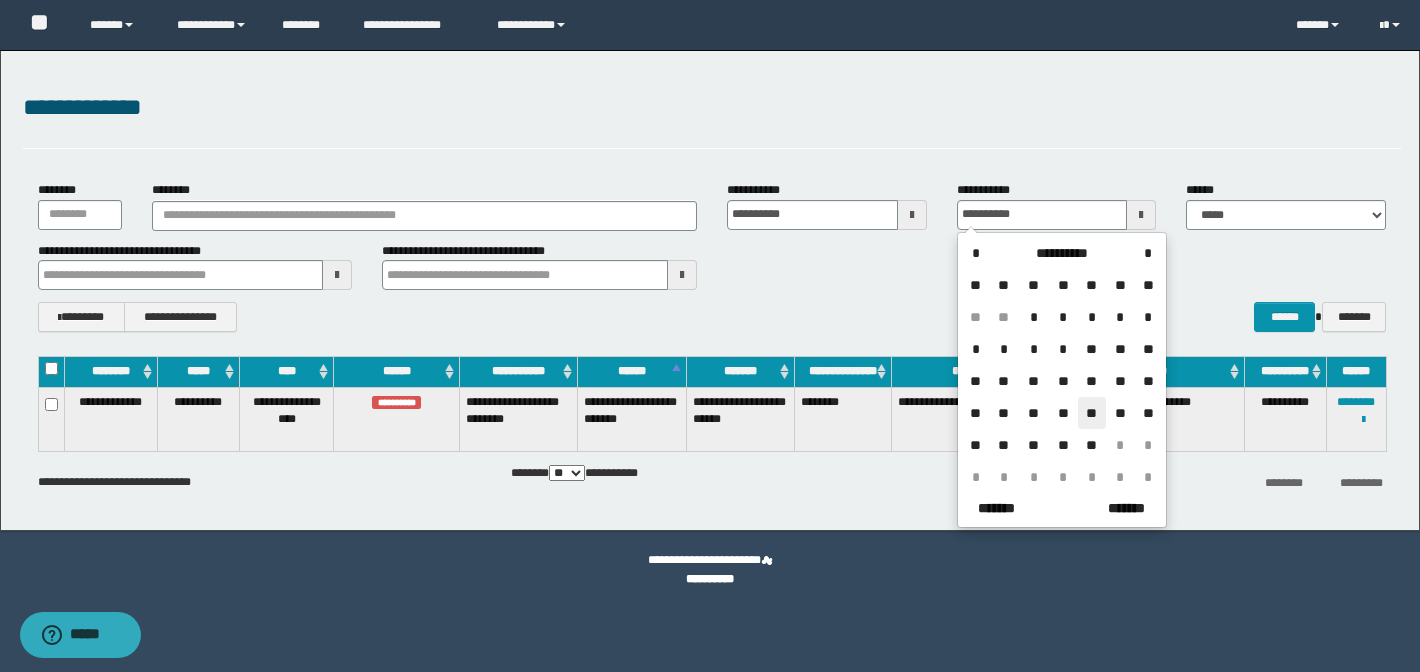 click on "**" at bounding box center [1092, 413] 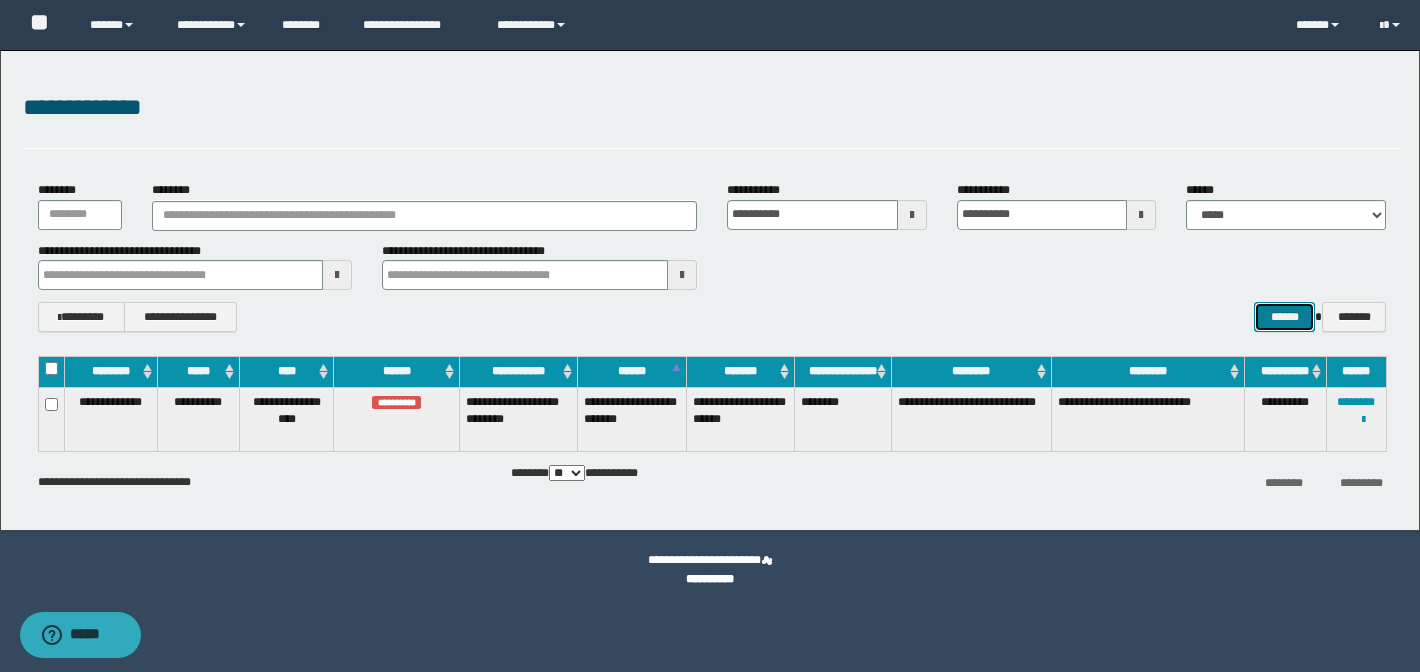 click on "******" at bounding box center (1284, 317) 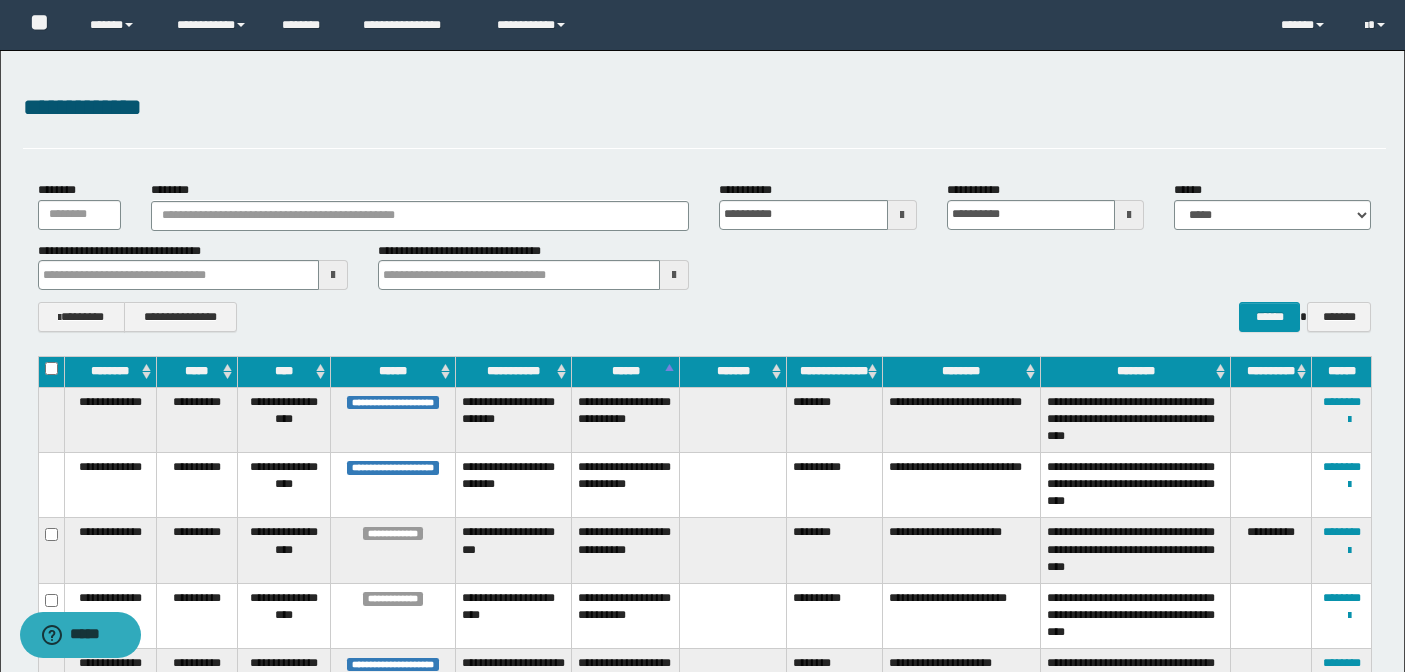 click on "*****" at bounding box center (196, 372) 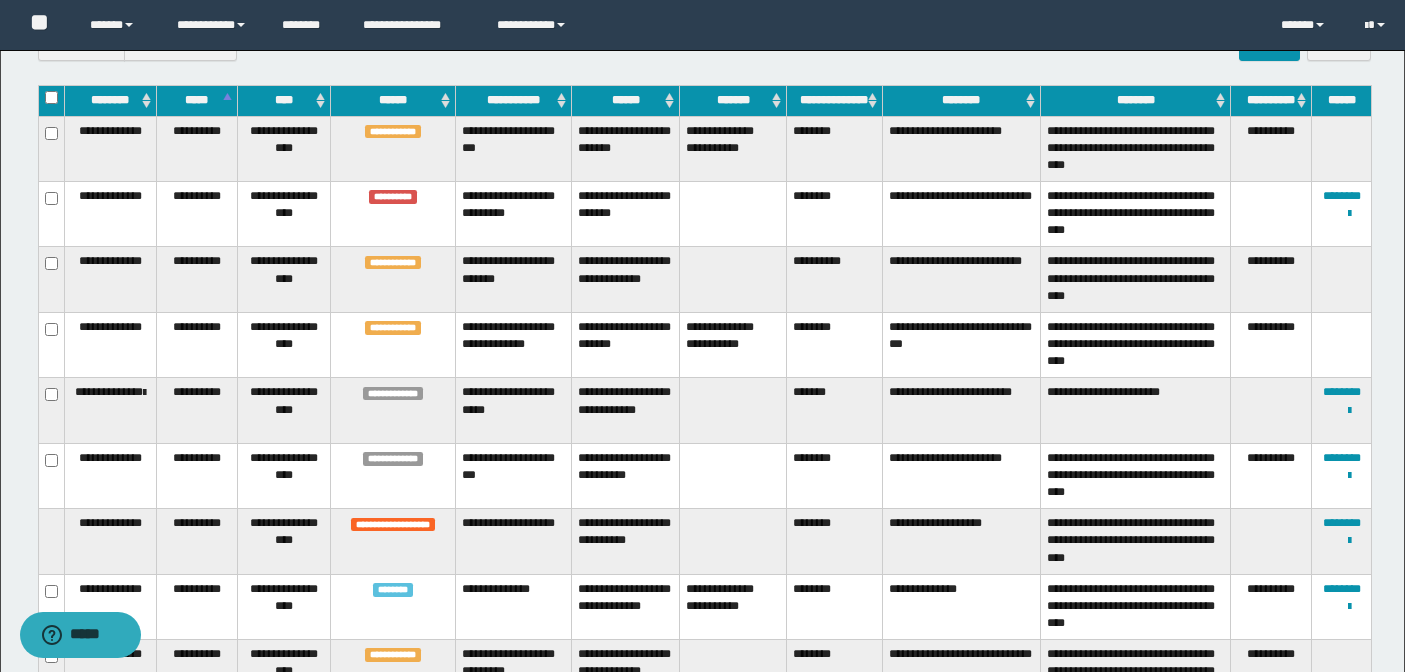 scroll, scrollTop: 277, scrollLeft: 0, axis: vertical 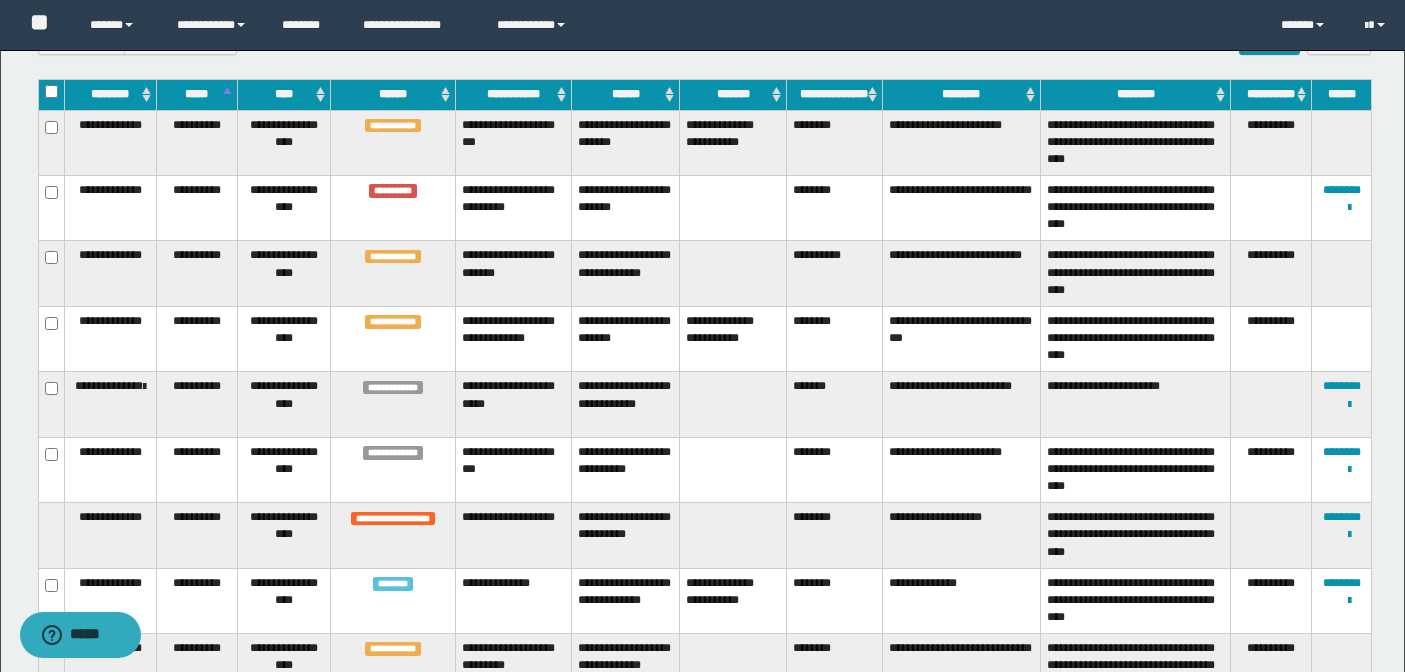 type 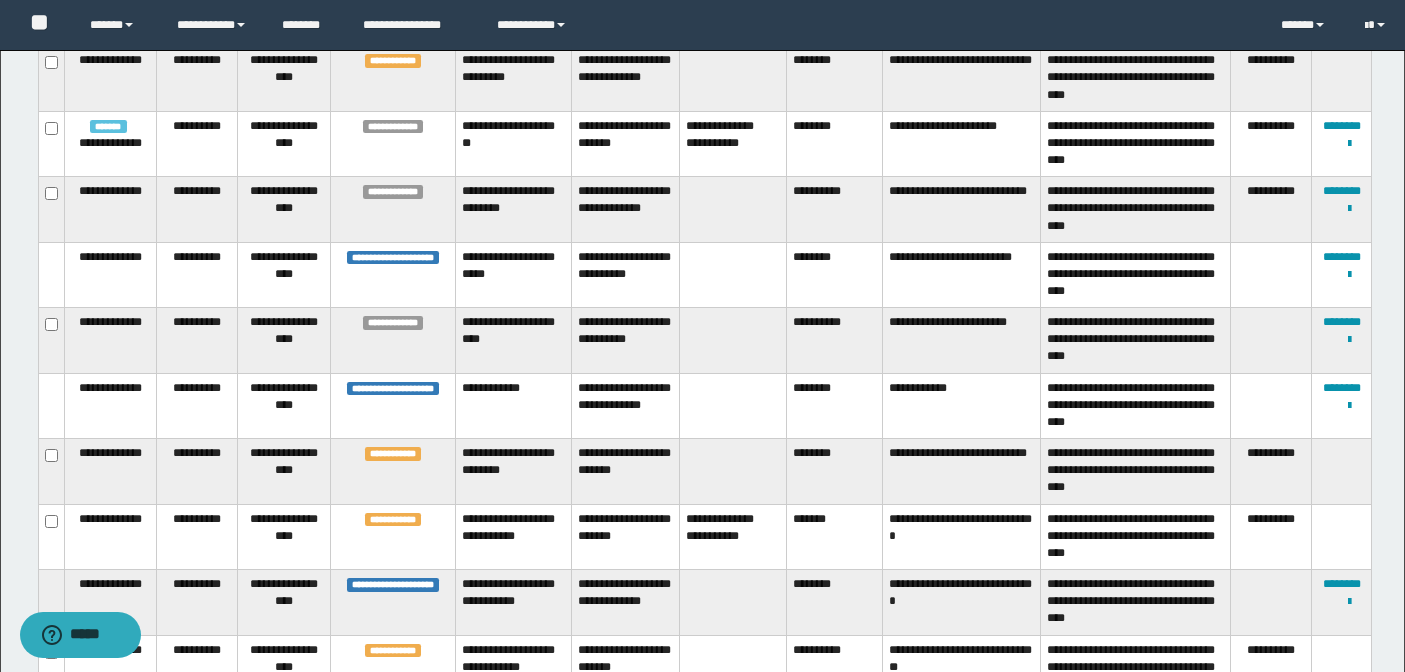 scroll, scrollTop: 871, scrollLeft: 0, axis: vertical 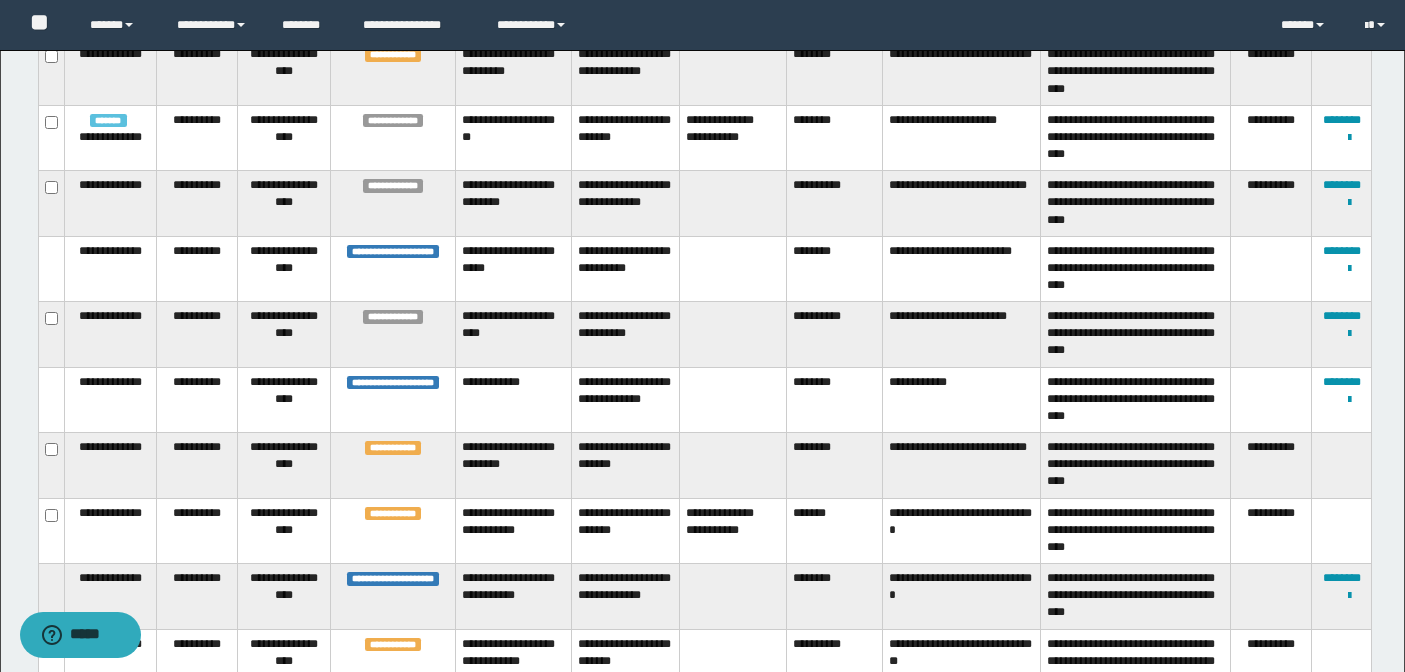 type 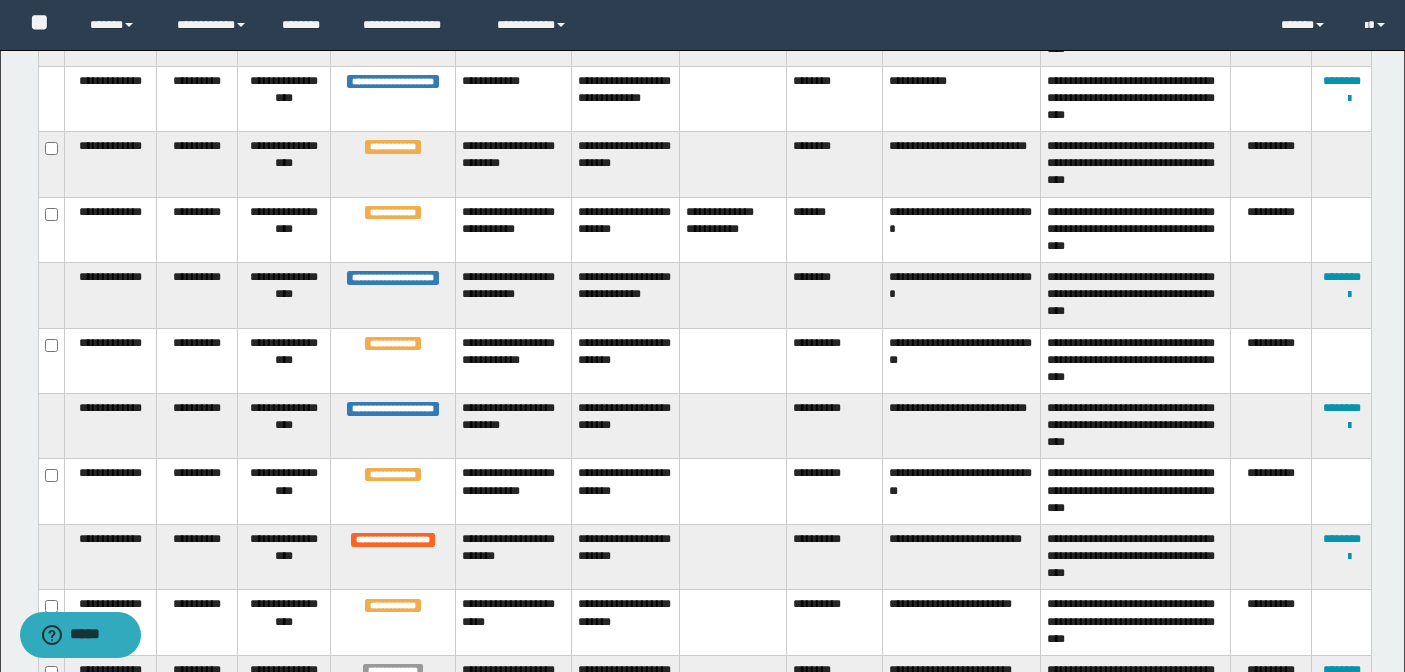 scroll, scrollTop: 1174, scrollLeft: 0, axis: vertical 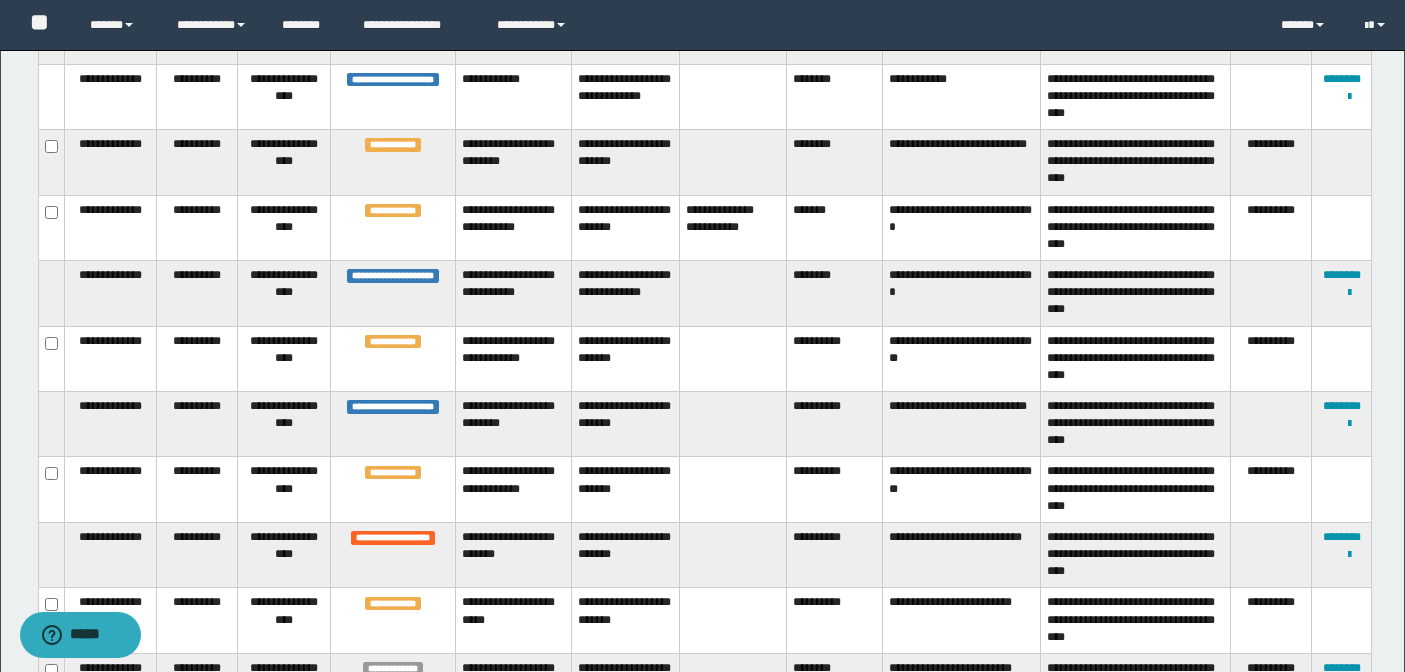 type 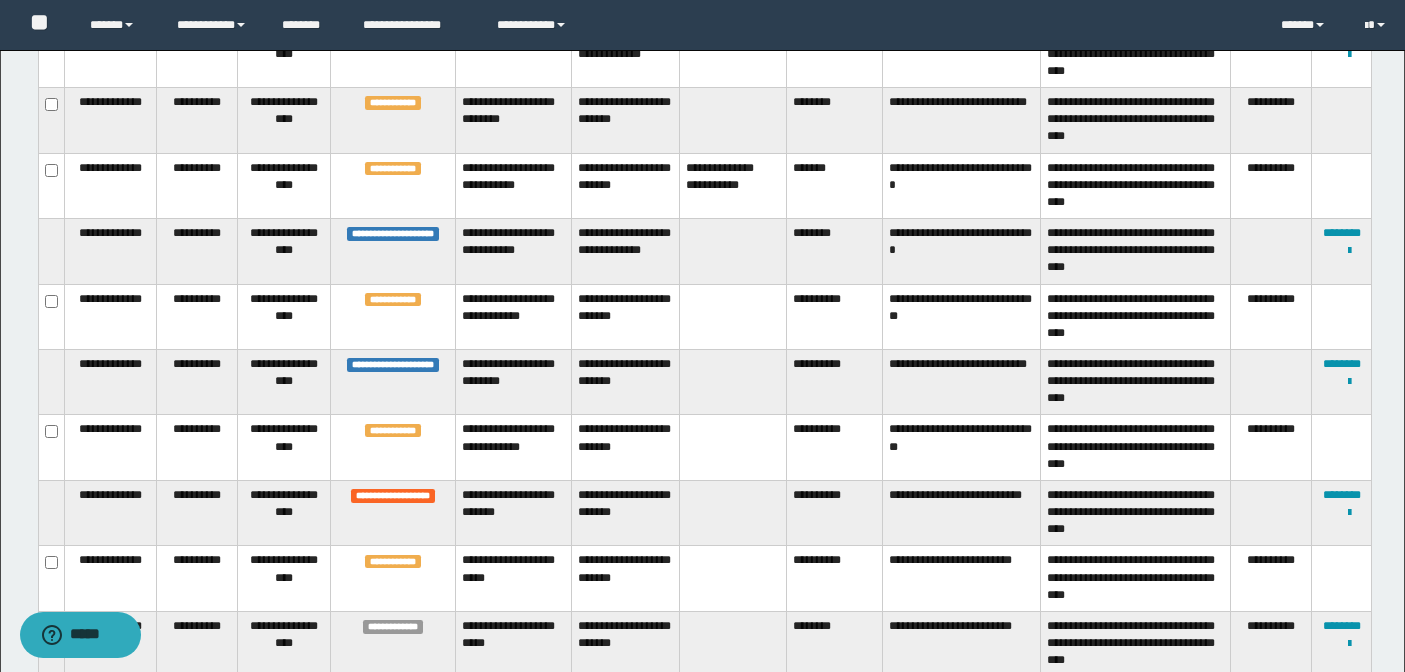 type 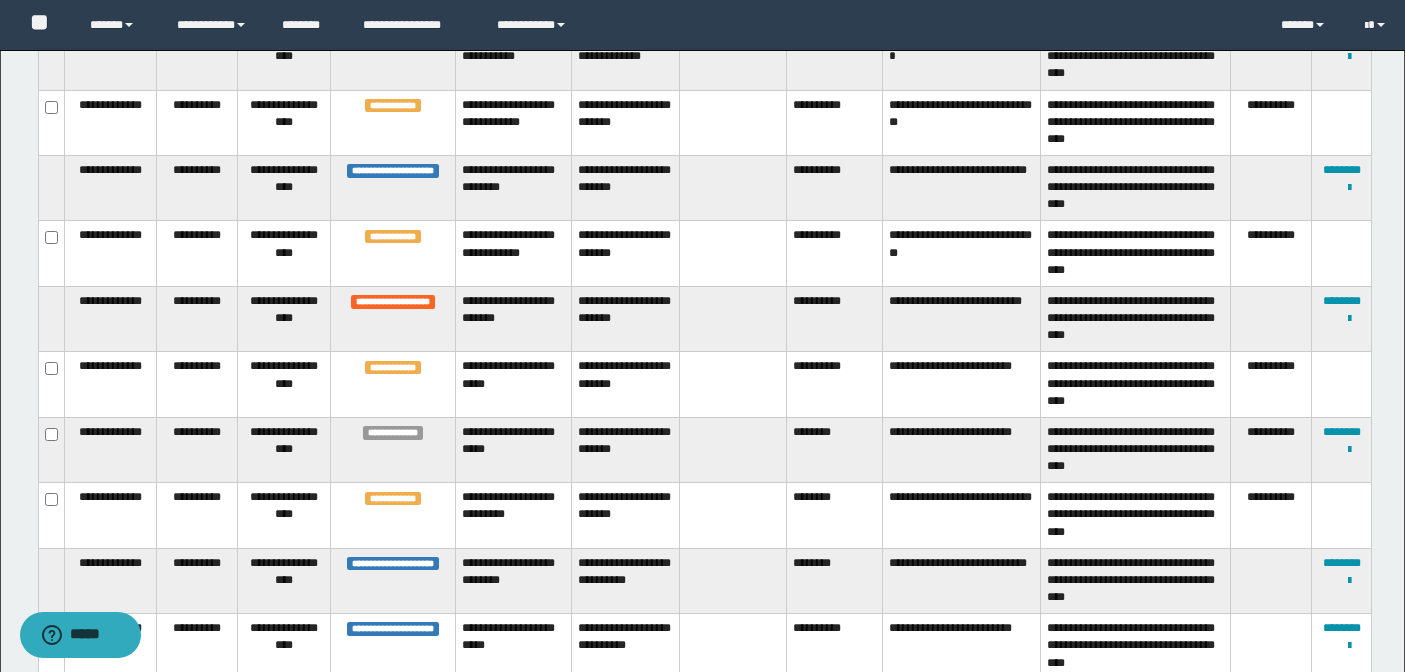 scroll, scrollTop: 1412, scrollLeft: 0, axis: vertical 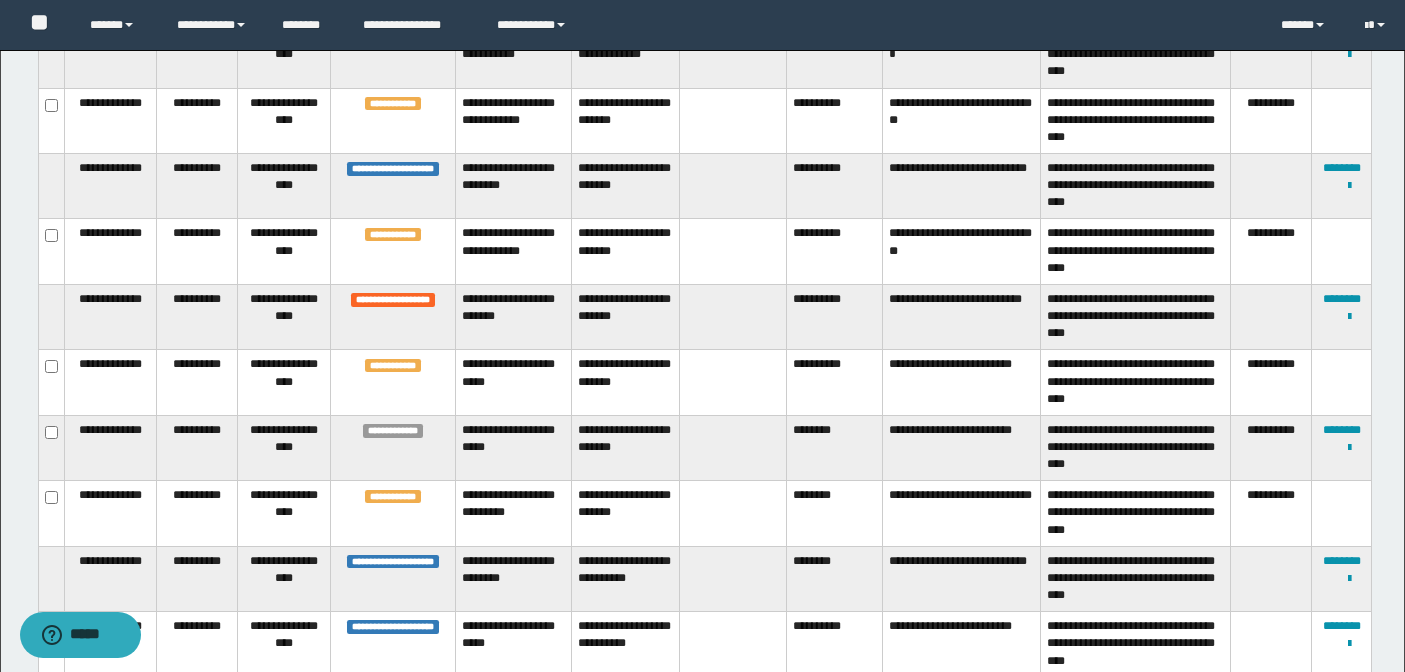 type 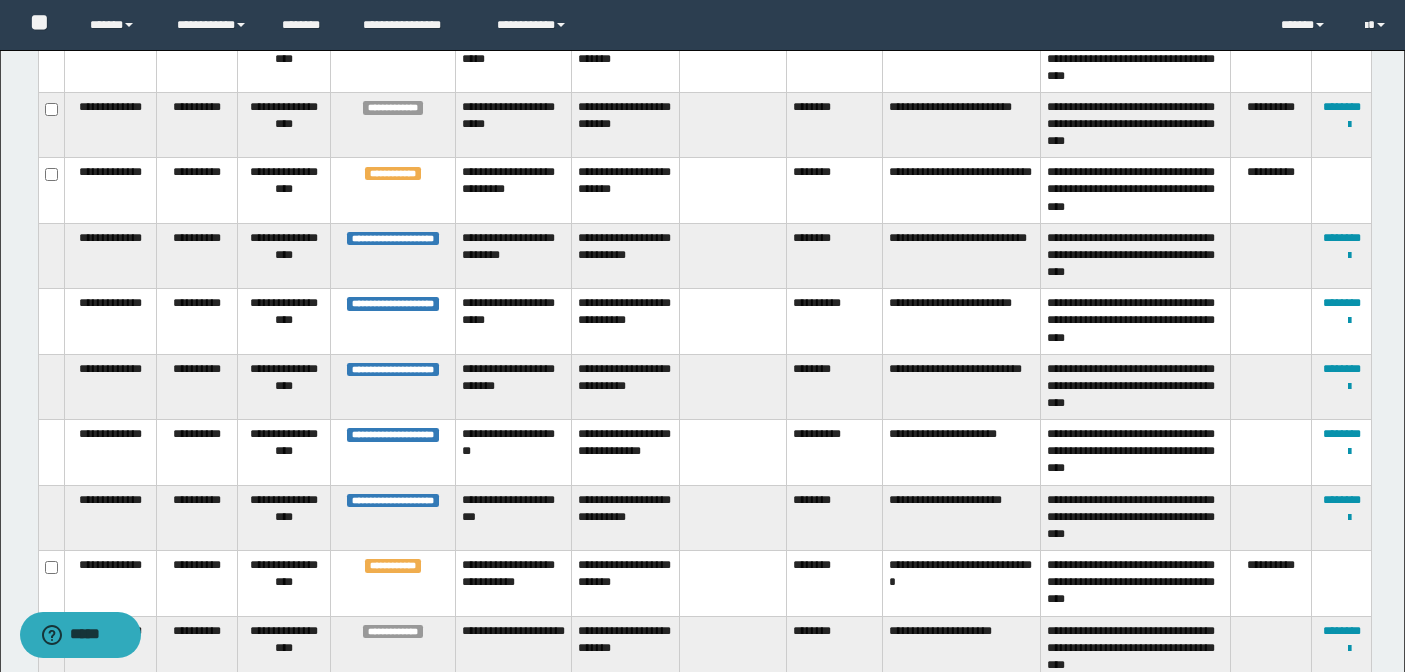 scroll, scrollTop: 1744, scrollLeft: 0, axis: vertical 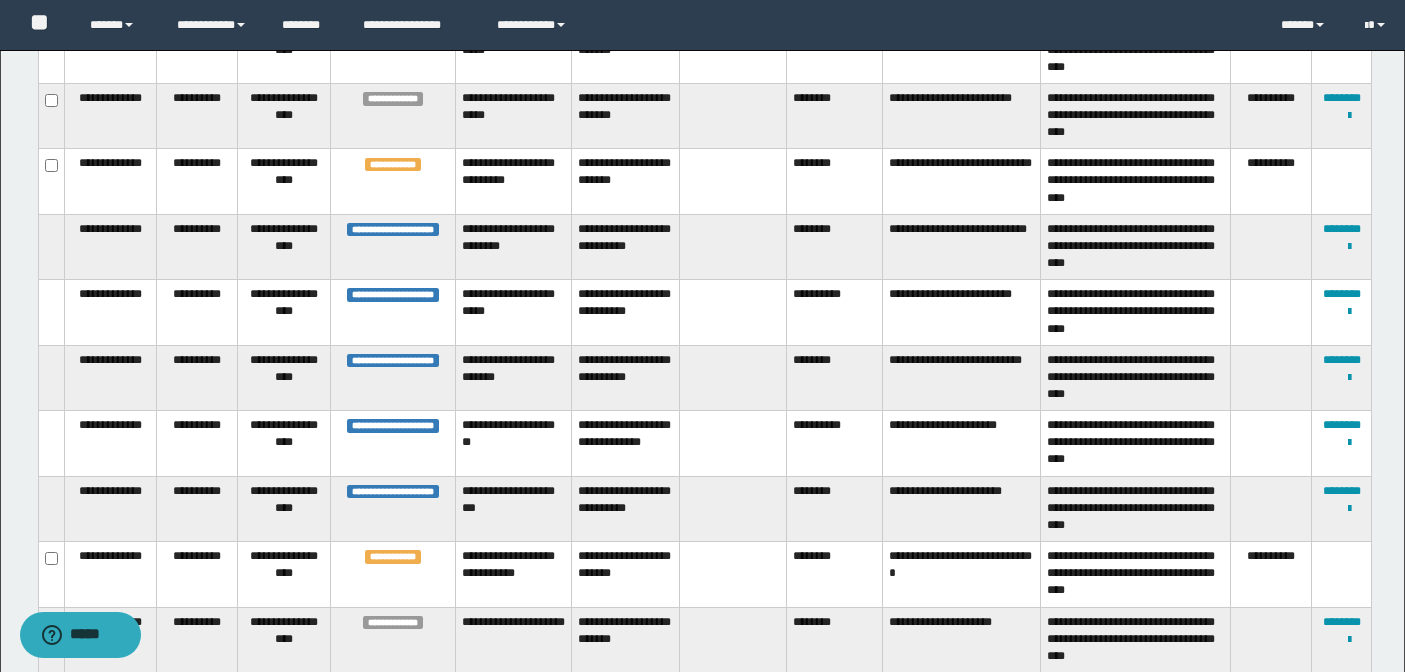 type 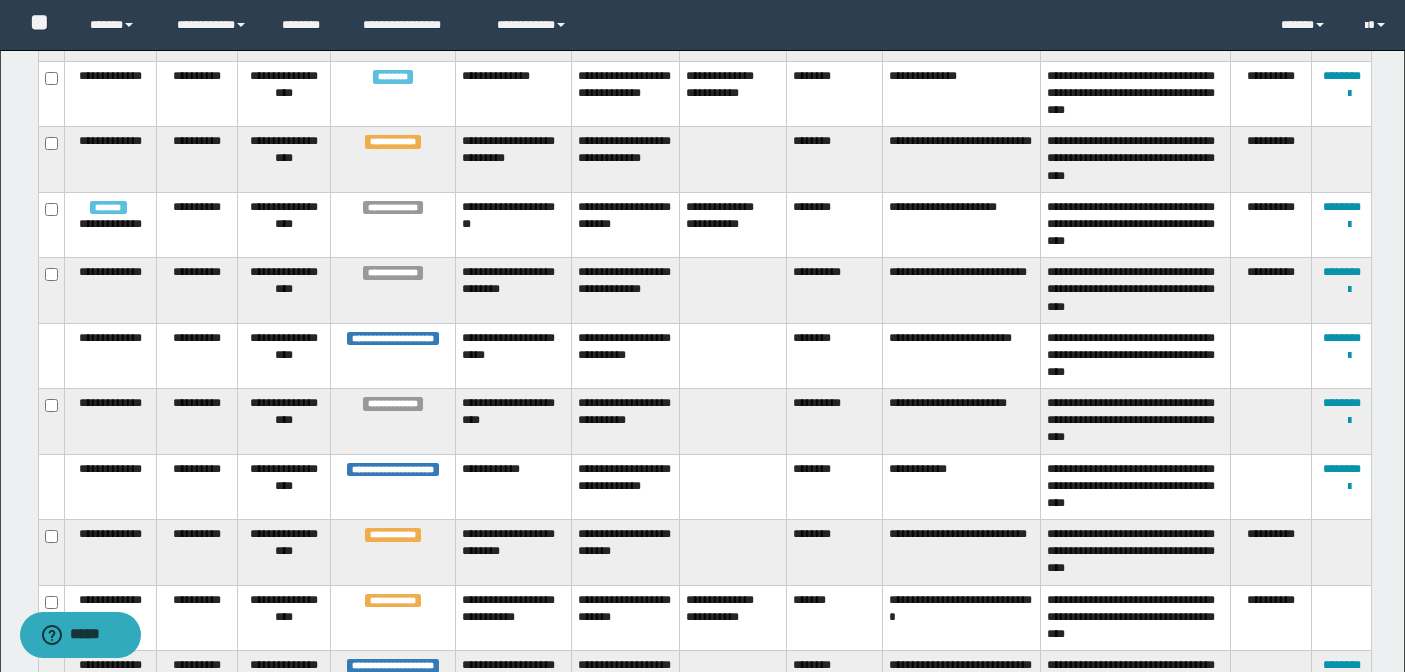 scroll, scrollTop: 0, scrollLeft: 0, axis: both 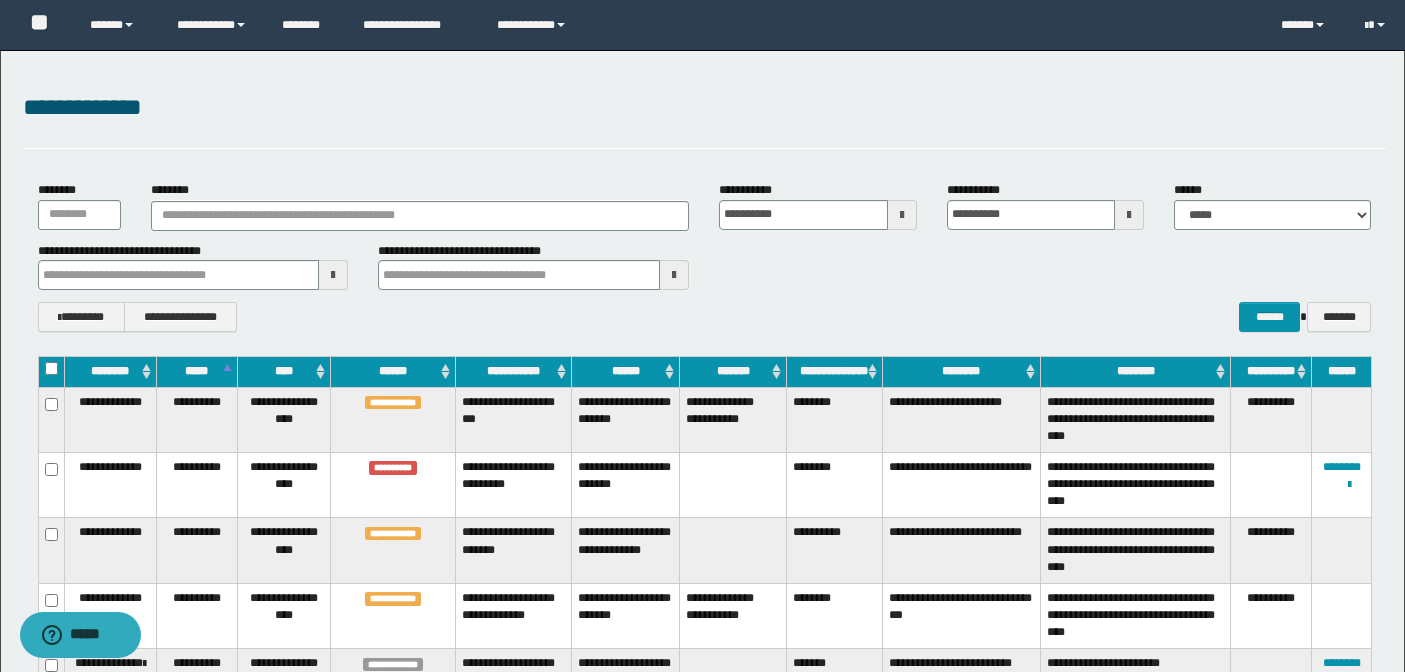 click on "******" at bounding box center [626, 372] 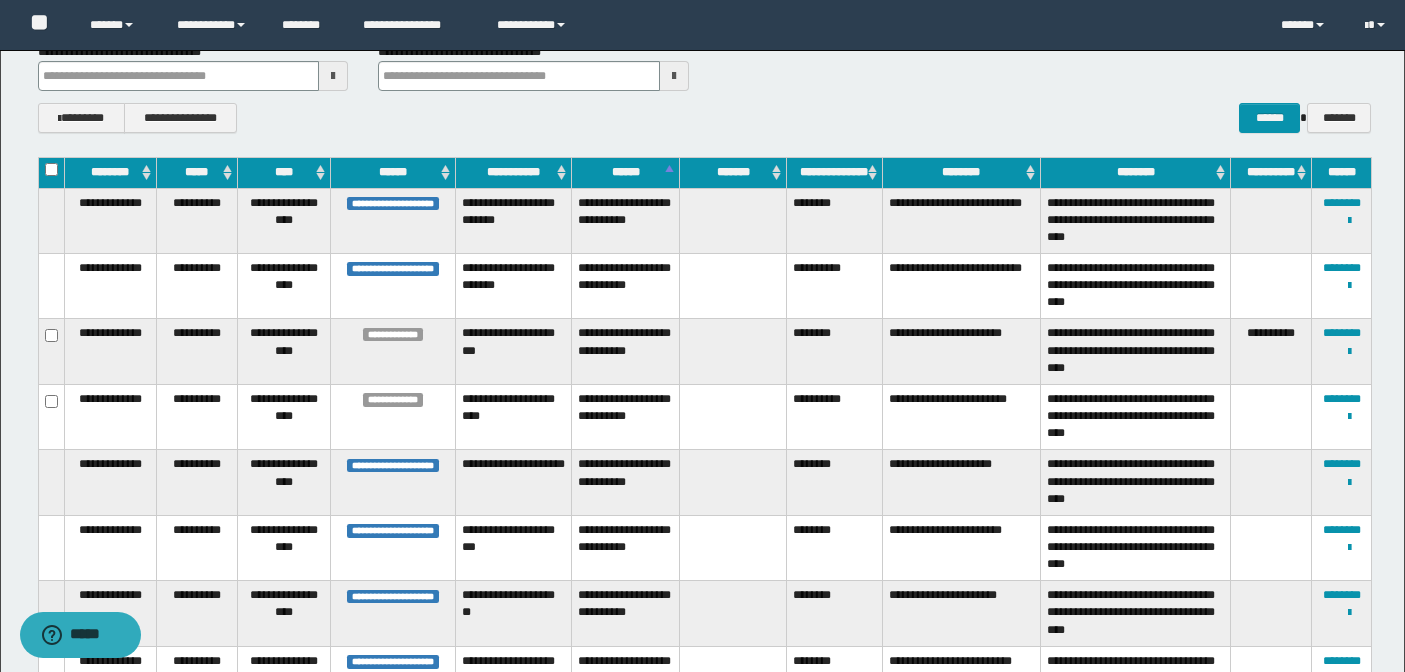 scroll, scrollTop: 0, scrollLeft: 0, axis: both 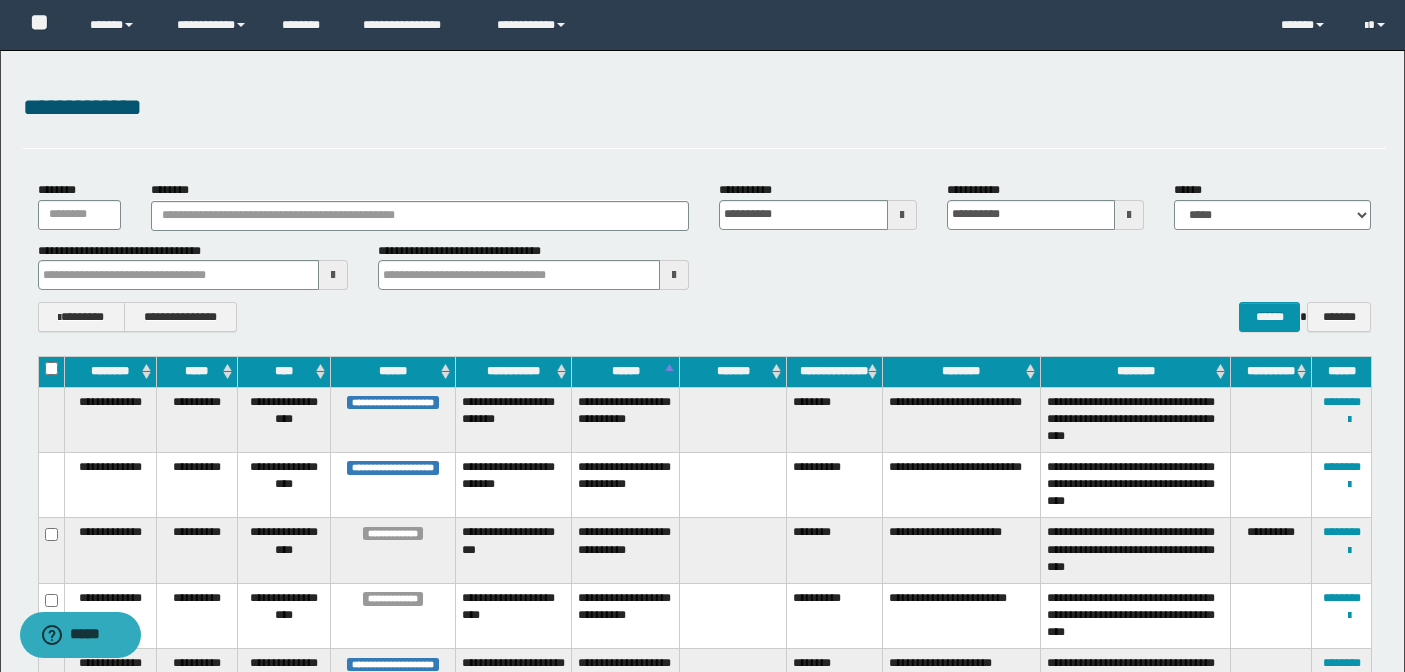 click on "*****" at bounding box center [196, 372] 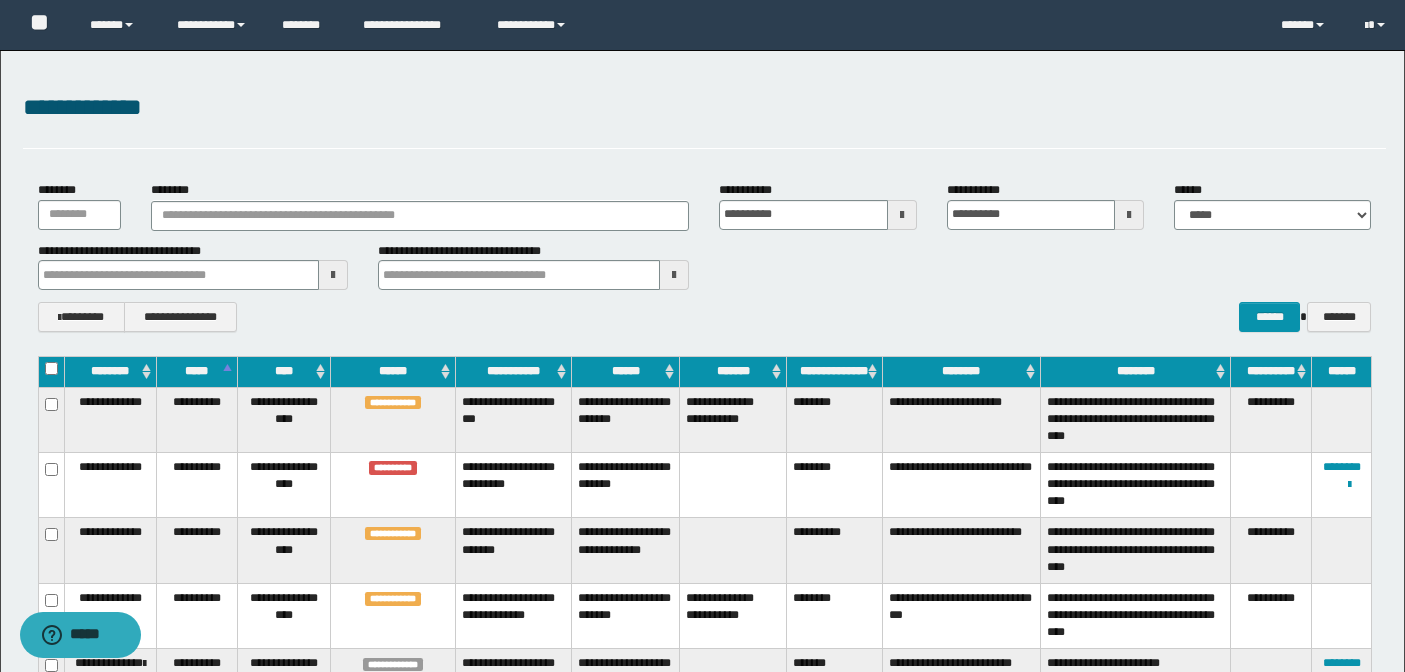 type 